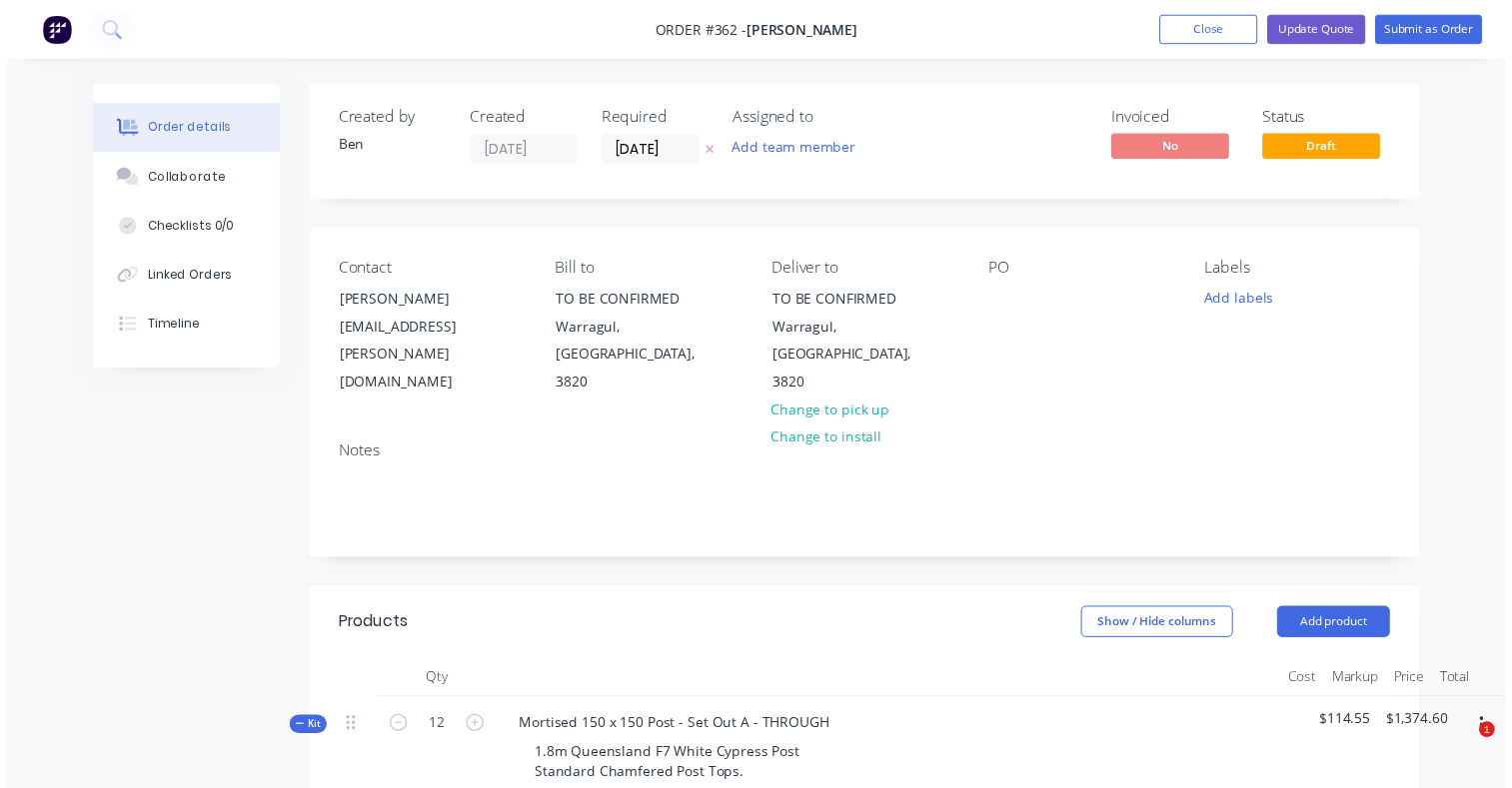 scroll, scrollTop: 0, scrollLeft: 0, axis: both 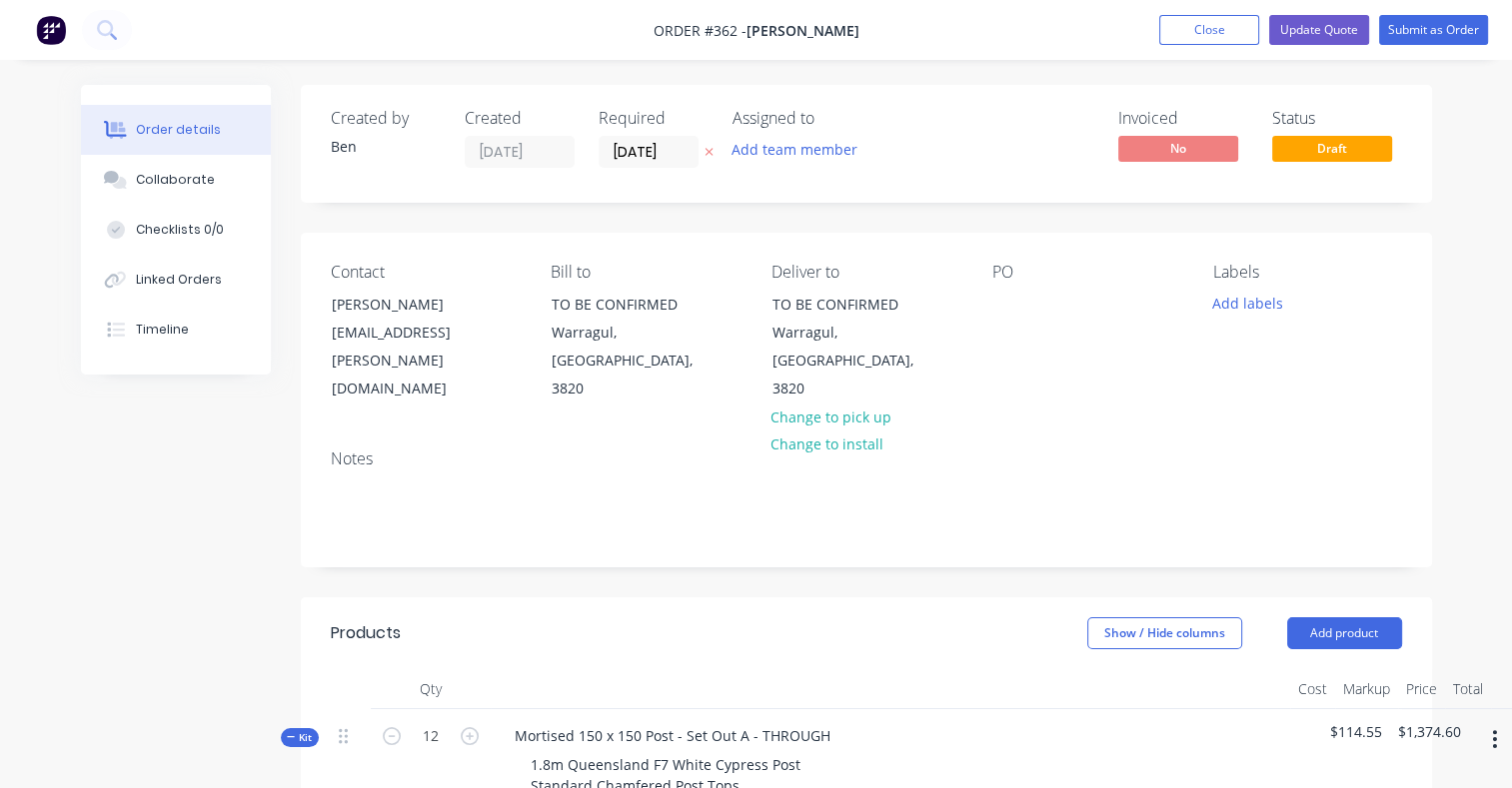 click 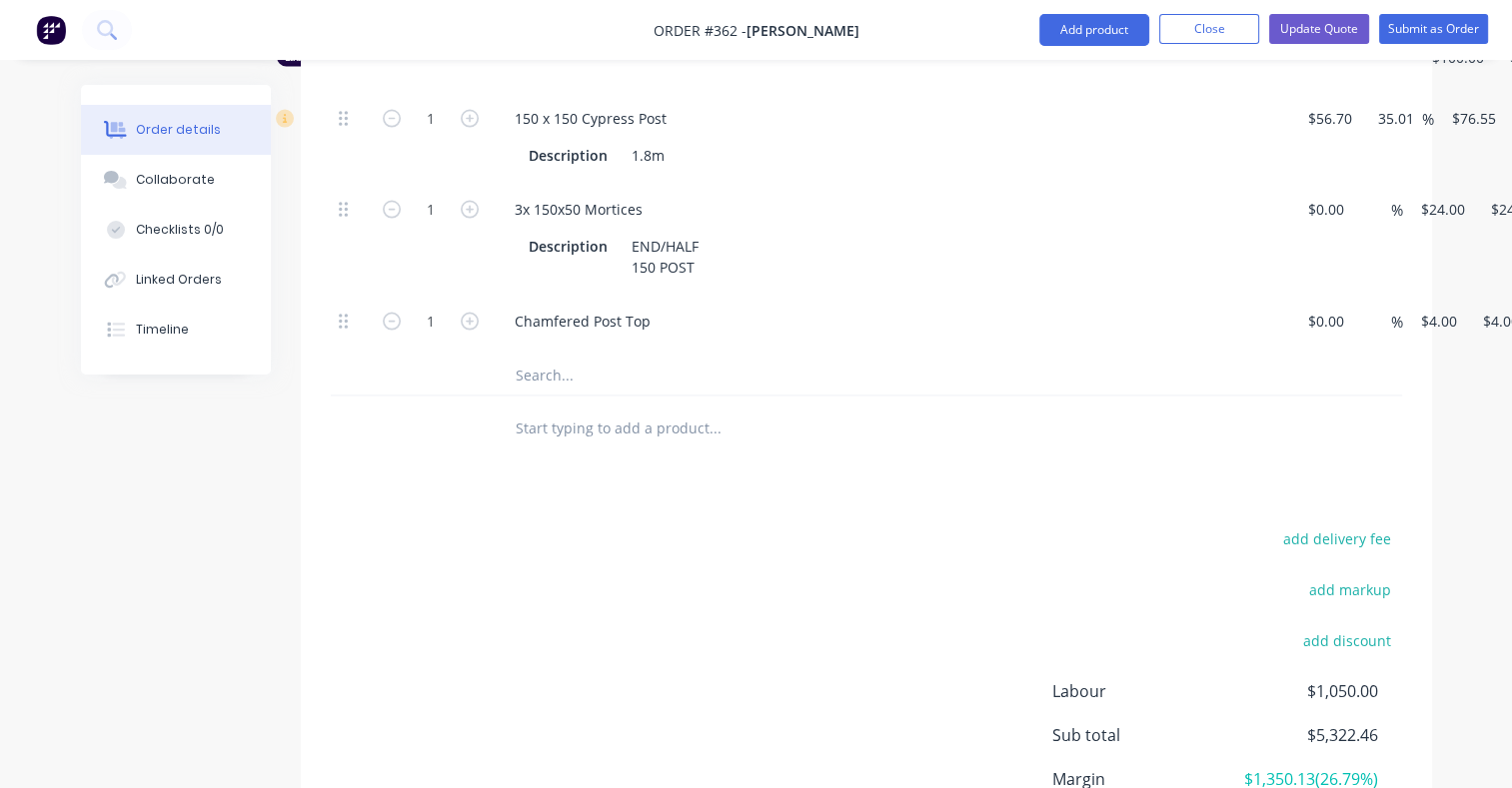 scroll, scrollTop: 3818, scrollLeft: 0, axis: vertical 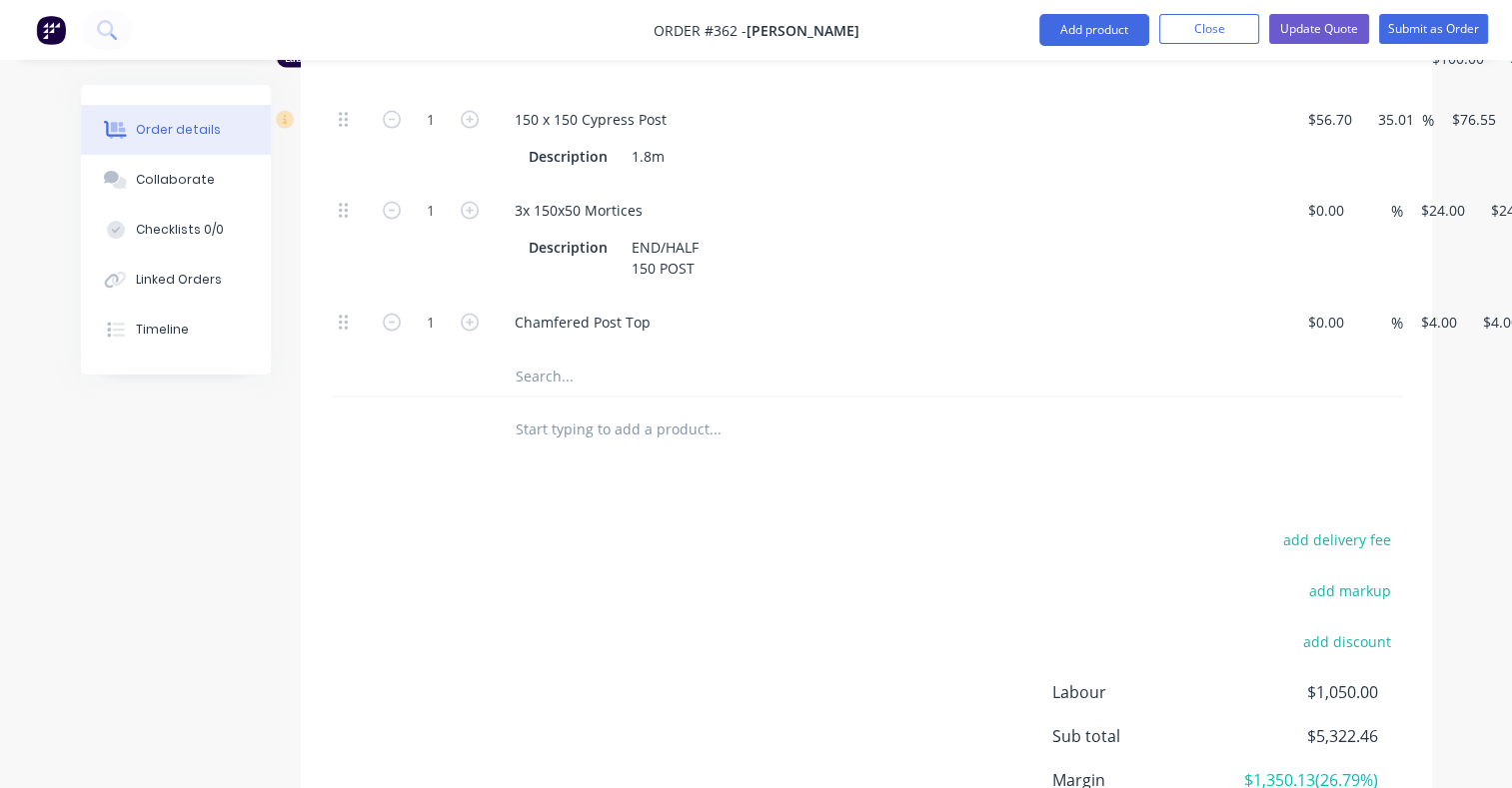 click at bounding box center [715, 377] 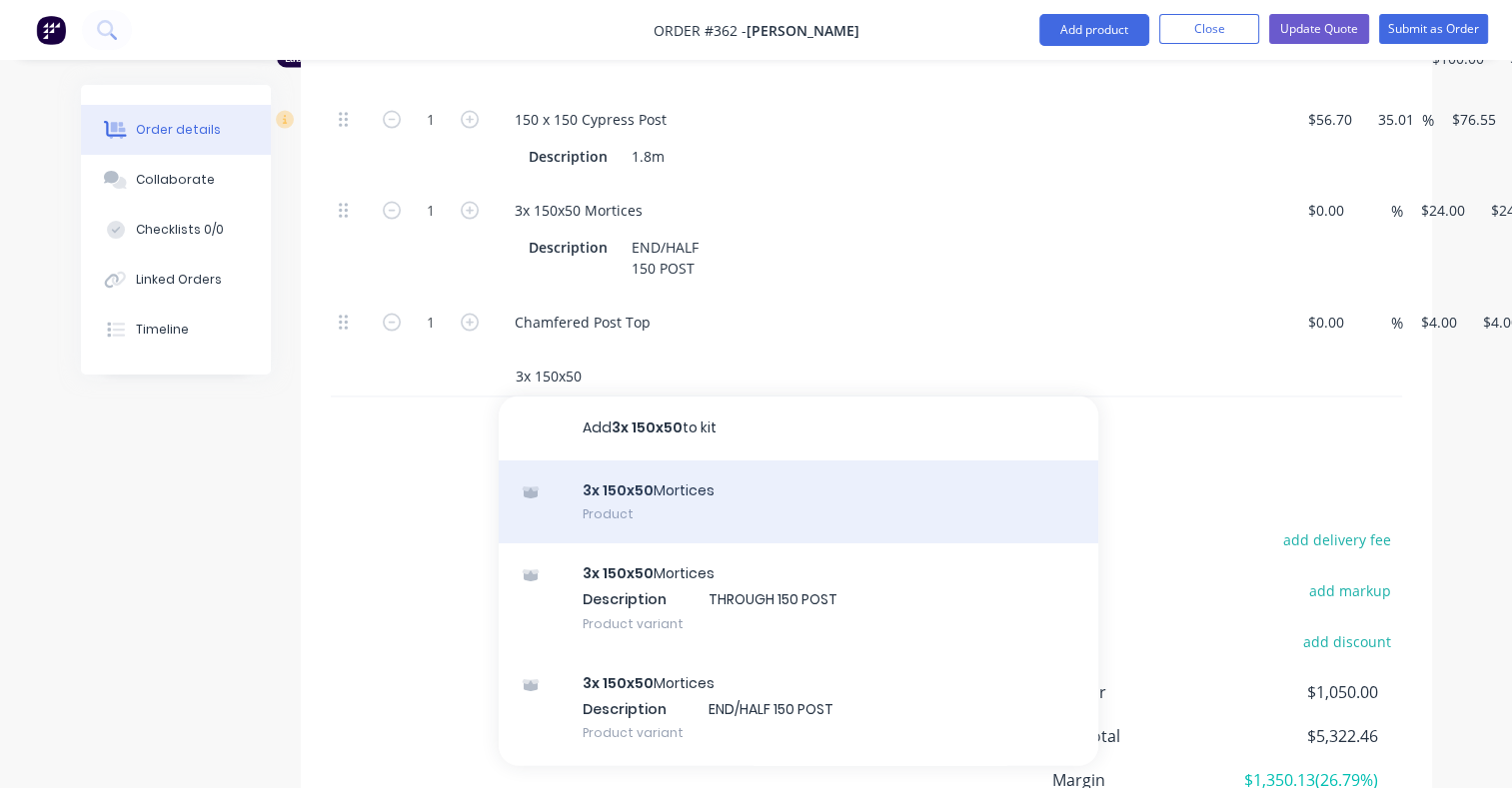 type on "3x 150x50" 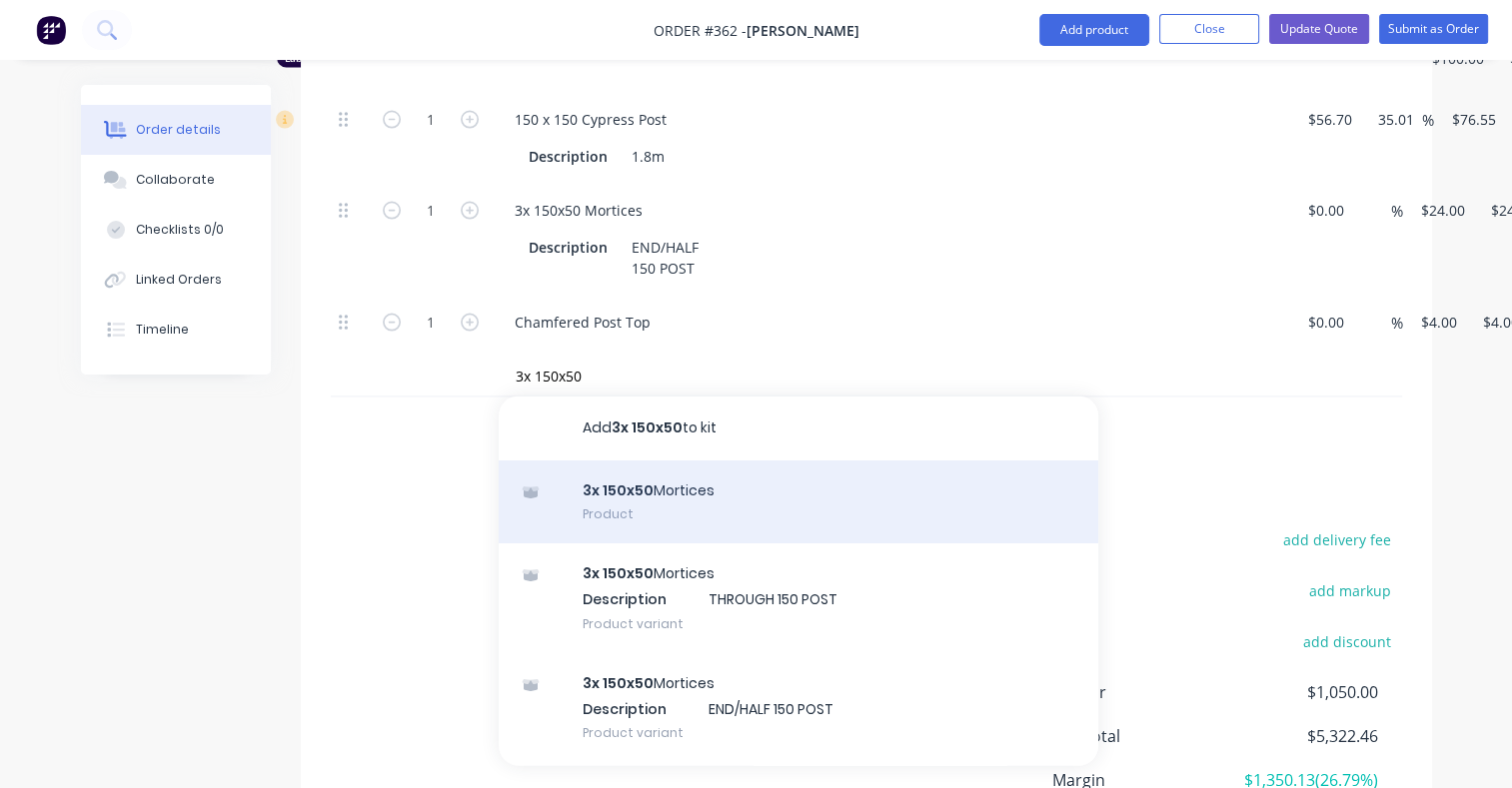 click on "3x 150x50  Mortices Product" at bounding box center [798, 502] 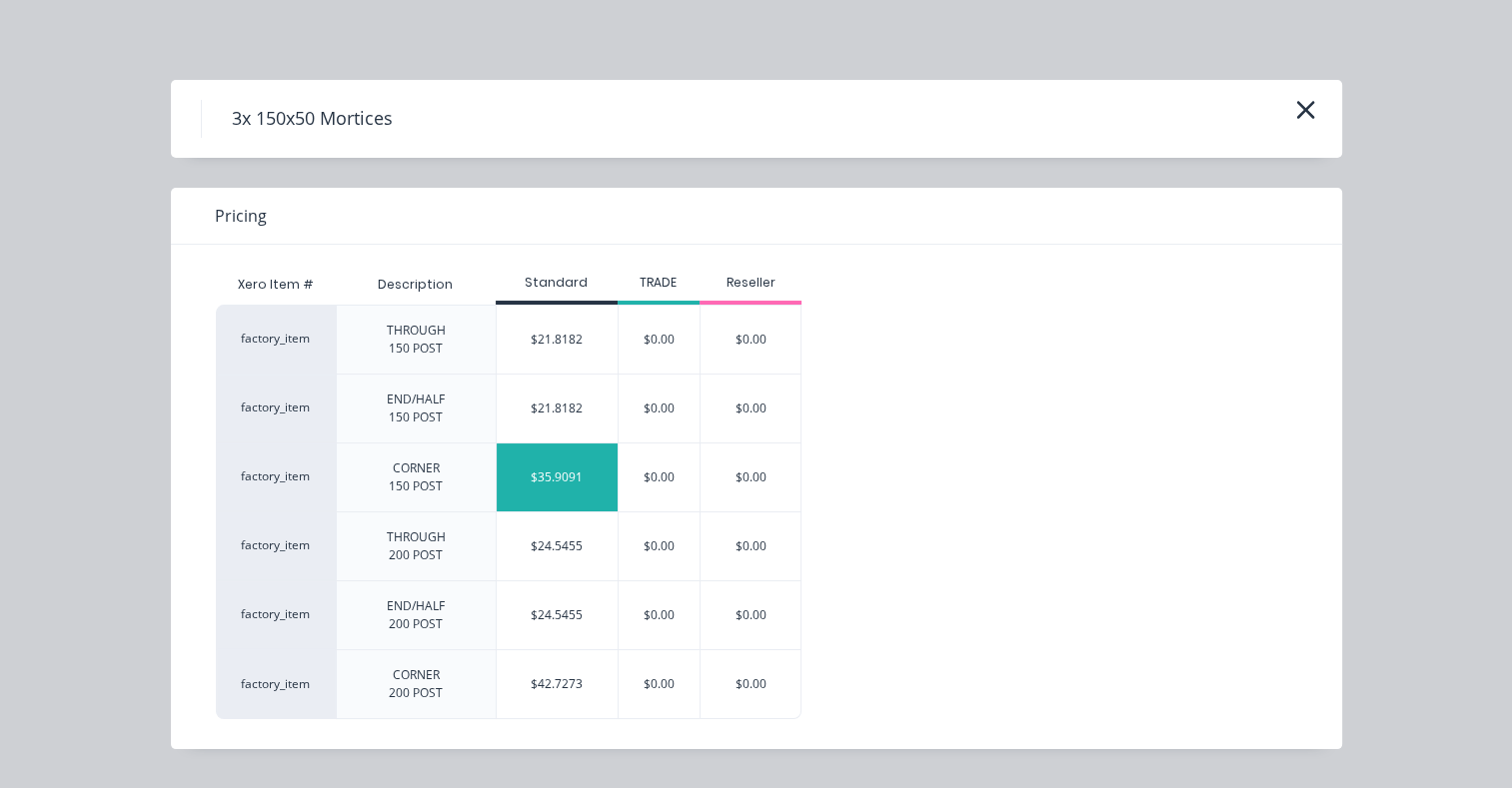 click on "$35.9091" at bounding box center [557, 477] 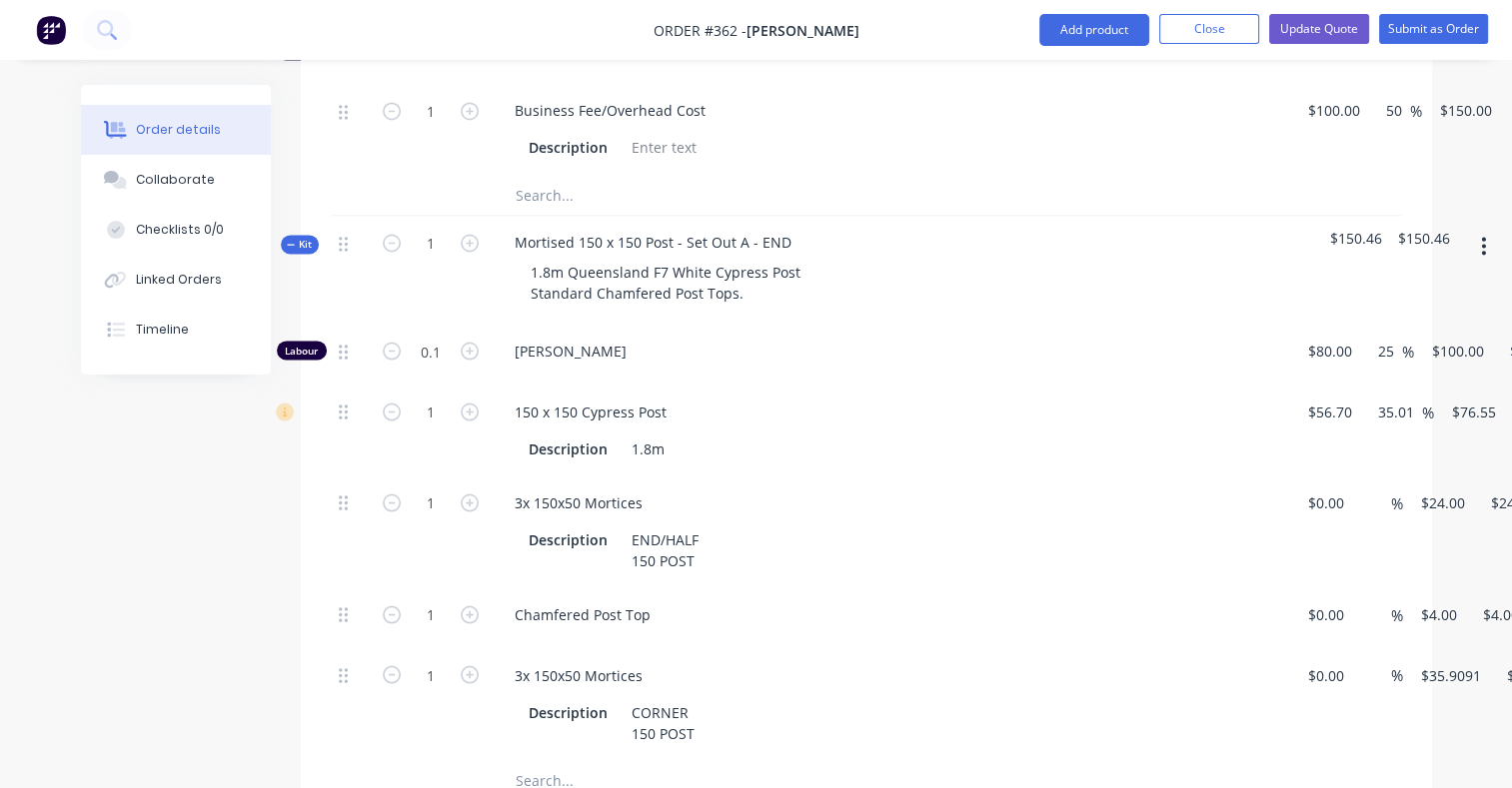 scroll, scrollTop: 3524, scrollLeft: 0, axis: vertical 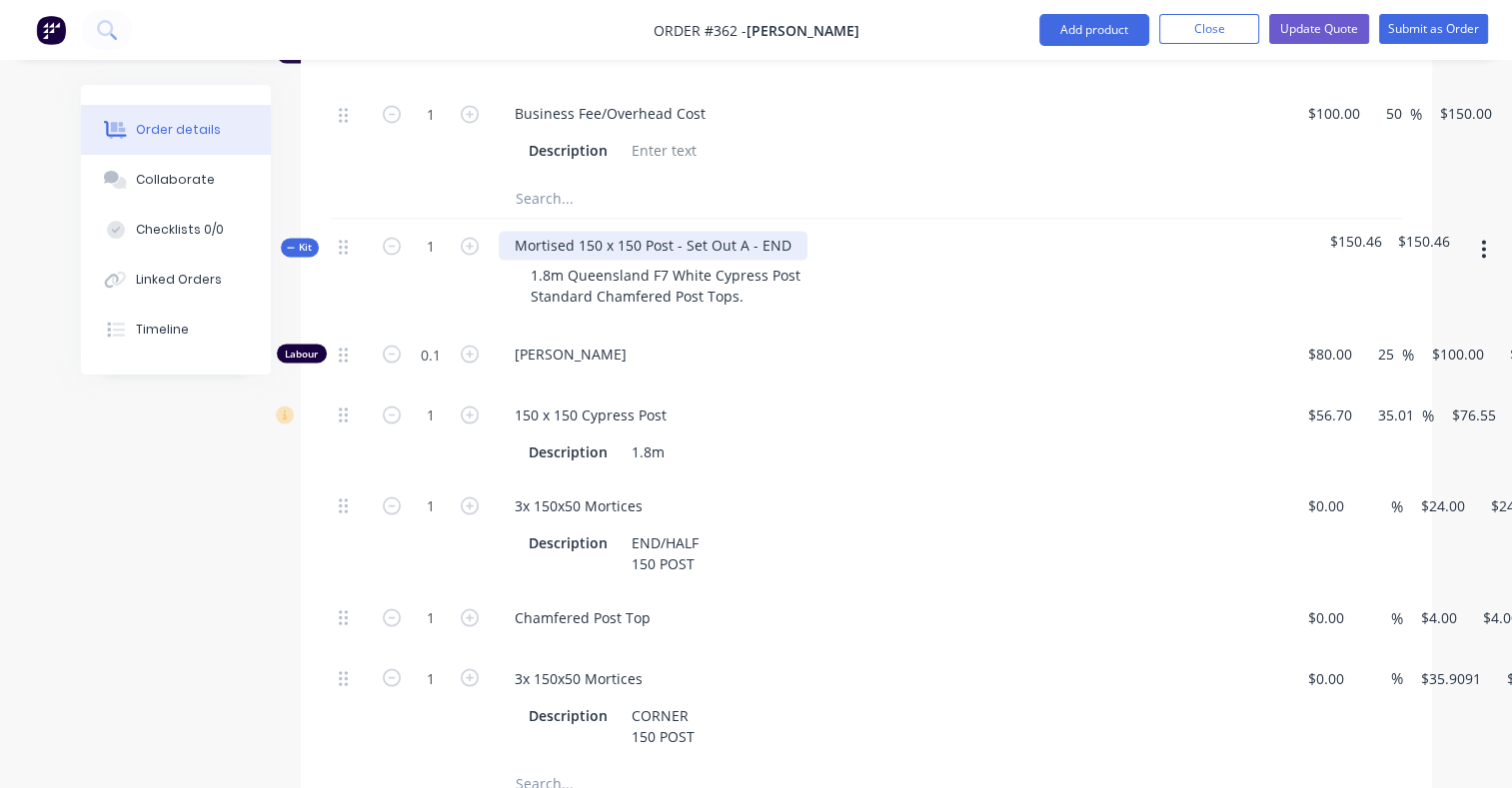 click on "Mortised 150 x 150 Post - Set Out A - END" at bounding box center (653, 245) 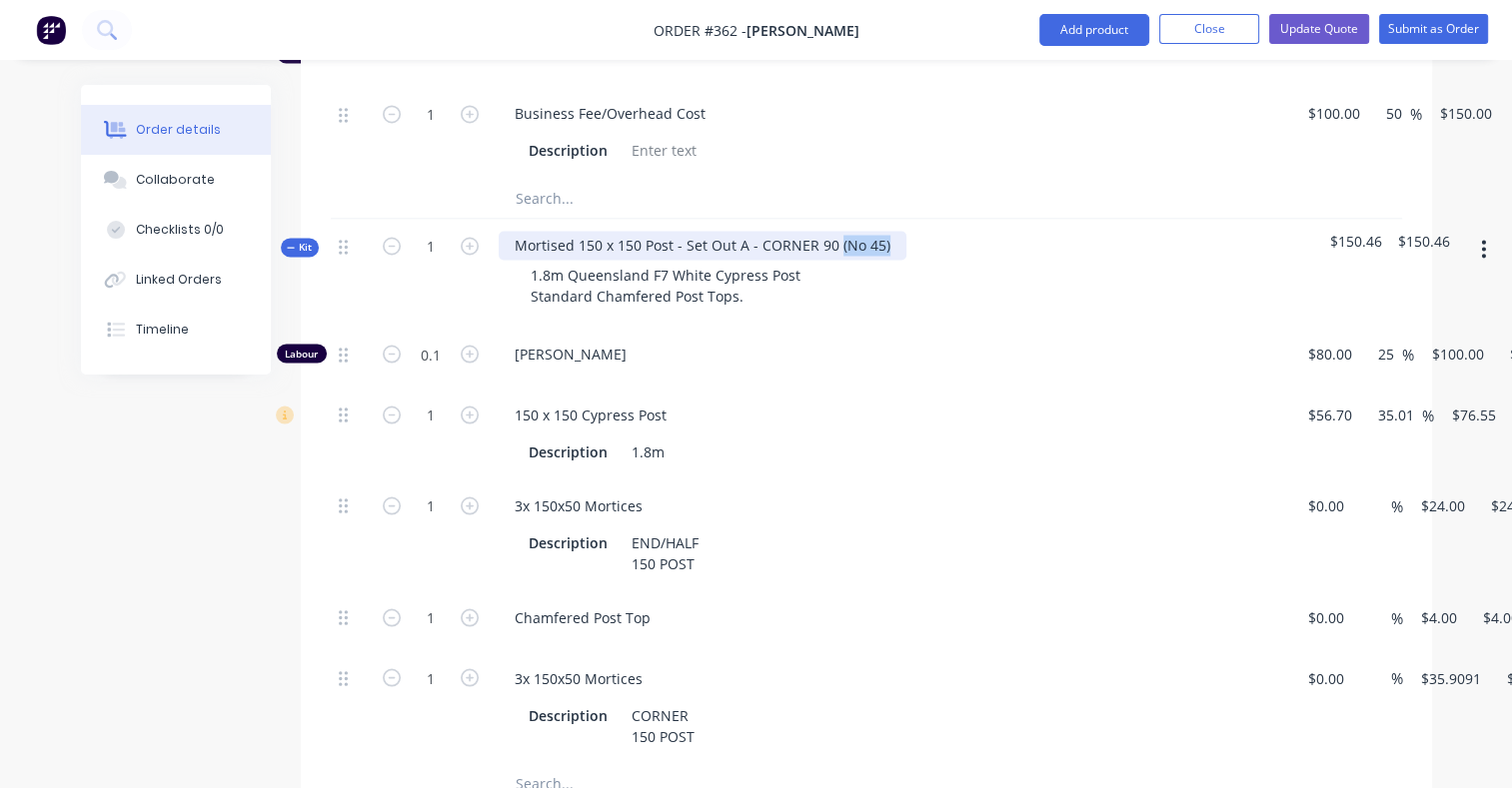 drag, startPoint x: 879, startPoint y: 188, endPoint x: 831, endPoint y: 187, distance: 48.010416 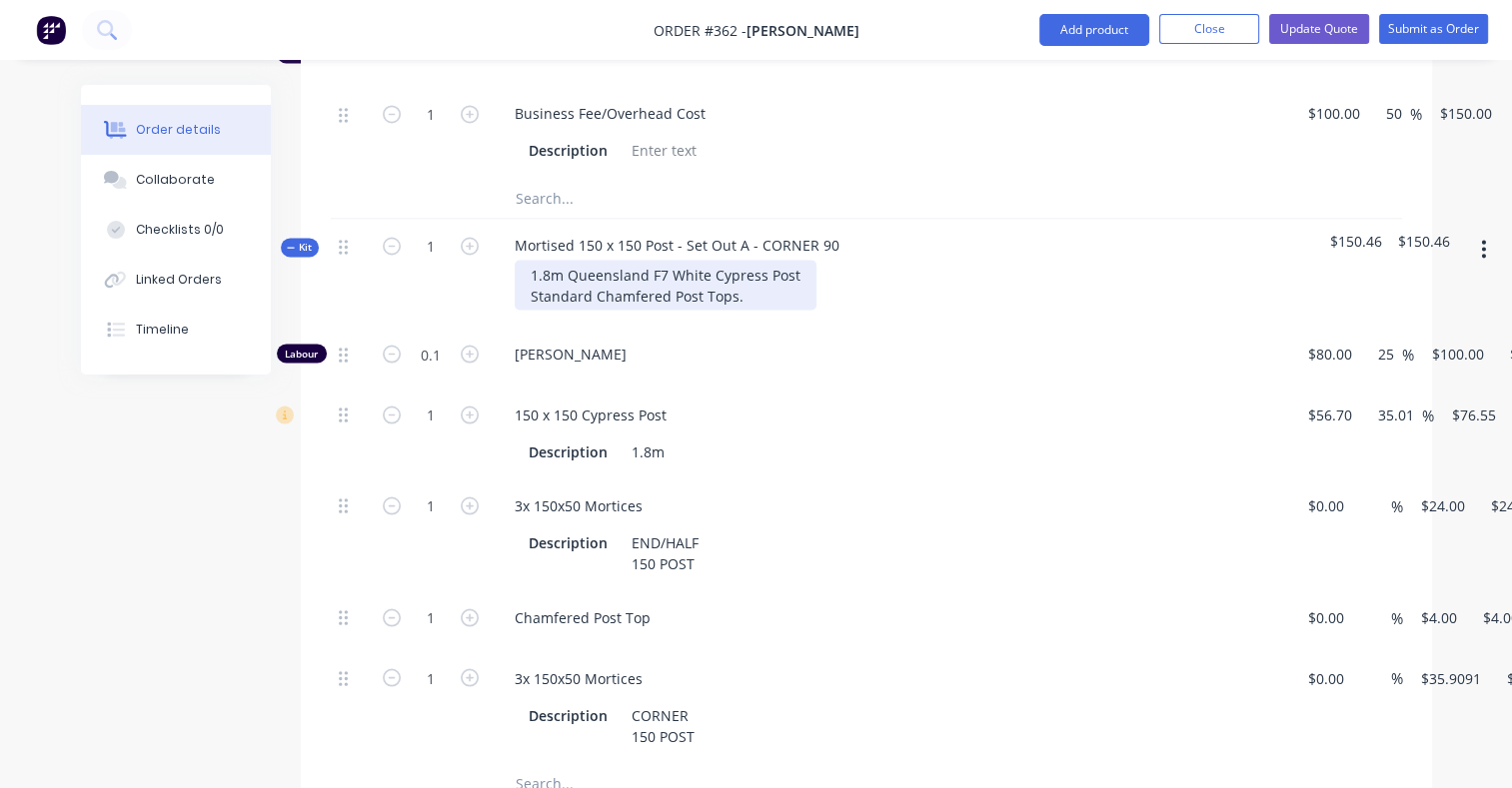 click on "1.8m Queensland F7 White Cypress Post
Standard Chamfered Post Tops." at bounding box center [666, 285] 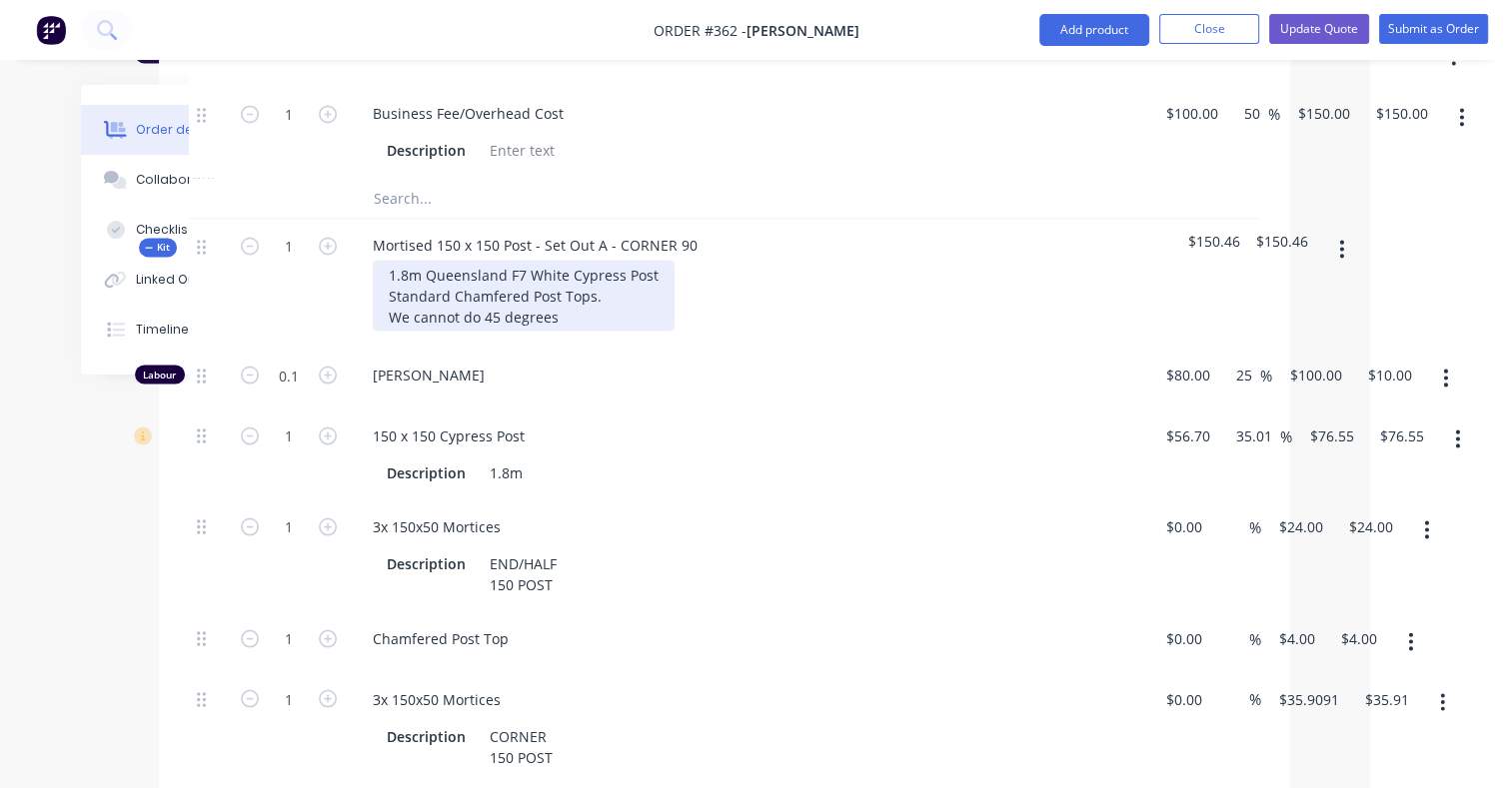 scroll, scrollTop: 3524, scrollLeft: 143, axis: both 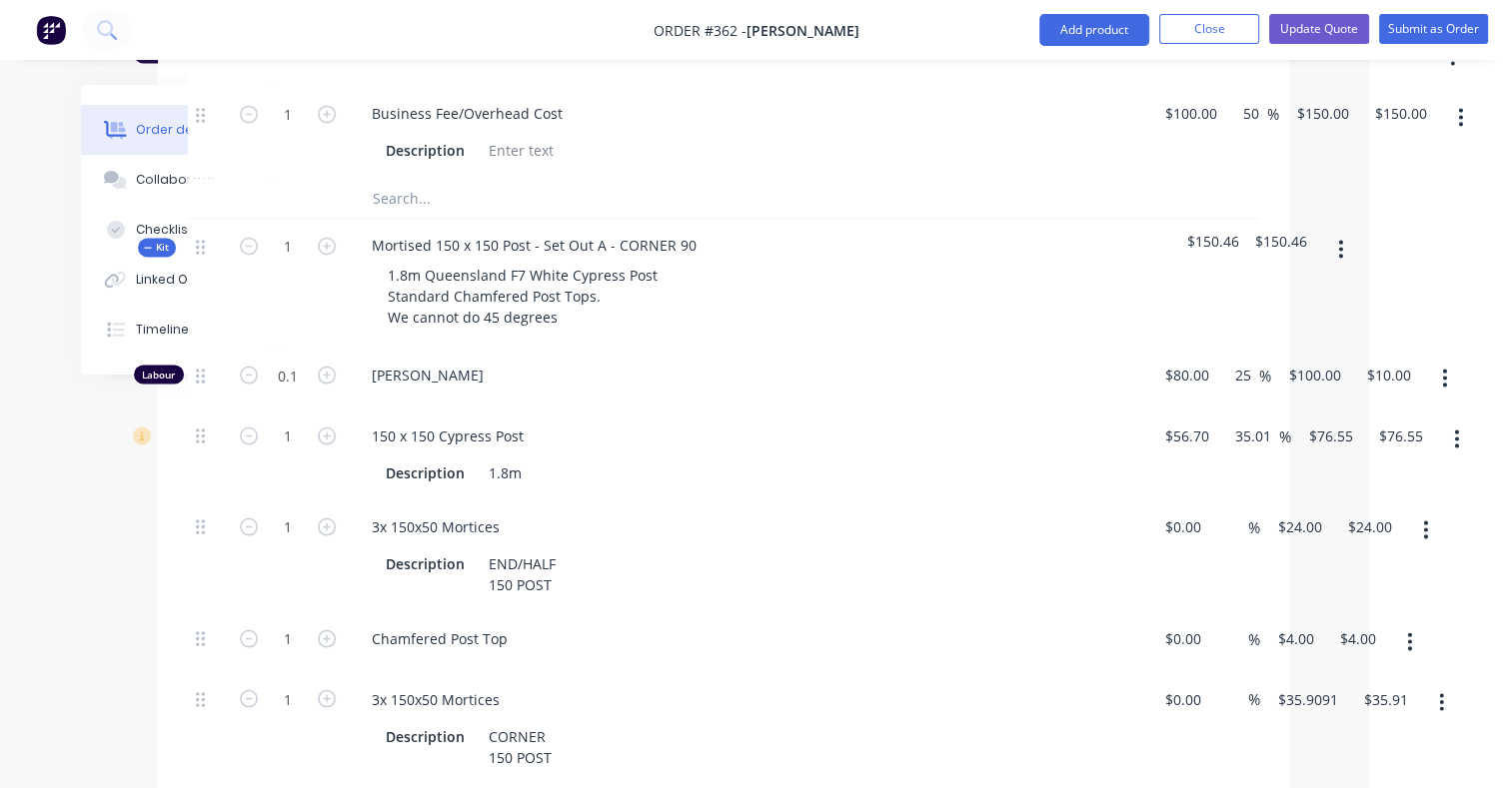 click 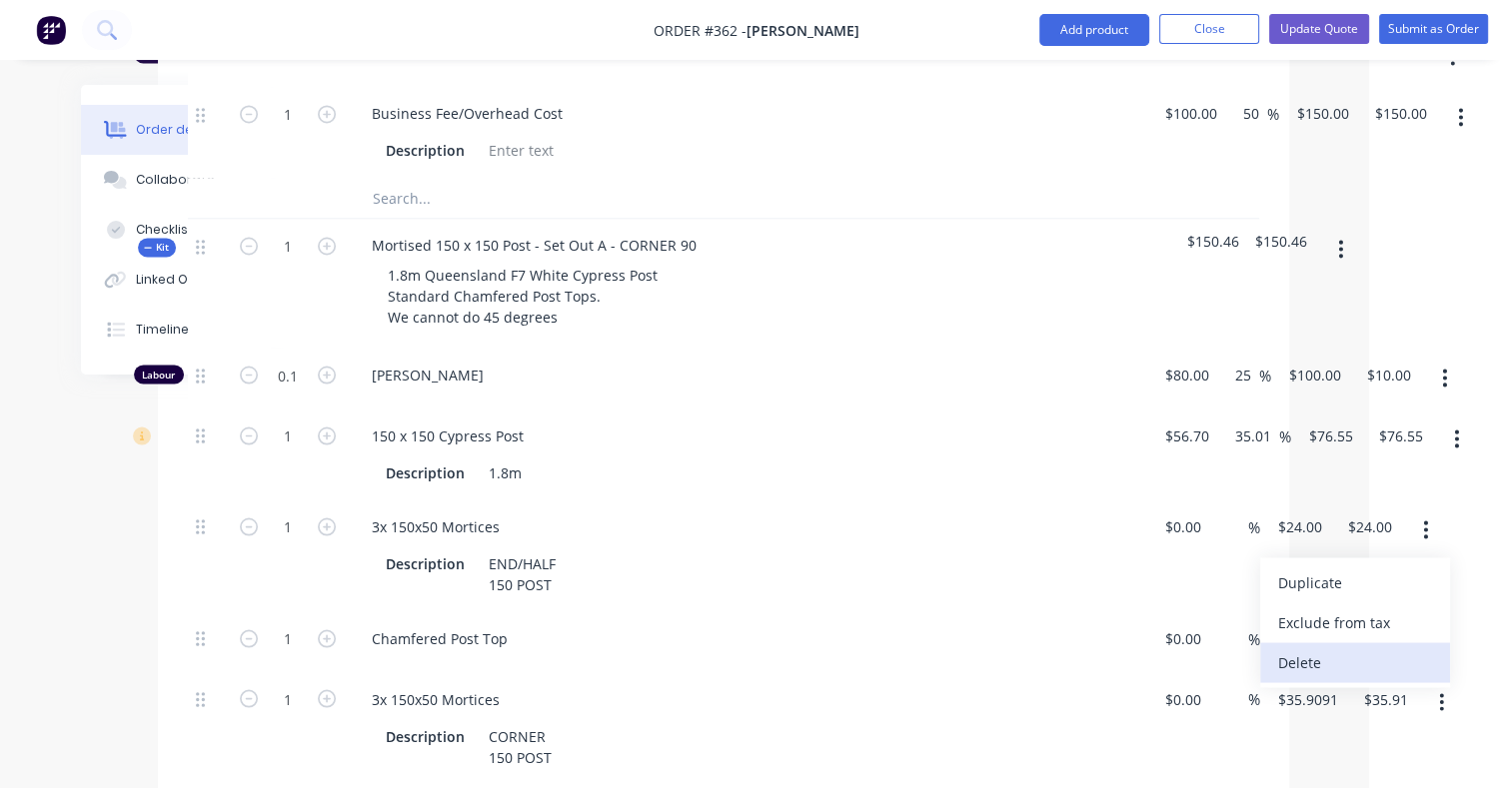 click on "Delete" at bounding box center [1355, 662] 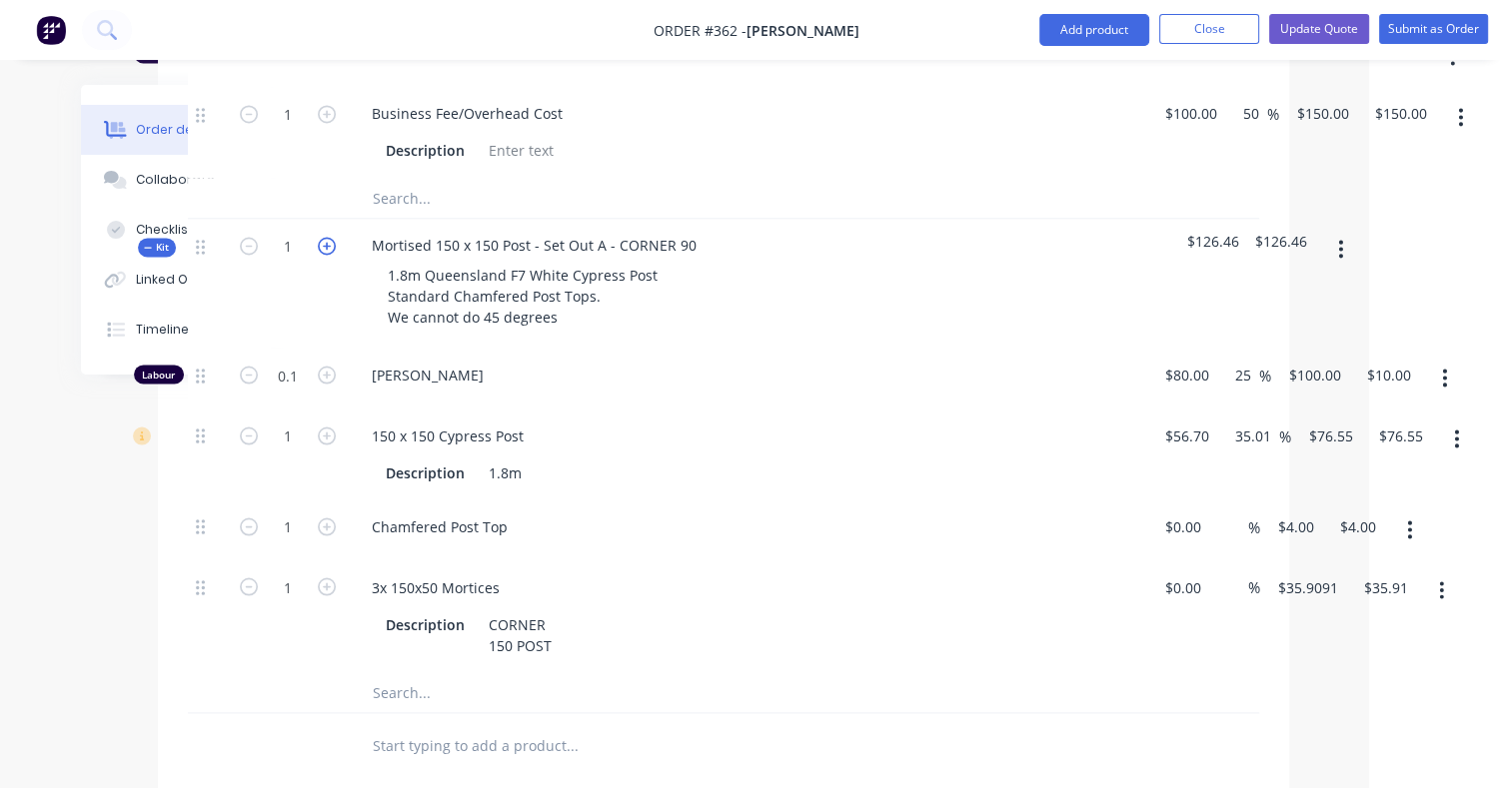 click 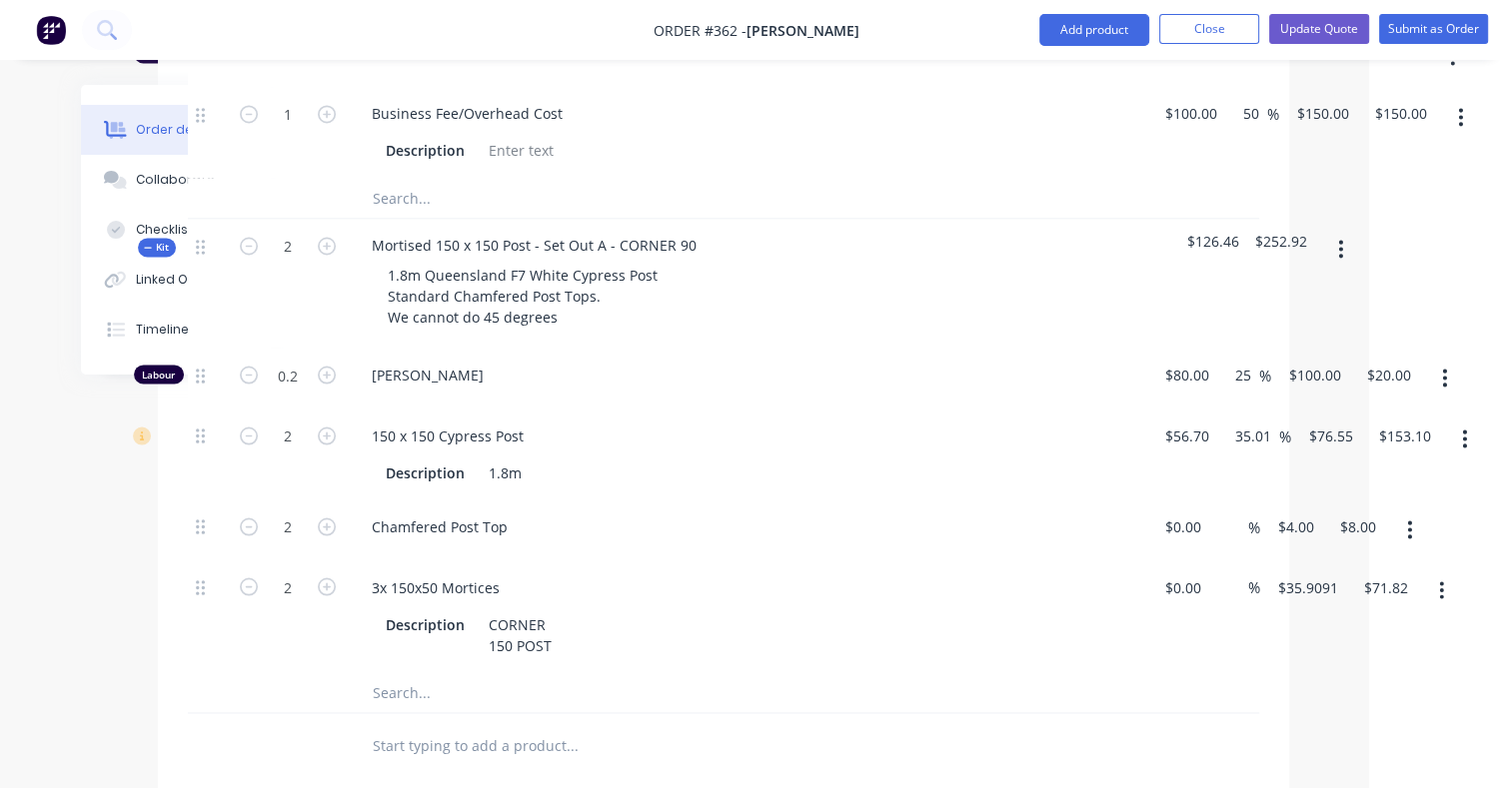 click on "Kit" at bounding box center [157, 247] 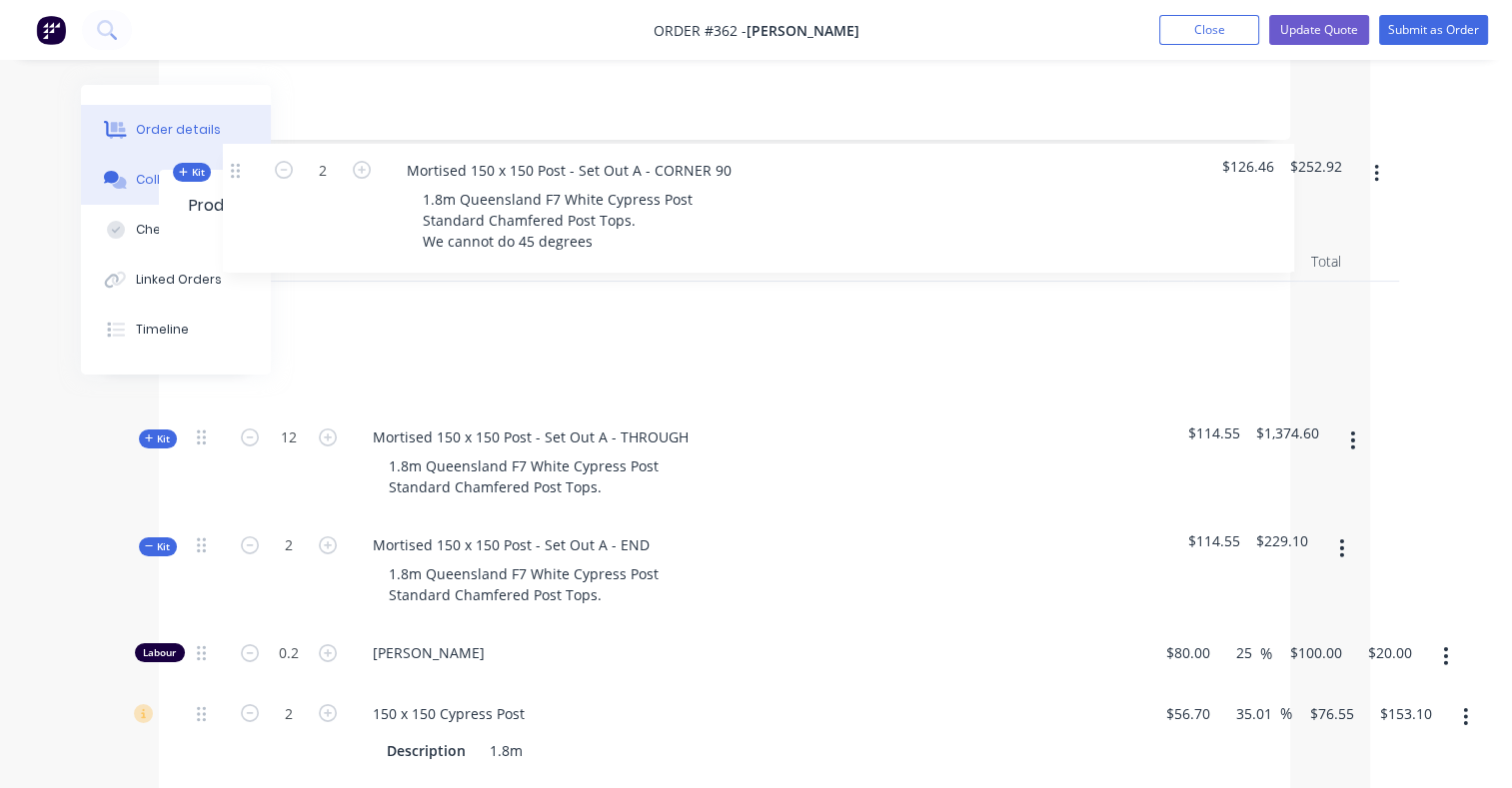 scroll, scrollTop: 424, scrollLeft: 142, axis: both 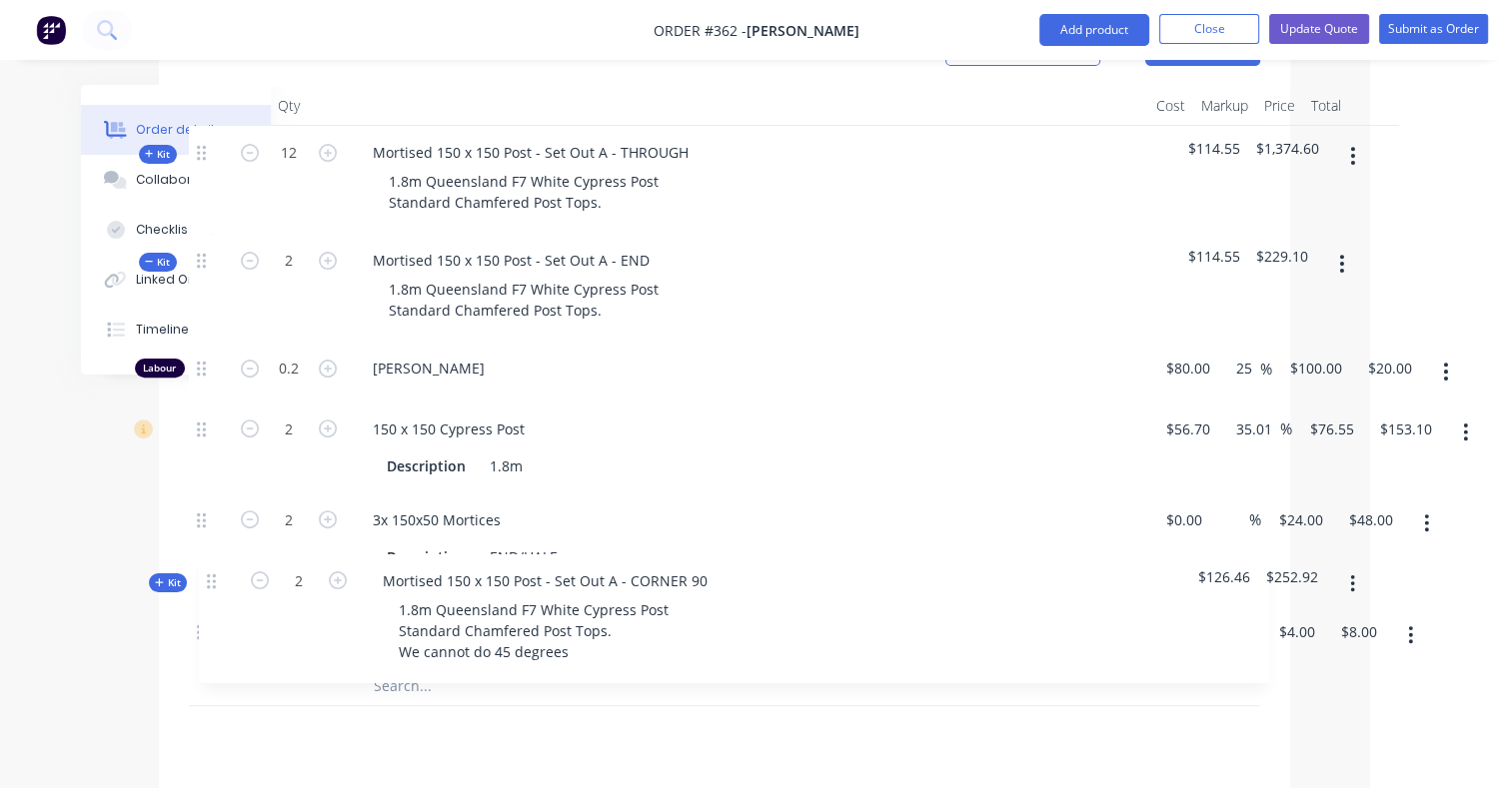 drag, startPoint x: 202, startPoint y: 193, endPoint x: 215, endPoint y: 578, distance: 385.21942 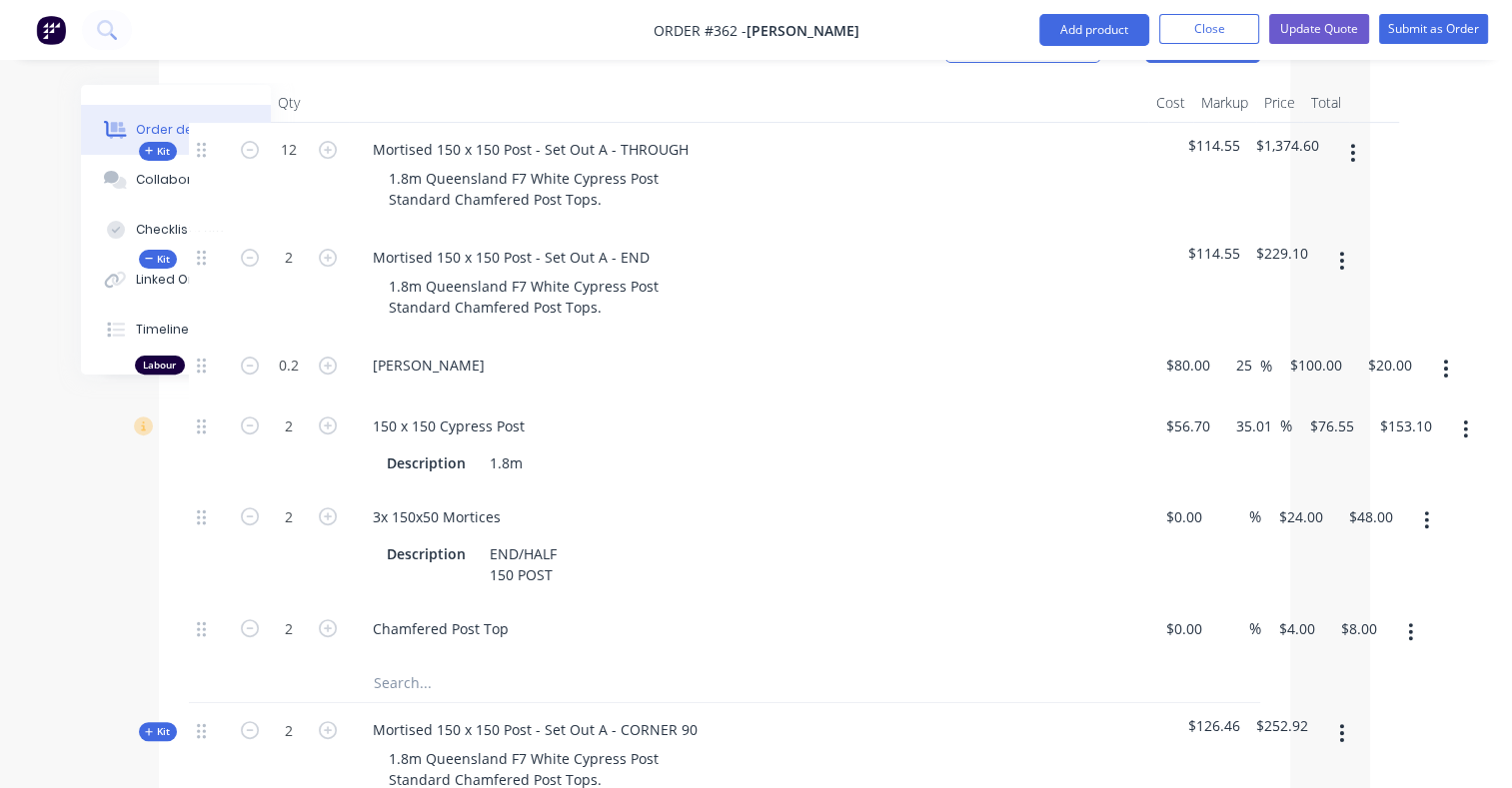 click on "Kit" at bounding box center [158, 259] 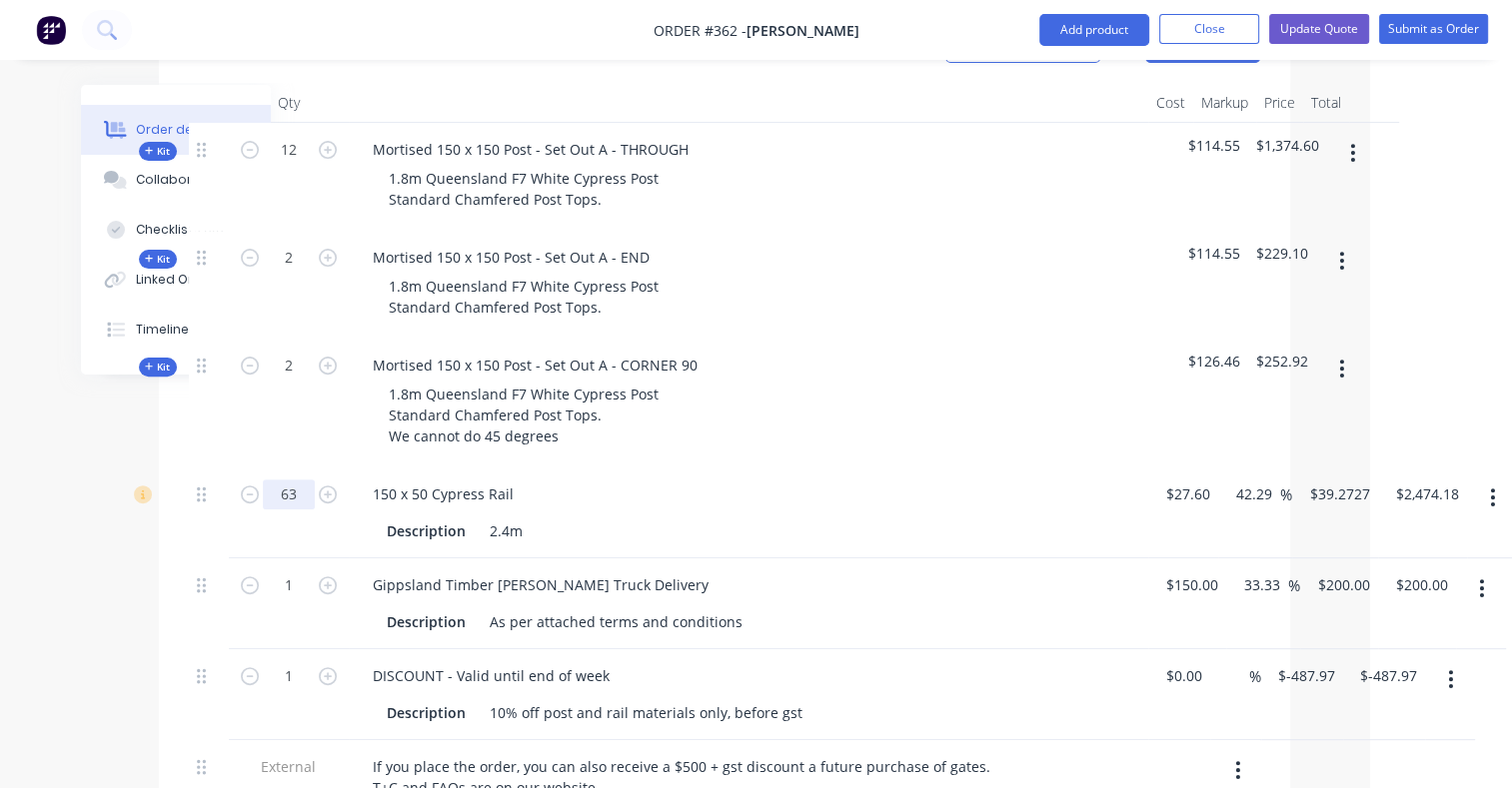 click on "63" at bounding box center [289, 150] 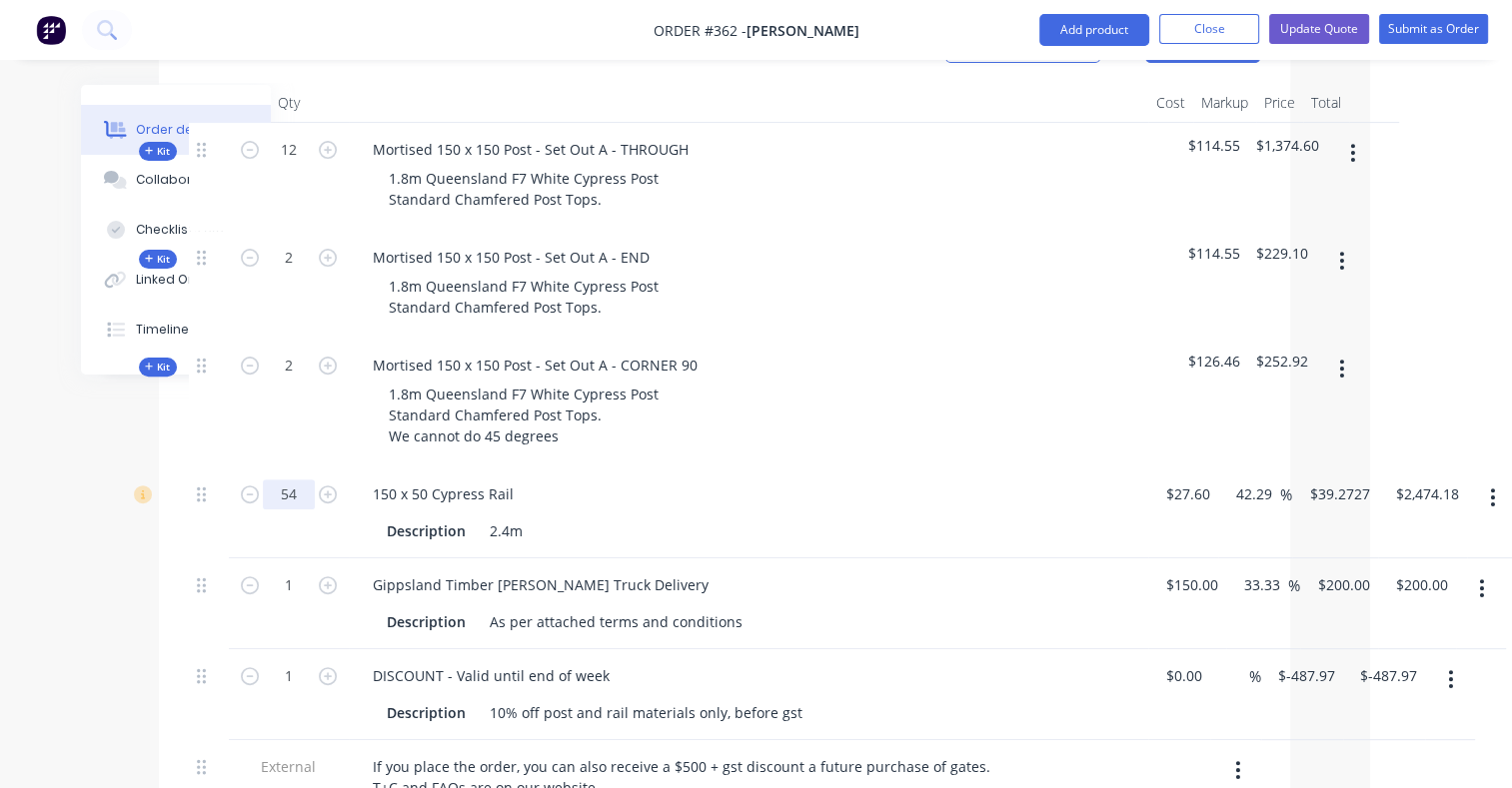 type on "54" 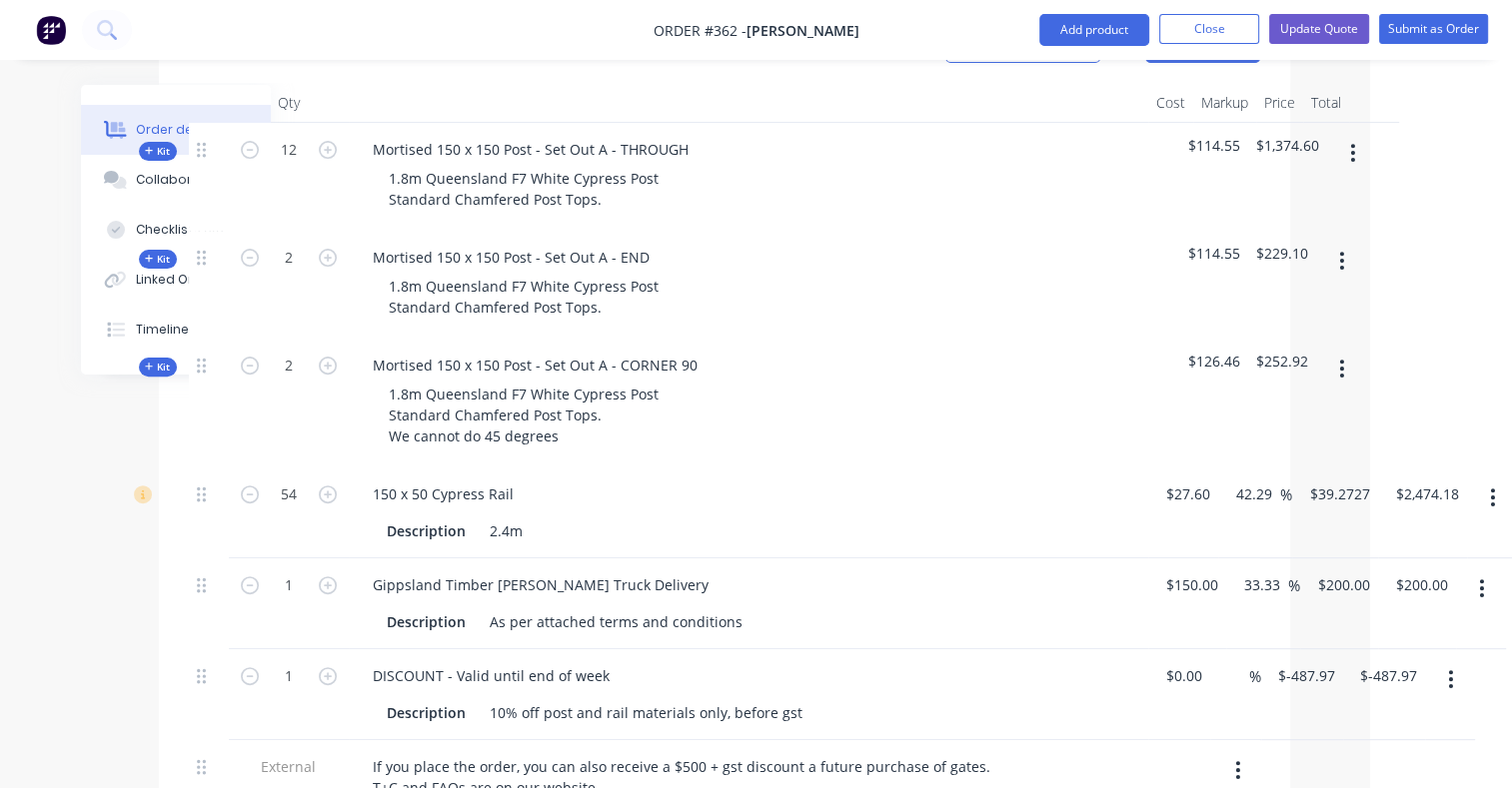 type on "$2,120.73" 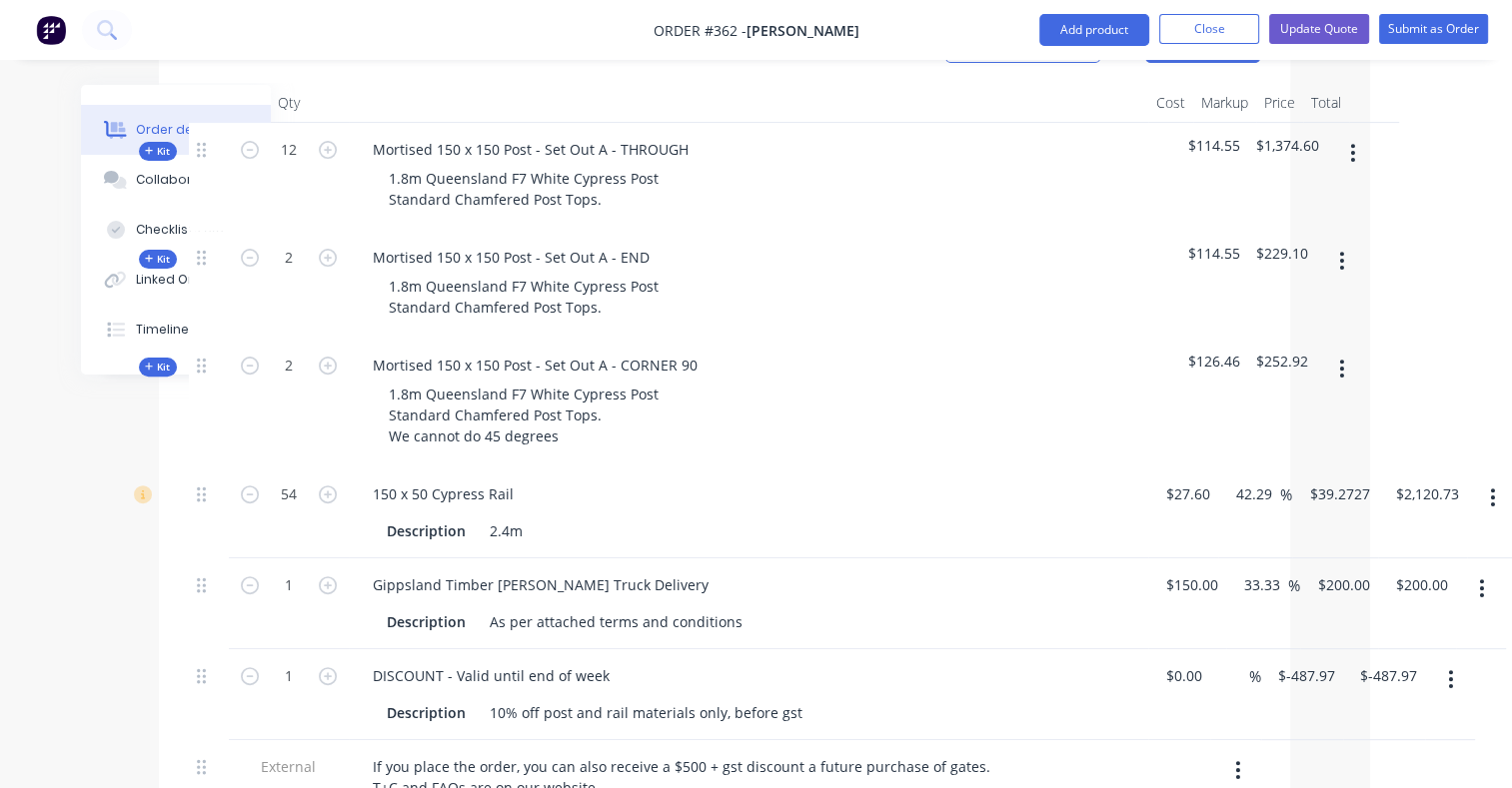 click on "2" at bounding box center [289, 402] 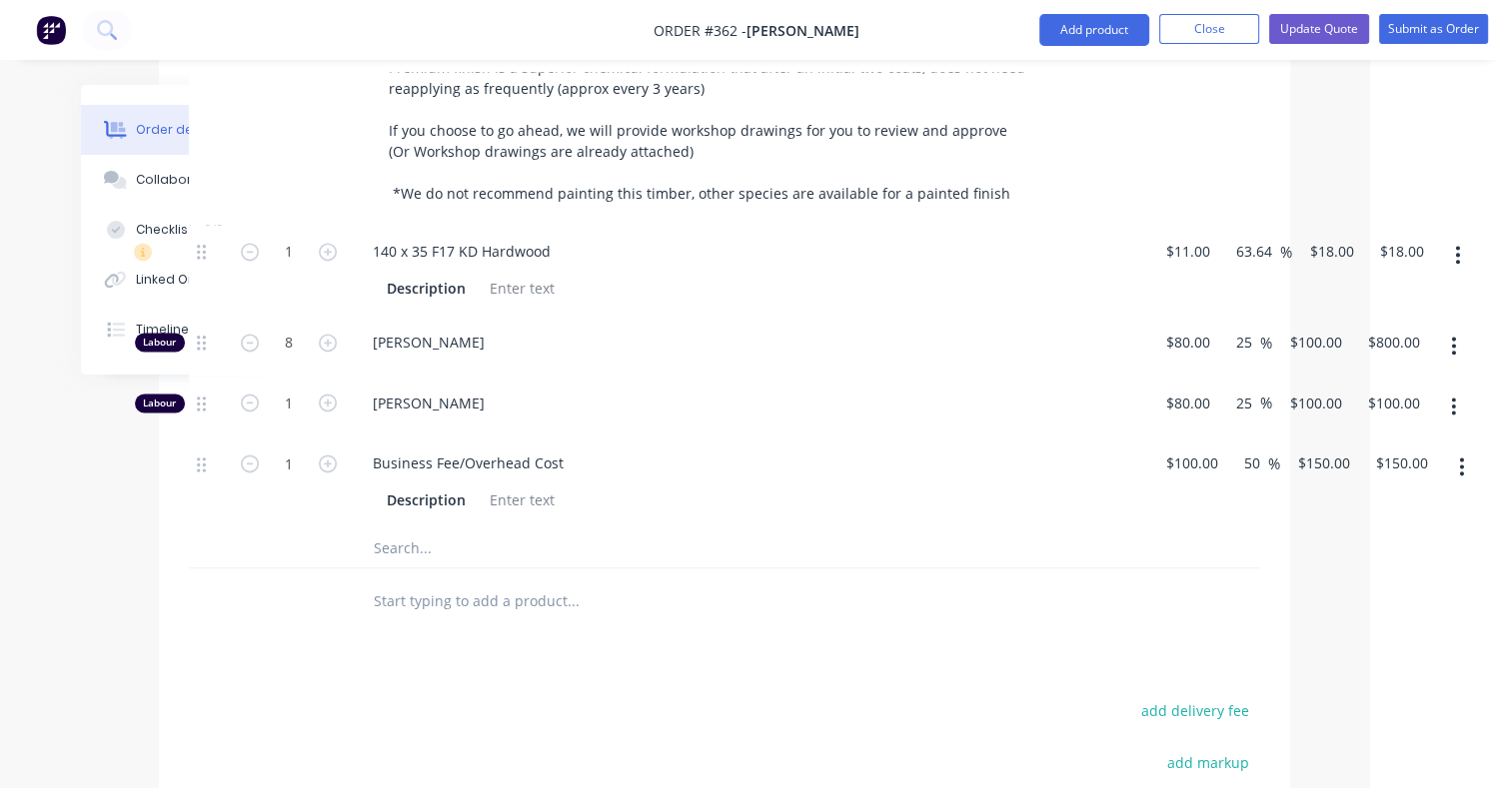scroll, scrollTop: 2941, scrollLeft: 142, axis: both 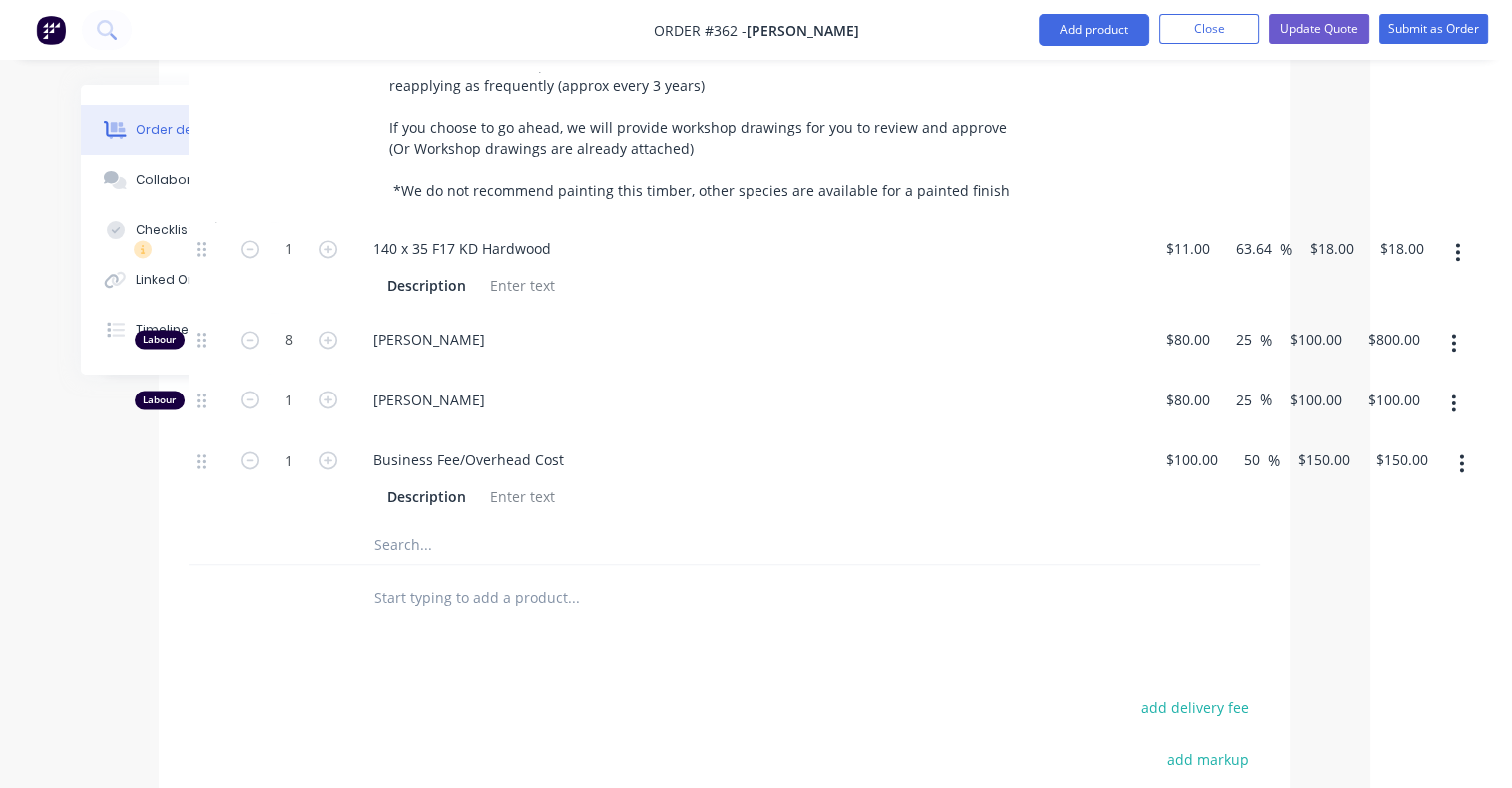 click at bounding box center (573, 597) 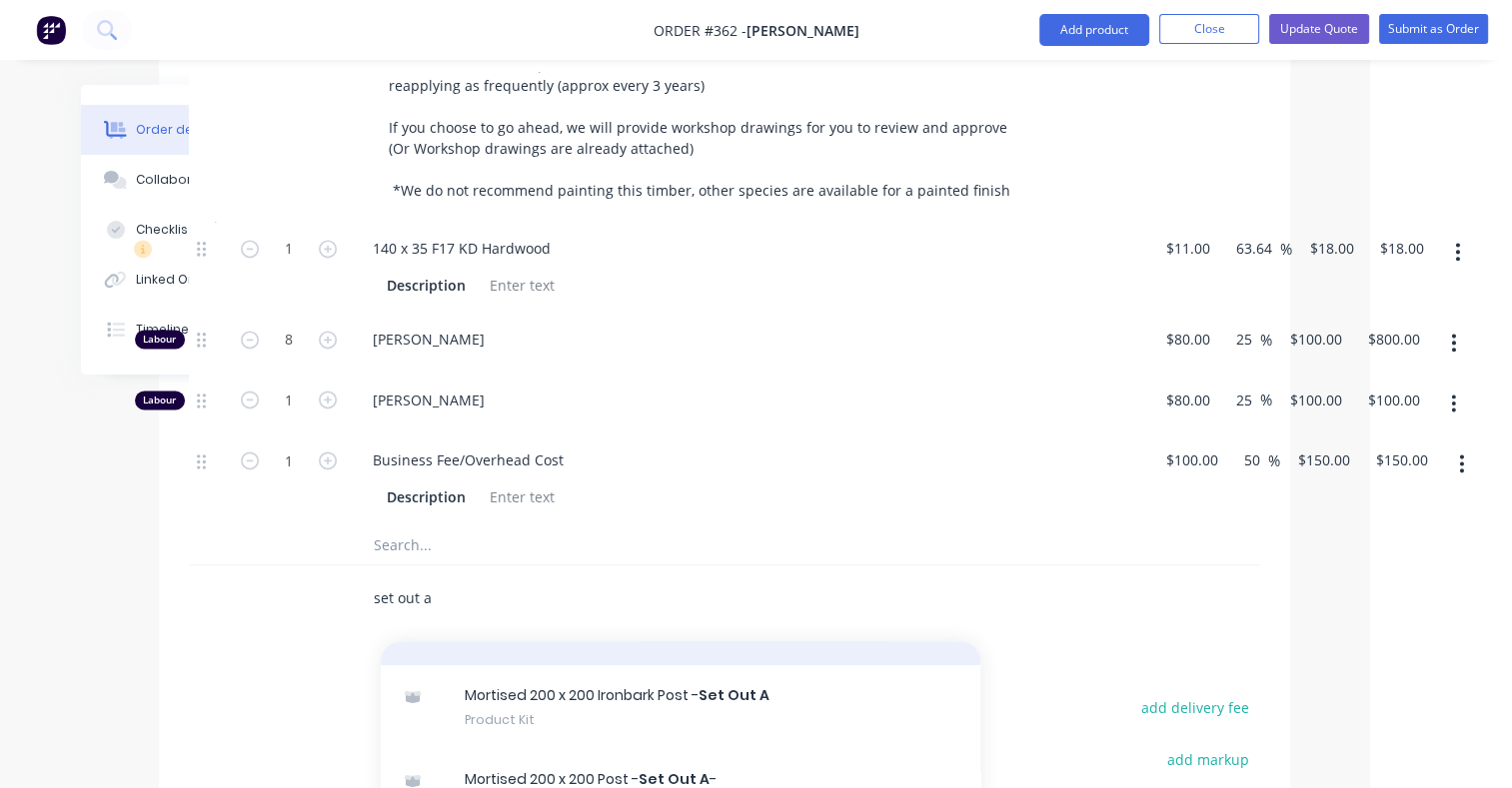 scroll, scrollTop: 148, scrollLeft: 0, axis: vertical 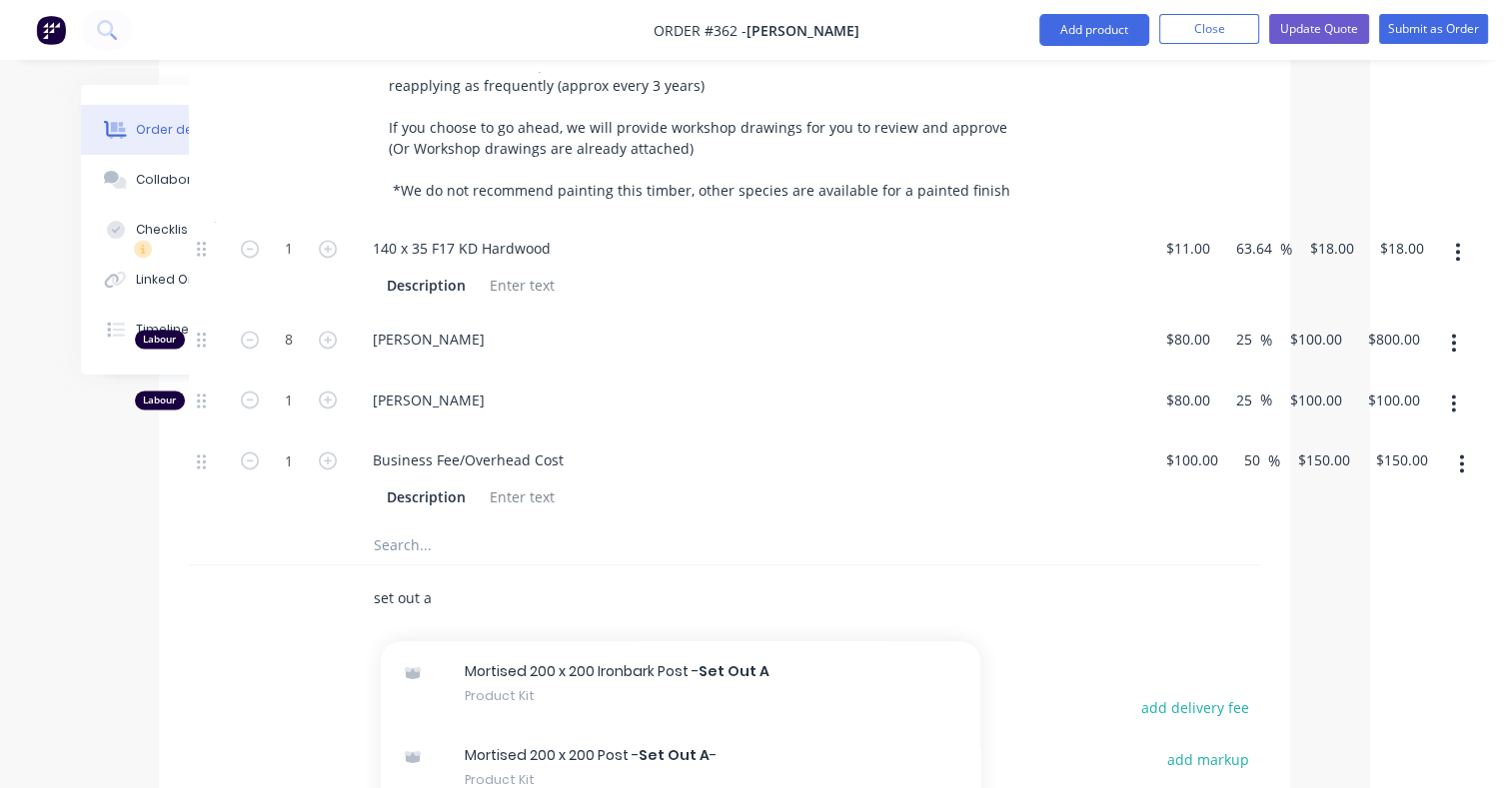 type on "set out a" 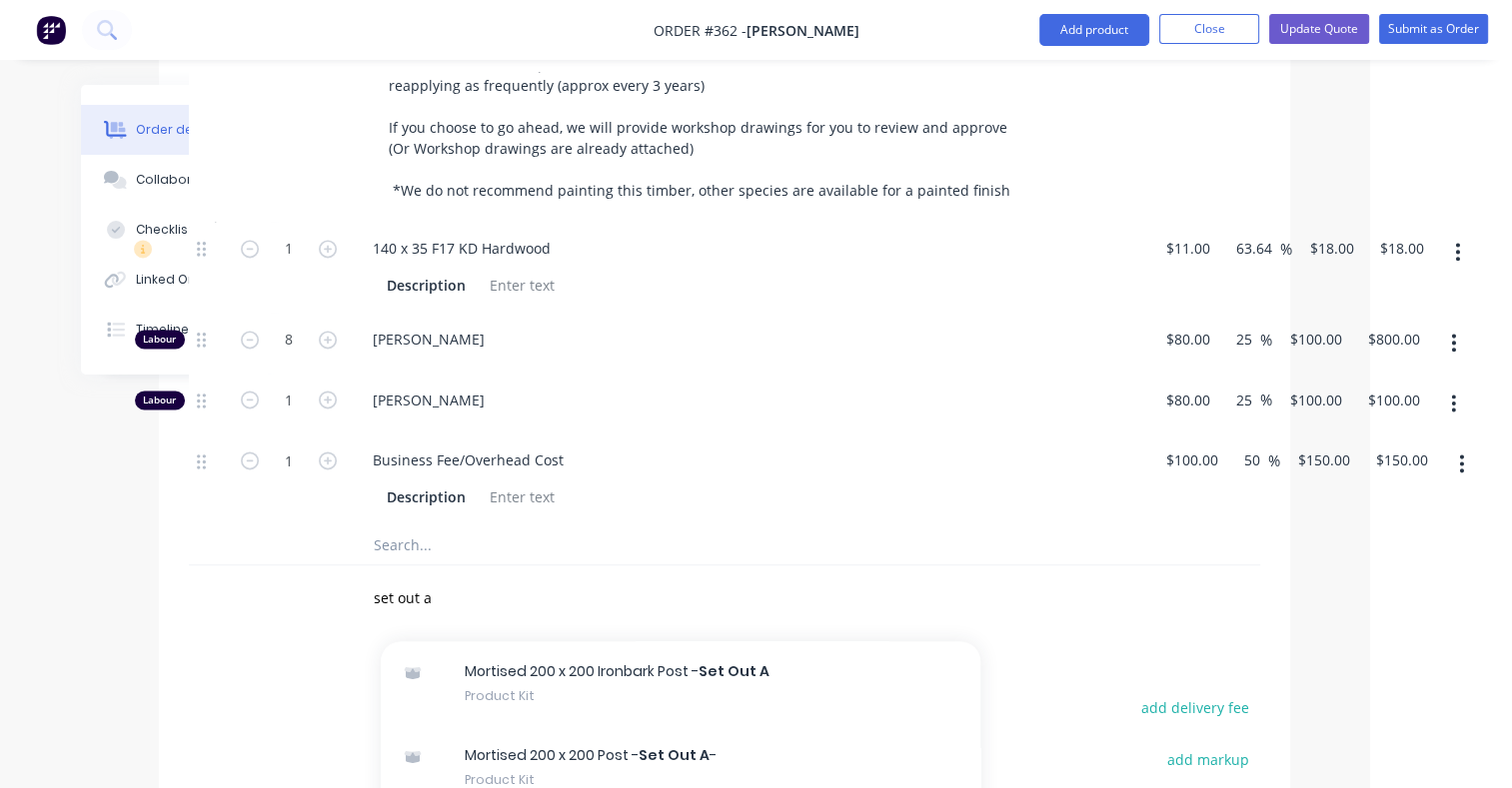 click on "Mortised 200 x 200 Post -  Set Out A  -  Product Kit" at bounding box center [681, 767] 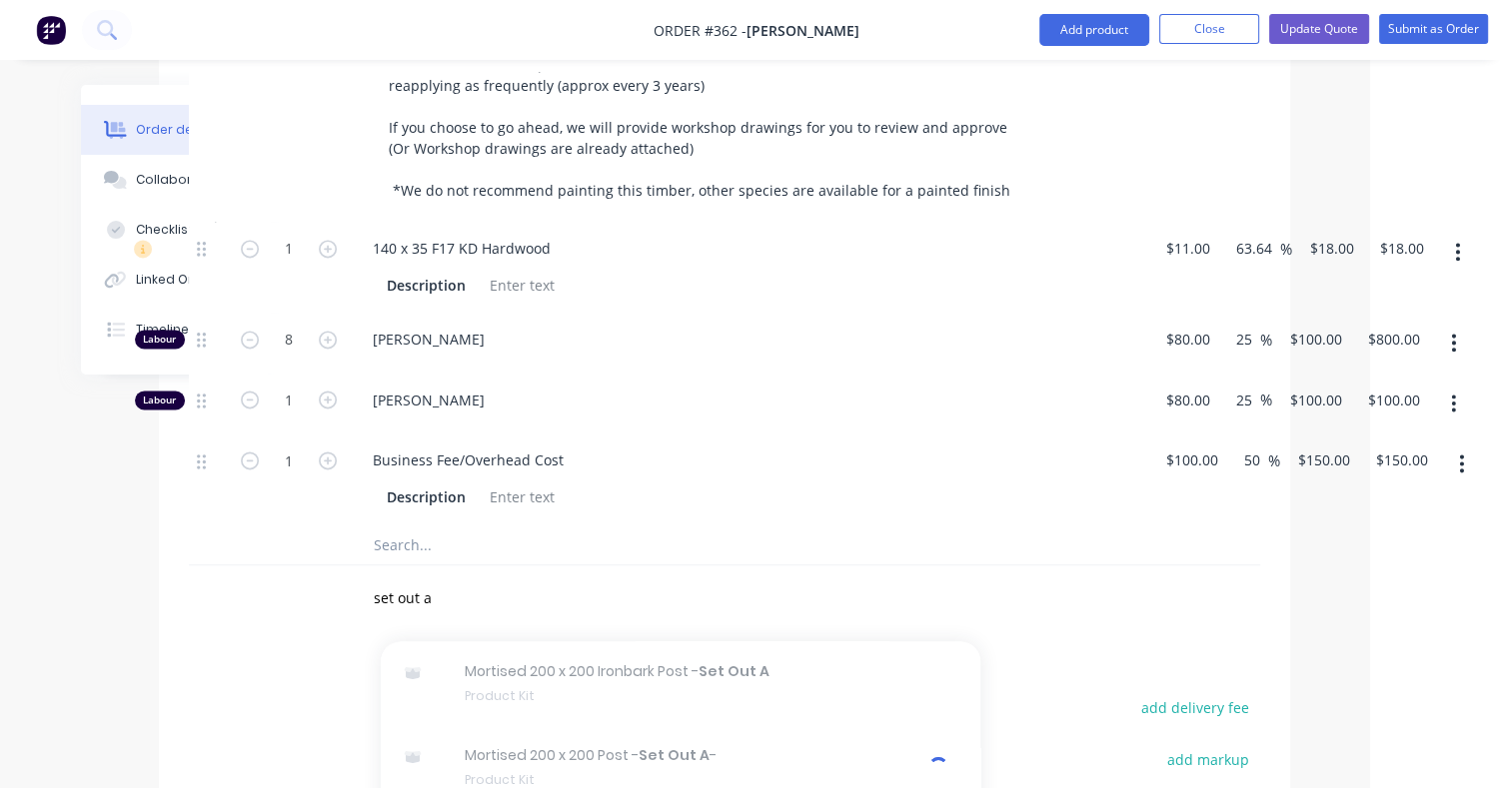 type 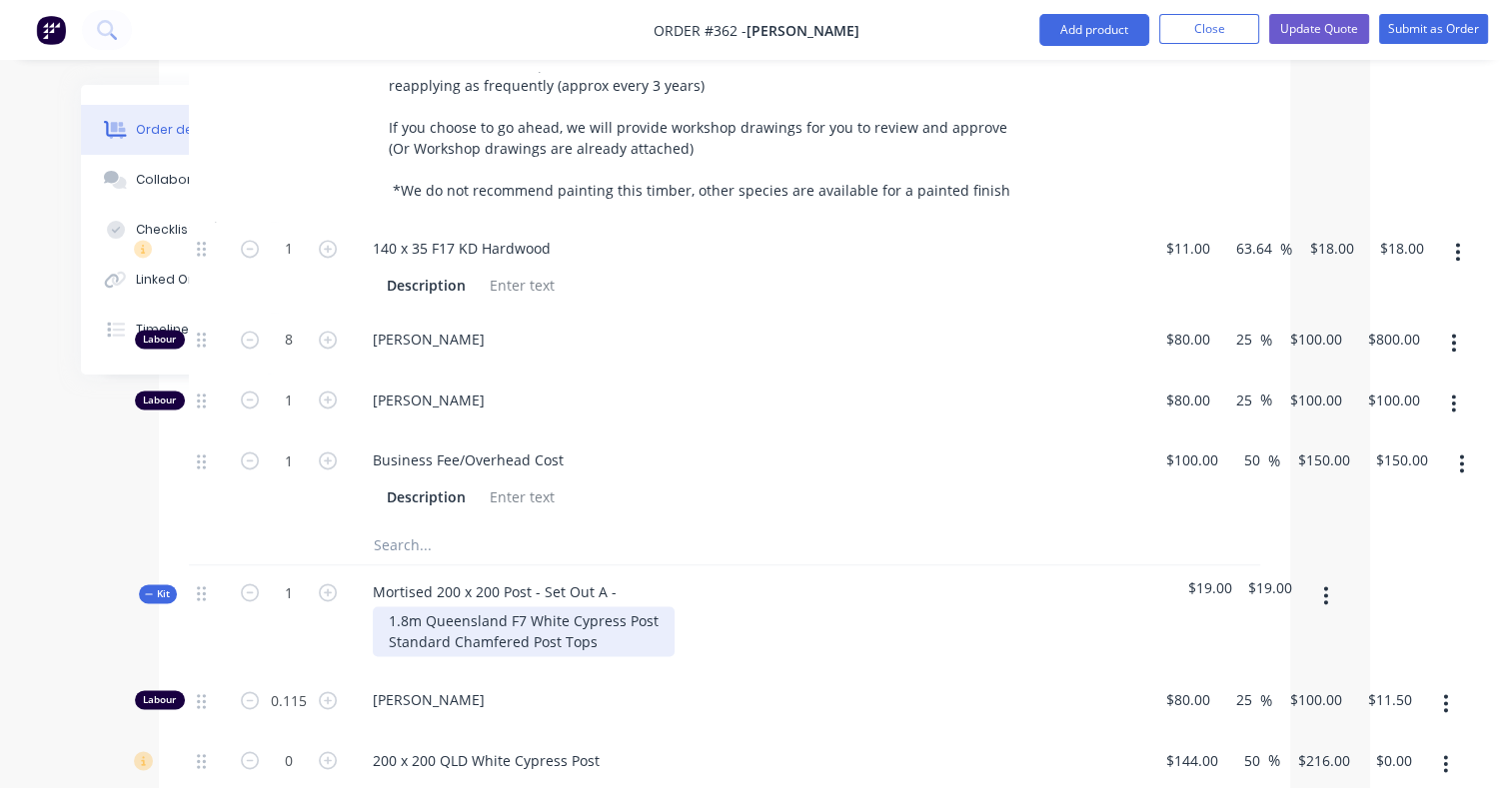 click on "1.8m Queensland F7 White Cypress Post
Standard Chamfered Post Tops" at bounding box center [524, 631] 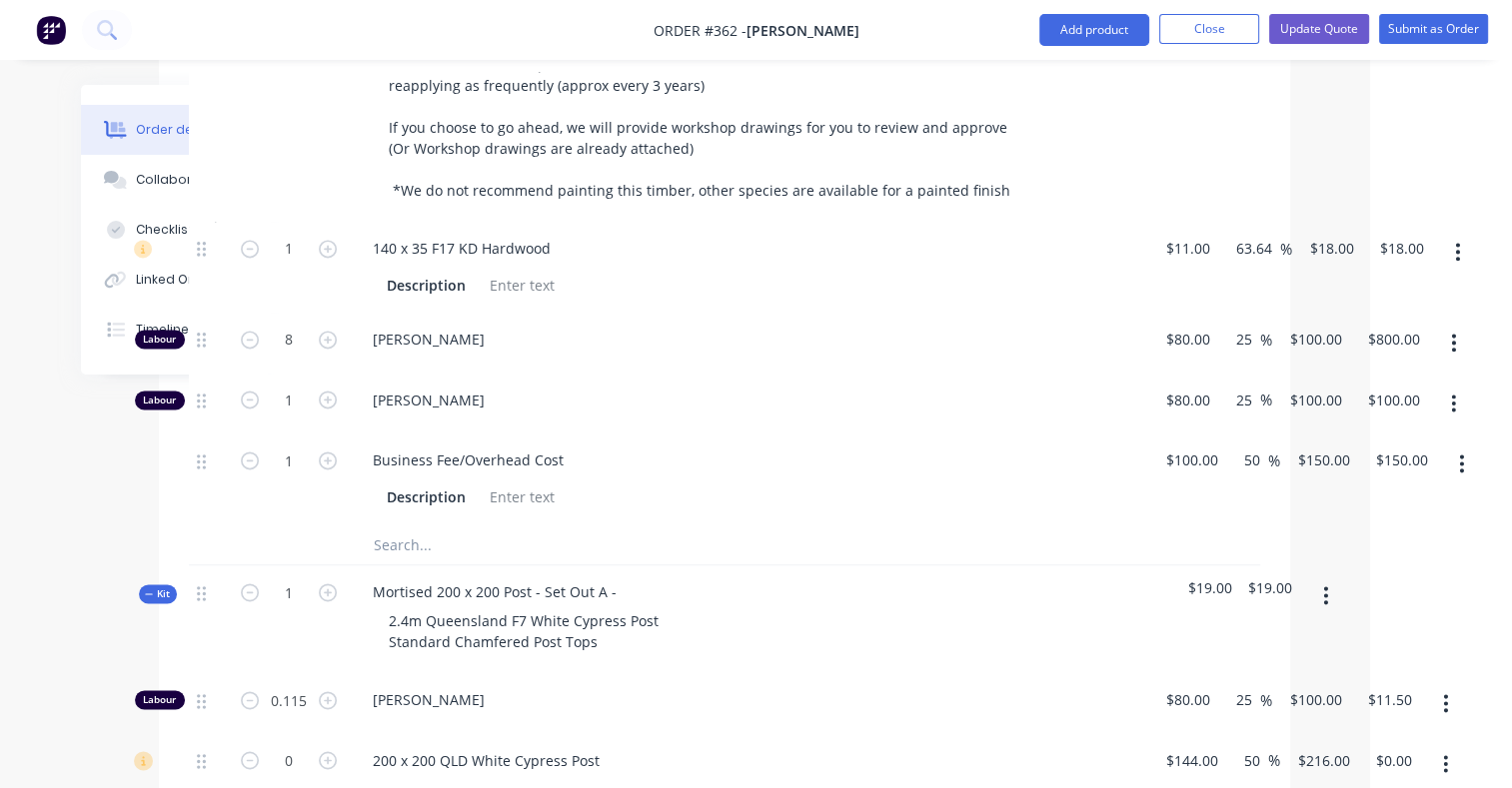 click on "1" at bounding box center [289, 619] 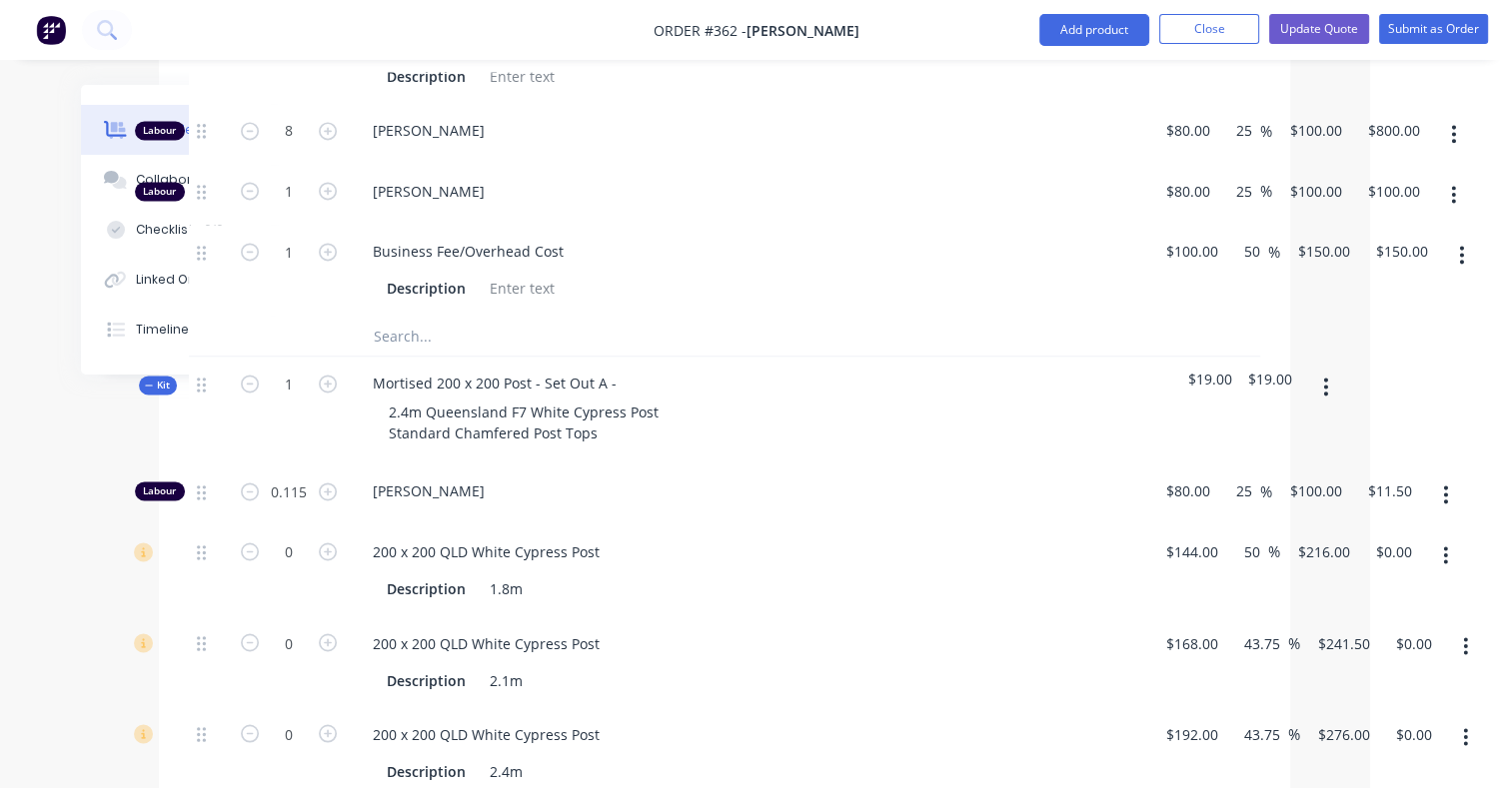 scroll, scrollTop: 3156, scrollLeft: 142, axis: both 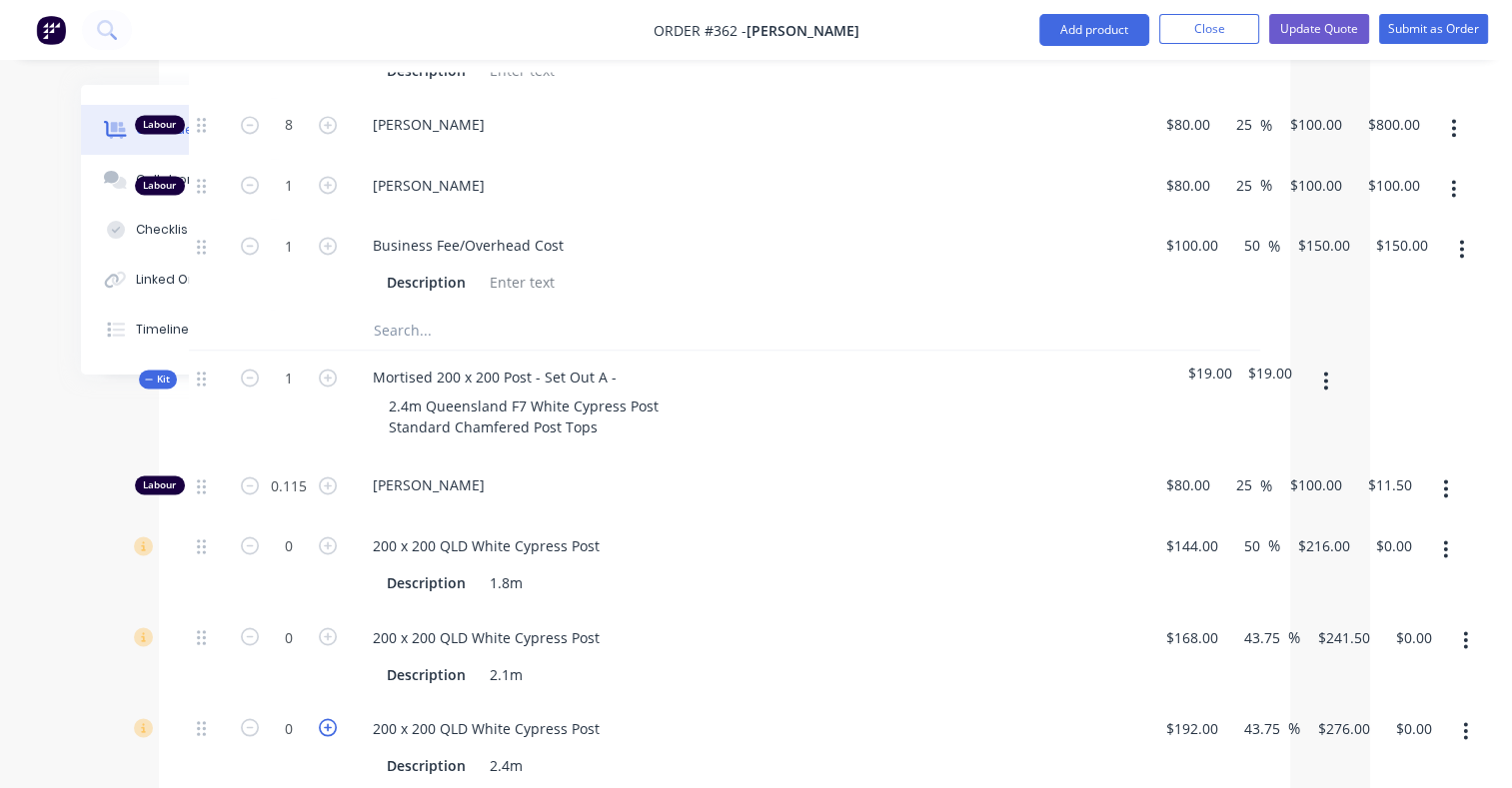 click 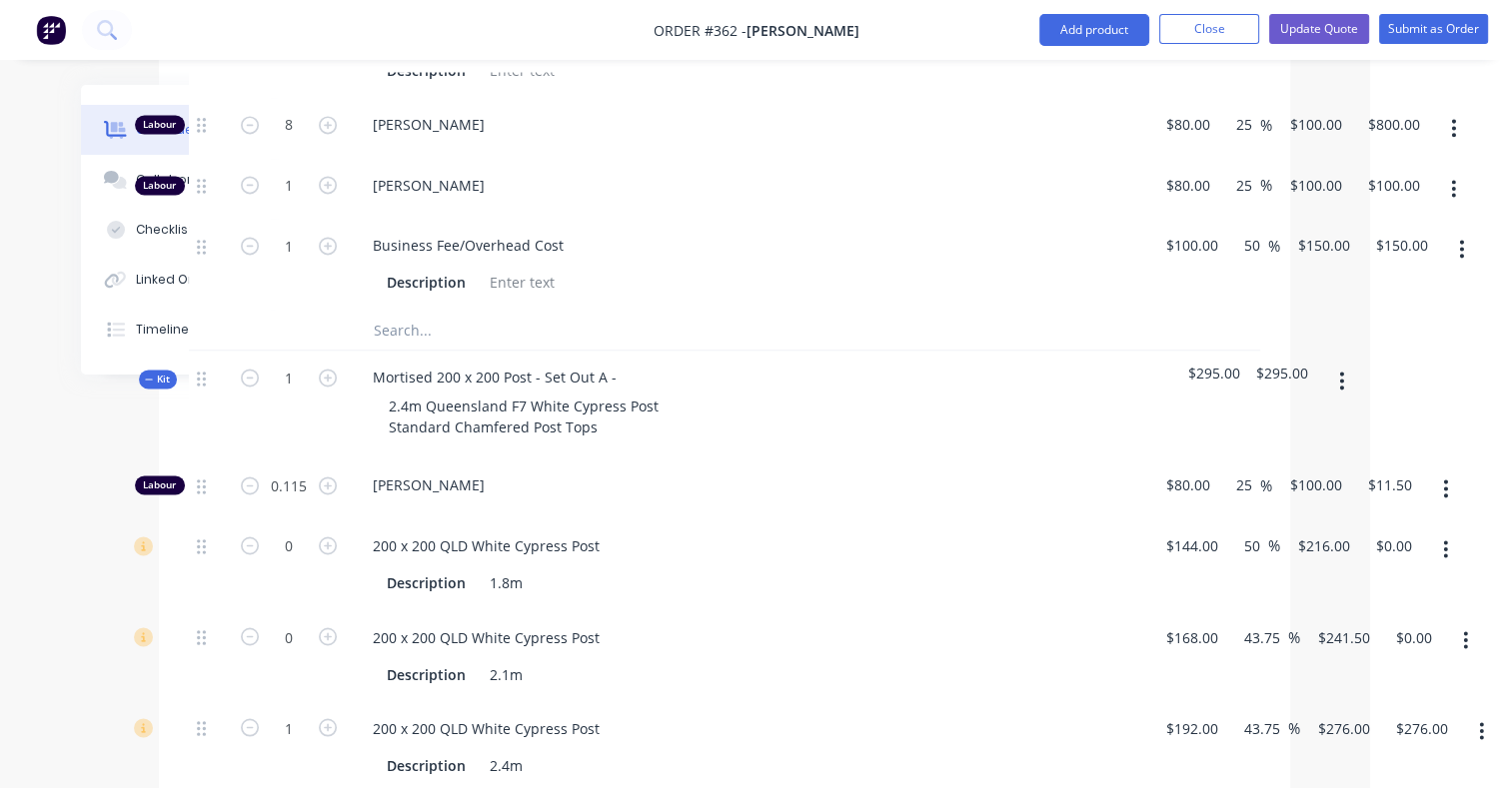 click at bounding box center [1465, 640] 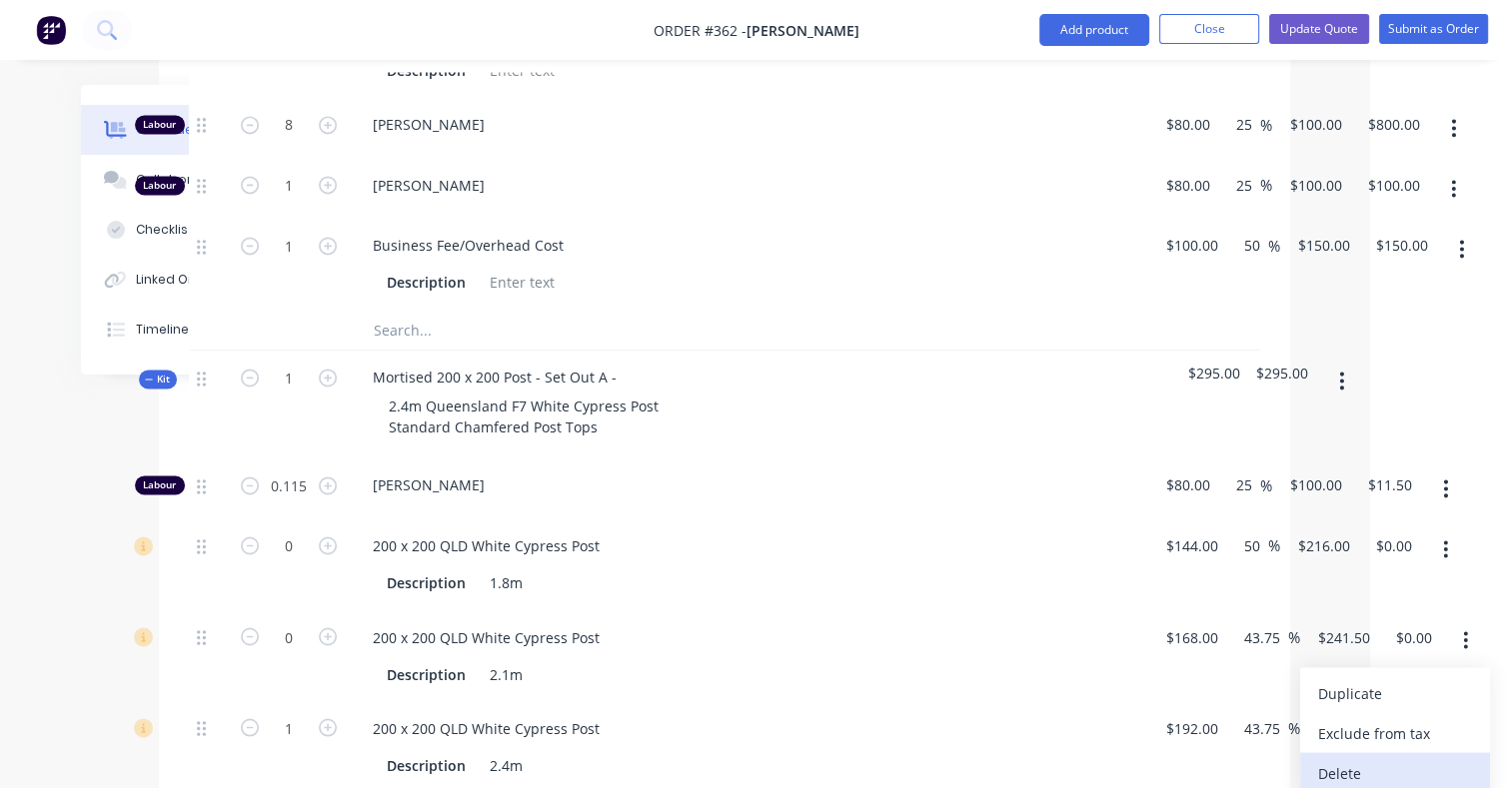 click on "Delete" at bounding box center (1395, 772) 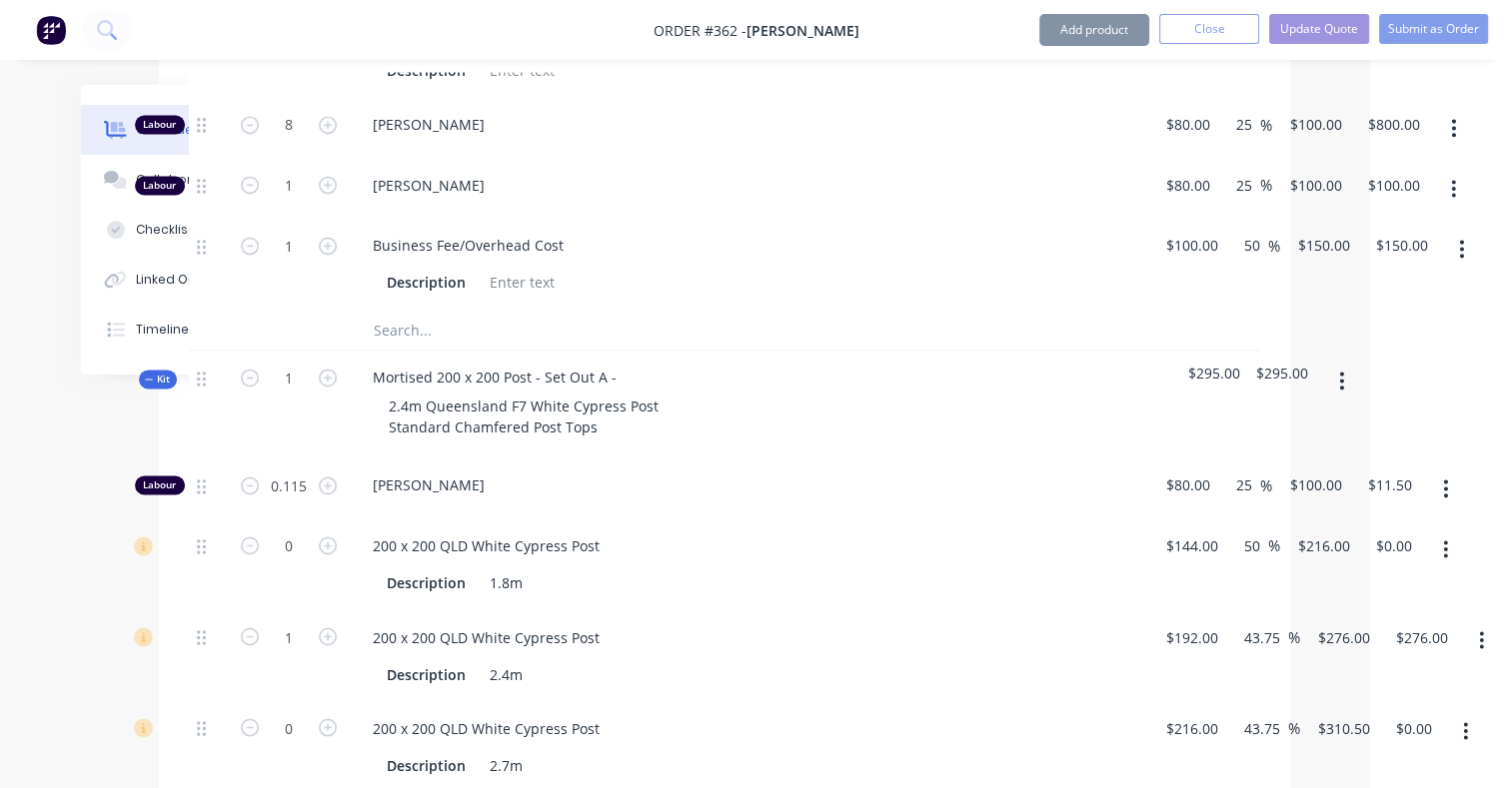 click at bounding box center (1445, 549) 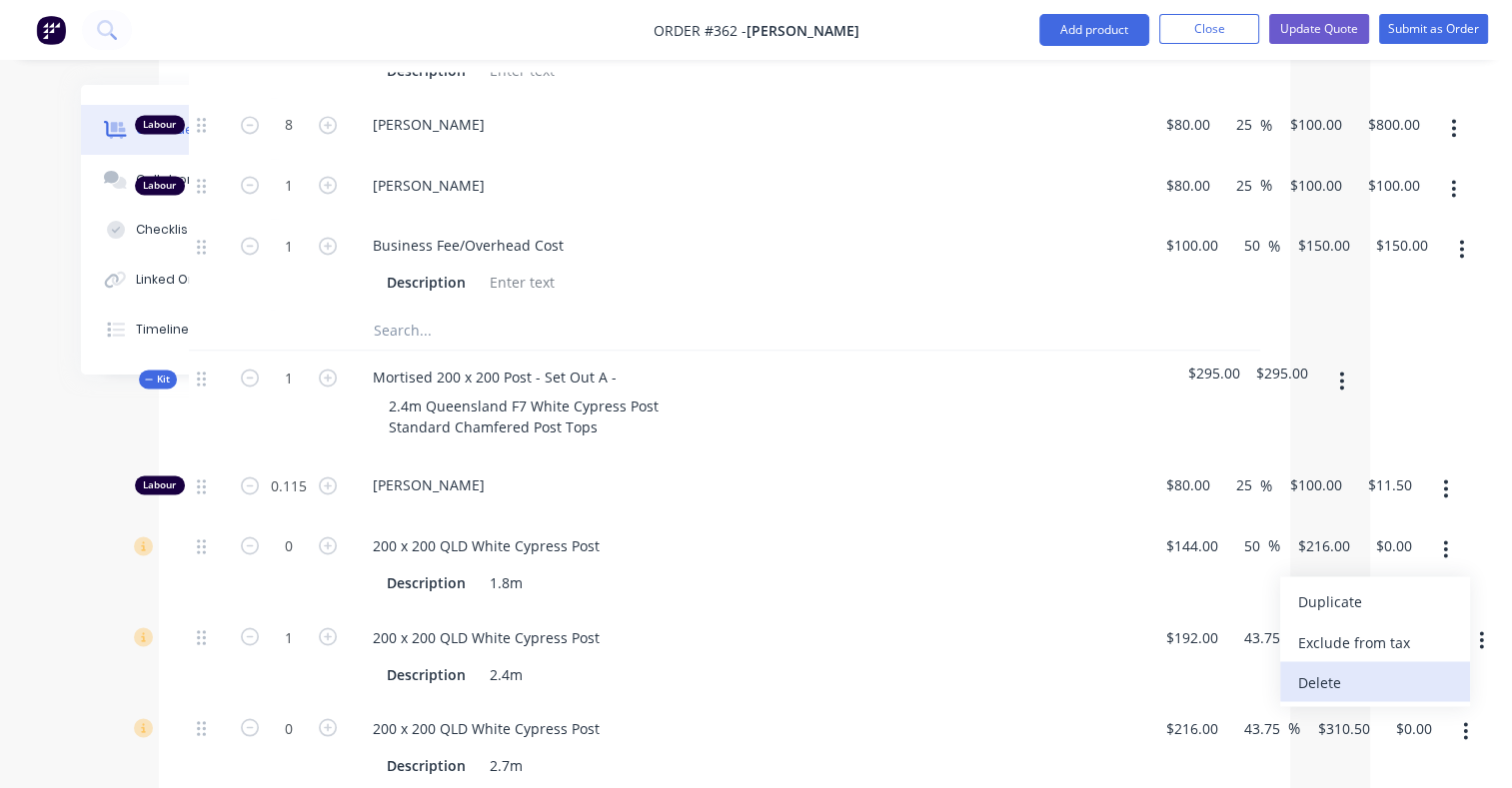 click on "Delete" at bounding box center (1375, 681) 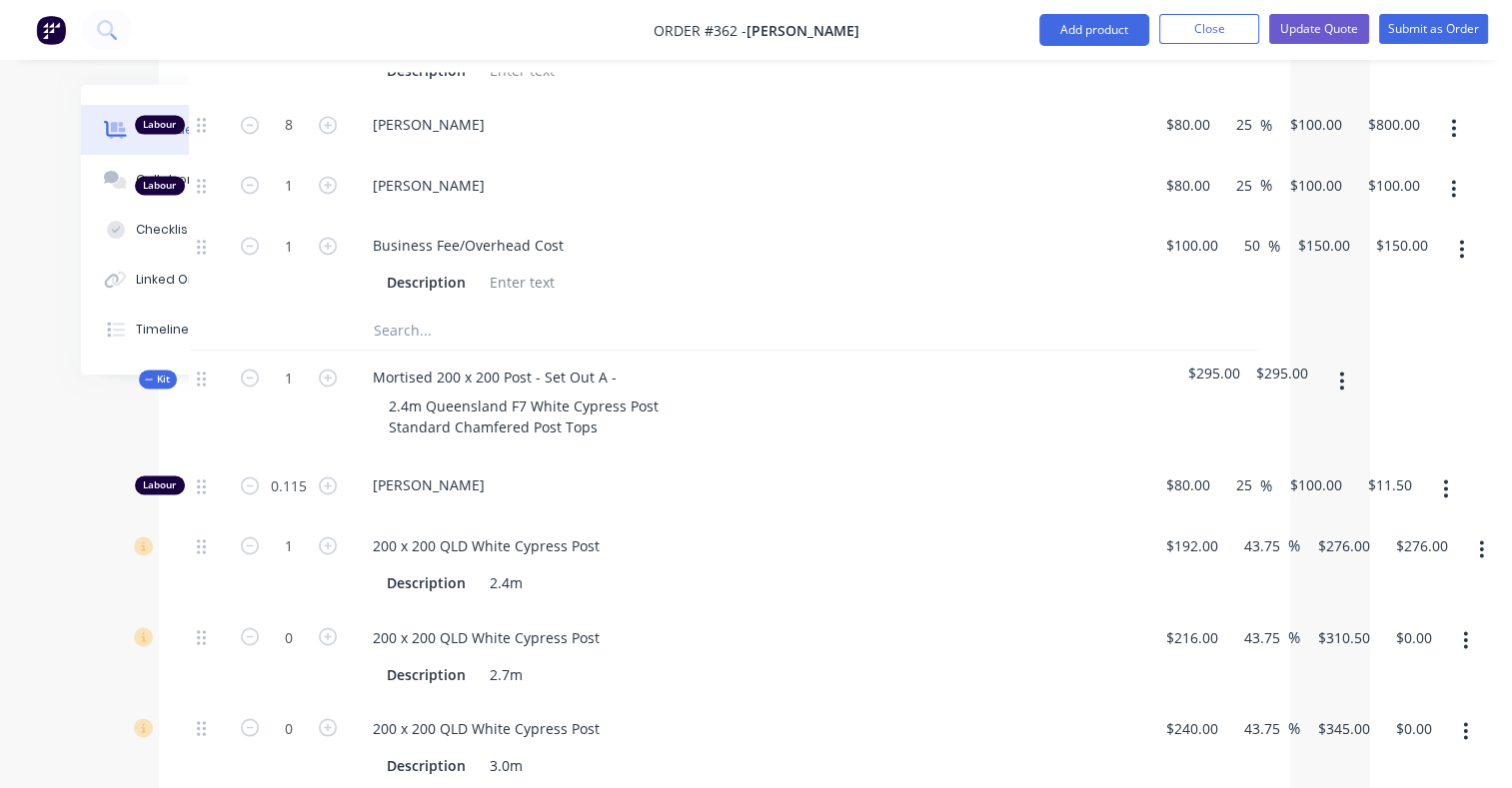click at bounding box center (1465, 640) 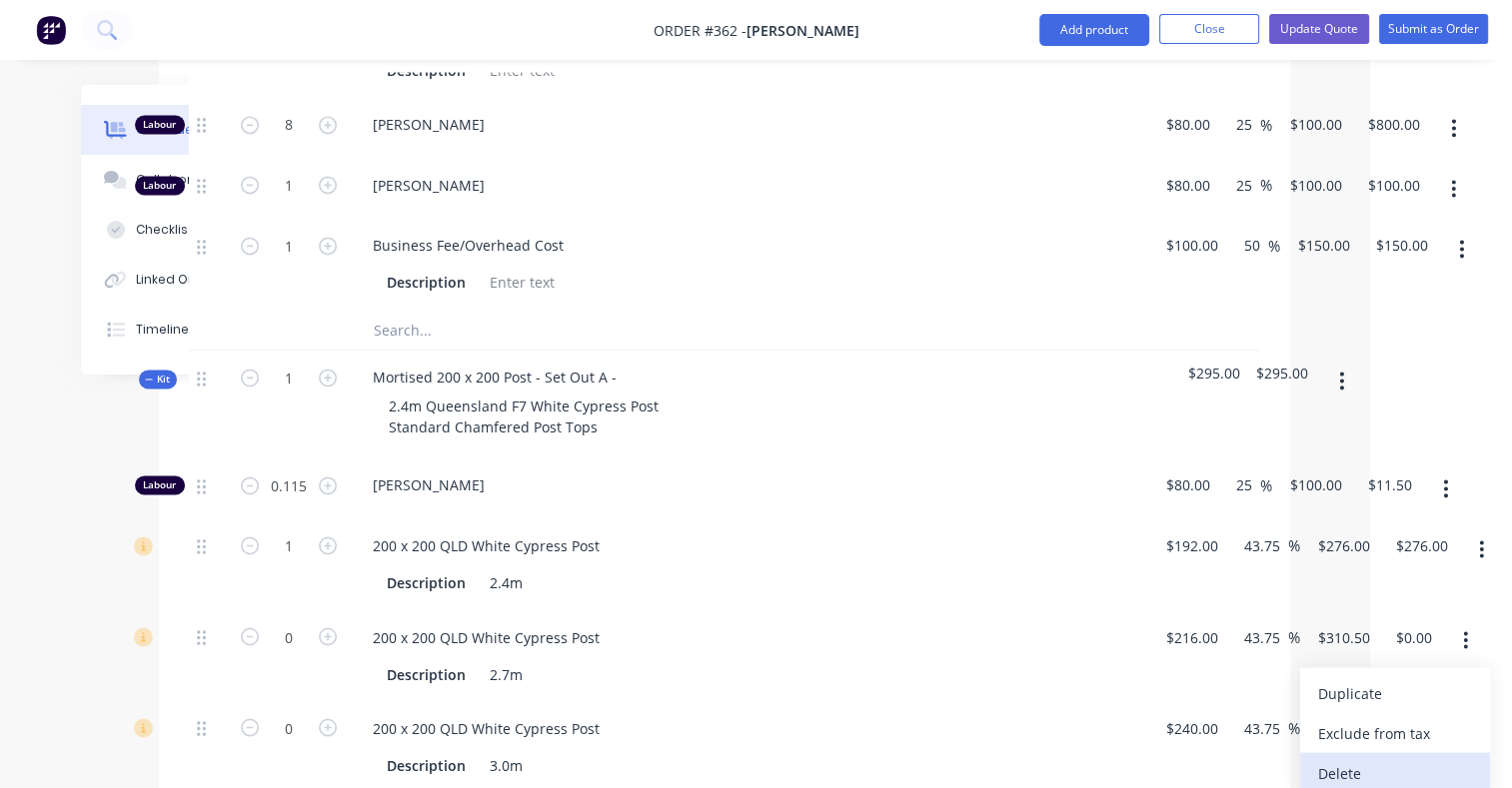 click on "Delete" at bounding box center (1395, 772) 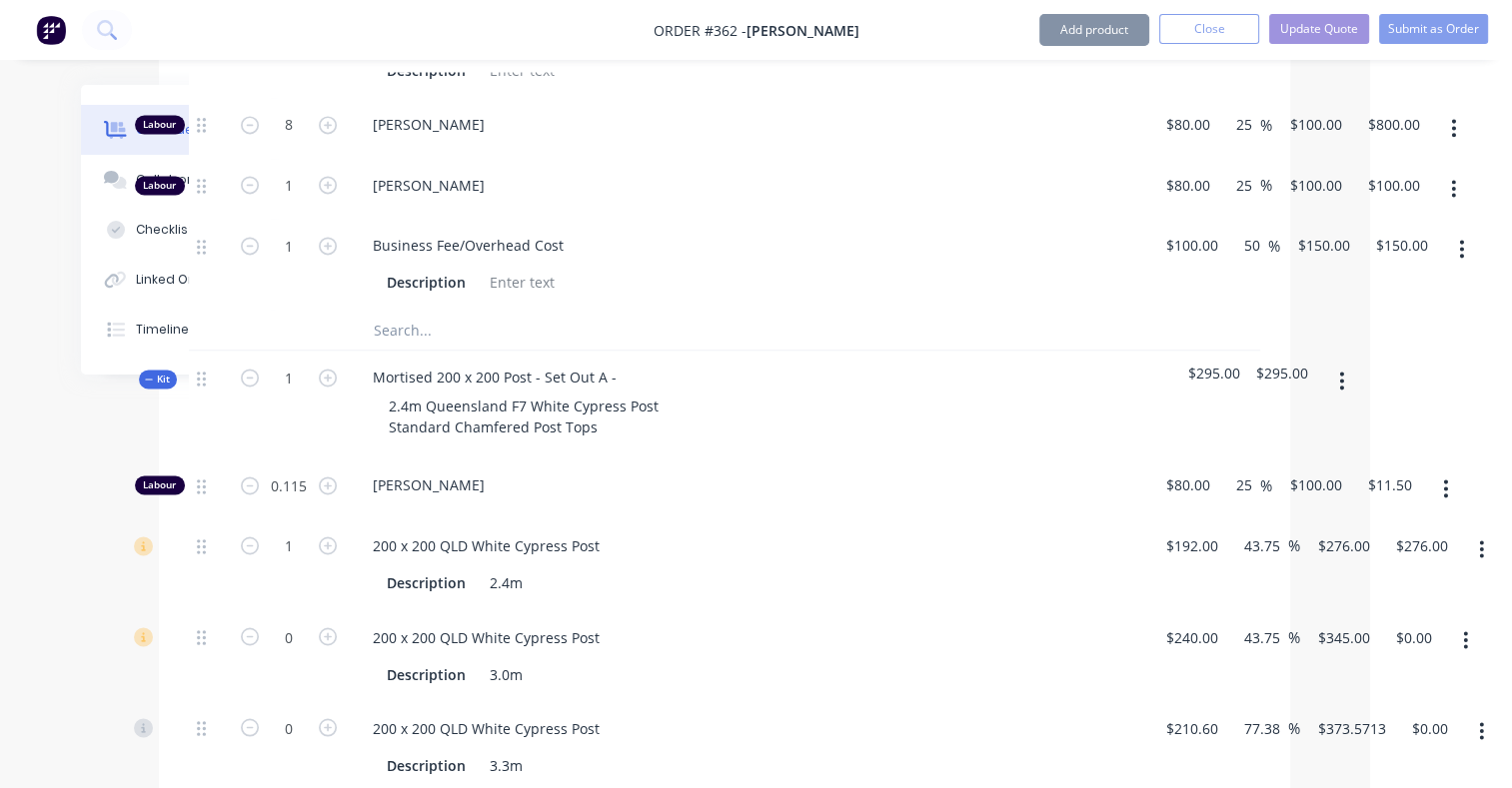 click 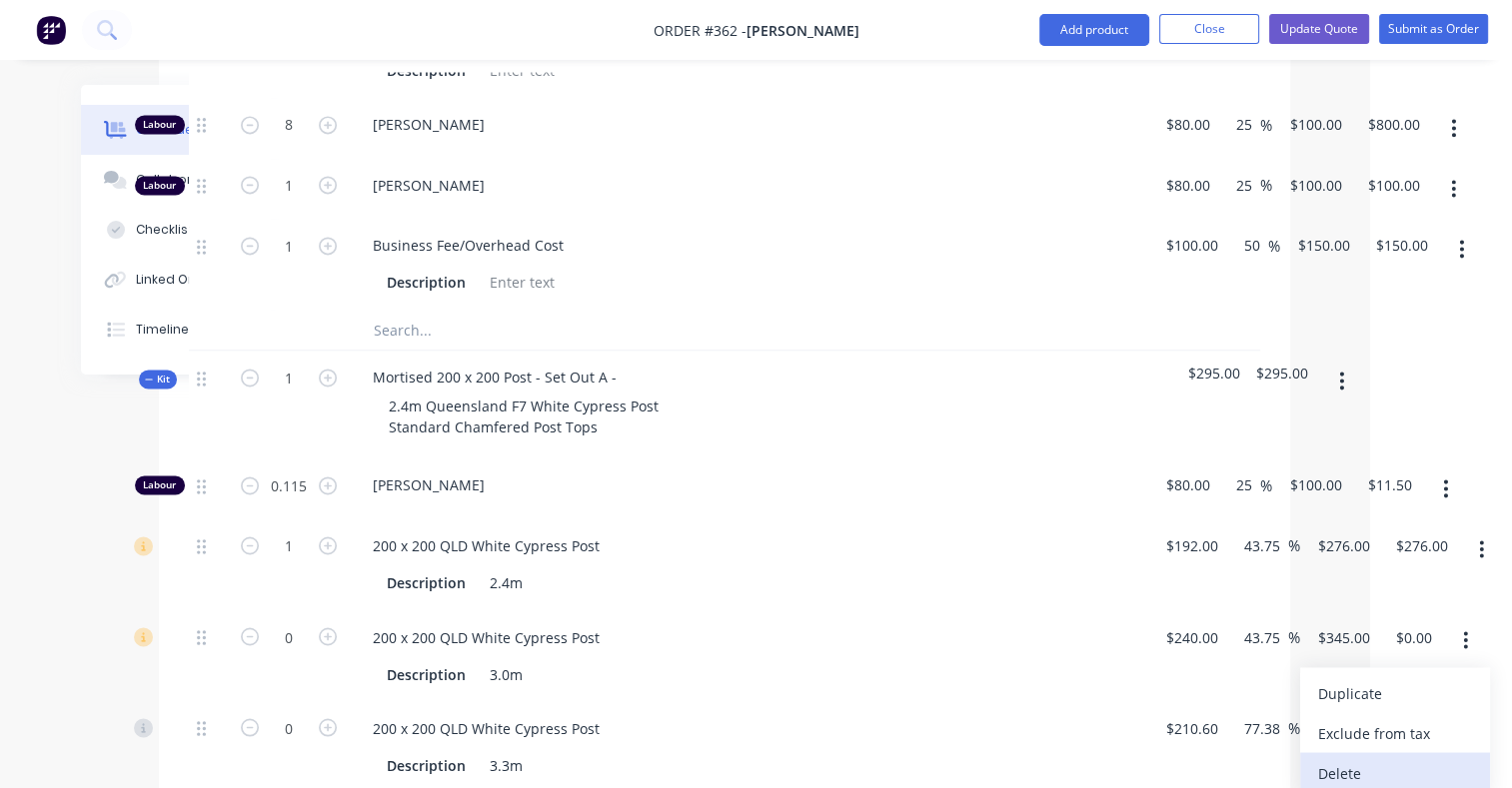 click on "Delete" at bounding box center (1395, 772) 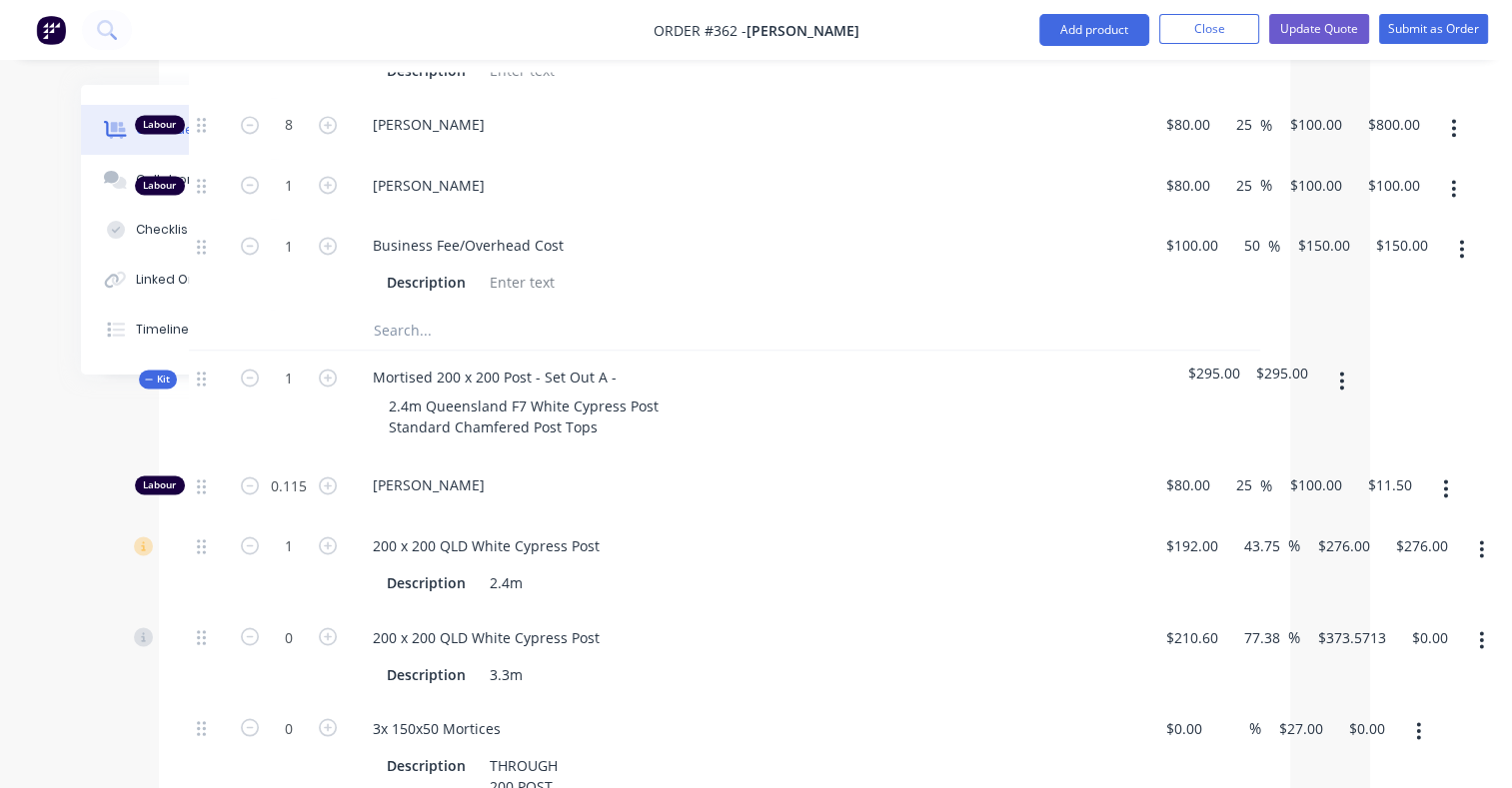 click 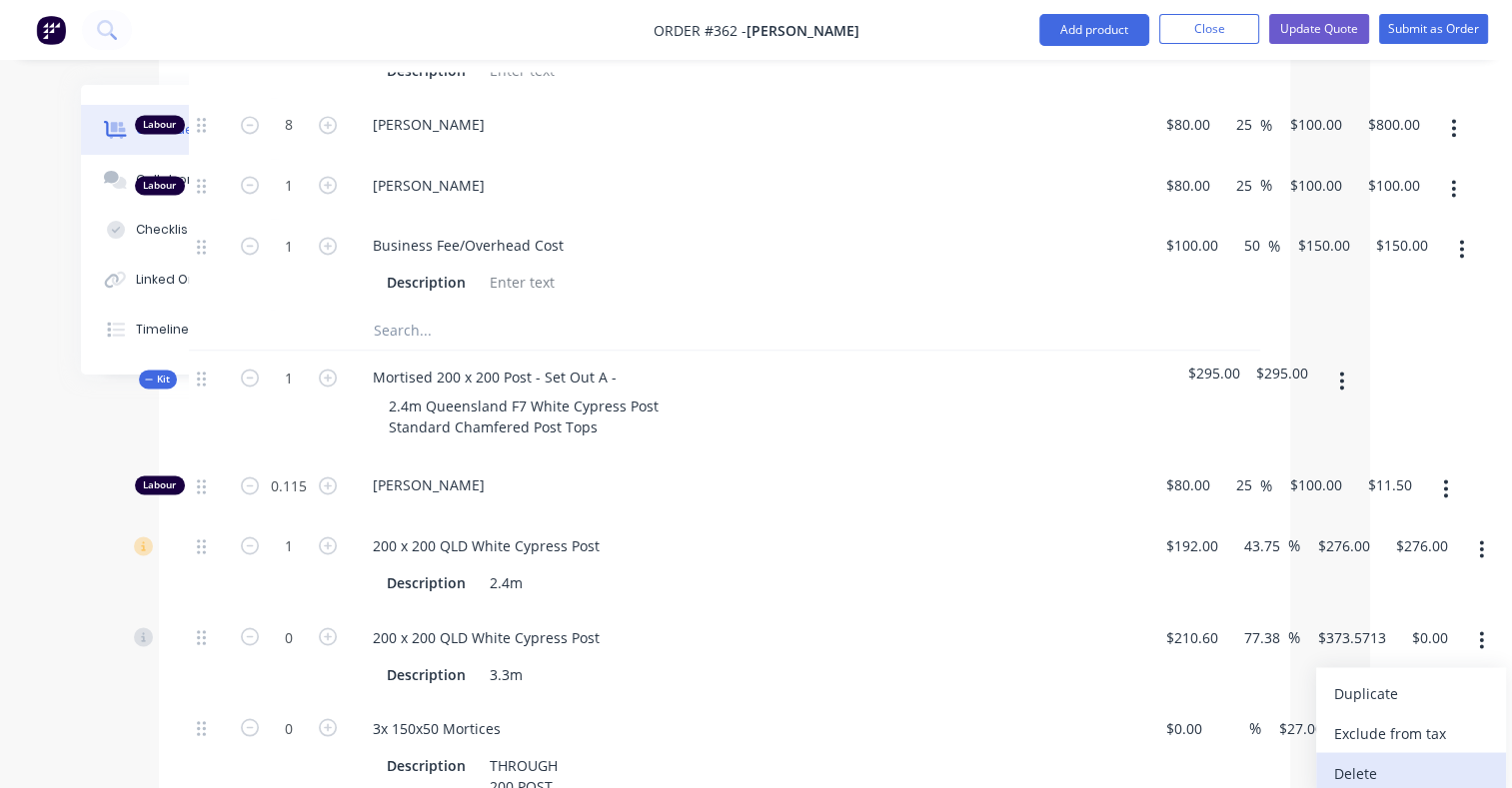 click on "Delete" at bounding box center (1411, 772) 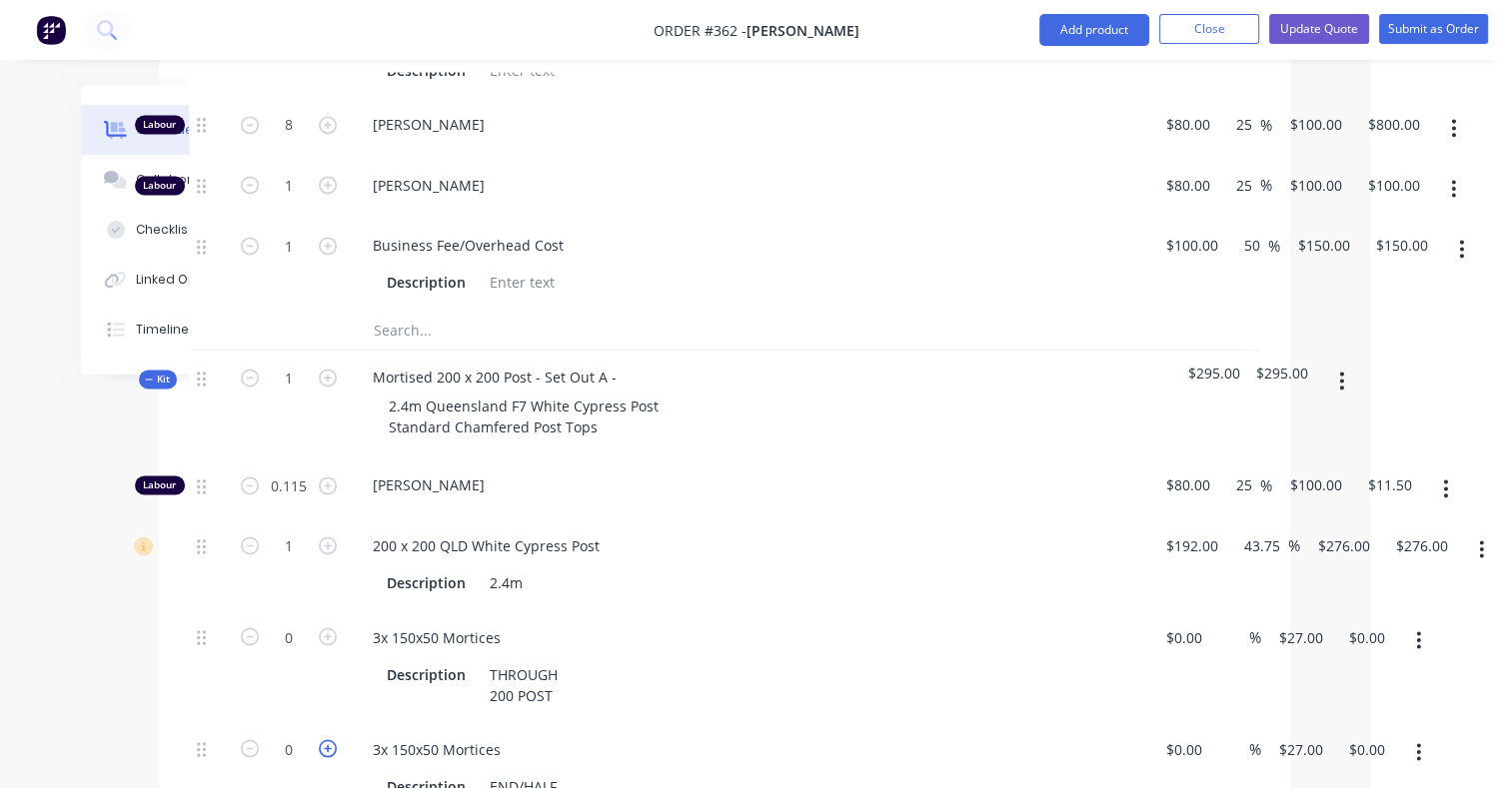 click 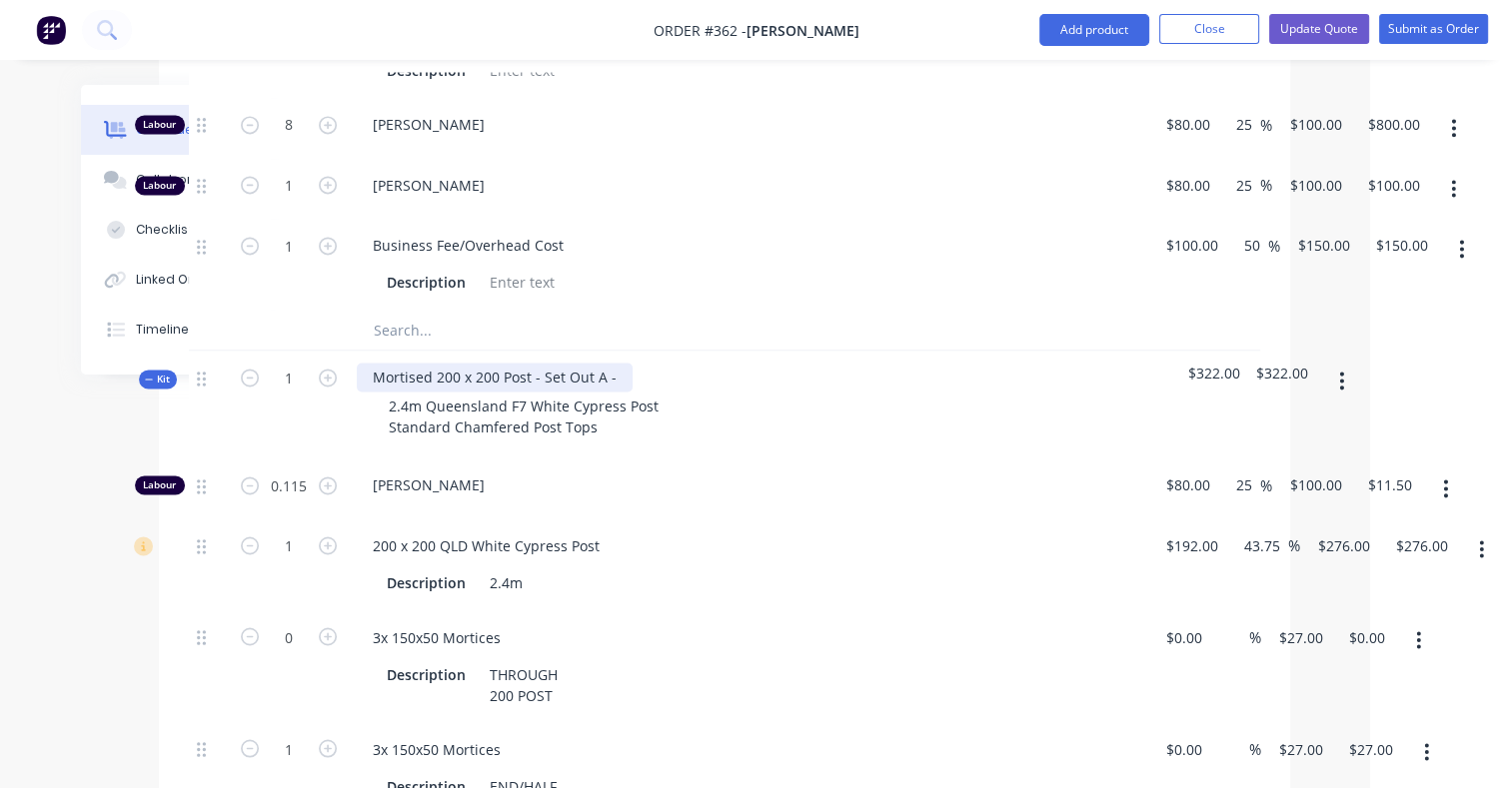 click on "Mortised 200 x 200 Post - Set Out A -" at bounding box center (495, 377) 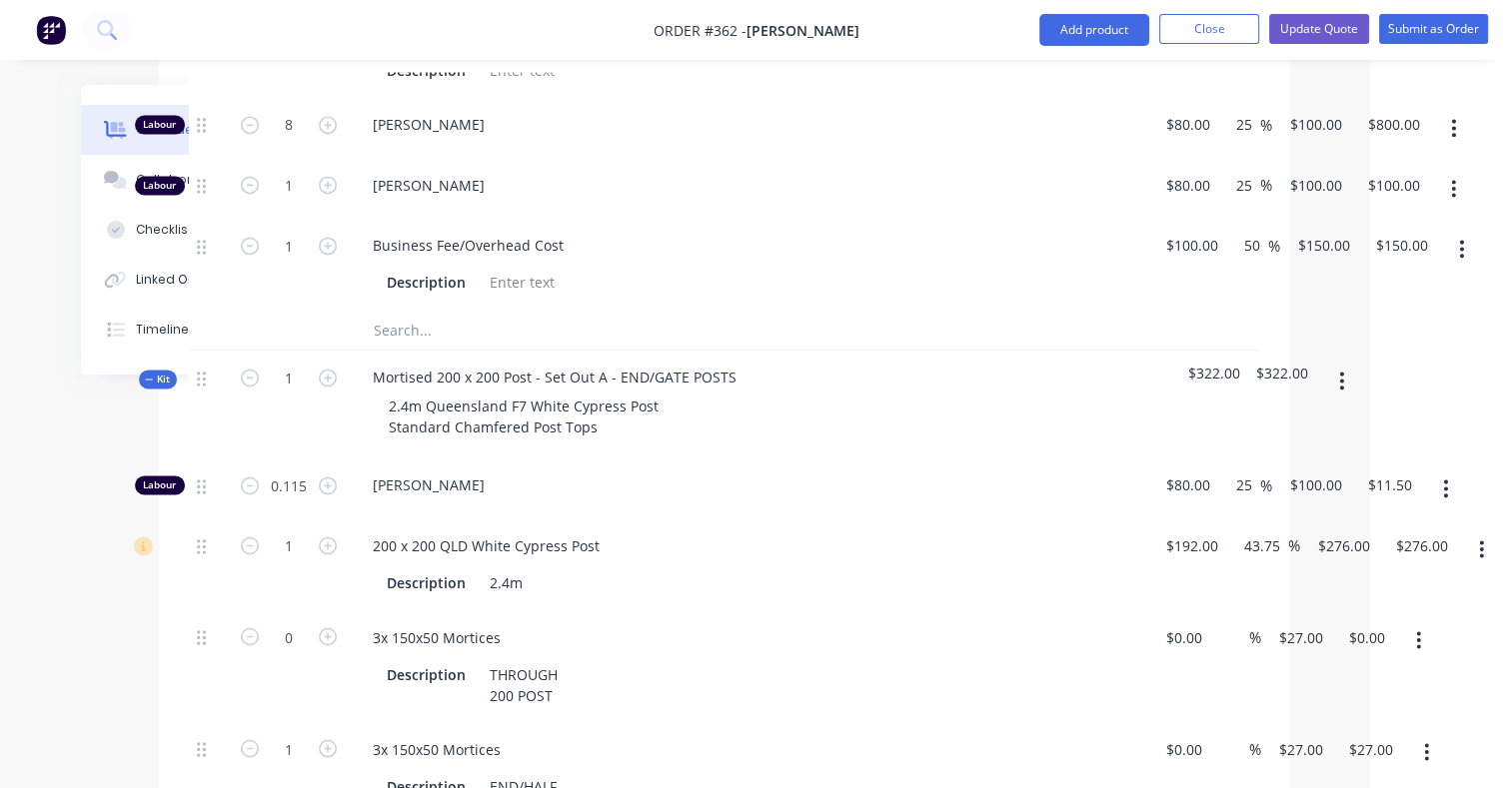 click on "1" at bounding box center [289, 404] 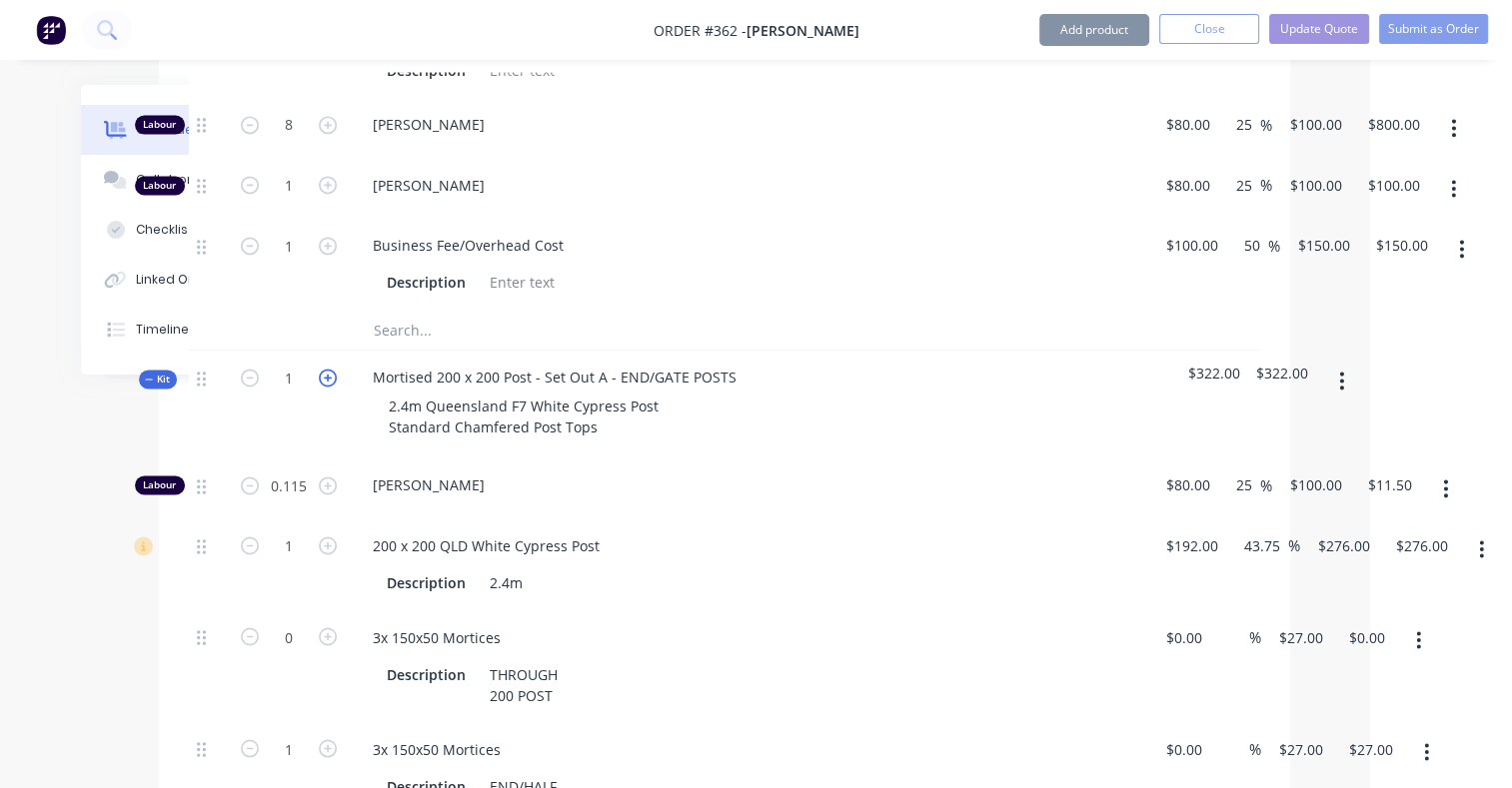 click 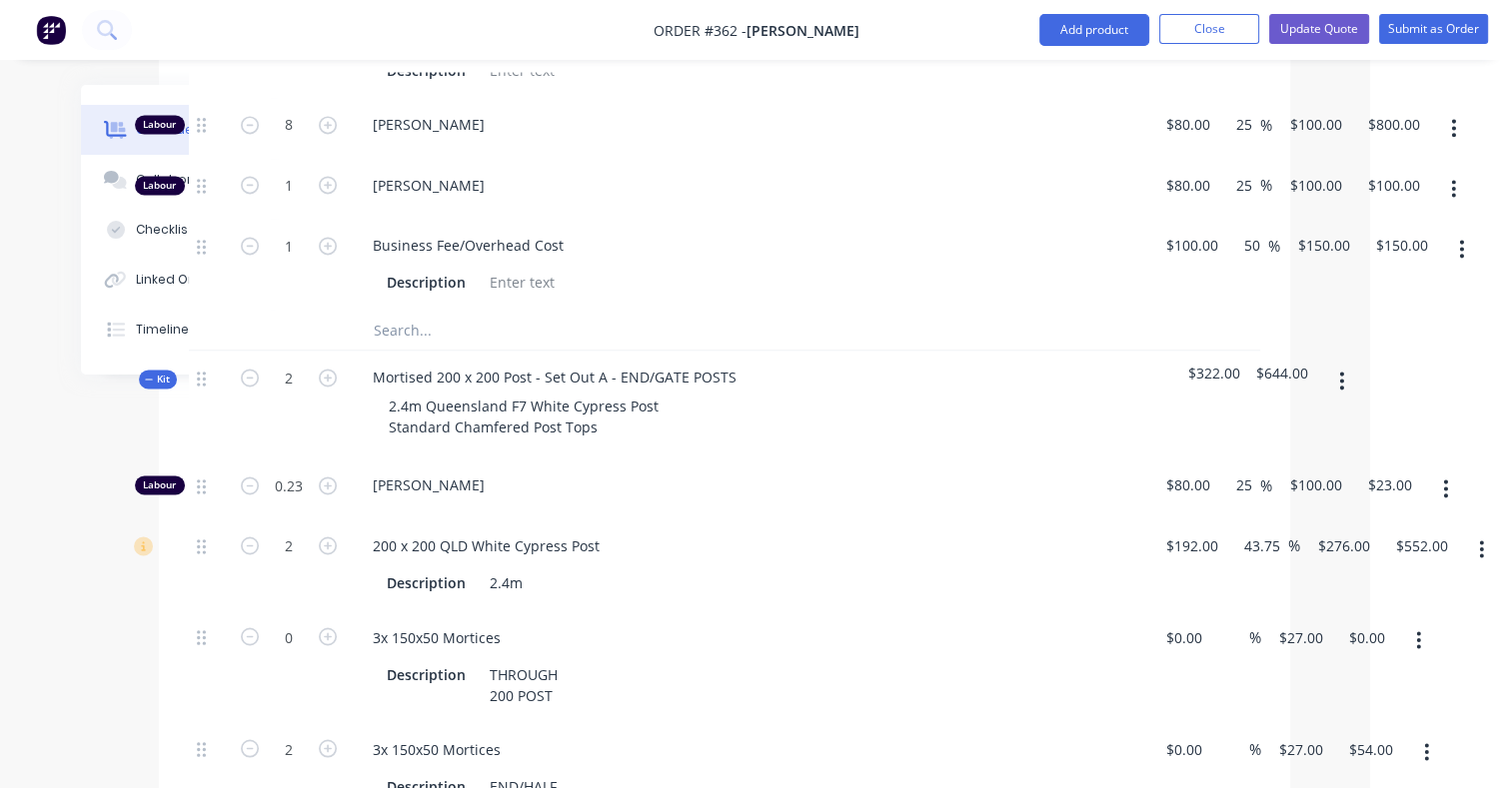 click 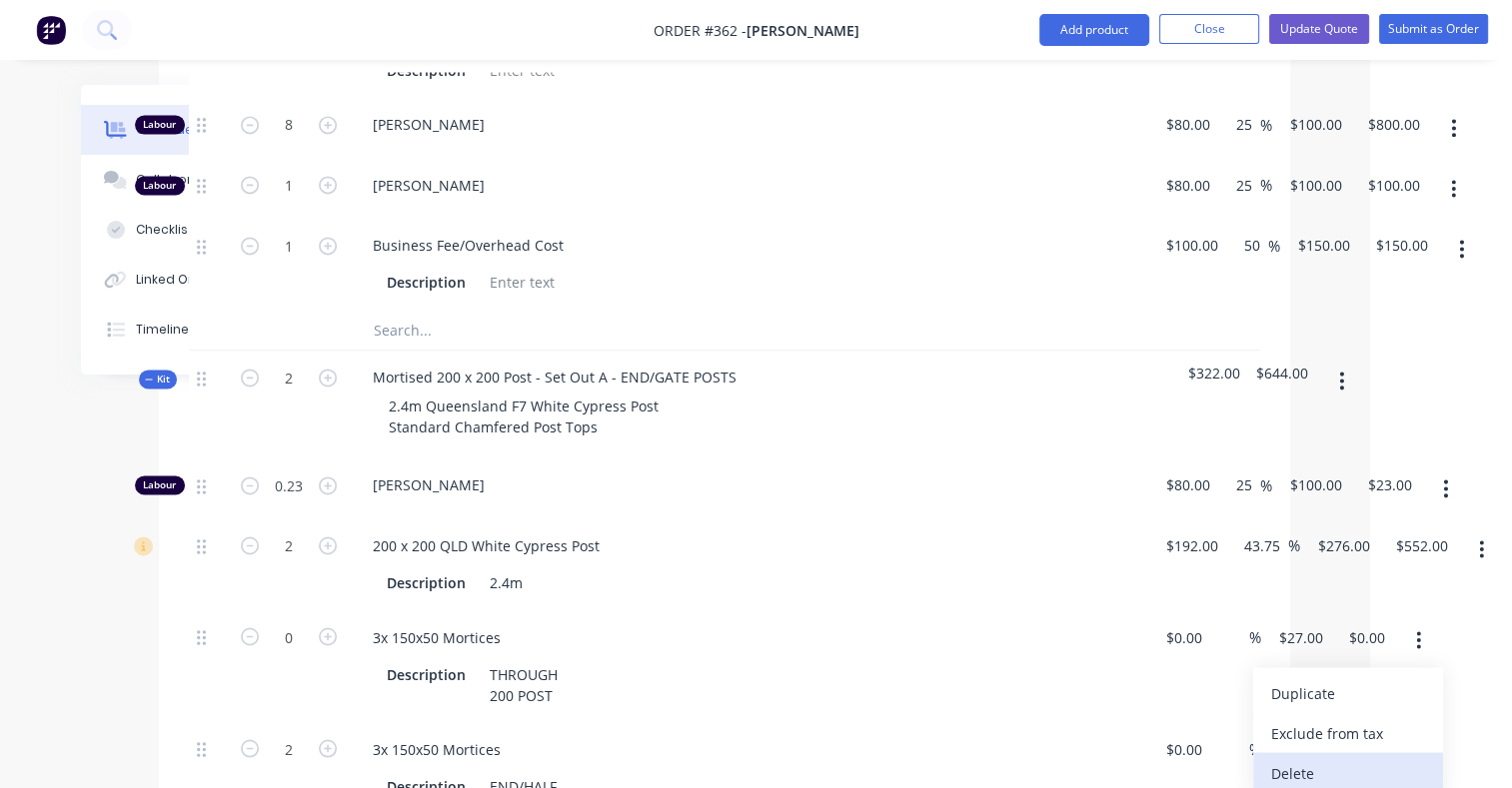 click on "Delete" at bounding box center [1348, 772] 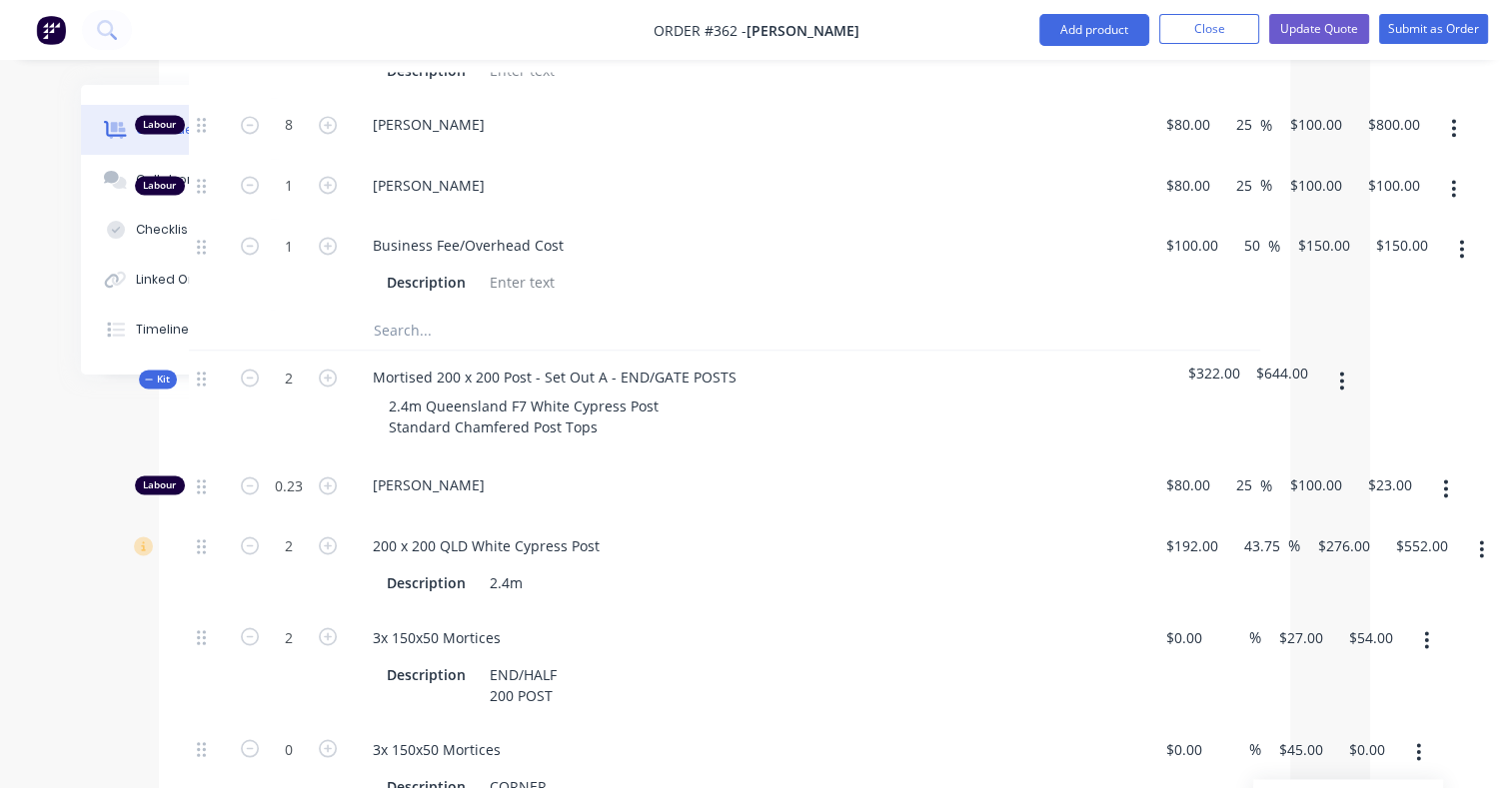 scroll, scrollTop: 3221, scrollLeft: 142, axis: both 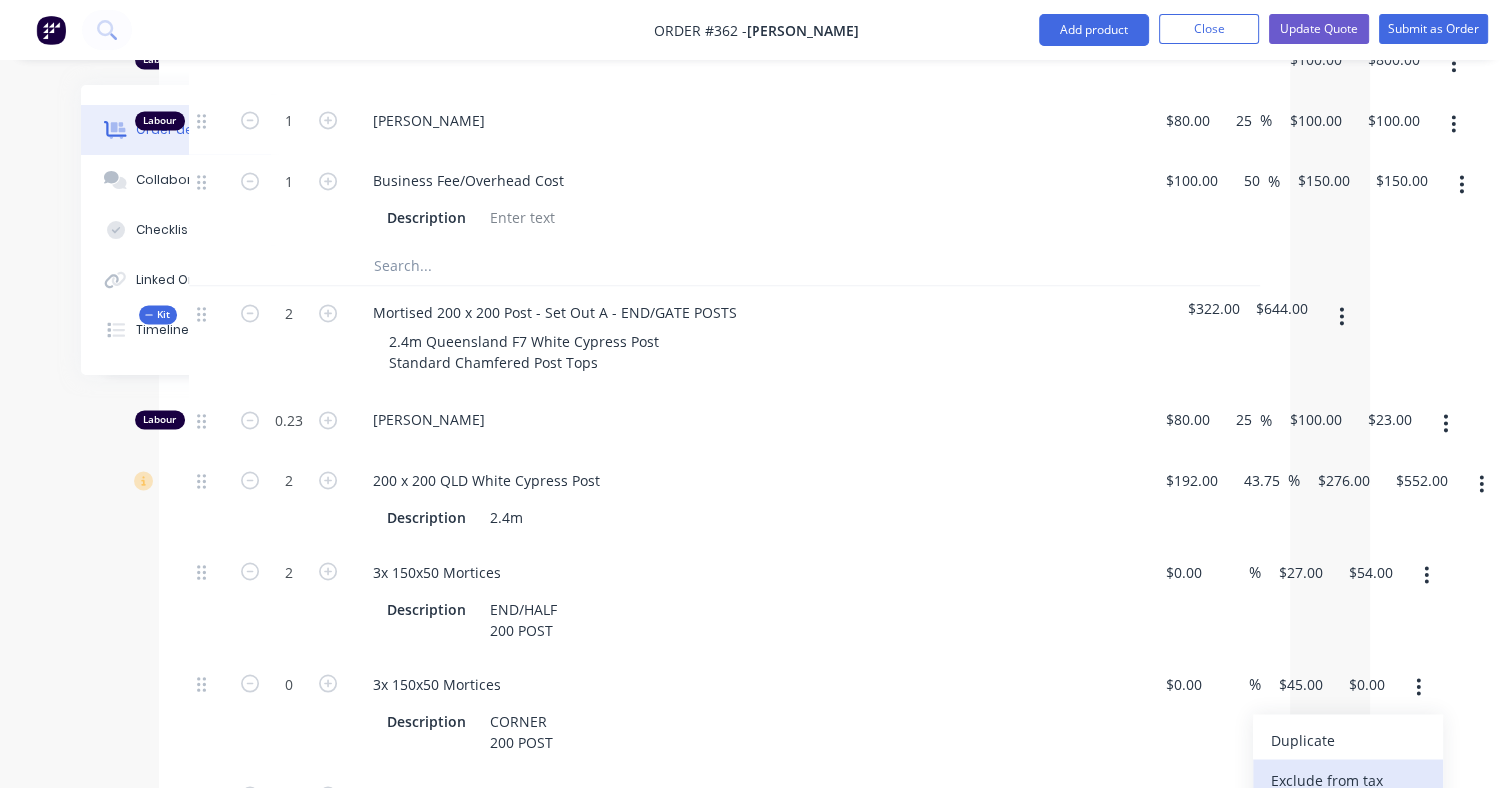 click on "Delete" at bounding box center (1348, 819) 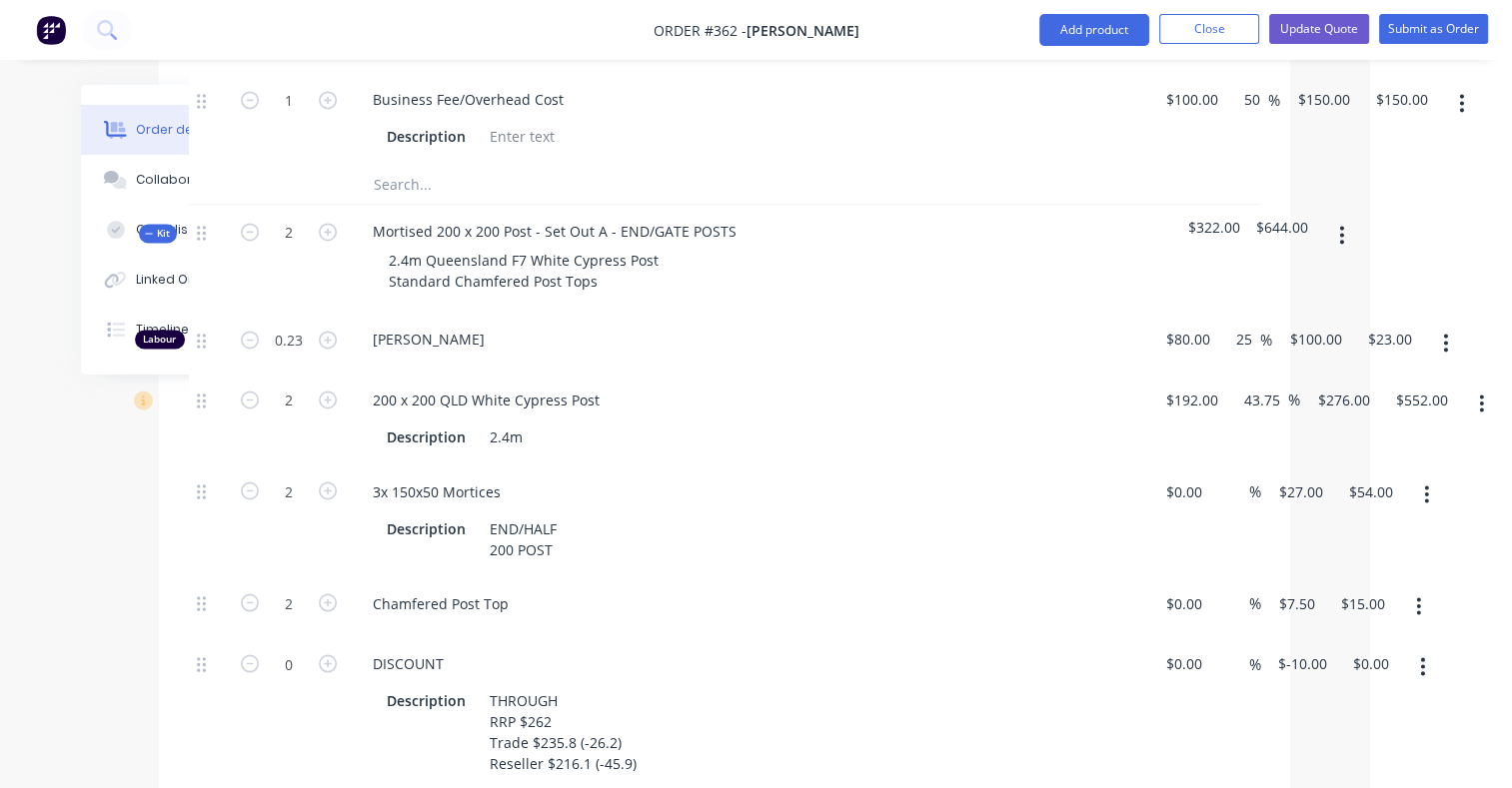 scroll, scrollTop: 3301, scrollLeft: 142, axis: both 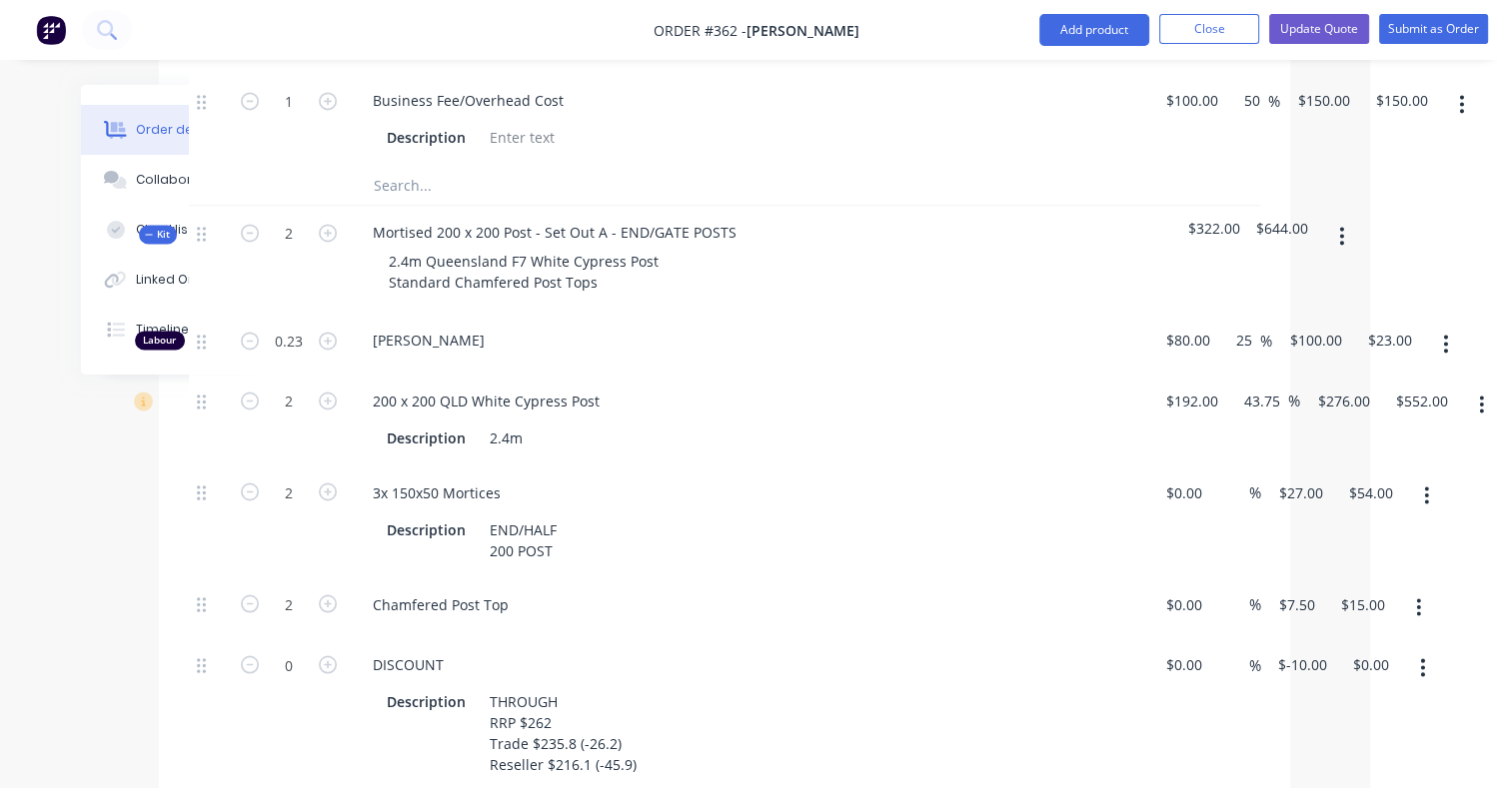 click 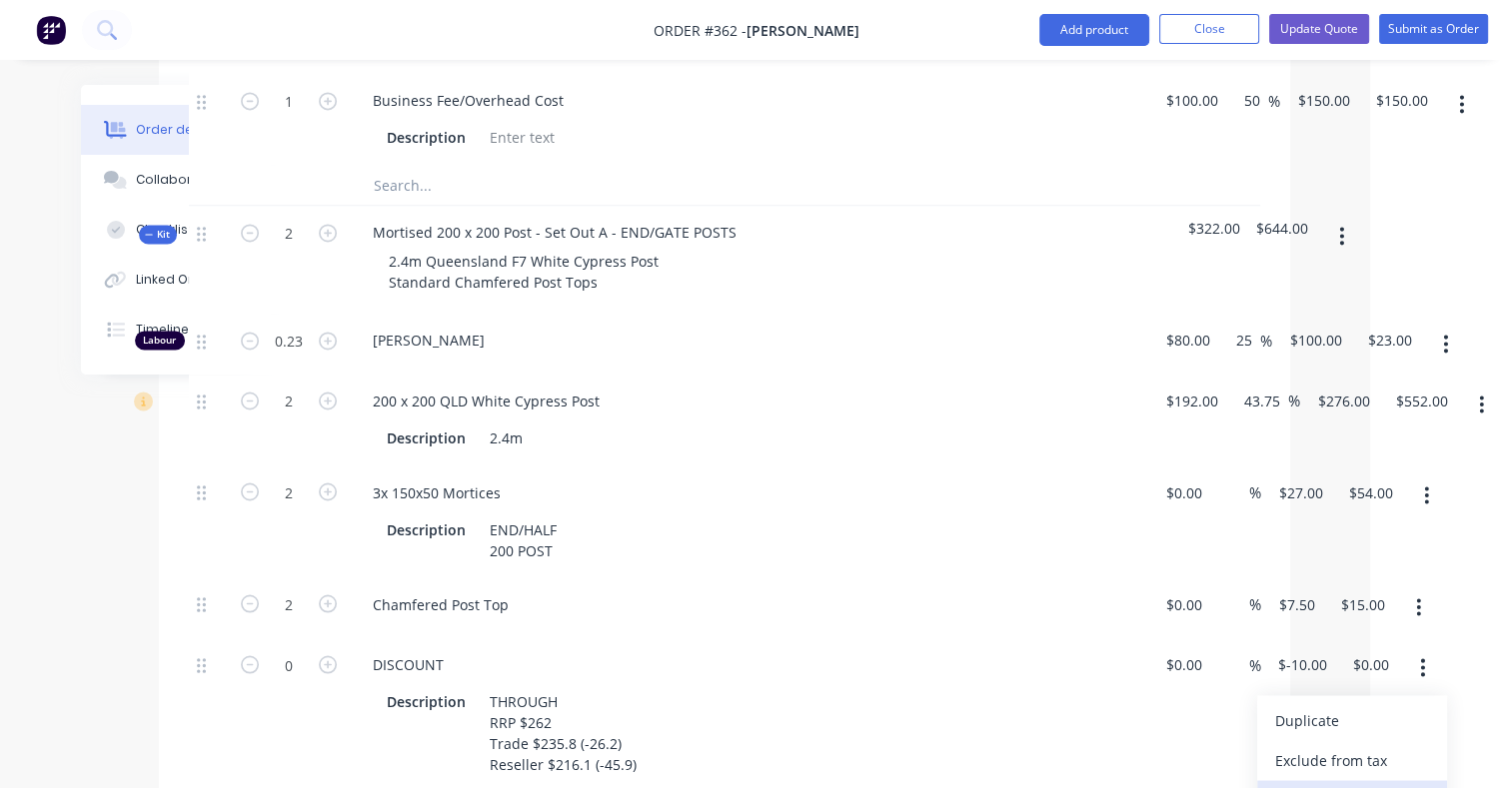click on "Delete" at bounding box center (1352, 799) 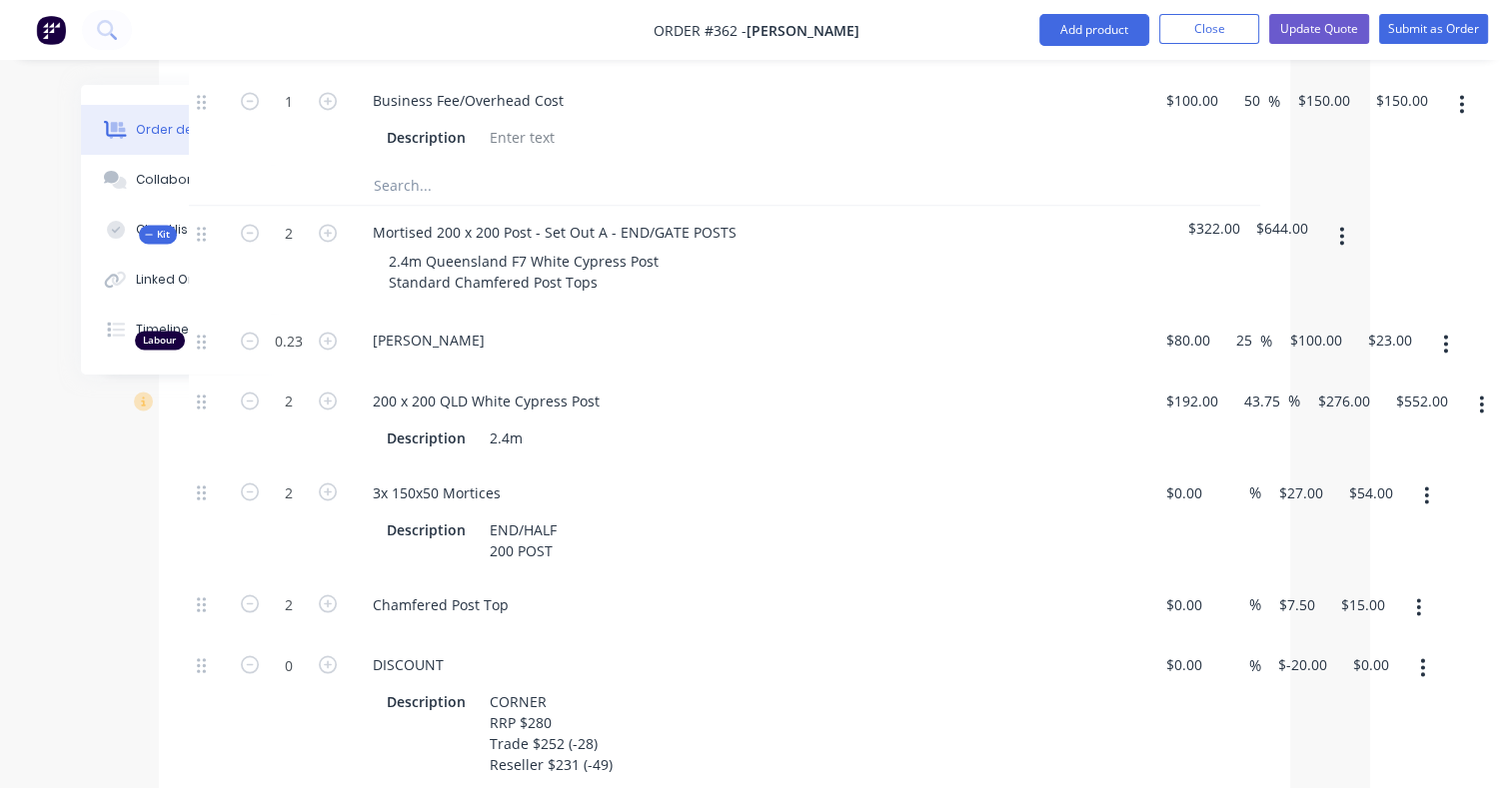 click 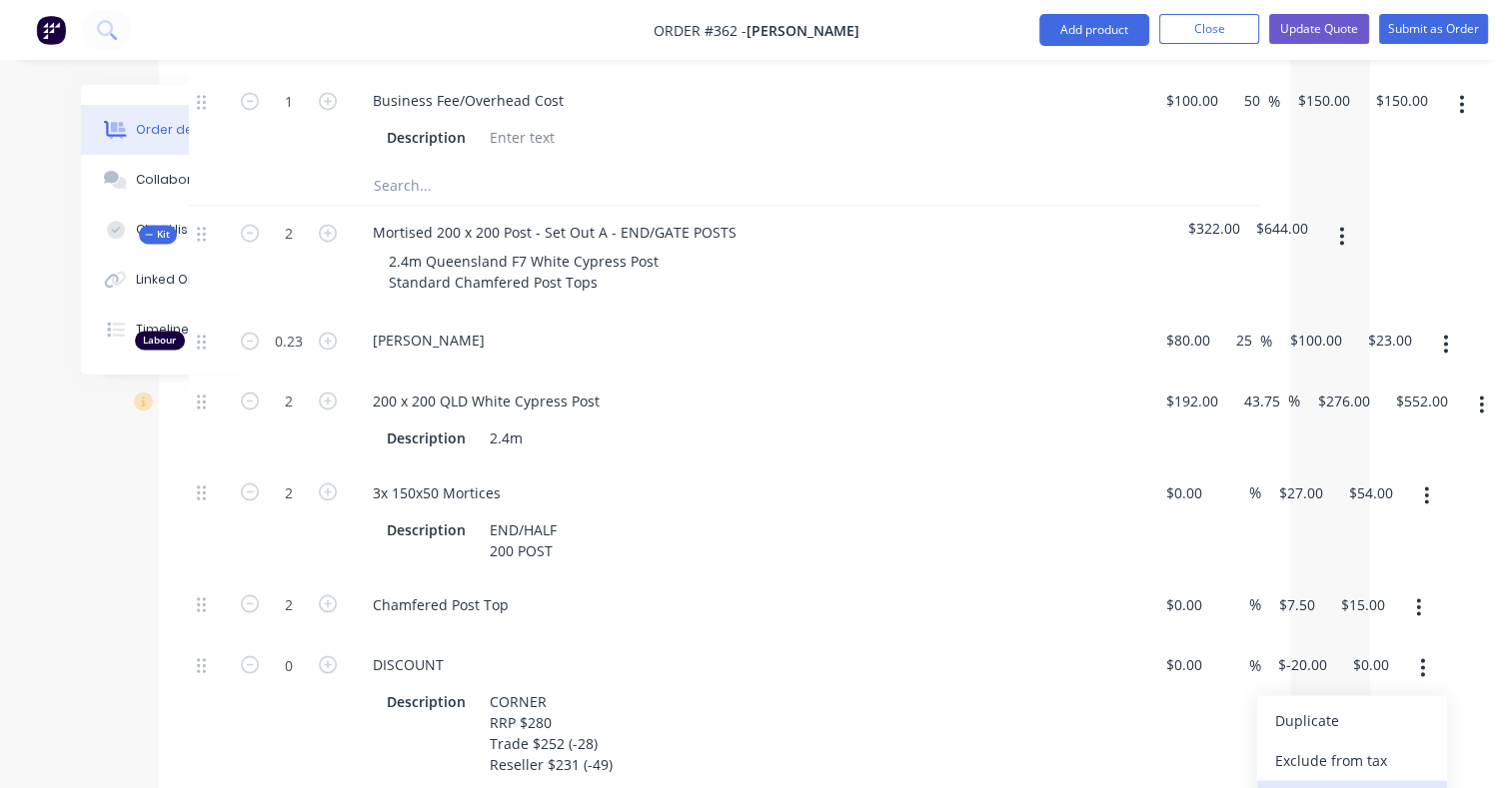 click on "Delete" at bounding box center (1352, 799) 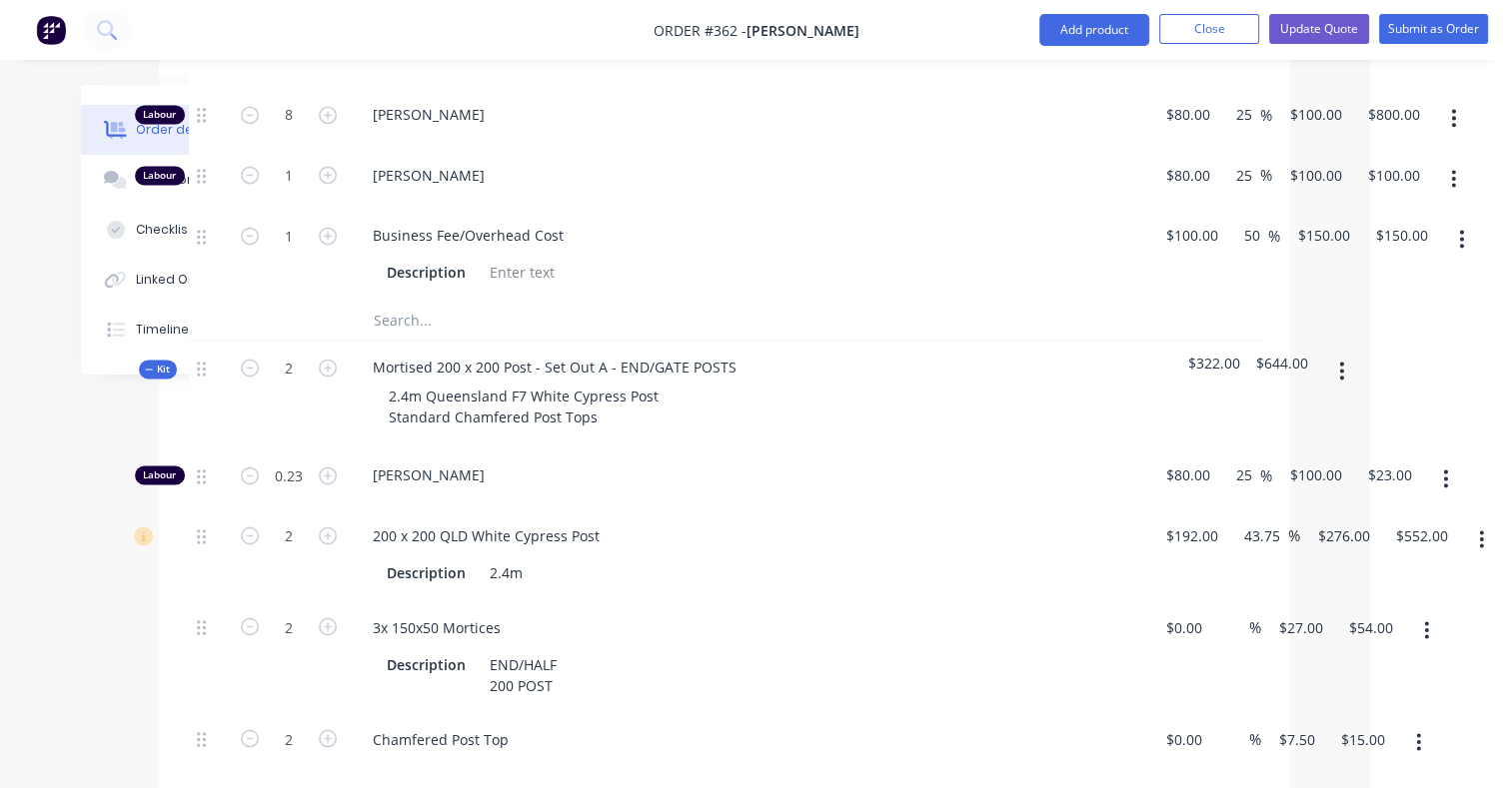 click on "Kit" at bounding box center (158, 369) 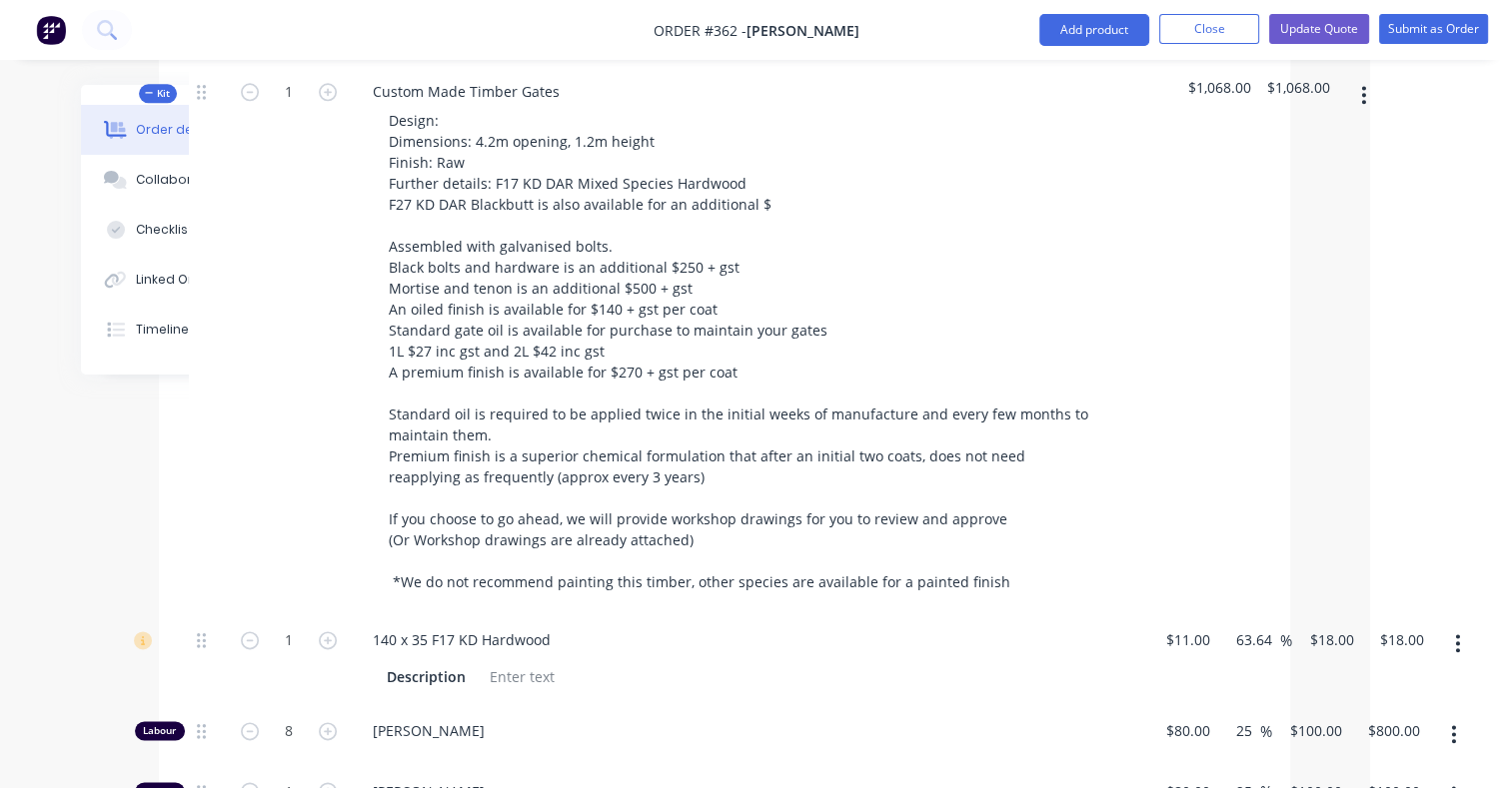 scroll, scrollTop: 2397, scrollLeft: 142, axis: both 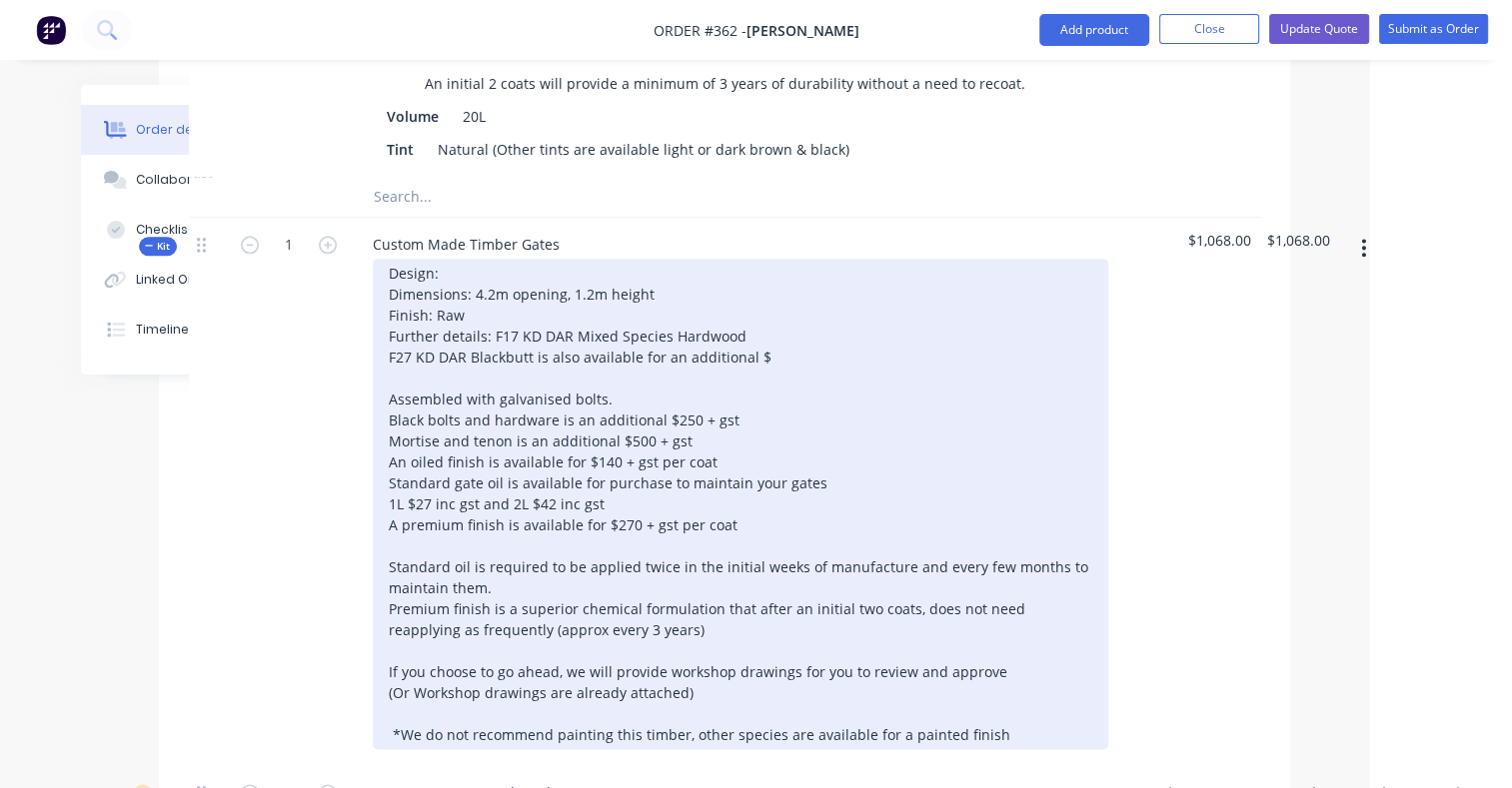 click on "Design:
Dimensions: 4.2m opening, 1.2m height
Finish: Raw
Further details: F17 KD DAR Mixed Species Hardwood
F27 KD DAR Blackbutt is also available for an additional $
Assembled with galvanised bolts.
Black bolts and hardware is an additional $250 + gst
Mortise and tenon is an additional $500 + gst
An oiled finish is available for $140 + gst per coat
Standard gate oil is available for purchase to maintain your gates
1L $27 inc gst and 2L $42 inc gst
A premium finish is available for $270 + gst per coat
Standard oil is required to be applied twice in the initial weeks of manufacture and every few months to maintain them.
Premium finish is a superior chemical formulation that after an initial two coats, does not need reapplying as frequently (approx every 3 years)
If you choose to go ahead, we will provide workshop drawings for you to review and approve
(Or Workshop drawings are already attached)
*We do not recommend painting this timber, other species are available for a painted finish" at bounding box center [741, 503] 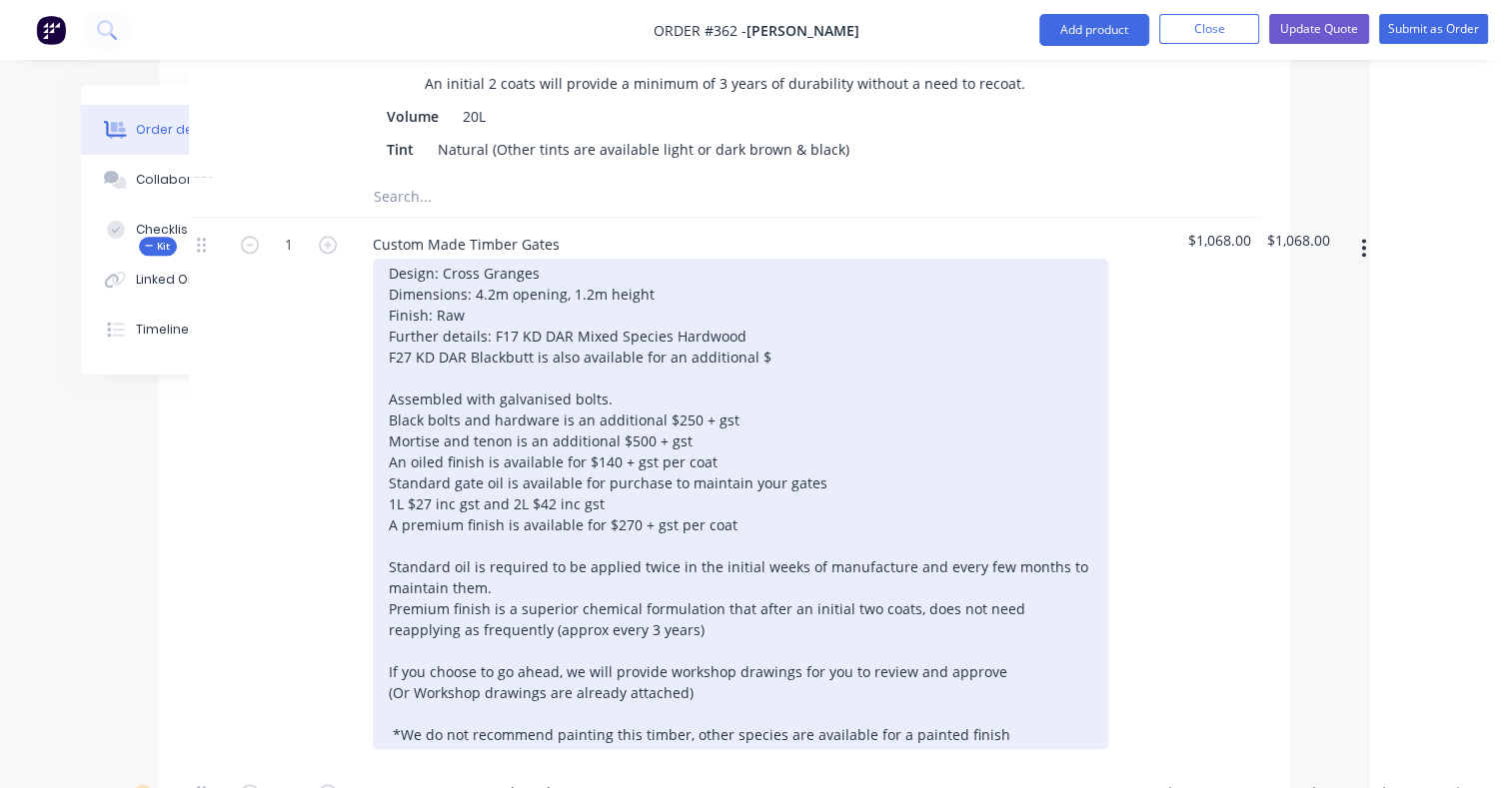 click on "Design: Cross Granges
Dimensions: 4.2m opening, 1.2m height
Finish: Raw
Further details: F17 KD DAR Mixed Species Hardwood
F27 KD DAR Blackbutt is also available for an additional $
Assembled with galvanised bolts.
Black bolts and hardware is an additional $250 + gst
Mortise and tenon is an additional $500 + gst
An oiled finish is available for $140 + gst per coat
Standard gate oil is available for purchase to maintain your gates
1L $27 inc gst and 2L $42 inc gst
A premium finish is available for $270 + gst per coat
Standard oil is required to be applied twice in the initial weeks of manufacture and every few months to maintain them.
Premium finish is a superior chemical formulation that after an initial two coats, does not need reapplying as frequently (approx every 3 years)
If you choose to go ahead, we will provide workshop drawings for you to review and approve
(Or Workshop drawings are already attached)
*We do not recommend painting this timber, other species are available for a painted finish" at bounding box center (741, 503) 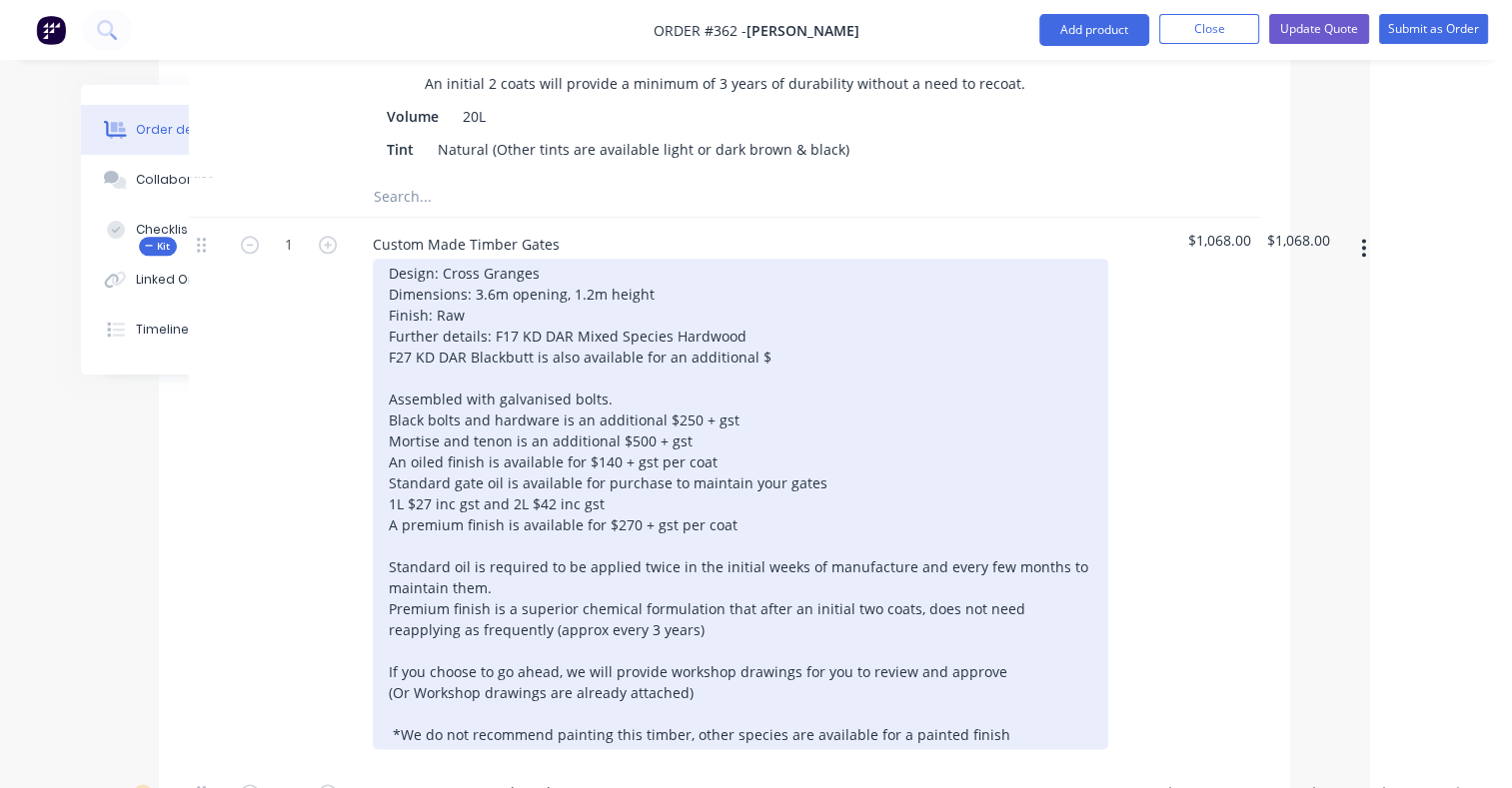 click on "Design: Cross Granges
Dimensions: 3.6m opening, 1.2m height
Finish: Raw
Further details: F17 KD DAR Mixed Species Hardwood
F27 KD DAR Blackbutt is also available for an additional $
Assembled with galvanised bolts.
Black bolts and hardware is an additional $250 + gst
Mortise and tenon is an additional $500 + gst
An oiled finish is available for $140 + gst per coat
Standard gate oil is available for purchase to maintain your gates
1L $27 inc gst and 2L $42 inc gst
A premium finish is available for $270 + gst per coat
Standard oil is required to be applied twice in the initial weeks of manufacture and every few months to maintain them.
Premium finish is a superior chemical formulation that after an initial two coats, does not need reapplying as frequently (approx every 3 years)
If you choose to go ahead, we will provide workshop drawings for you to review and approve
(Or Workshop drawings are already attached)
*We do not recommend painting this timber, other species are available for a painted finish" at bounding box center [741, 503] 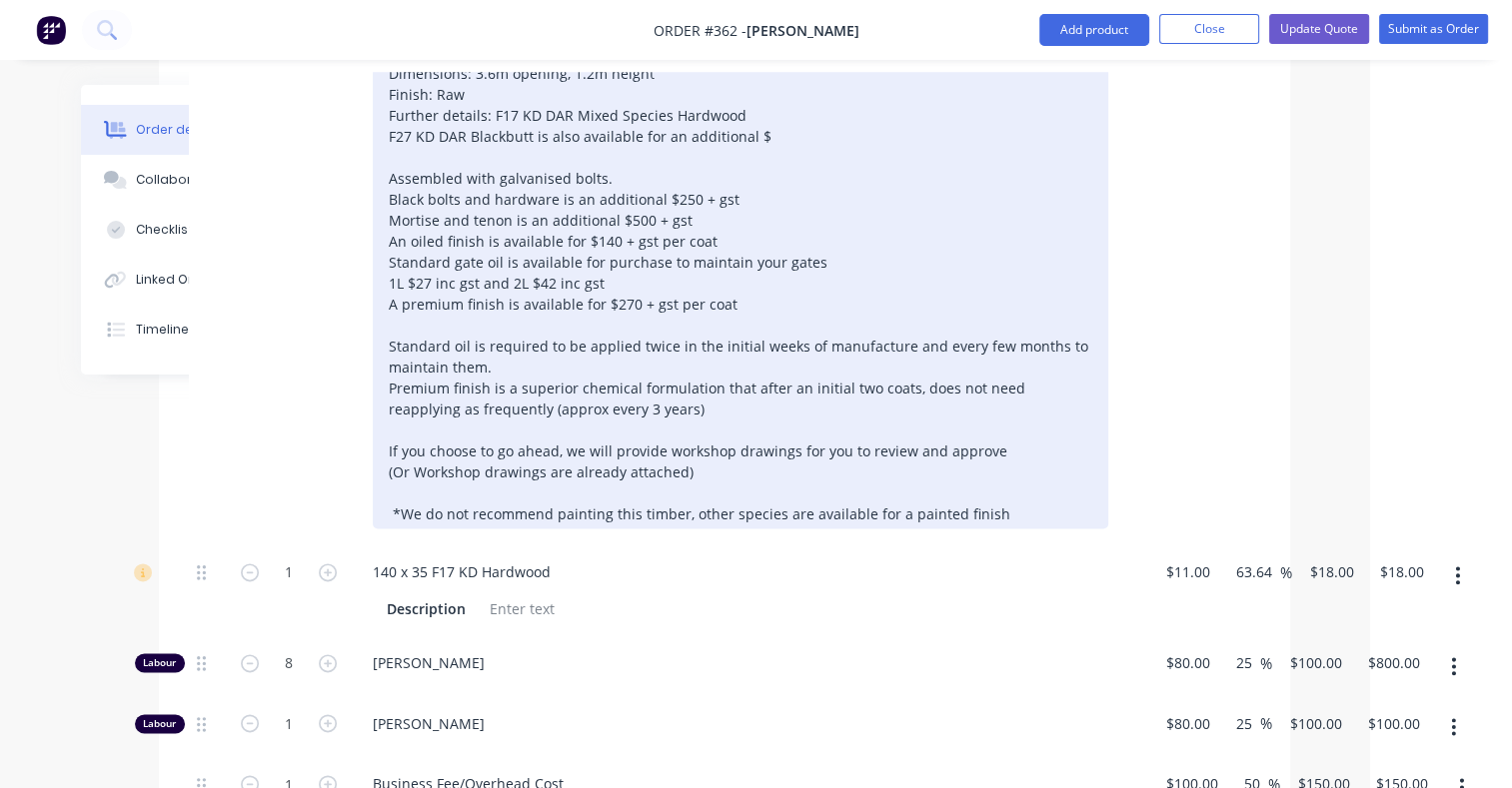 scroll, scrollTop: 2622, scrollLeft: 142, axis: both 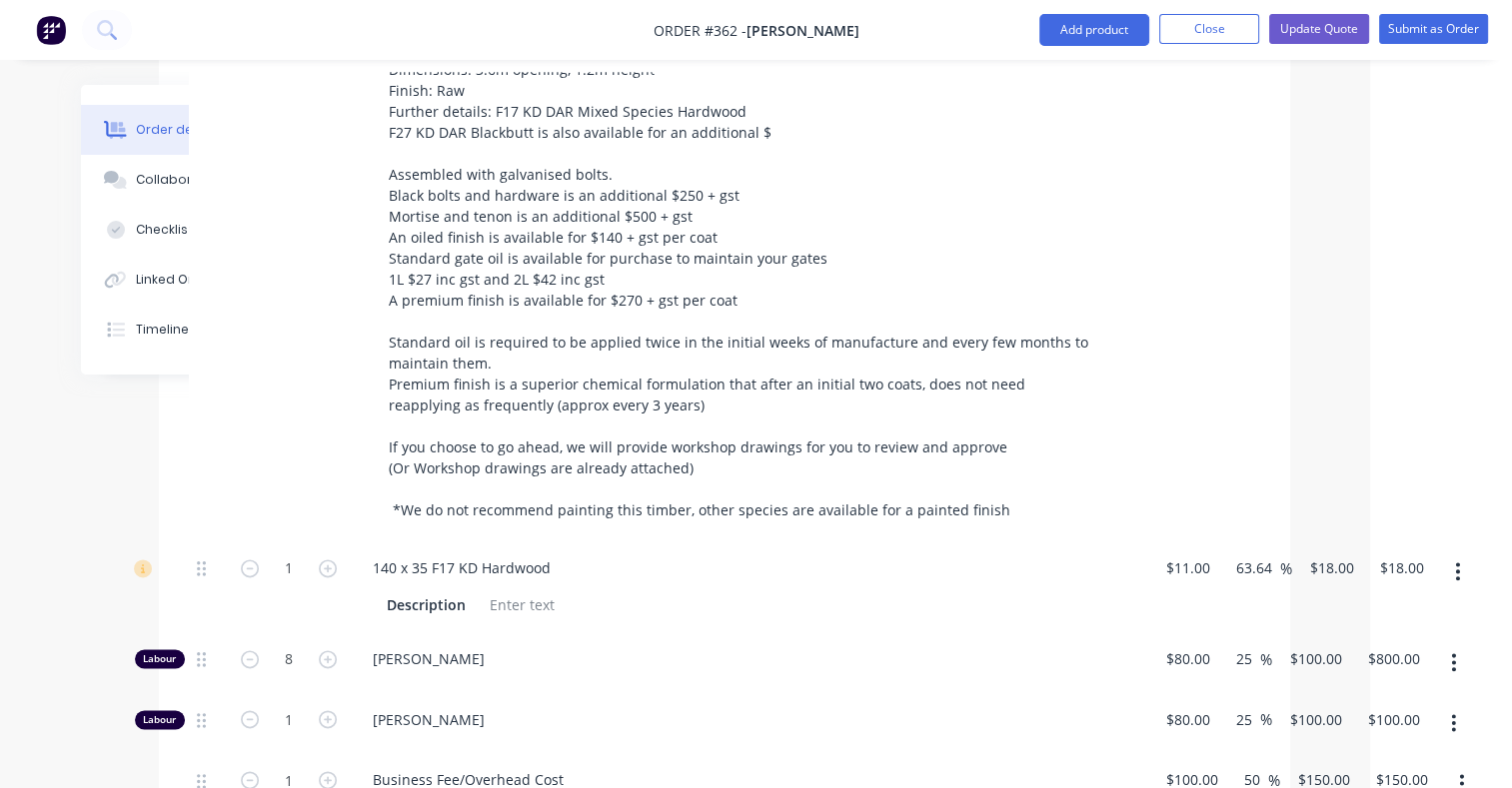 click on "1" at bounding box center (289, 586) 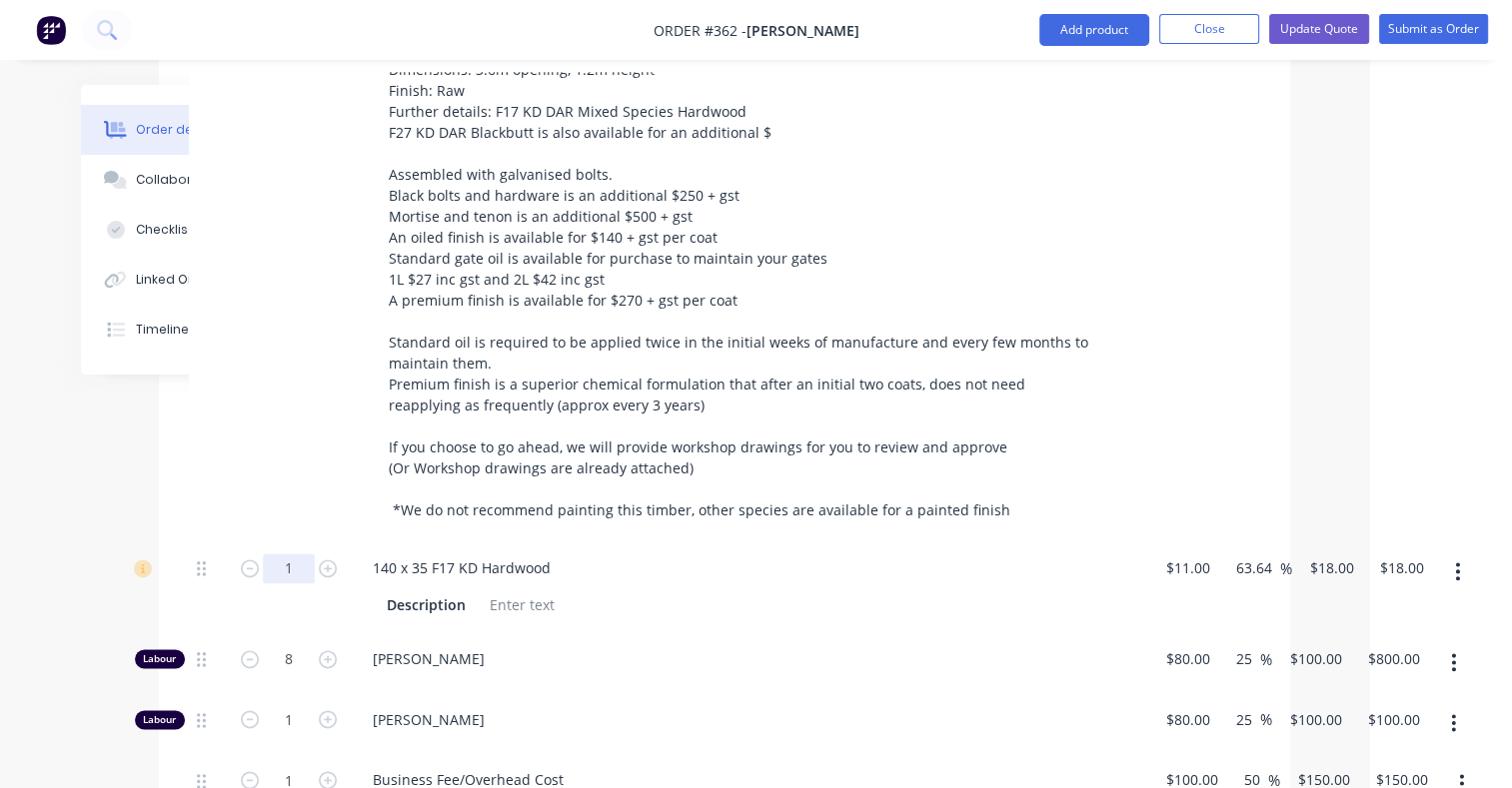 click on "1" at bounding box center [289, -1082] 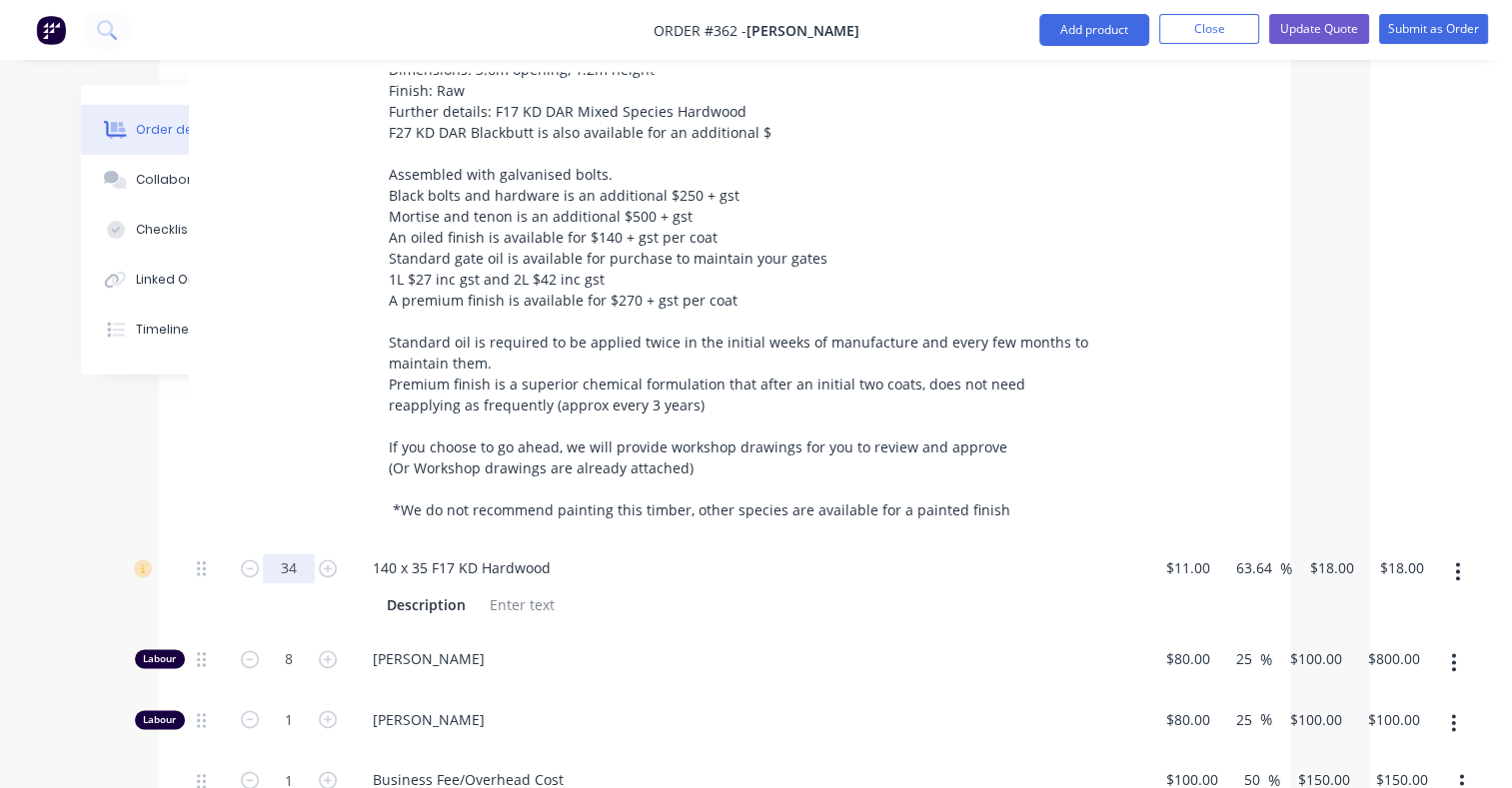 type on "34" 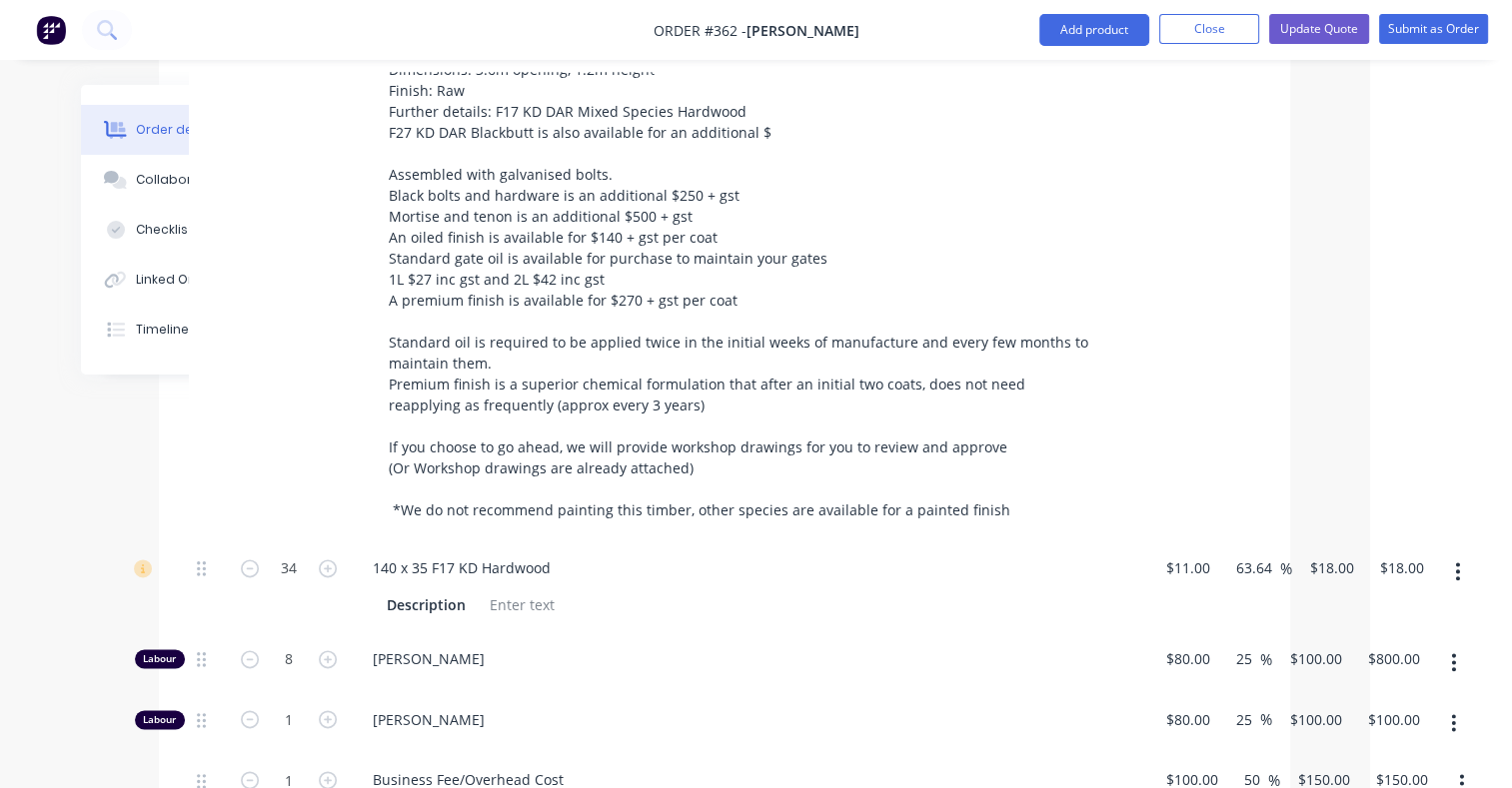 click on "1" at bounding box center [289, 267] 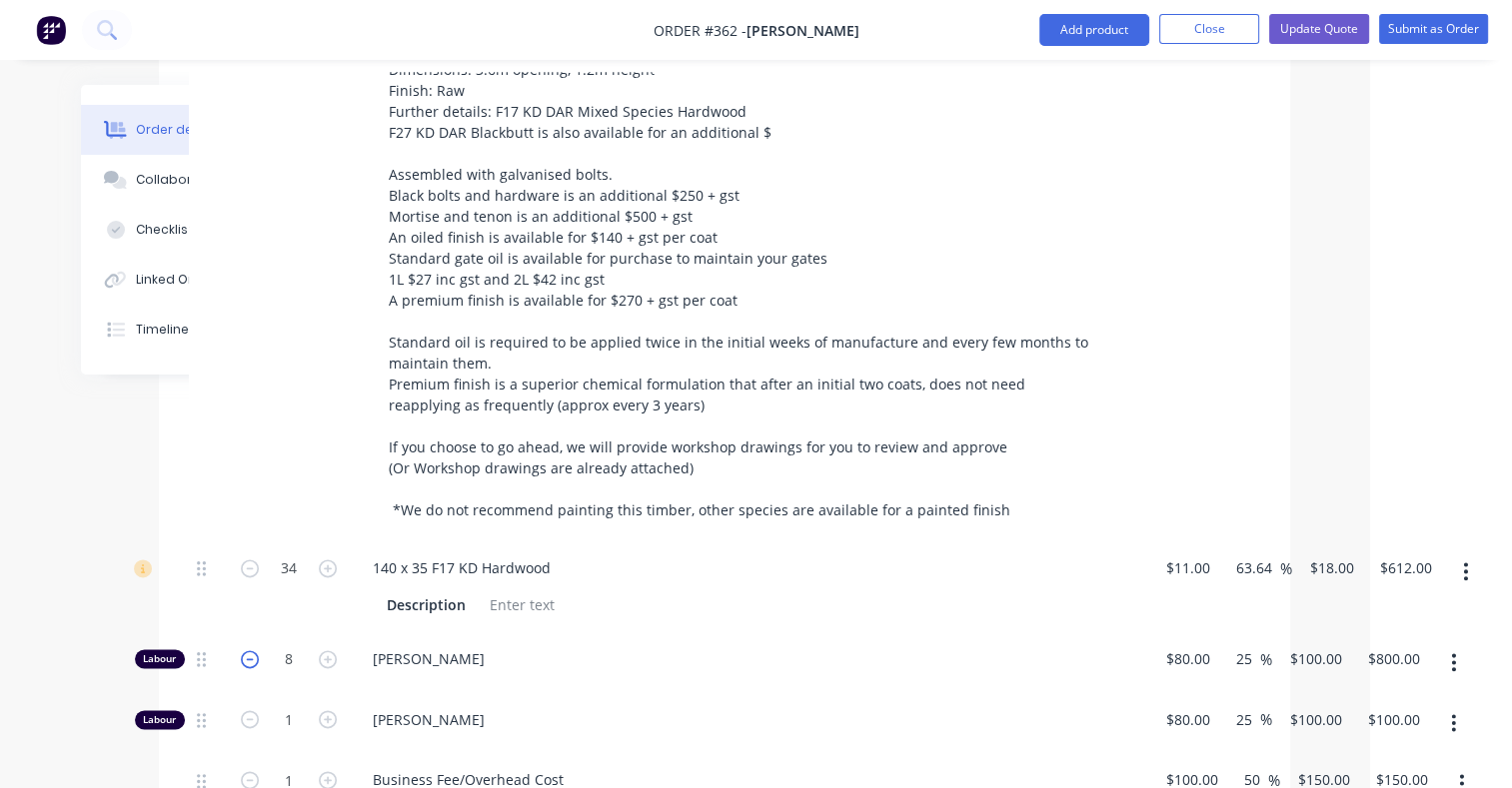 click 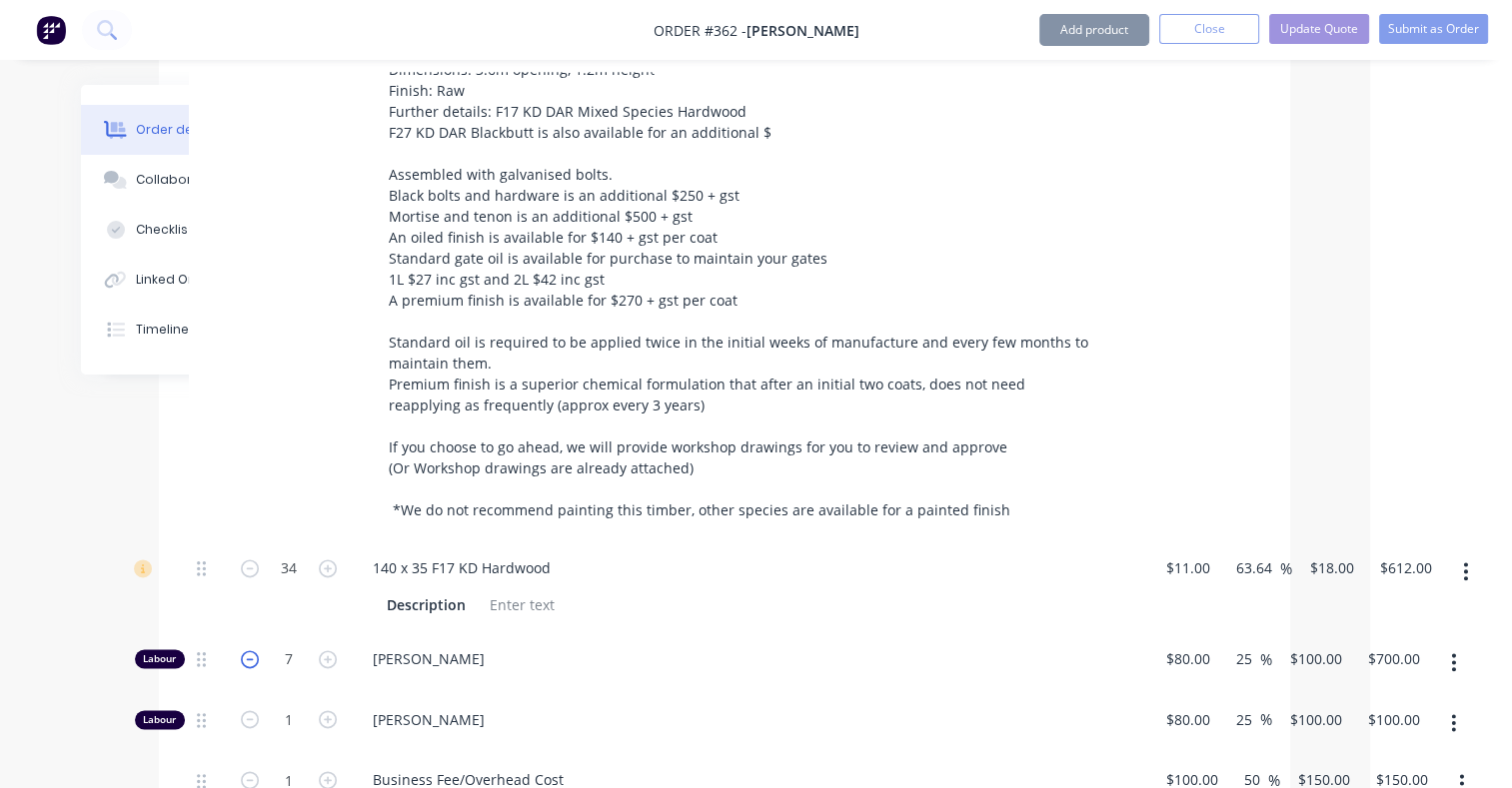 click 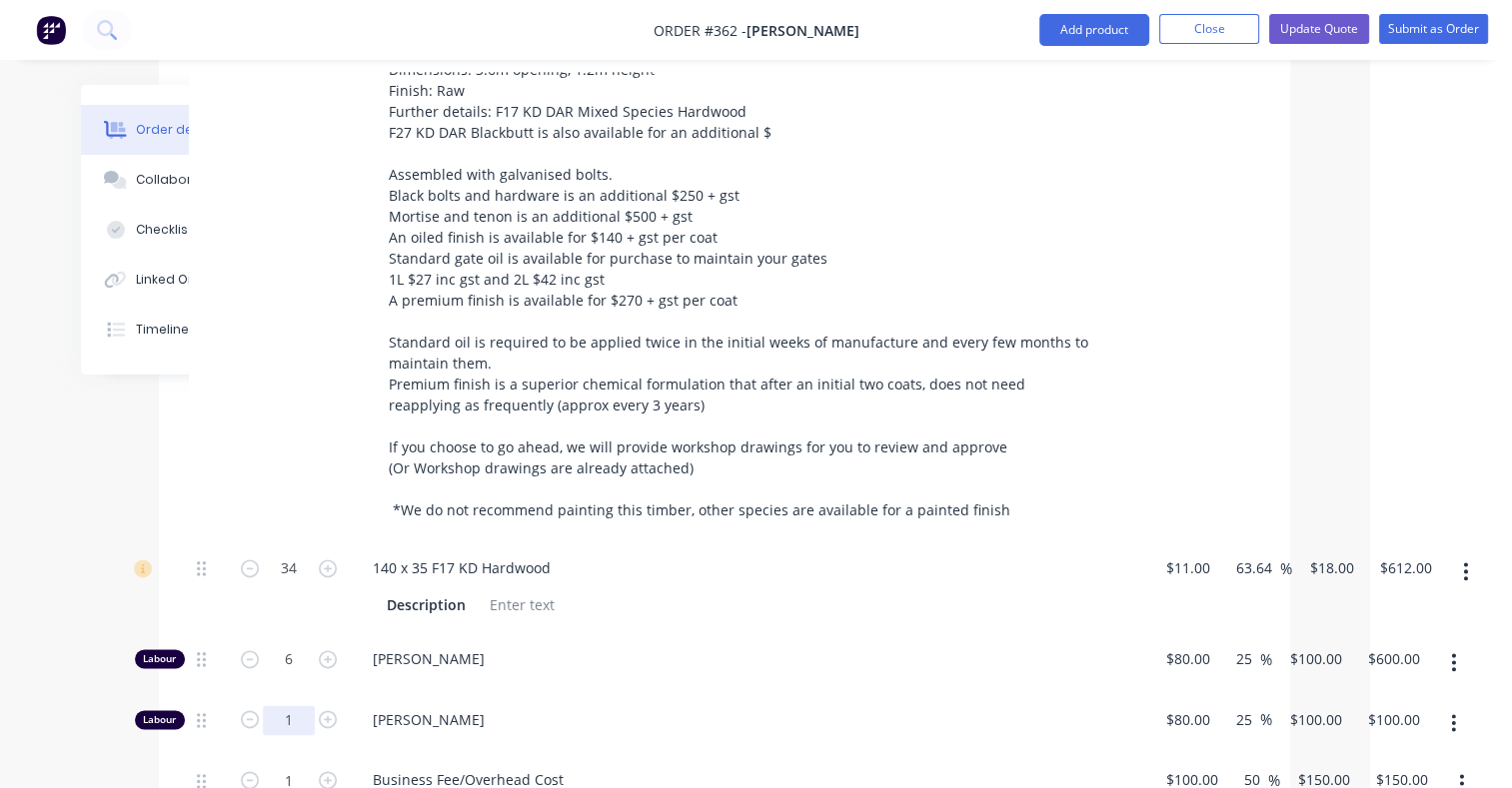 scroll, scrollTop: 2649, scrollLeft: 142, axis: both 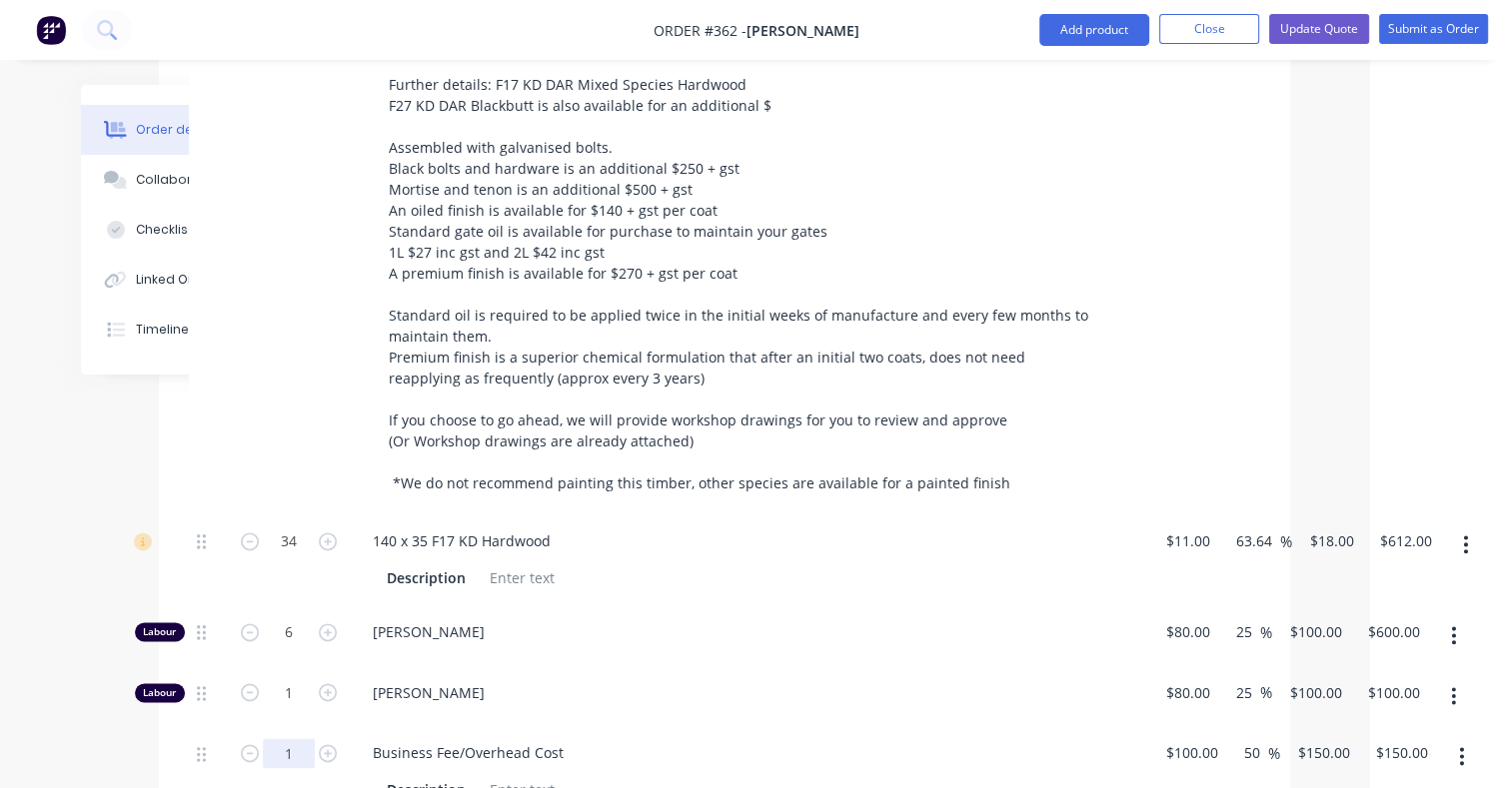 click on "1" at bounding box center (289, -1109) 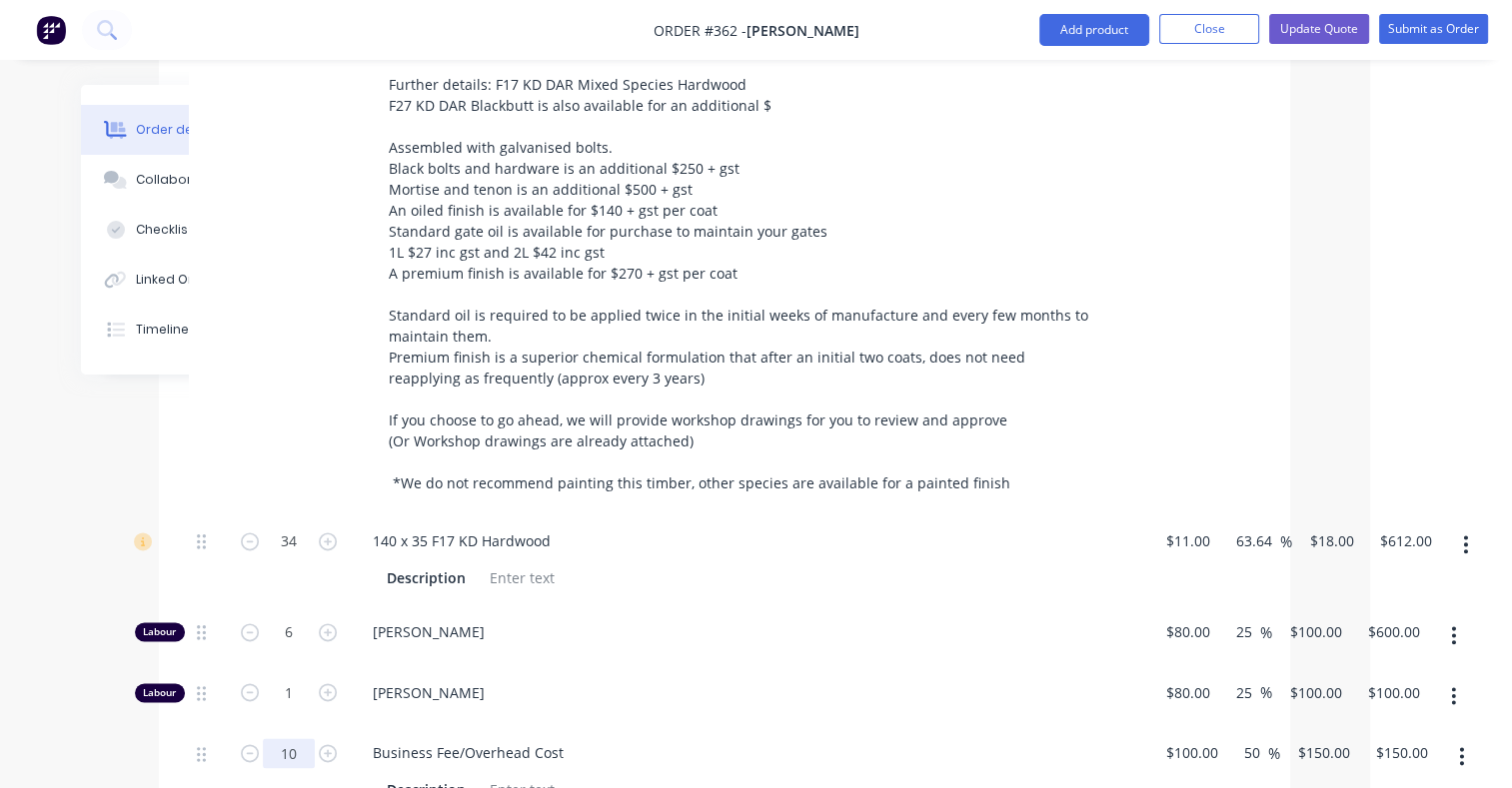type on "10" 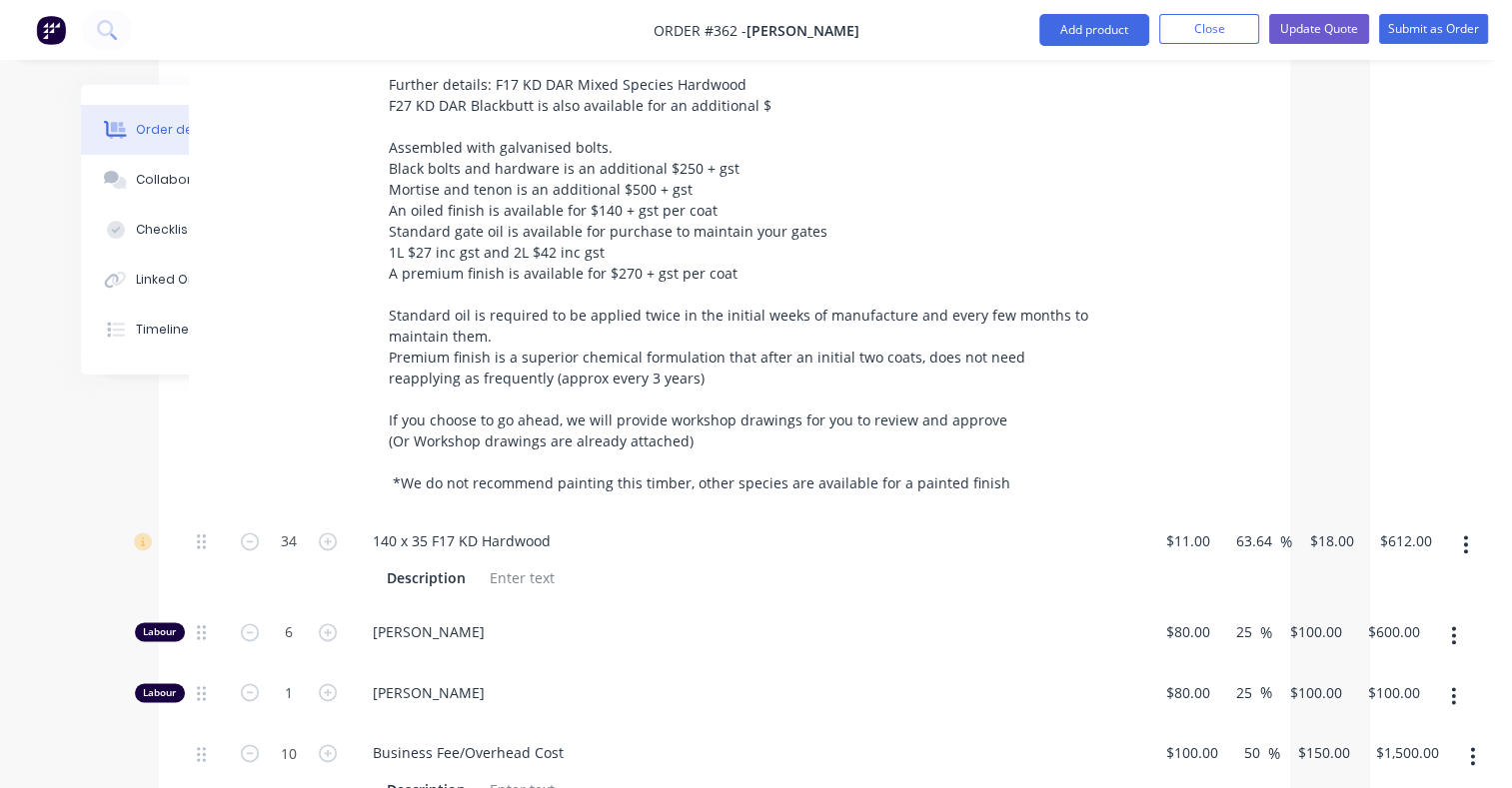 type on "$1,500.00" 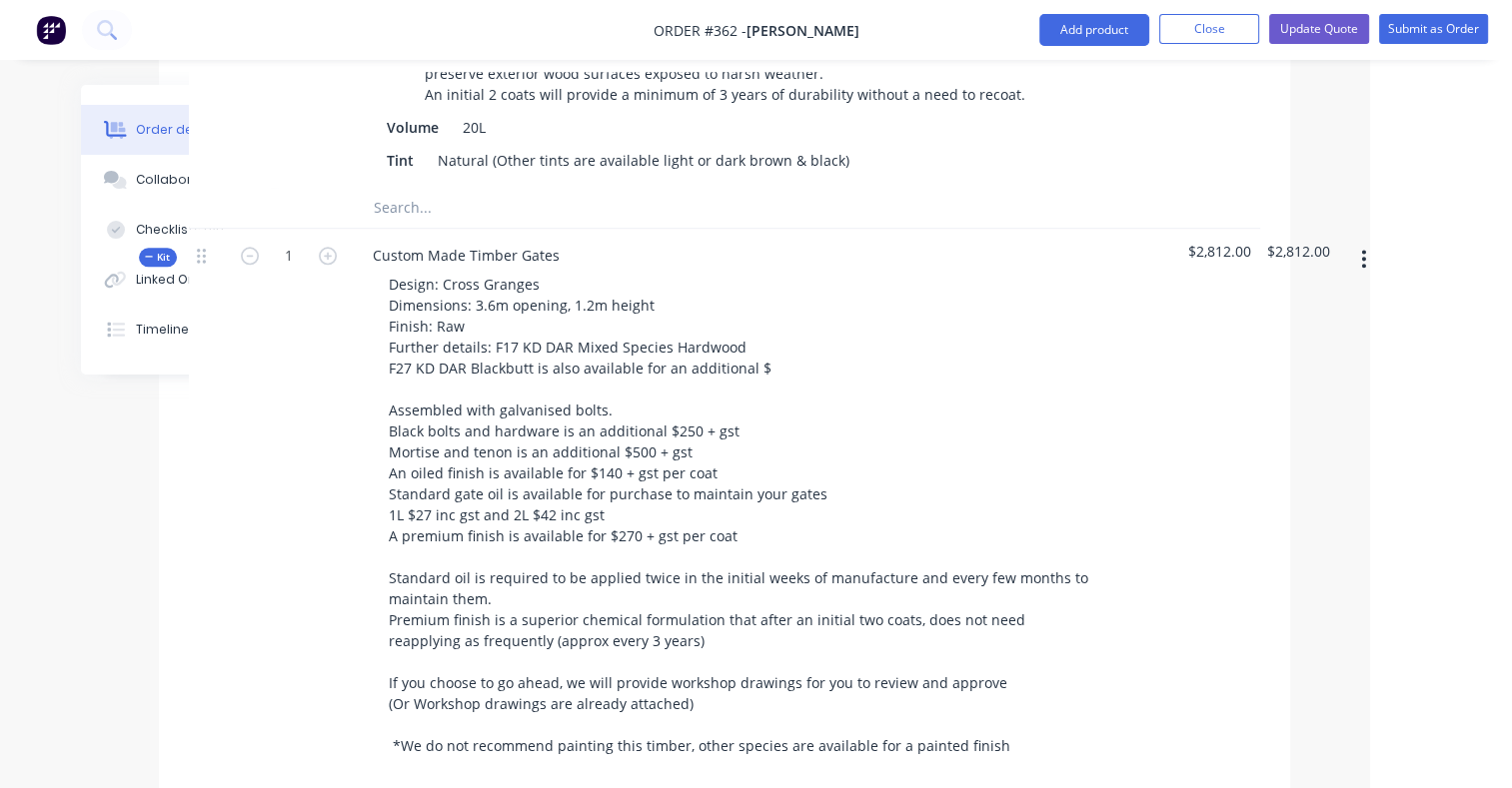 scroll, scrollTop: 2387, scrollLeft: 142, axis: both 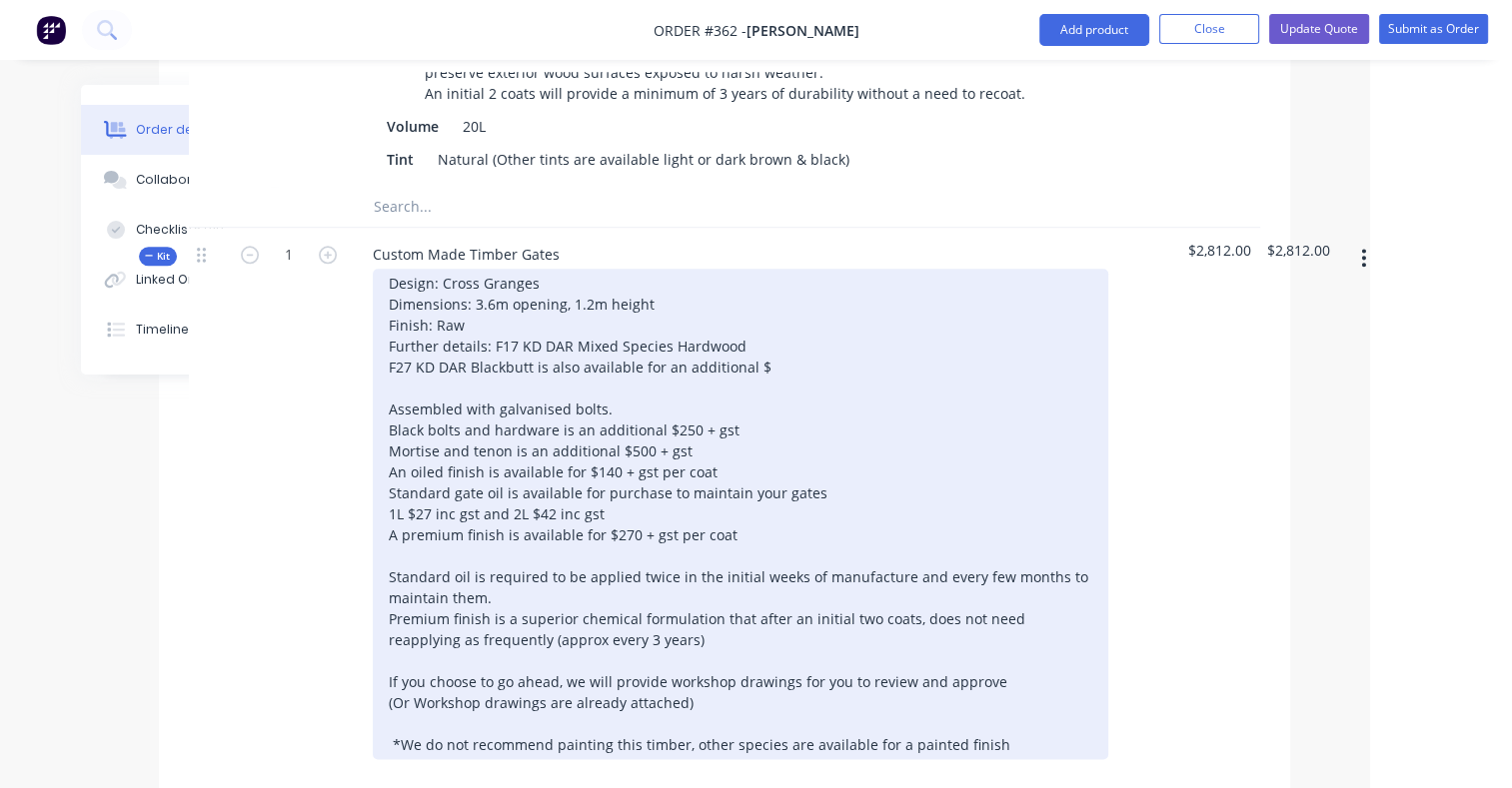 click on "Design: Cross Granges
Dimensions: 3.6m opening, 1.2m height
Finish: Raw
Further details: F17 KD DAR Mixed Species Hardwood
F27 KD DAR Blackbutt is also available for an additional $
Assembled with galvanised bolts.
Black bolts and hardware is an additional $250 + gst
Mortise and tenon is an additional $500 + gst
An oiled finish is available for $140 + gst per coat
Standard gate oil is available for purchase to maintain your gates
1L $27 inc gst and 2L $42 inc gst
A premium finish is available for $270 + gst per coat
Standard oil is required to be applied twice in the initial weeks of manufacture and every few months to maintain them.
Premium finish is a superior chemical formulation that after an initial two coats, does not need reapplying as frequently (approx every 3 years)
If you choose to go ahead, we will provide workshop drawings for you to review and approve
(Or Workshop drawings are already attached)
*We do not recommend painting this timber, other species are available for a painted finish" at bounding box center (741, 513) 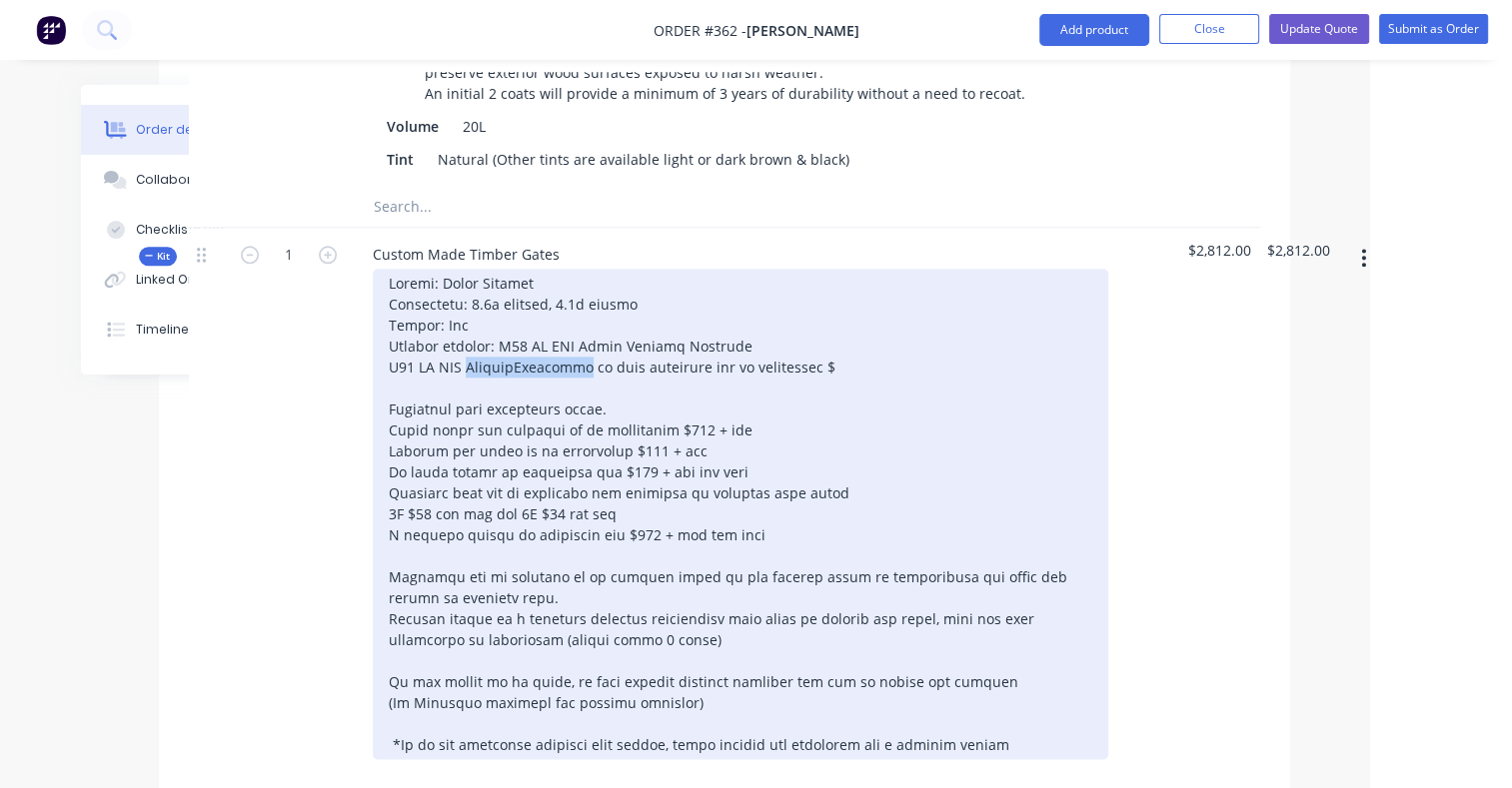 click at bounding box center (741, 513) 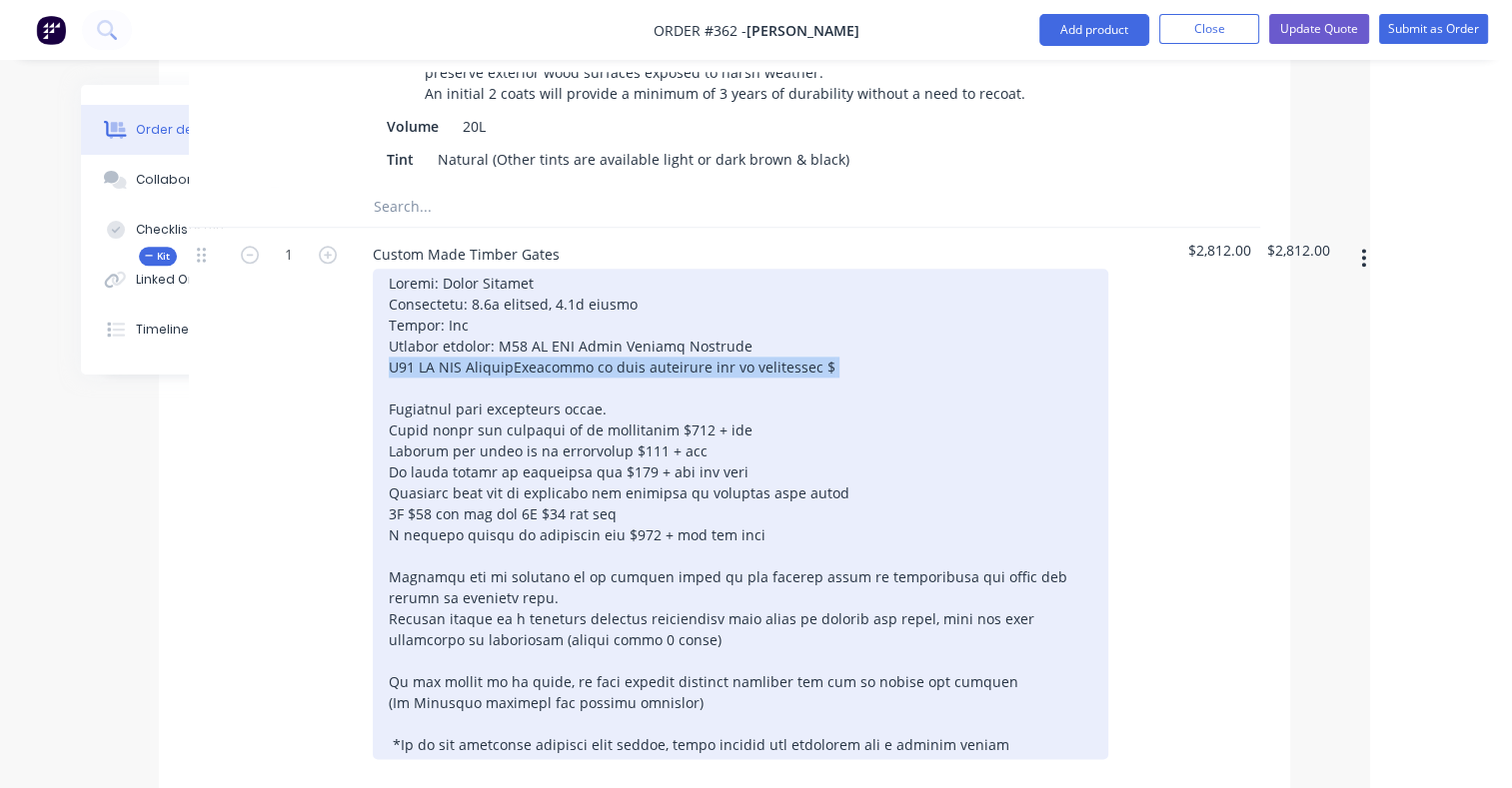 click at bounding box center (741, 513) 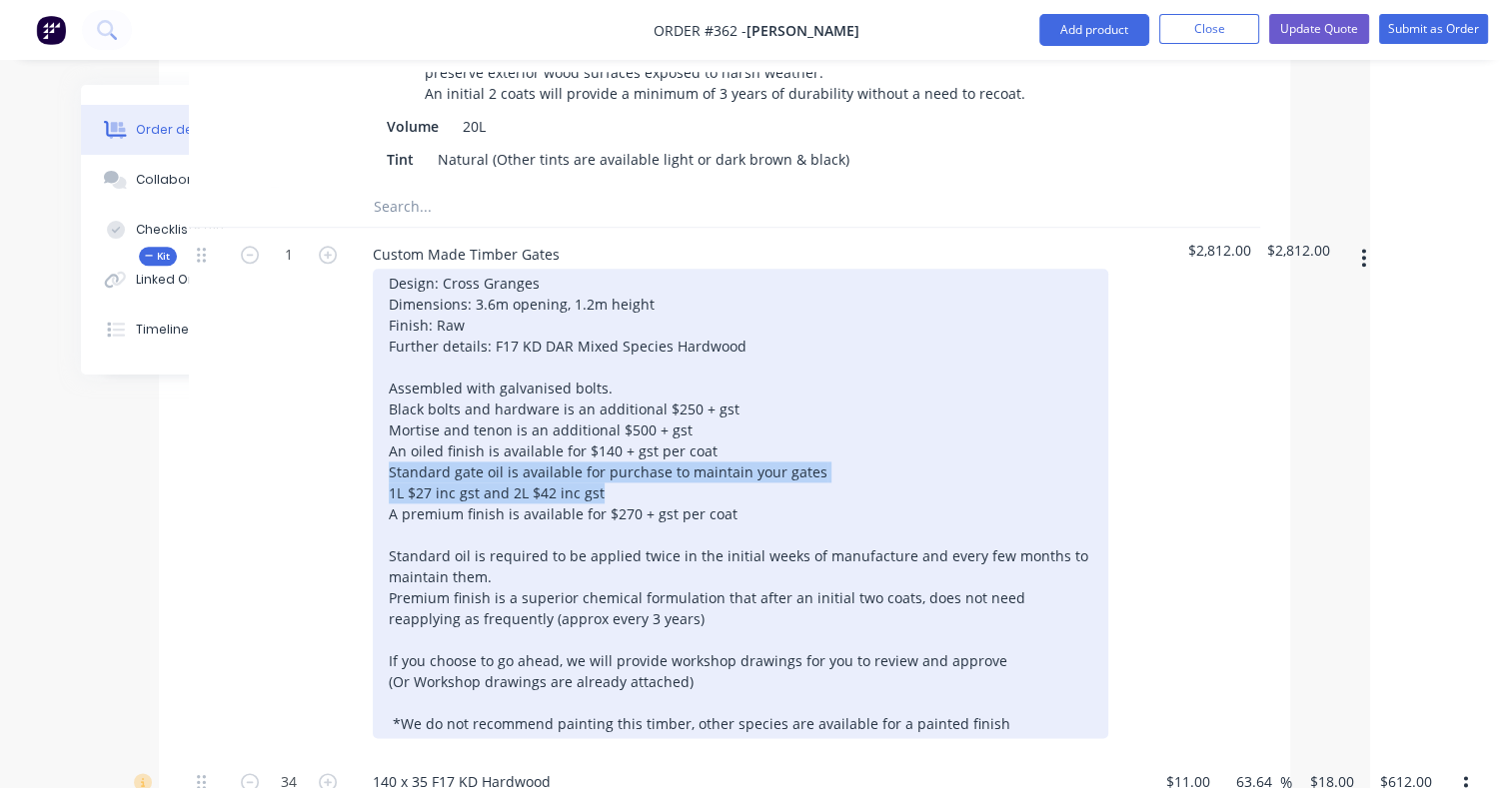 drag, startPoint x: 615, startPoint y: 440, endPoint x: 388, endPoint y: 427, distance: 227.37194 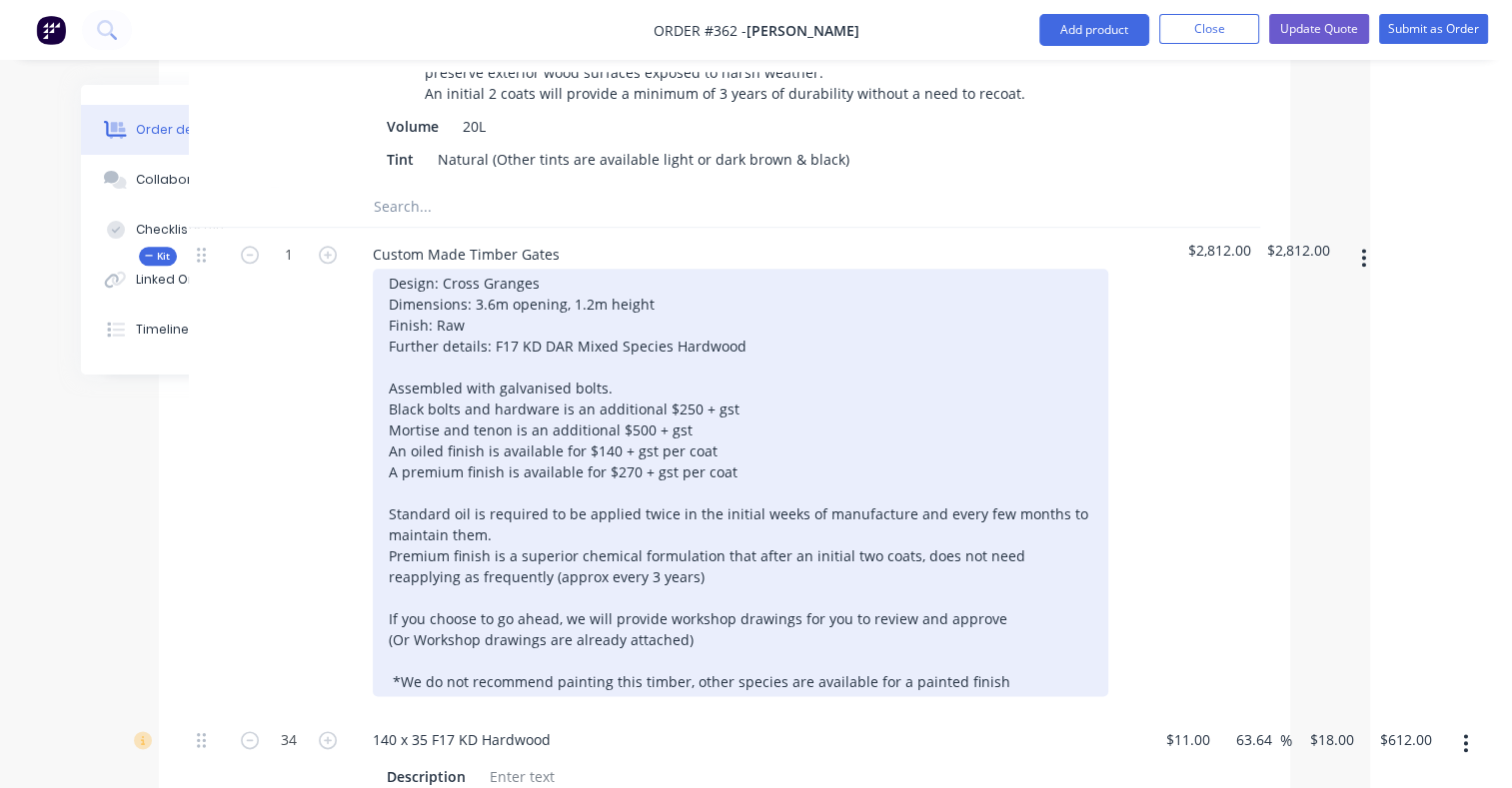 click on "Design: Cross Granges
Dimensions: 3.6m opening, 1.2m height
Finish: Raw
Further details: F17 KD DAR Mixed Species Hardwood
Assembled with galvanised bolts.
Black bolts and hardware is an additional $250 + gst
Mortise and tenon is an additional $500 + gst
An oiled finish is available for $140 + gst per coat
A premium finish is available for $270 + gst per coat
Standard oil is required to be applied twice in the initial weeks of manufacture and every few months to maintain them.
Premium finish is a superior chemical formulation that after an initial two coats, does not need reapplying as frequently (approx every 3 years)
If you choose to go ahead, we will provide workshop drawings for you to review and approve
(Or Workshop drawings are already attached)
*We do not recommend painting this timber, other species are available for a painted finish" at bounding box center [741, 482] 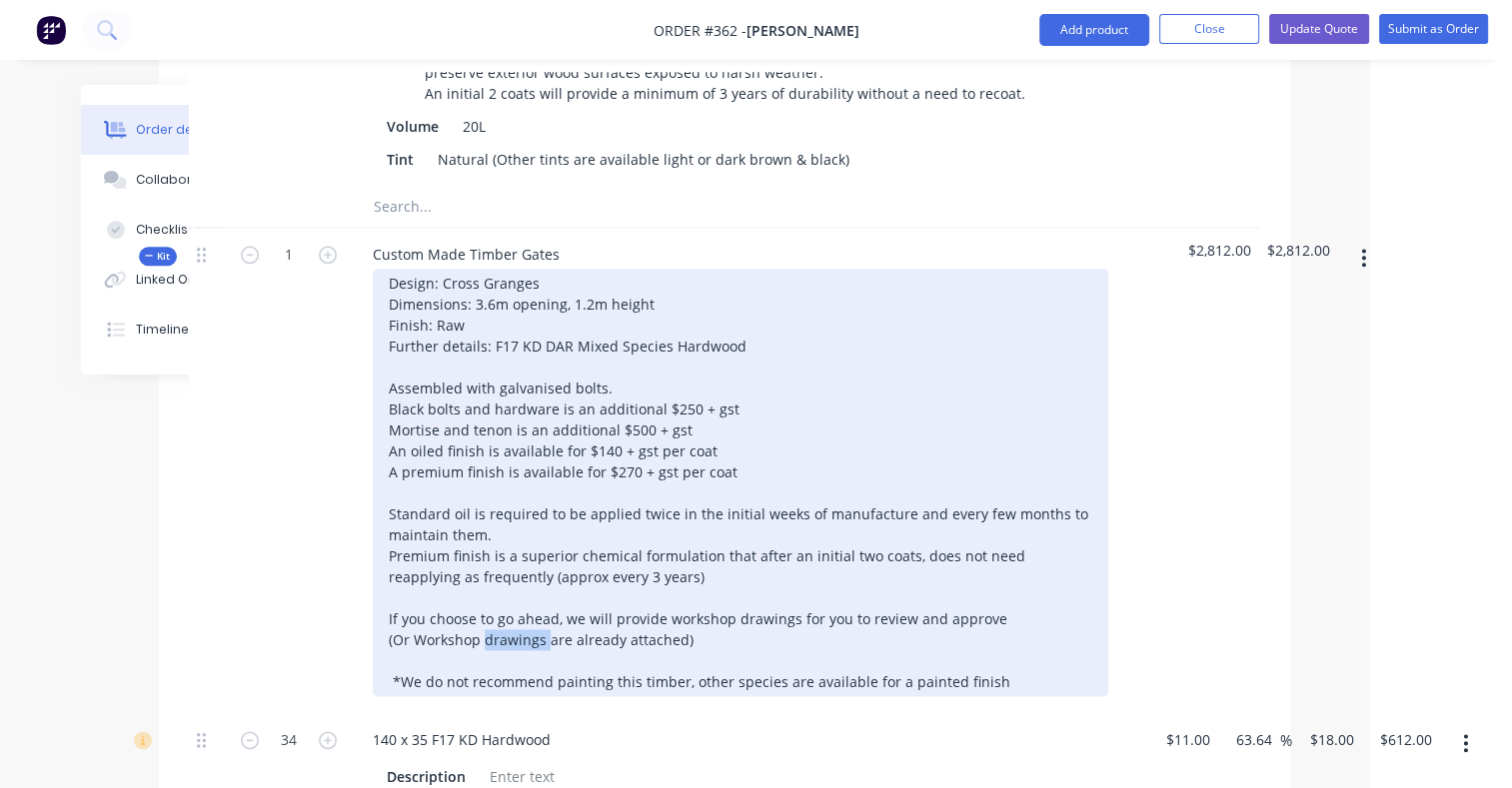 click on "Design: Cross Granges
Dimensions: 3.6m opening, 1.2m height
Finish: Raw
Further details: F17 KD DAR Mixed Species Hardwood
Assembled with galvanised bolts.
Black bolts and hardware is an additional $250 + gst
Mortise and tenon is an additional $500 + gst
An oiled finish is available for $140 + gst per coat
A premium finish is available for $270 + gst per coat
Standard oil is required to be applied twice in the initial weeks of manufacture and every few months to maintain them.
Premium finish is a superior chemical formulation that after an initial two coats, does not need reapplying as frequently (approx every 3 years)
If you choose to go ahead, we will provide workshop drawings for you to review and approve
(Or Workshop drawings are already attached)
*We do not recommend painting this timber, other species are available for a painted finish" at bounding box center [741, 482] 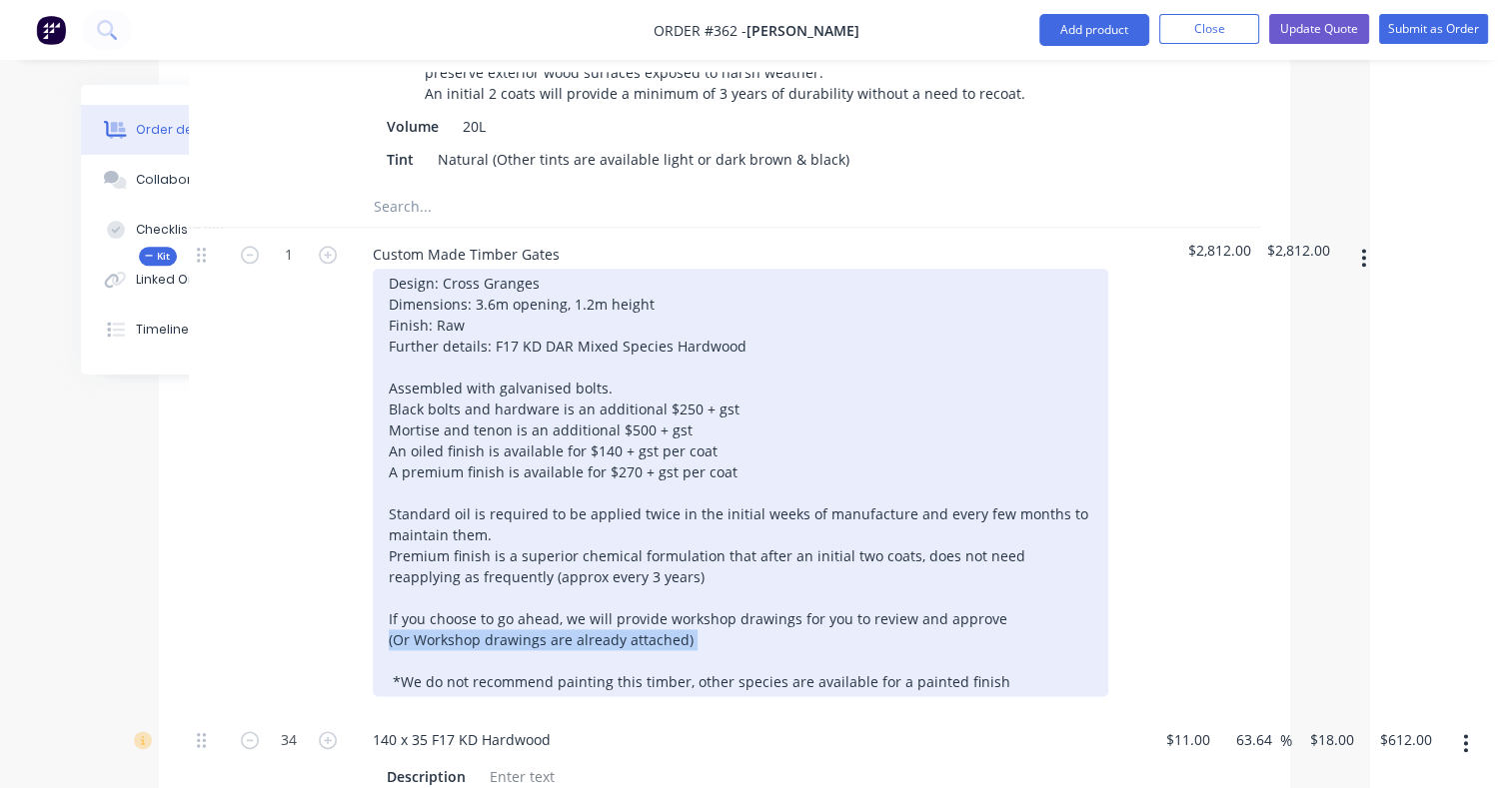 click on "Design: Cross Granges
Dimensions: 3.6m opening, 1.2m height
Finish: Raw
Further details: F17 KD DAR Mixed Species Hardwood
Assembled with galvanised bolts.
Black bolts and hardware is an additional $250 + gst
Mortise and tenon is an additional $500 + gst
An oiled finish is available for $140 + gst per coat
A premium finish is available for $270 + gst per coat
Standard oil is required to be applied twice in the initial weeks of manufacture and every few months to maintain them.
Premium finish is a superior chemical formulation that after an initial two coats, does not need reapplying as frequently (approx every 3 years)
If you choose to go ahead, we will provide workshop drawings for you to review and approve
(Or Workshop drawings are already attached)
*We do not recommend painting this timber, other species are available for a painted finish" at bounding box center [741, 482] 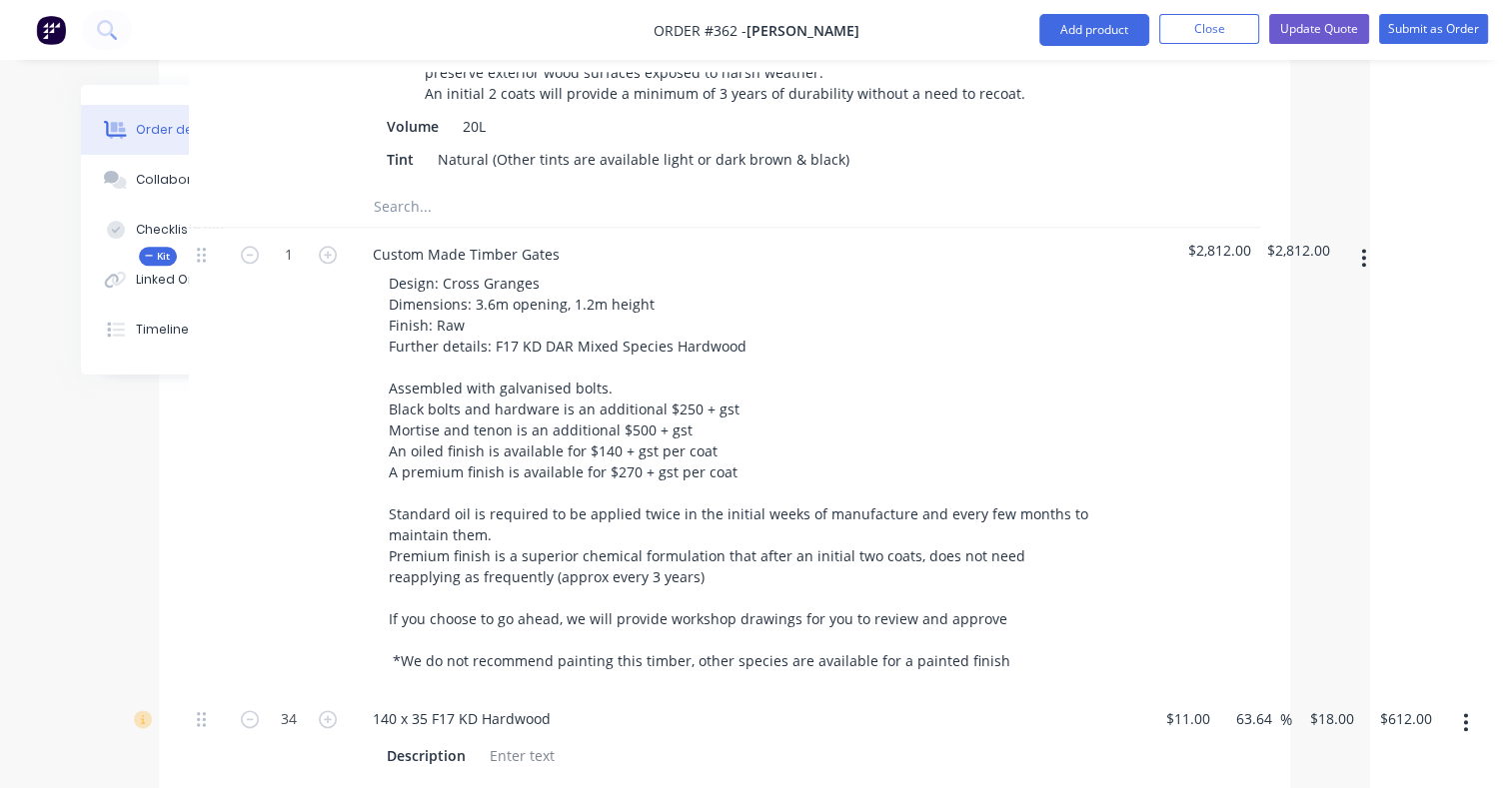 click on "1" at bounding box center [289, 459] 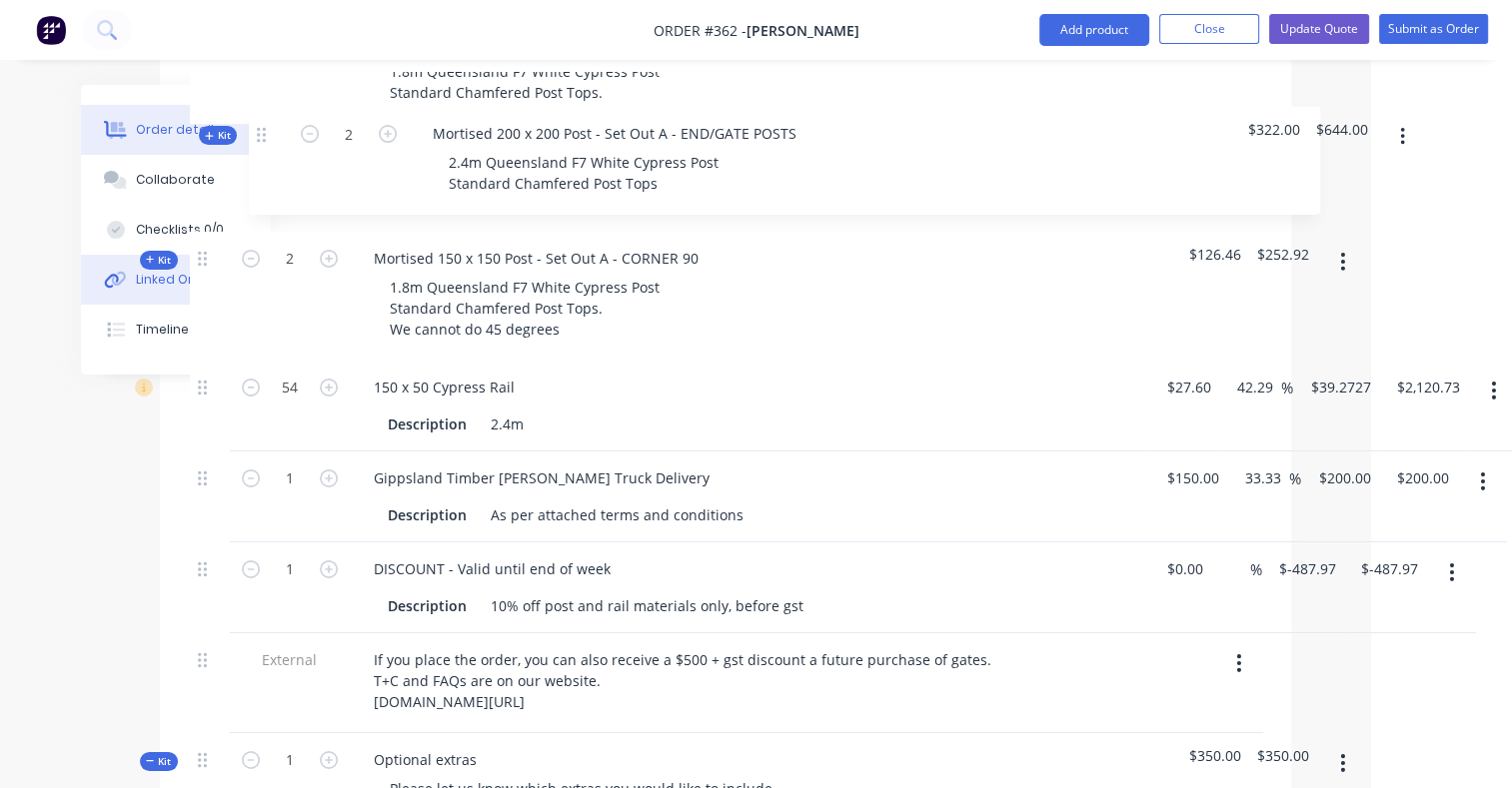 scroll, scrollTop: 793, scrollLeft: 141, axis: both 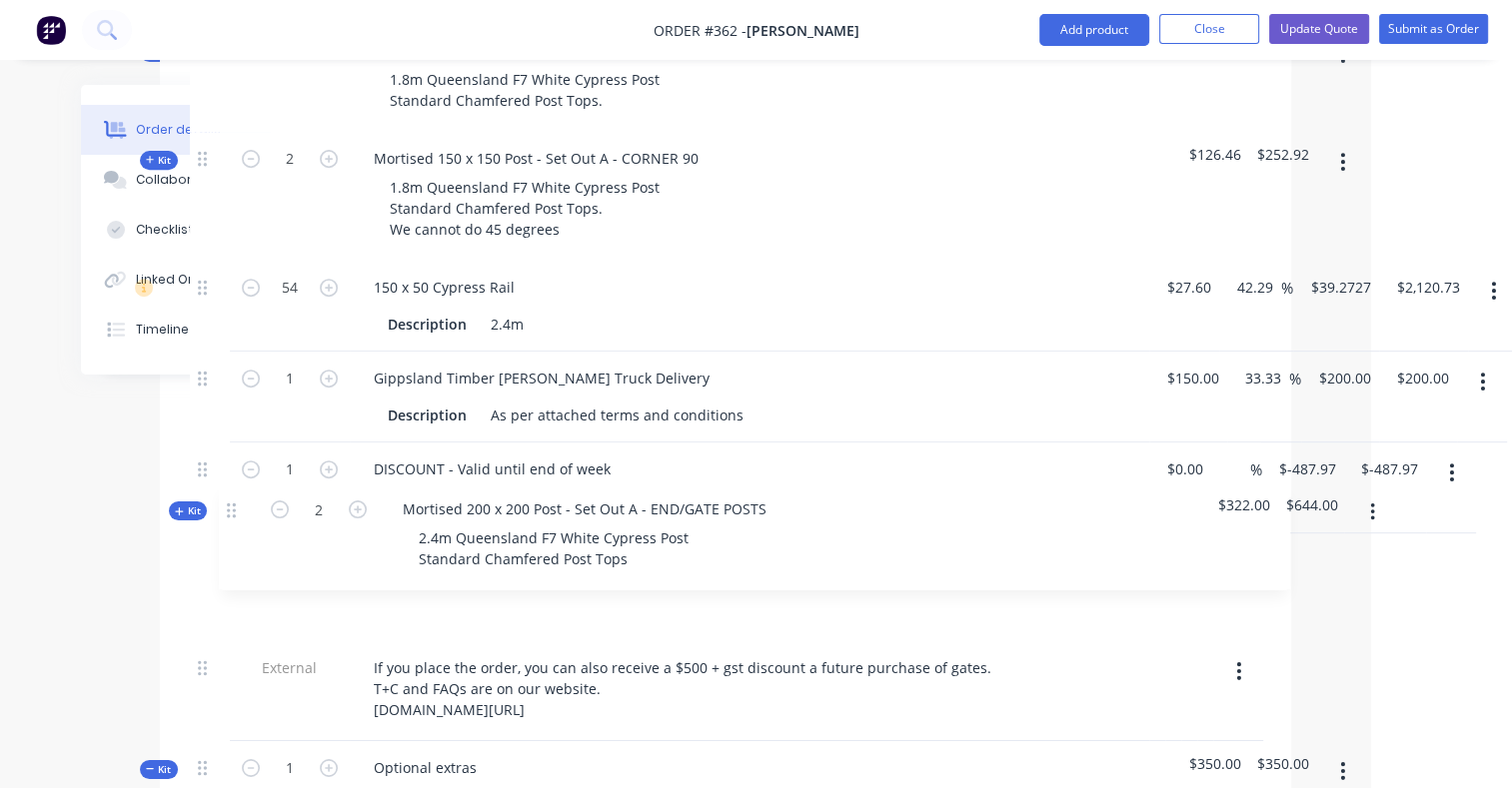 drag, startPoint x: 204, startPoint y: 523, endPoint x: 235, endPoint y: 504, distance: 36.359318 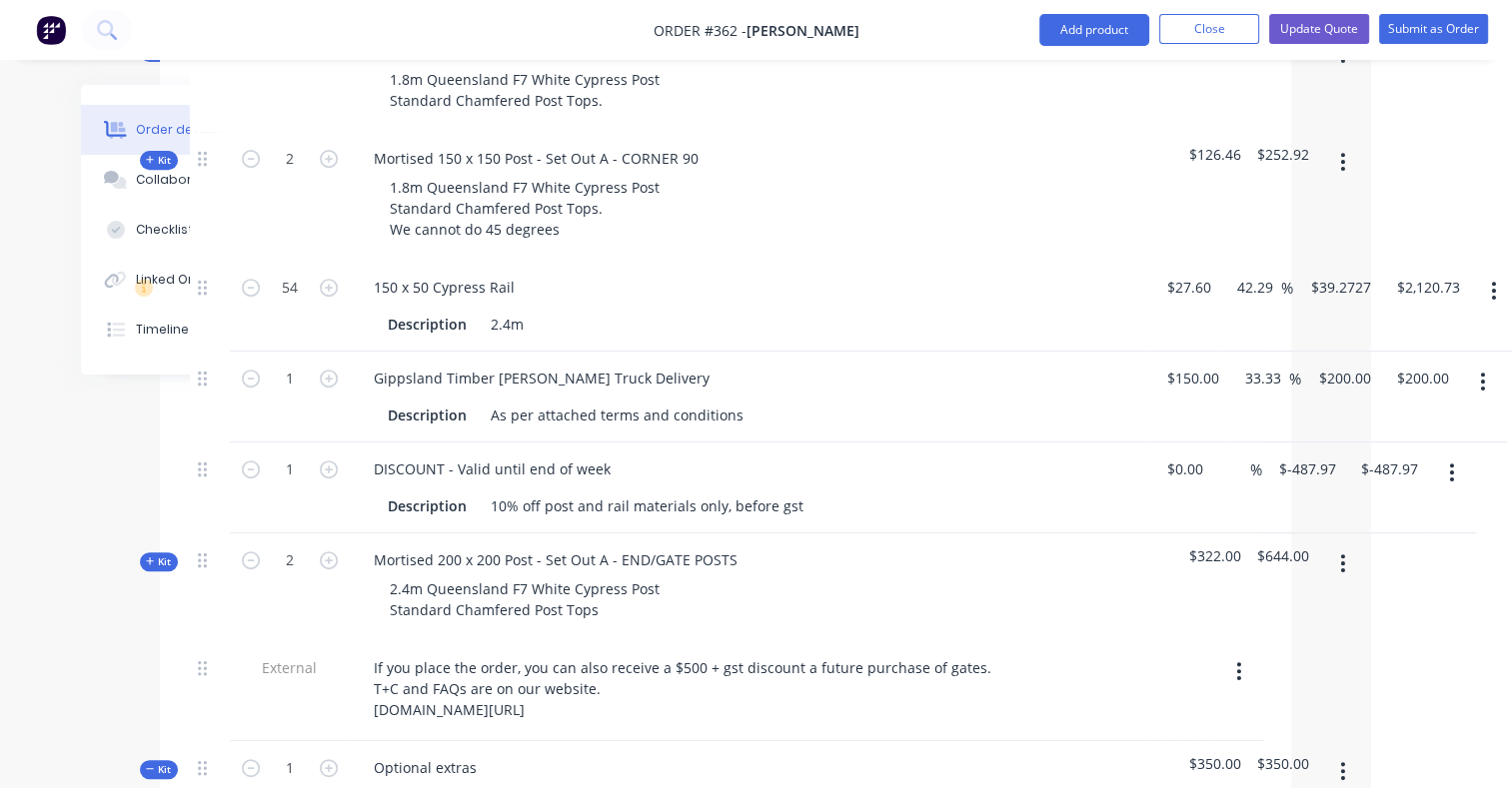 click 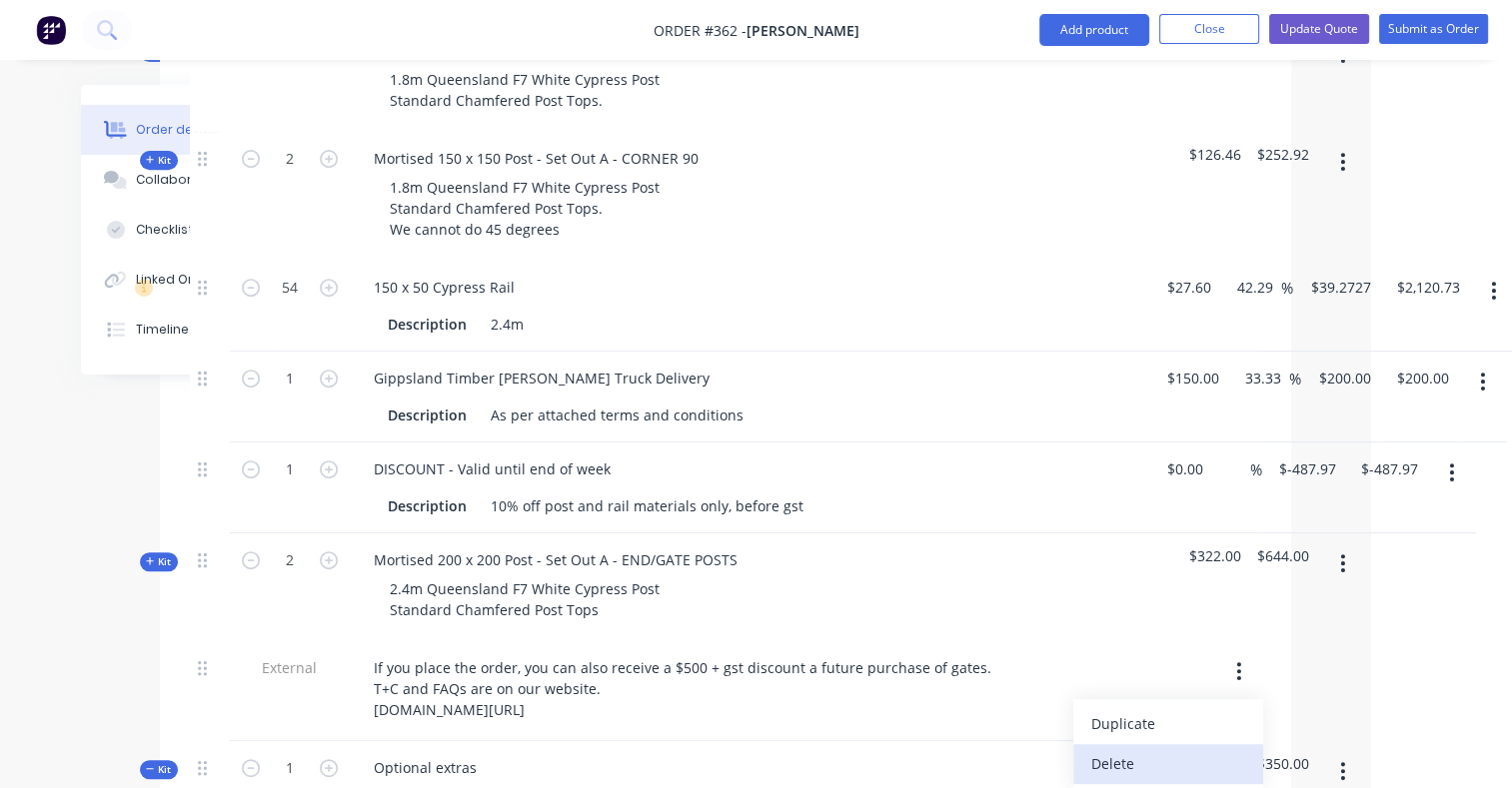 click on "Delete" at bounding box center [1168, 763] 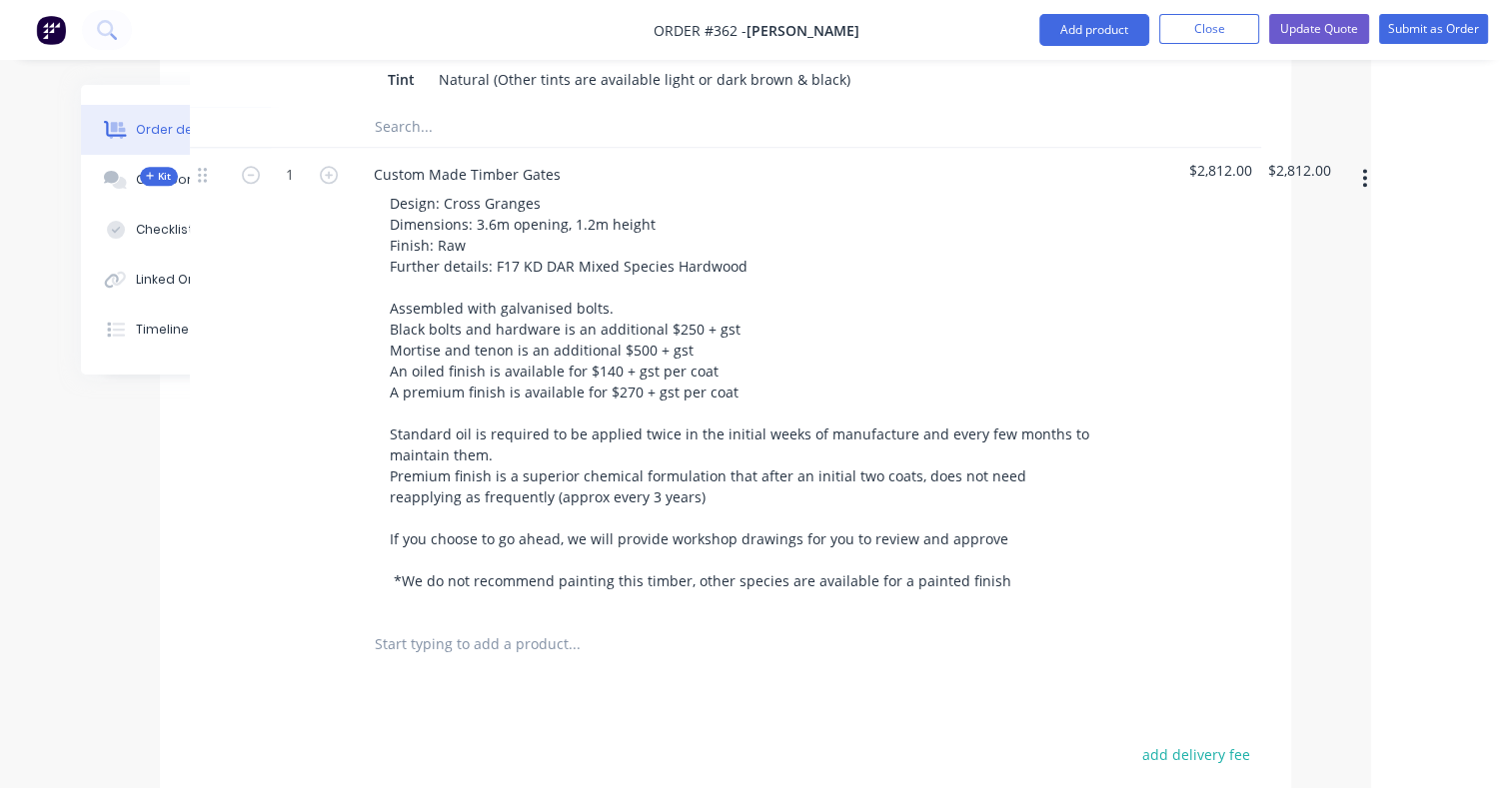 scroll, scrollTop: 2495, scrollLeft: 141, axis: both 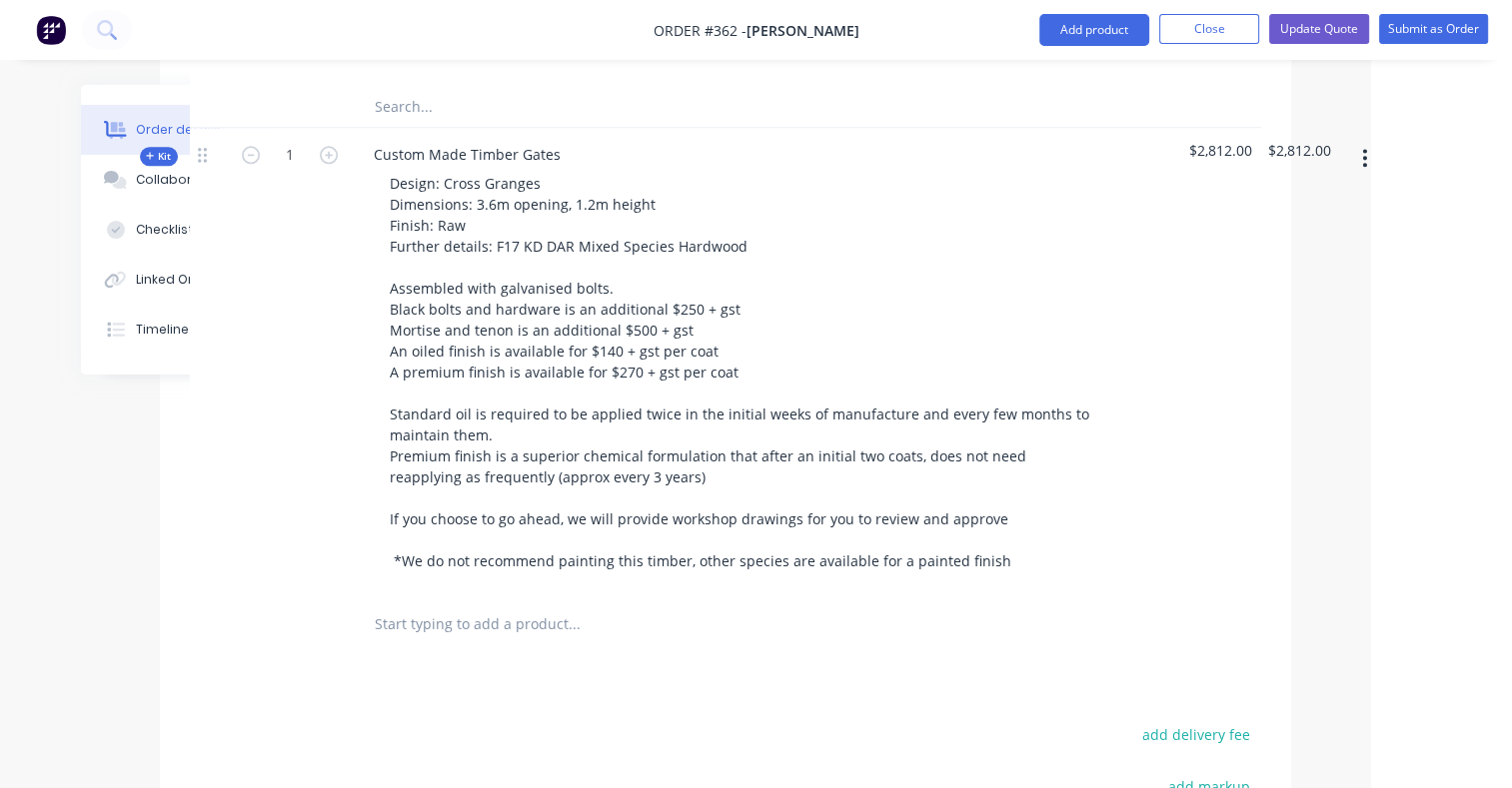 click on "Kit" at bounding box center [159, 156] 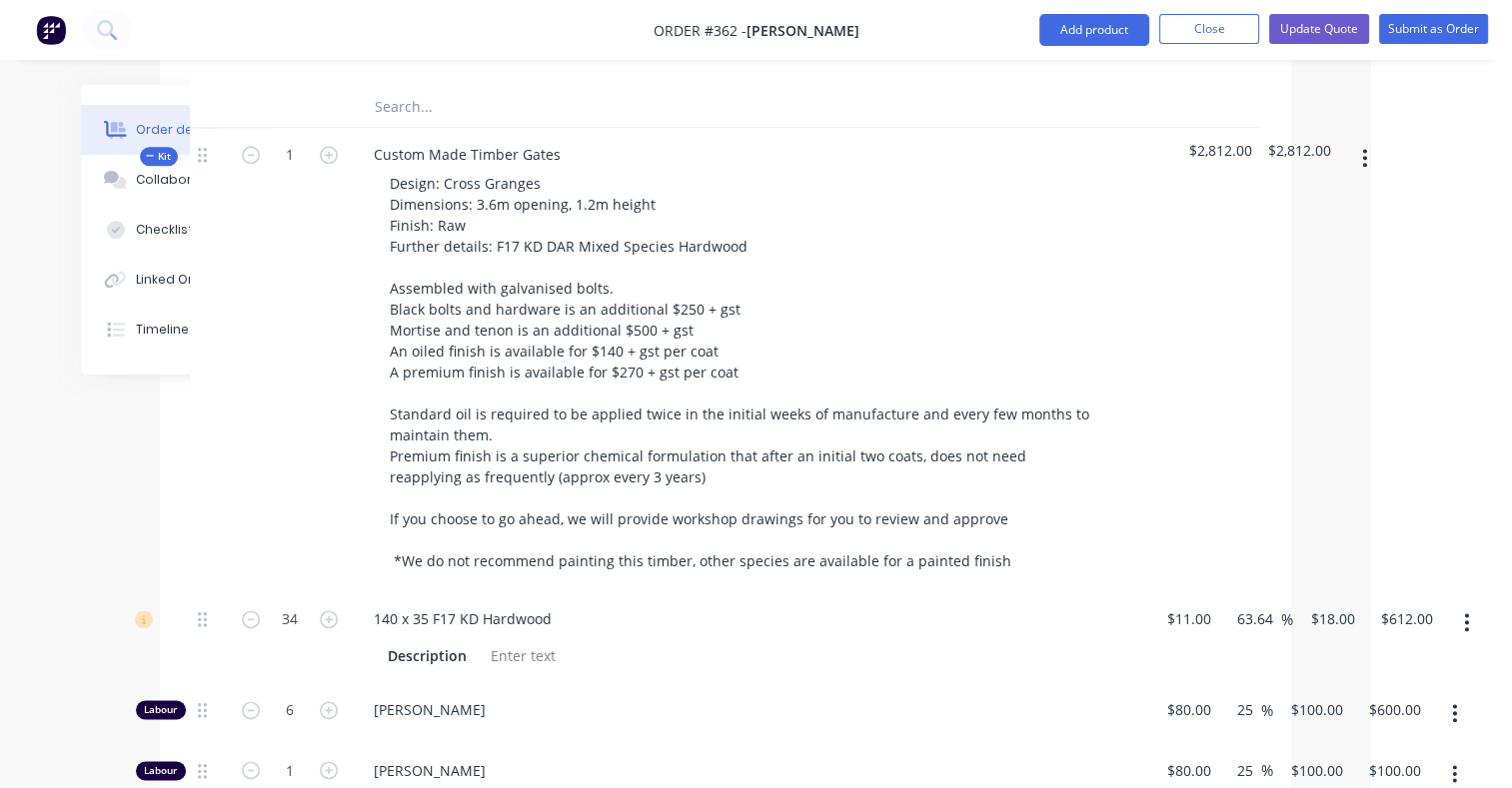 click on "10" at bounding box center (290, -947) 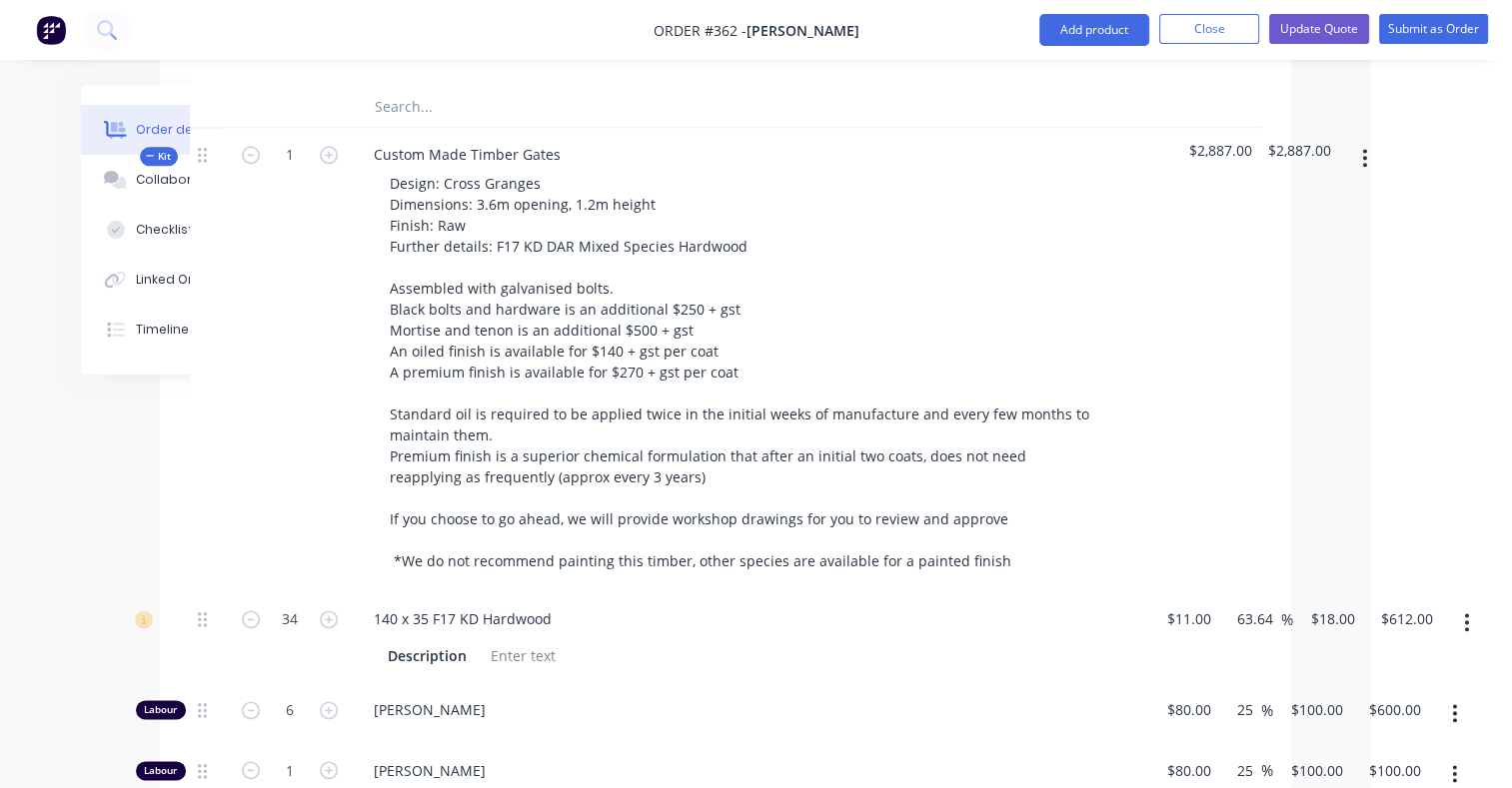 click on "1" at bounding box center [290, 774] 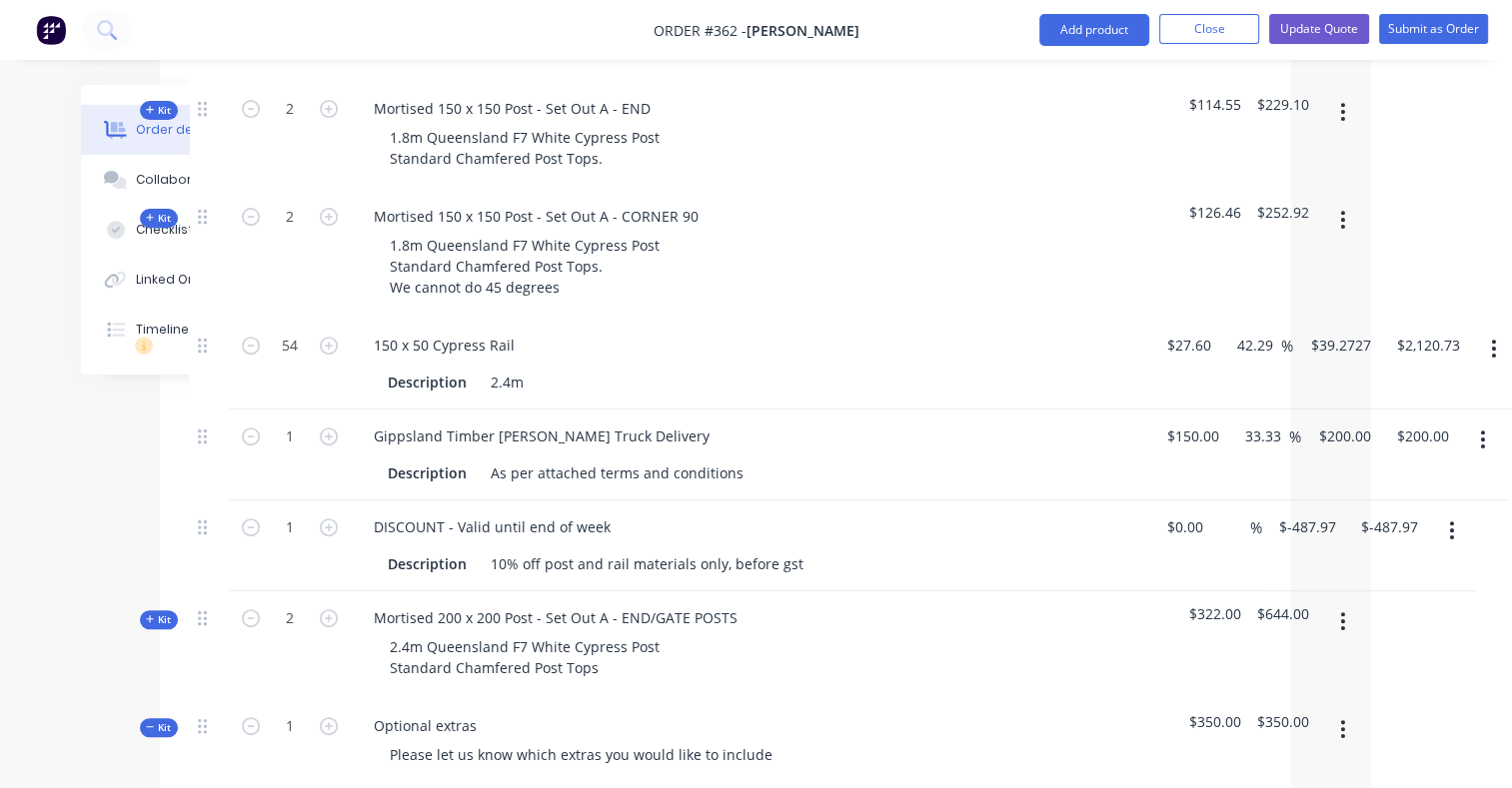 scroll, scrollTop: 734, scrollLeft: 141, axis: both 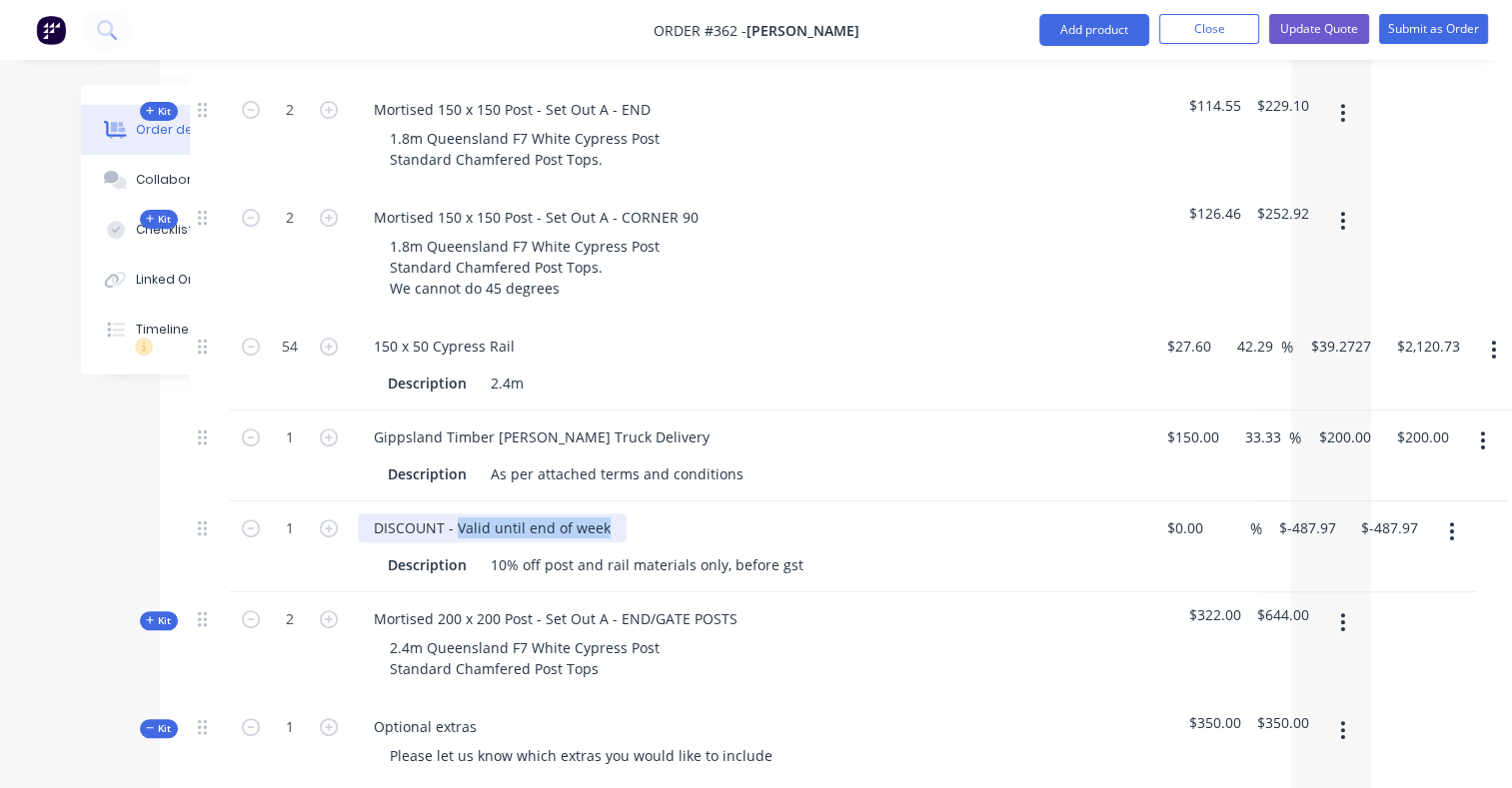 drag, startPoint x: 456, startPoint y: 478, endPoint x: 613, endPoint y: 473, distance: 157.0796 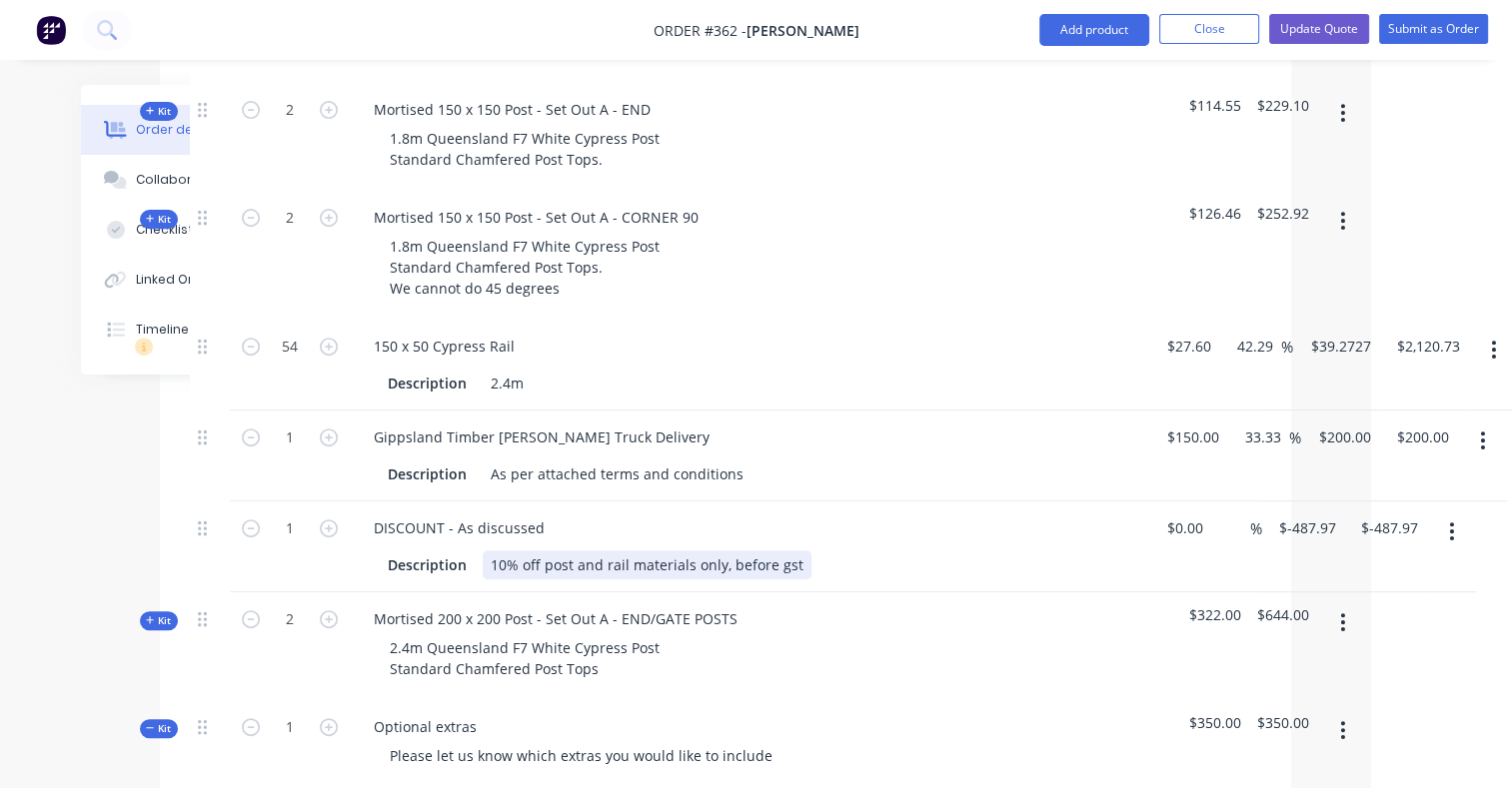 click on "10% off post and rail materials only, before gst" at bounding box center [647, 564] 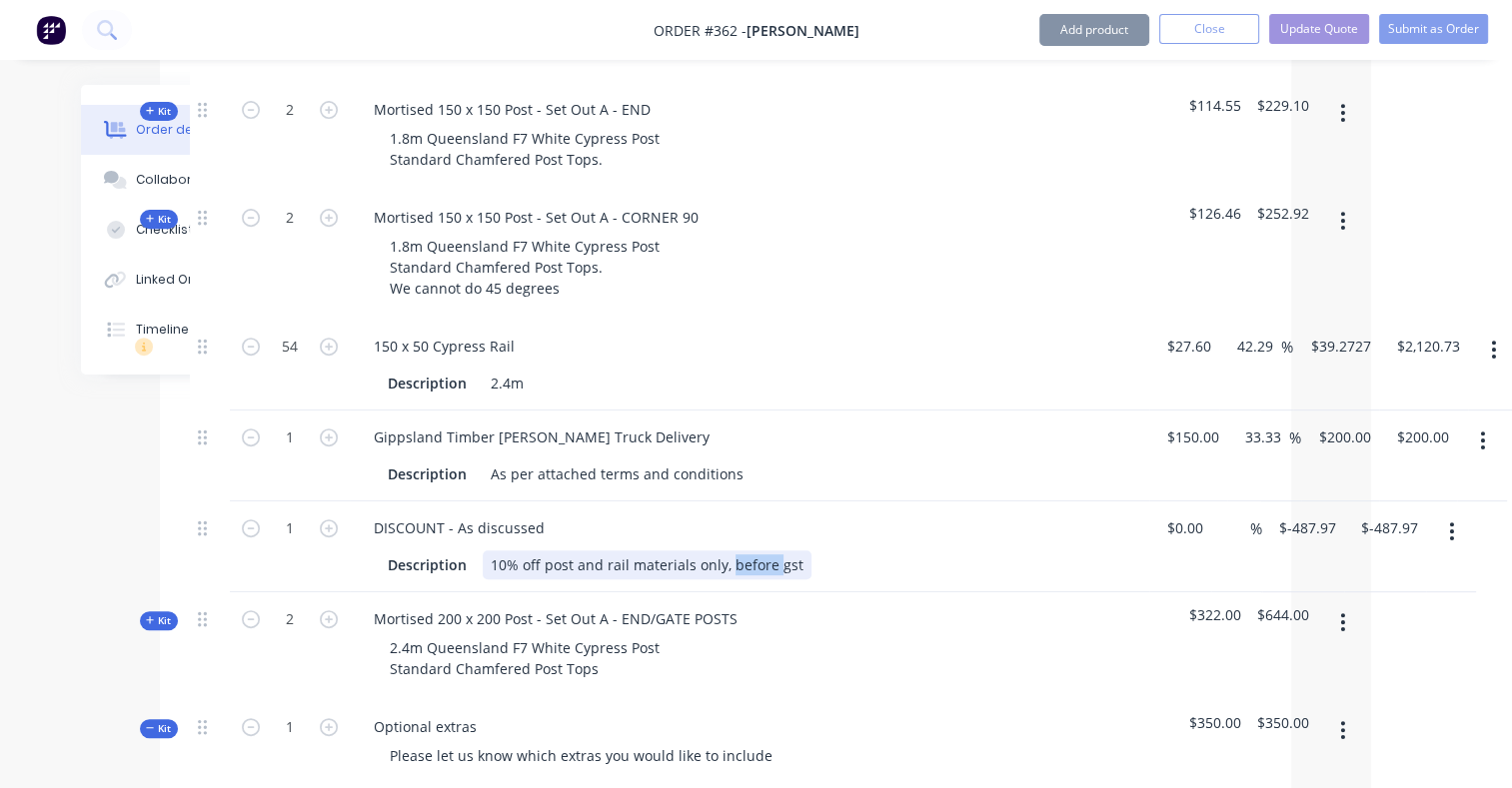 click on "10% off post and rail materials only, before gst" at bounding box center (647, 564) 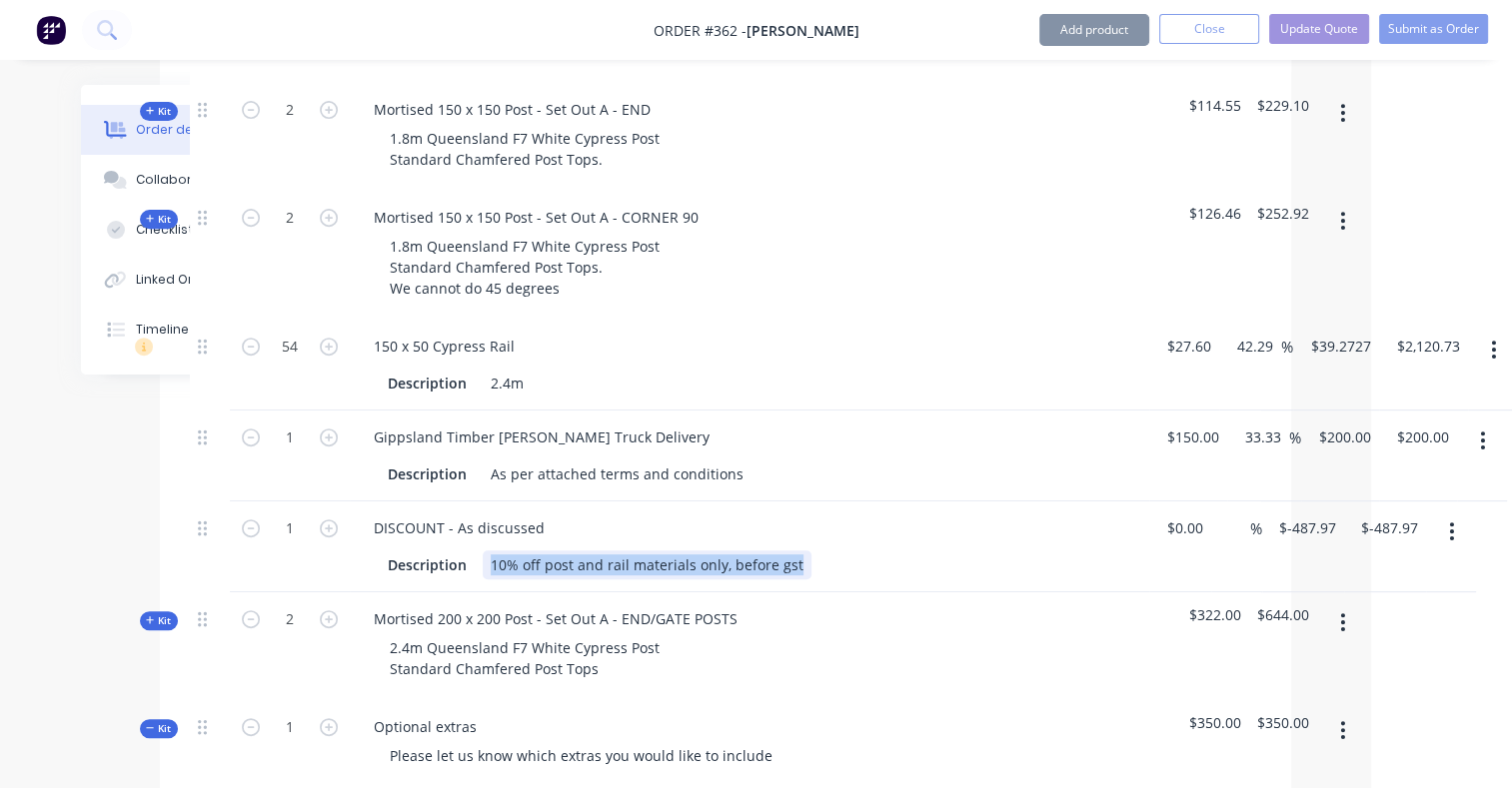 click on "10% off post and rail materials only, before gst" at bounding box center [647, 564] 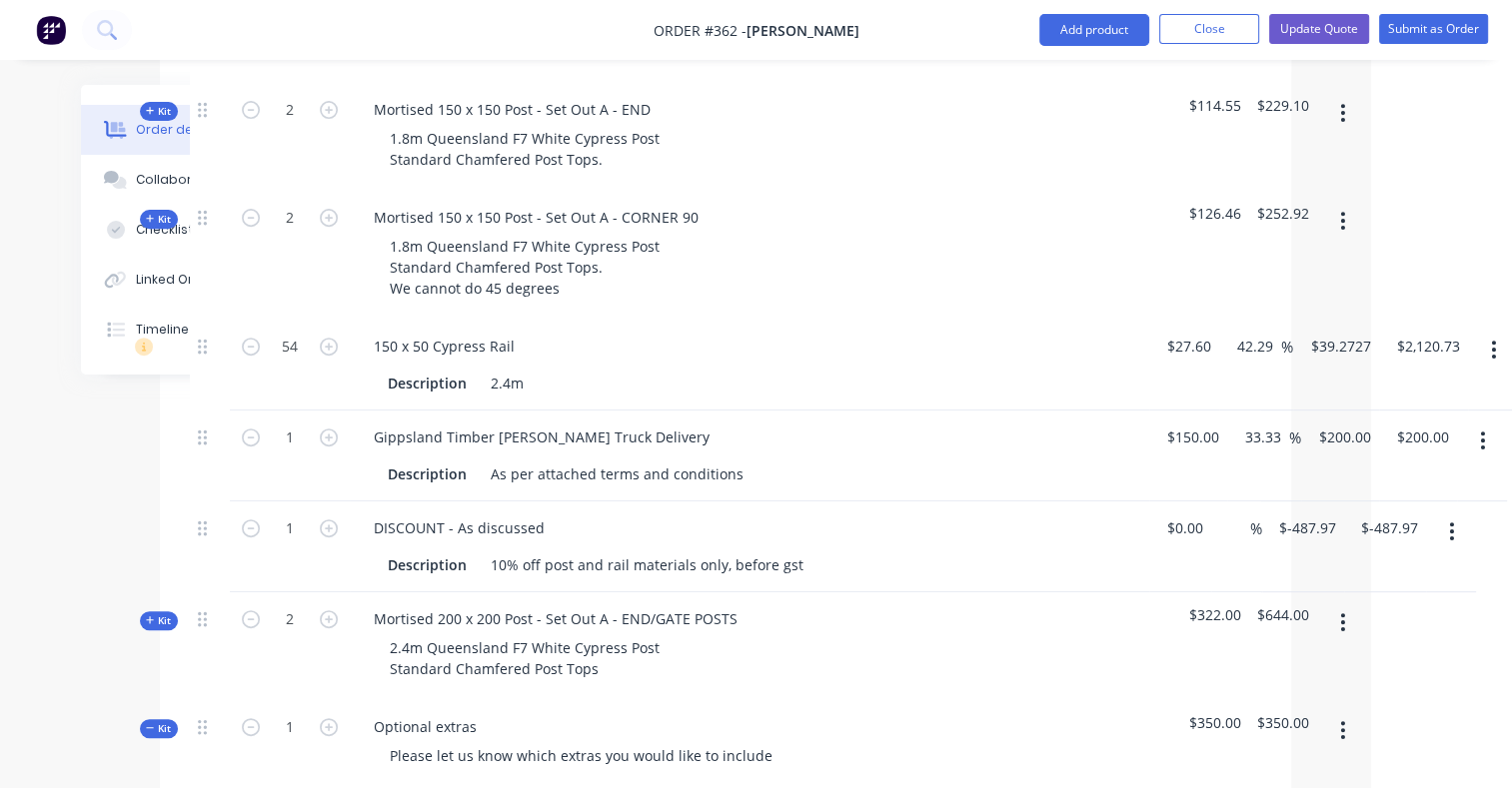 click on "1" at bounding box center (290, 546) 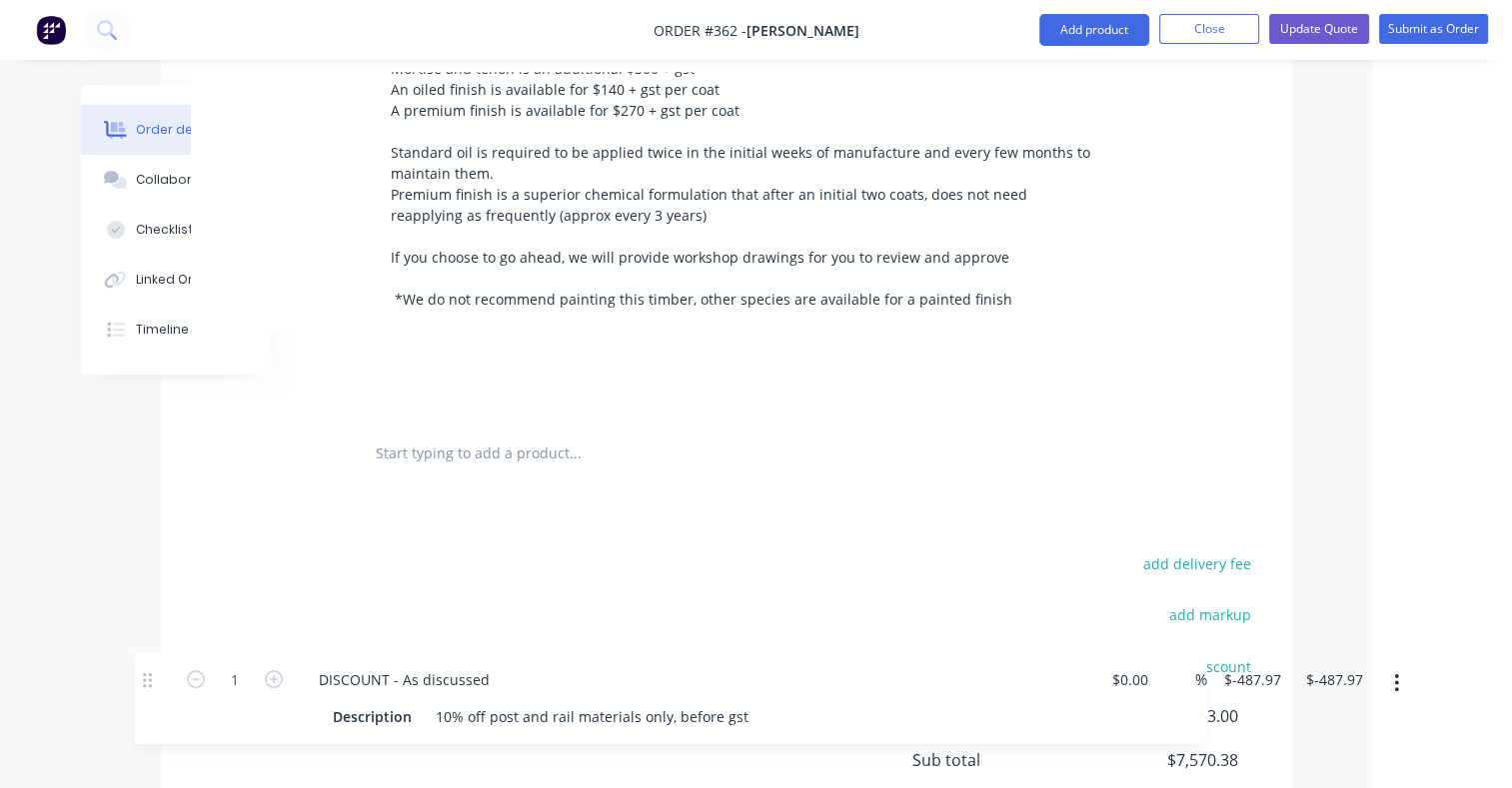 scroll, scrollTop: 2820, scrollLeft: 140, axis: both 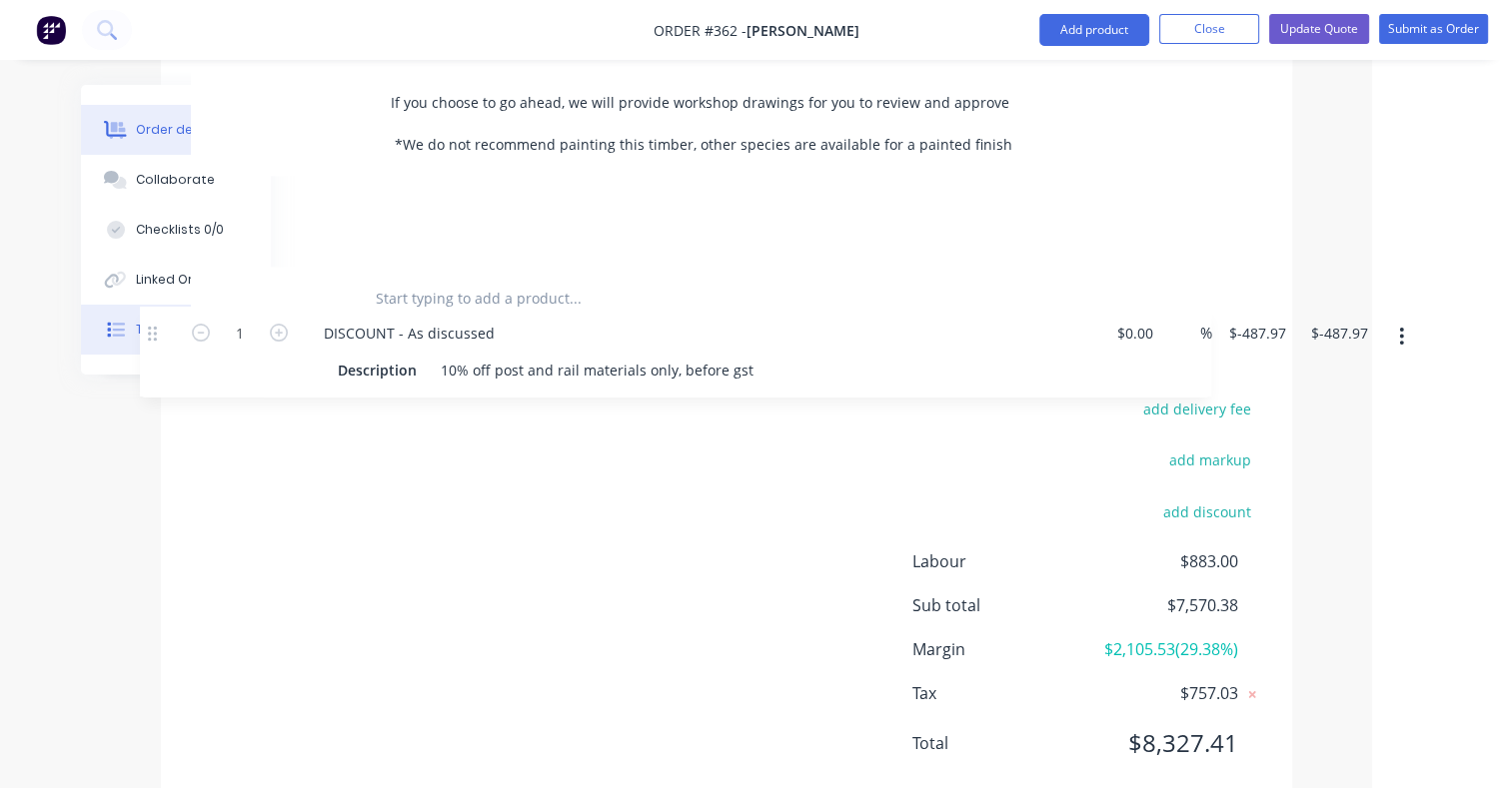 drag, startPoint x: 201, startPoint y: 482, endPoint x: 153, endPoint y: 324, distance: 165.13025 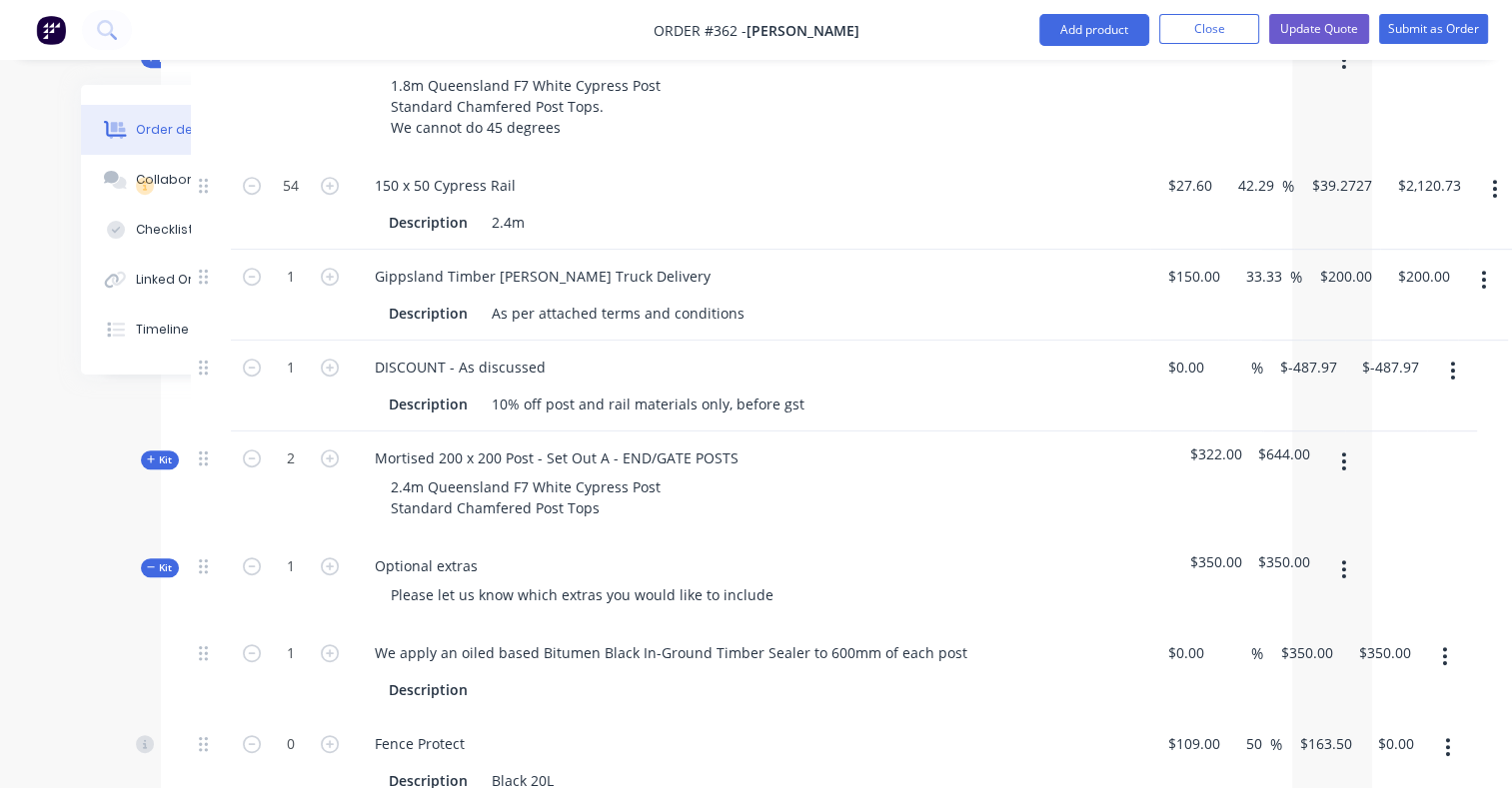 scroll, scrollTop: 894, scrollLeft: 140, axis: both 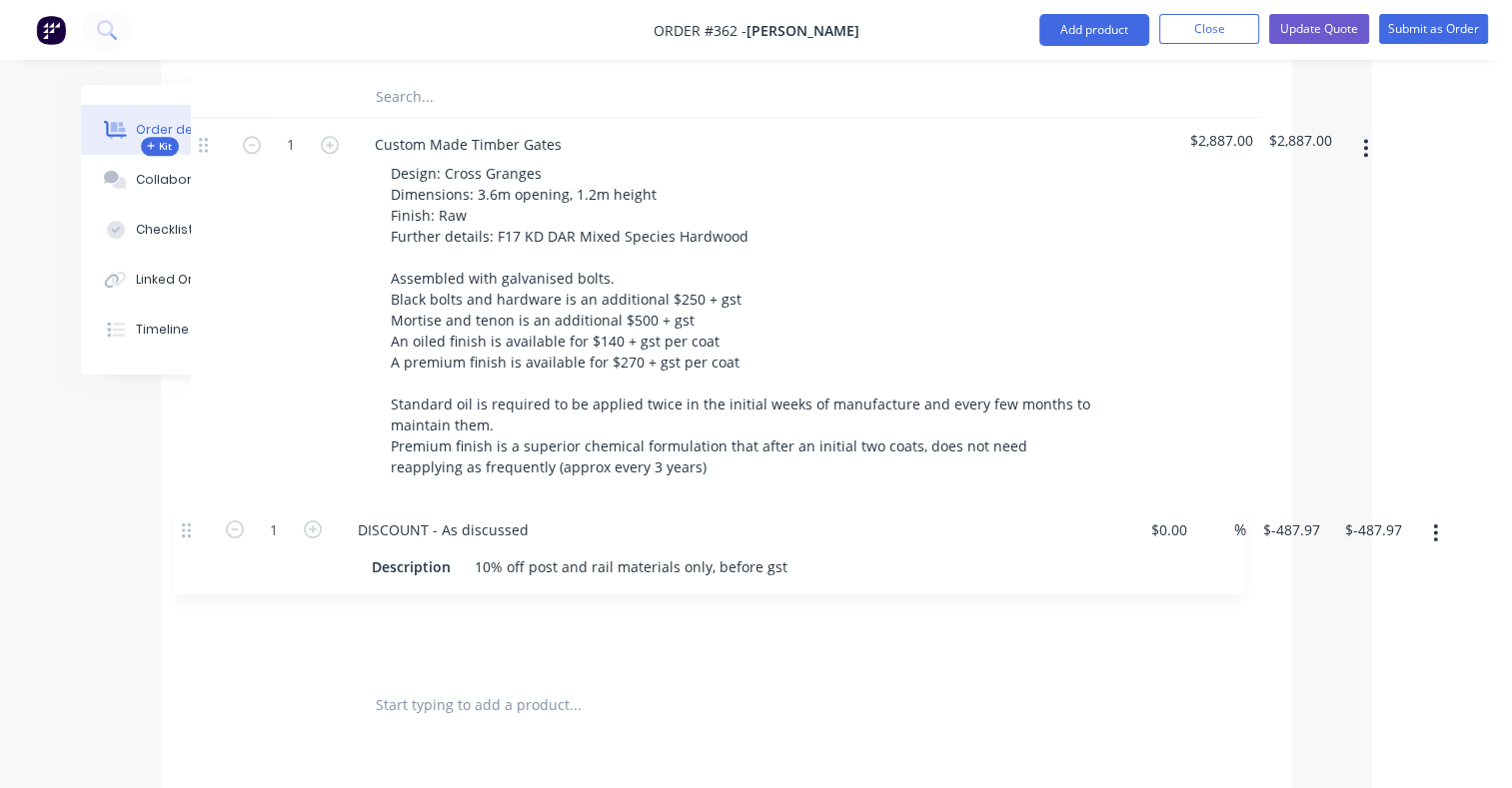 drag, startPoint x: 206, startPoint y: 324, endPoint x: 190, endPoint y: 544, distance: 220.58105 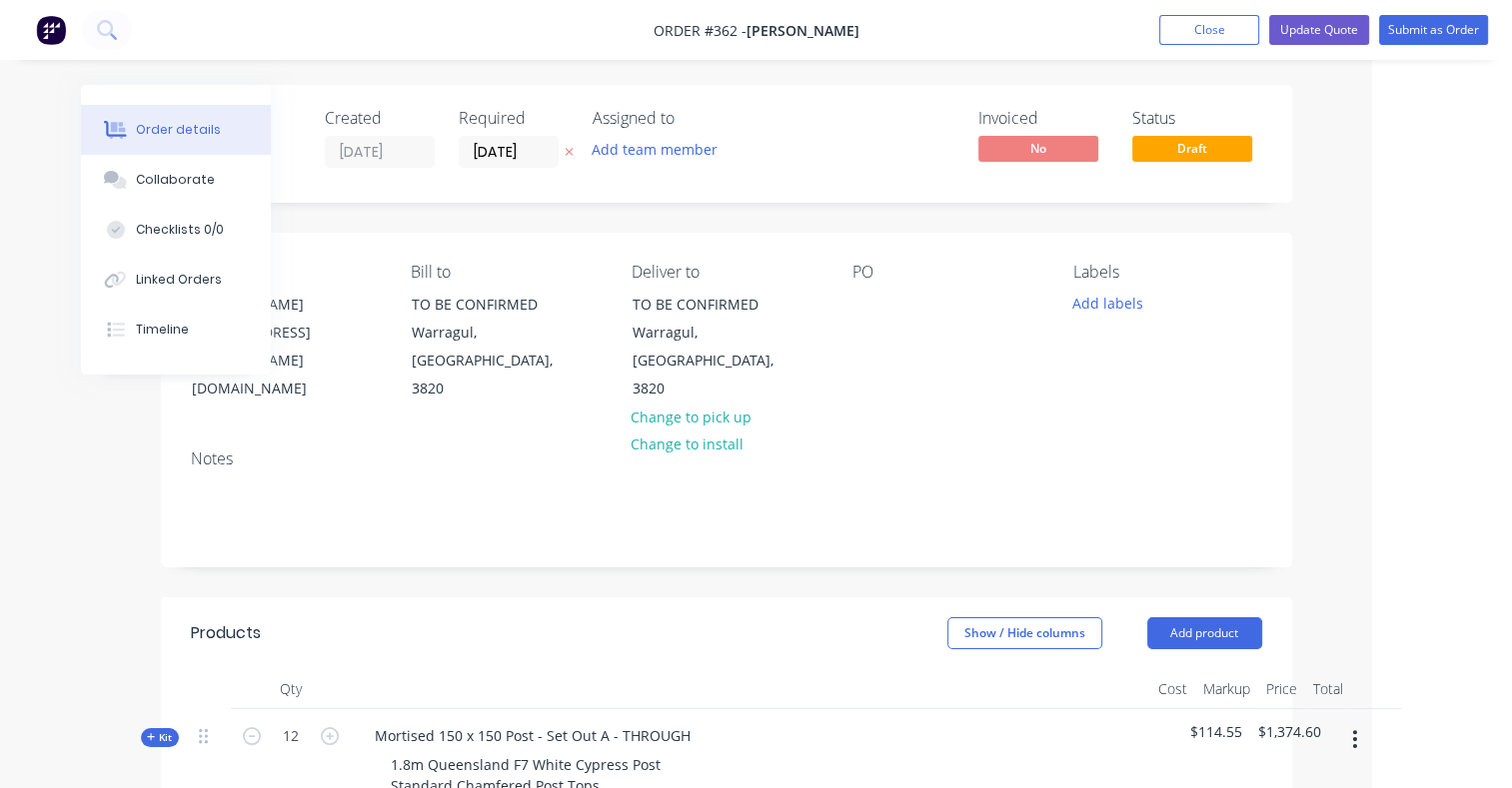 scroll, scrollTop: 479, scrollLeft: 140, axis: both 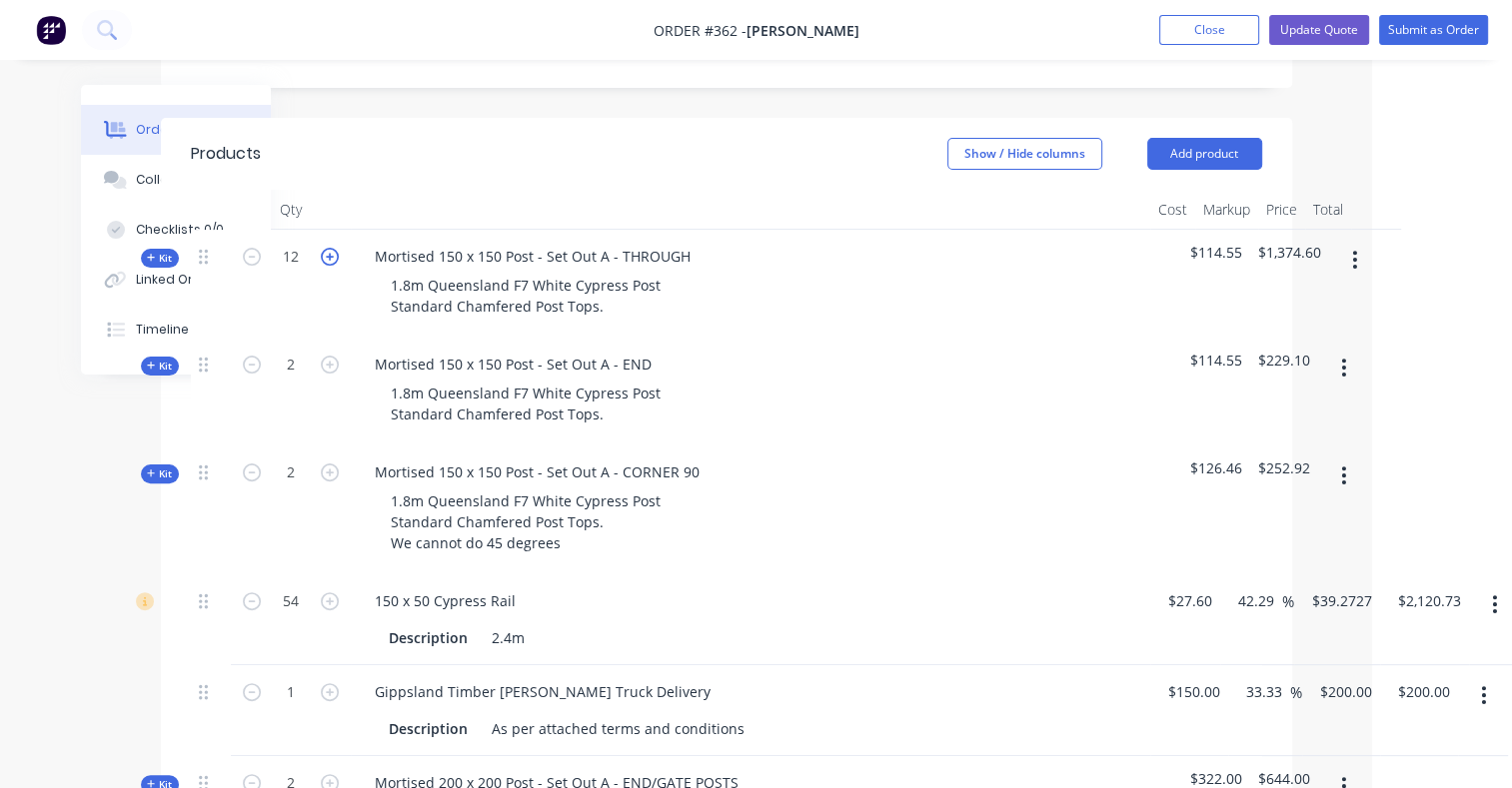 click 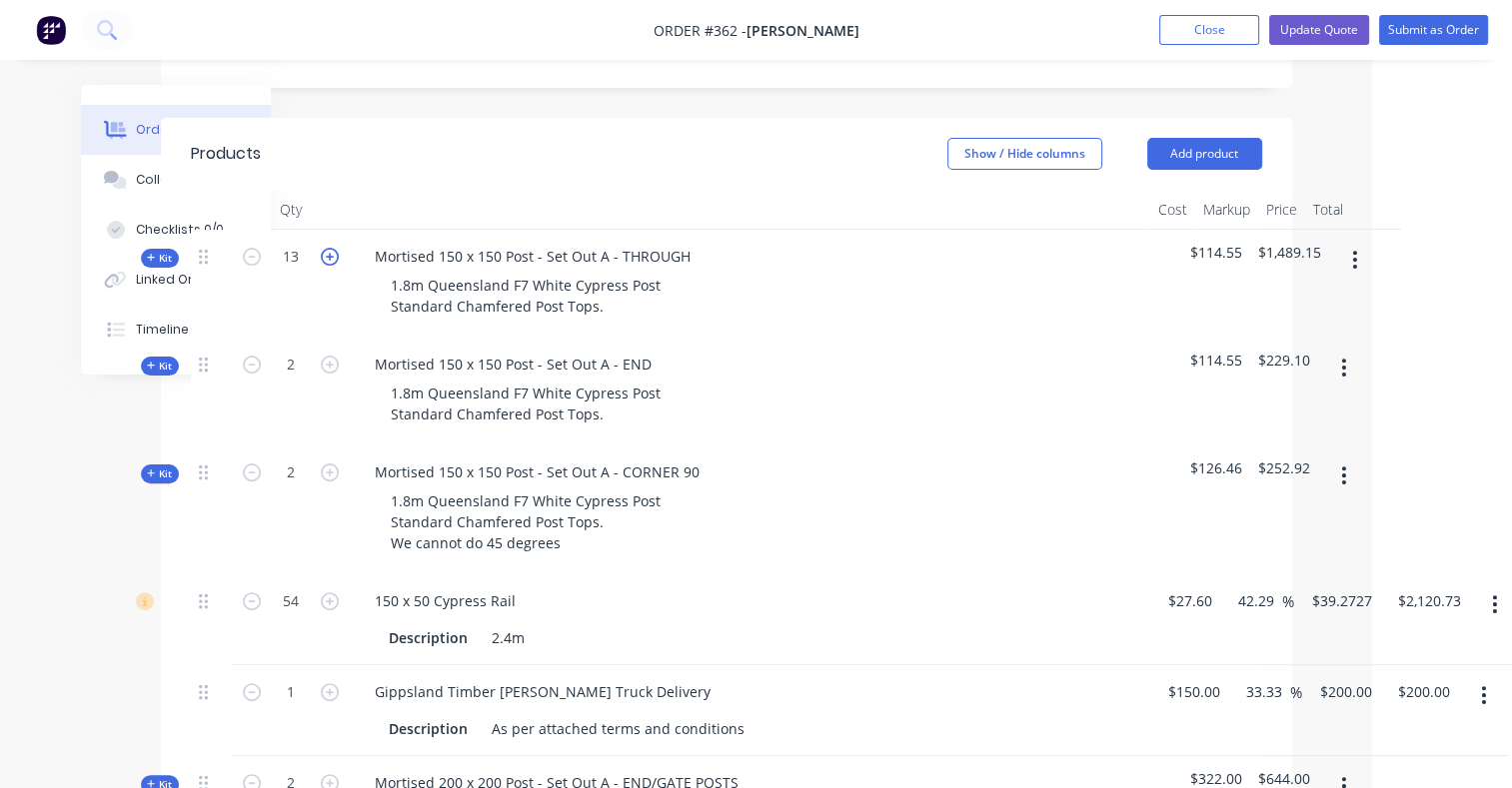 click 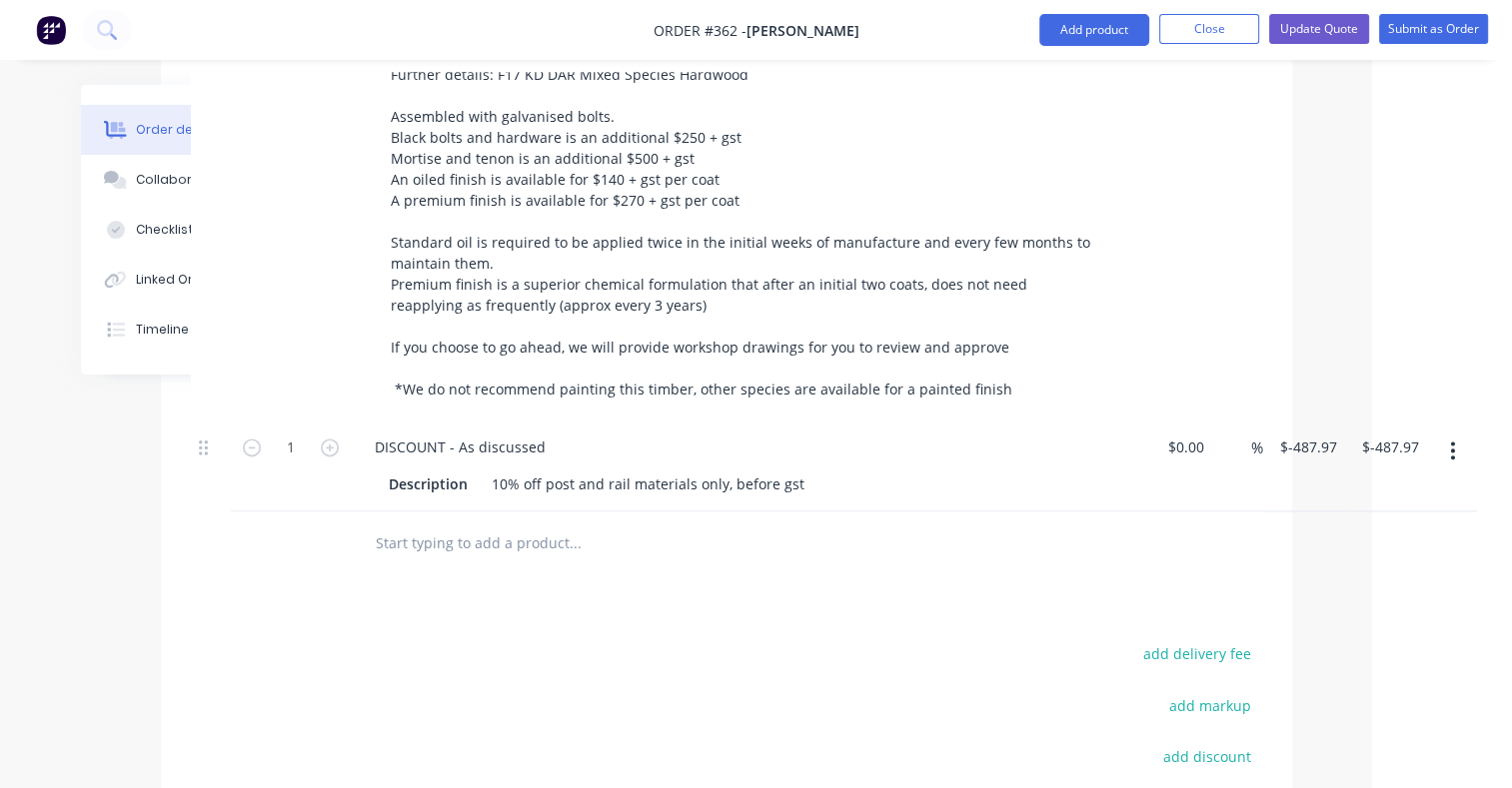 scroll, scrollTop: 2640, scrollLeft: 140, axis: both 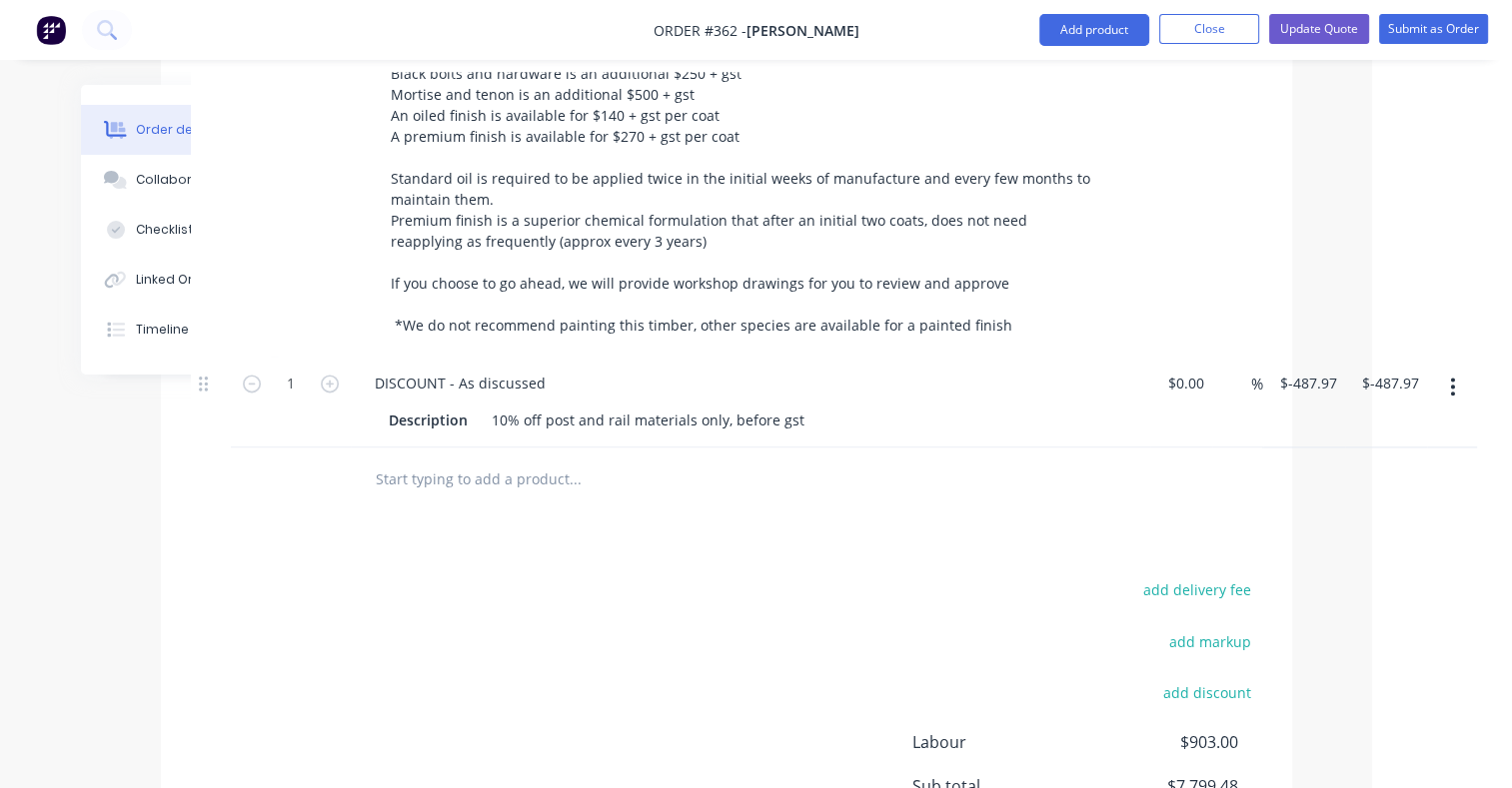 click at bounding box center [575, 479] 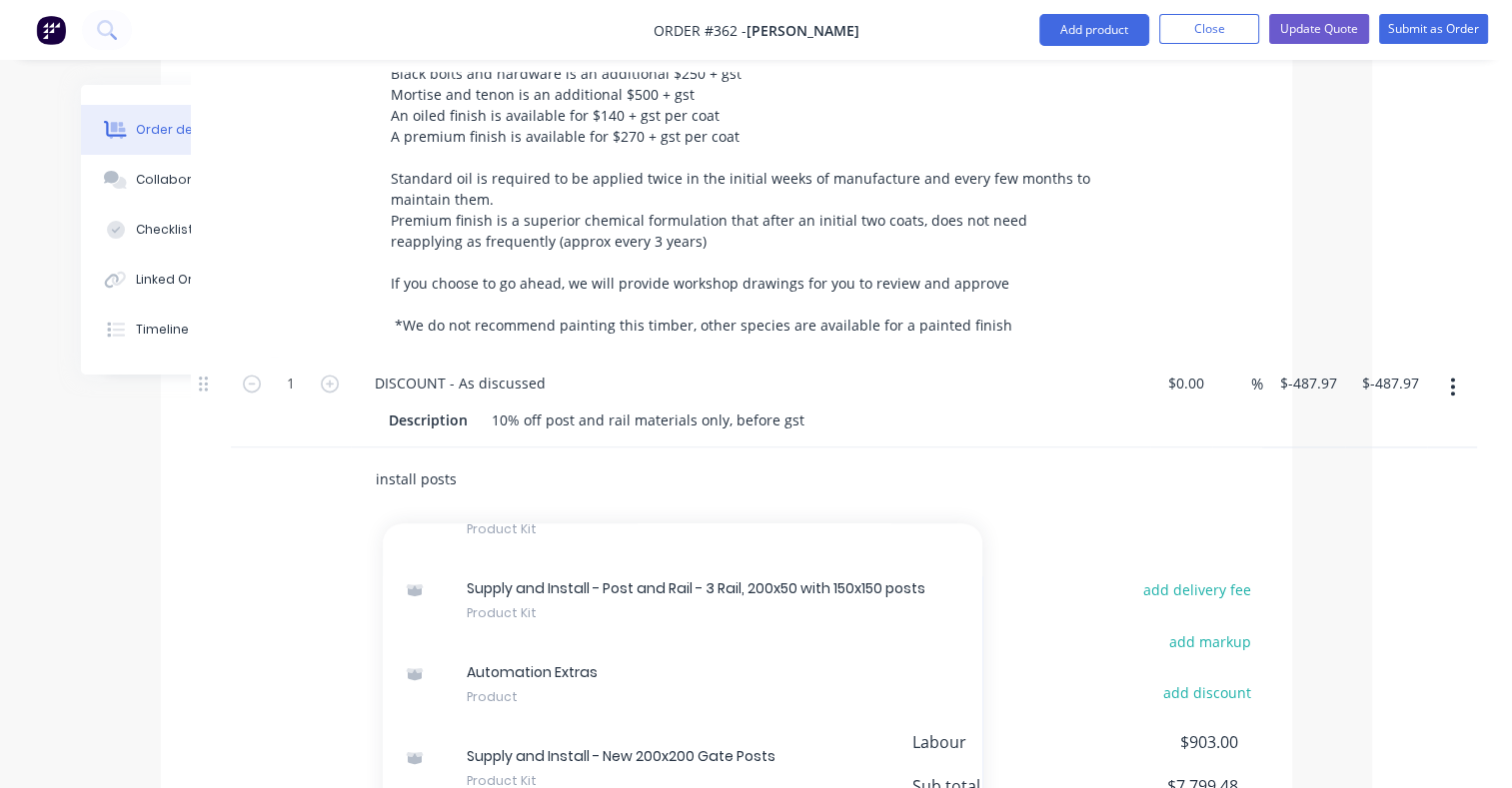 scroll, scrollTop: 709, scrollLeft: 0, axis: vertical 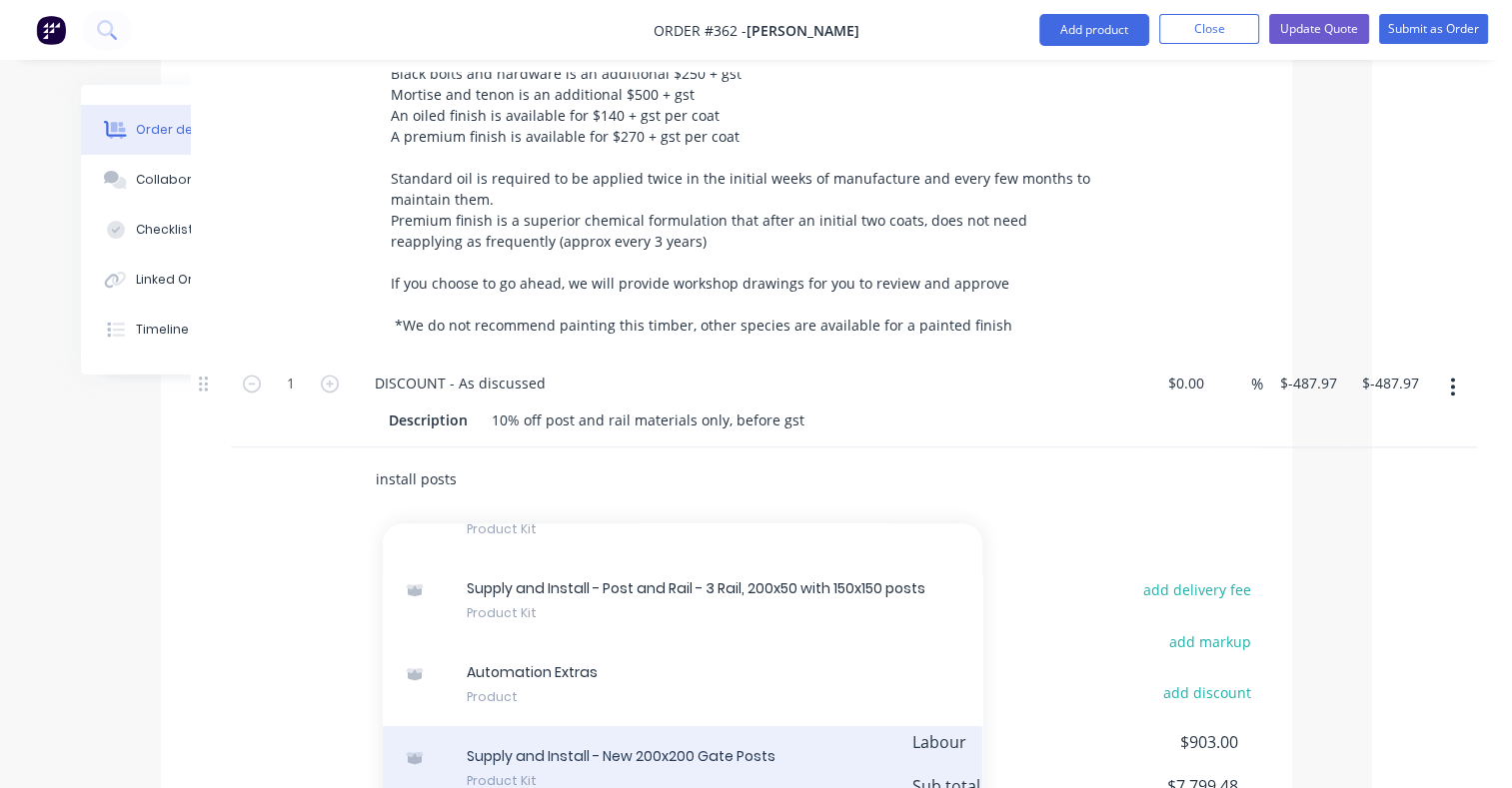 type on "install posts" 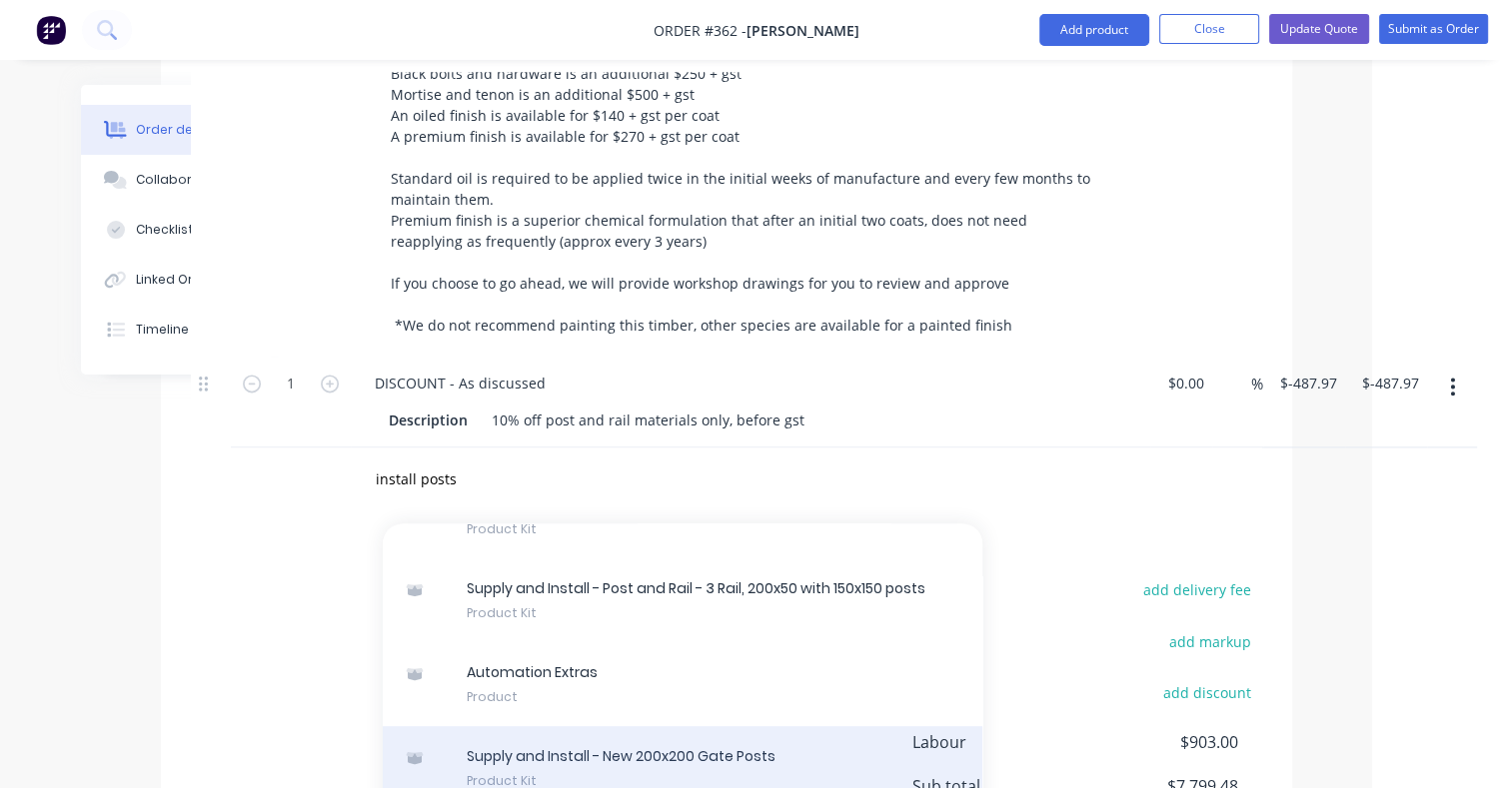 click on "Supply and Install - New 200x200 Gate Posts Product Kit" at bounding box center (683, 768) 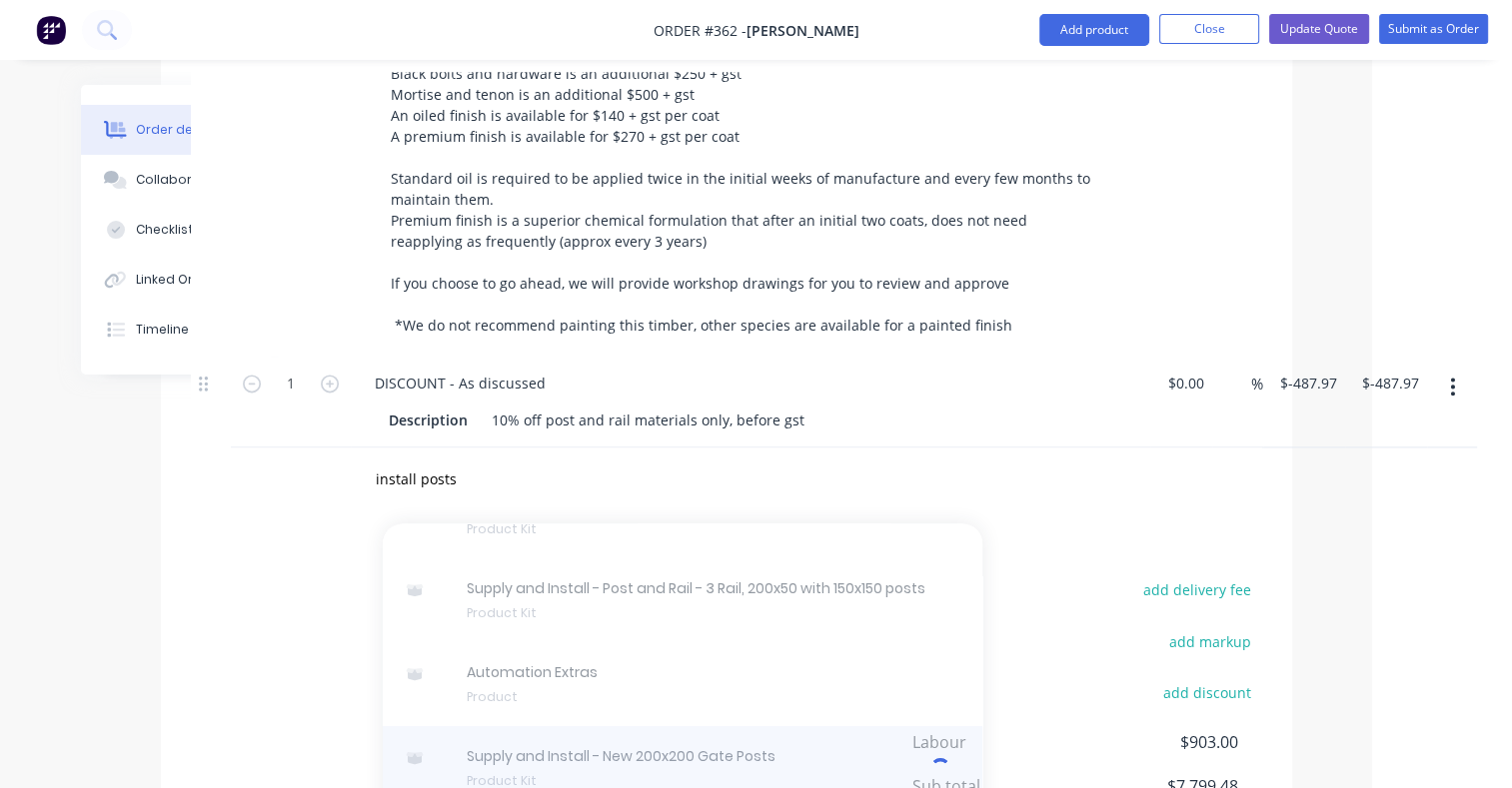 type 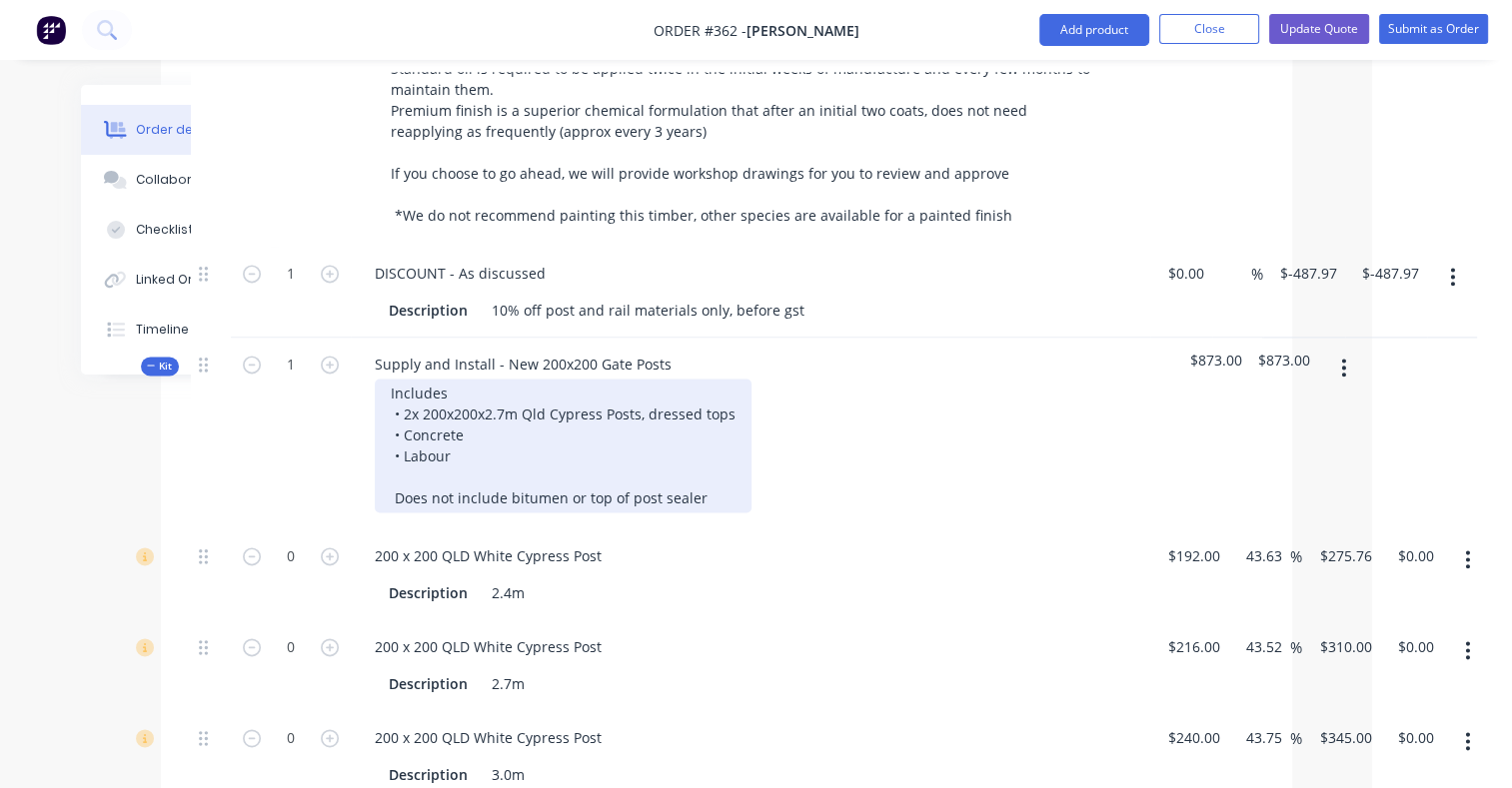 scroll, scrollTop: 2749, scrollLeft: 140, axis: both 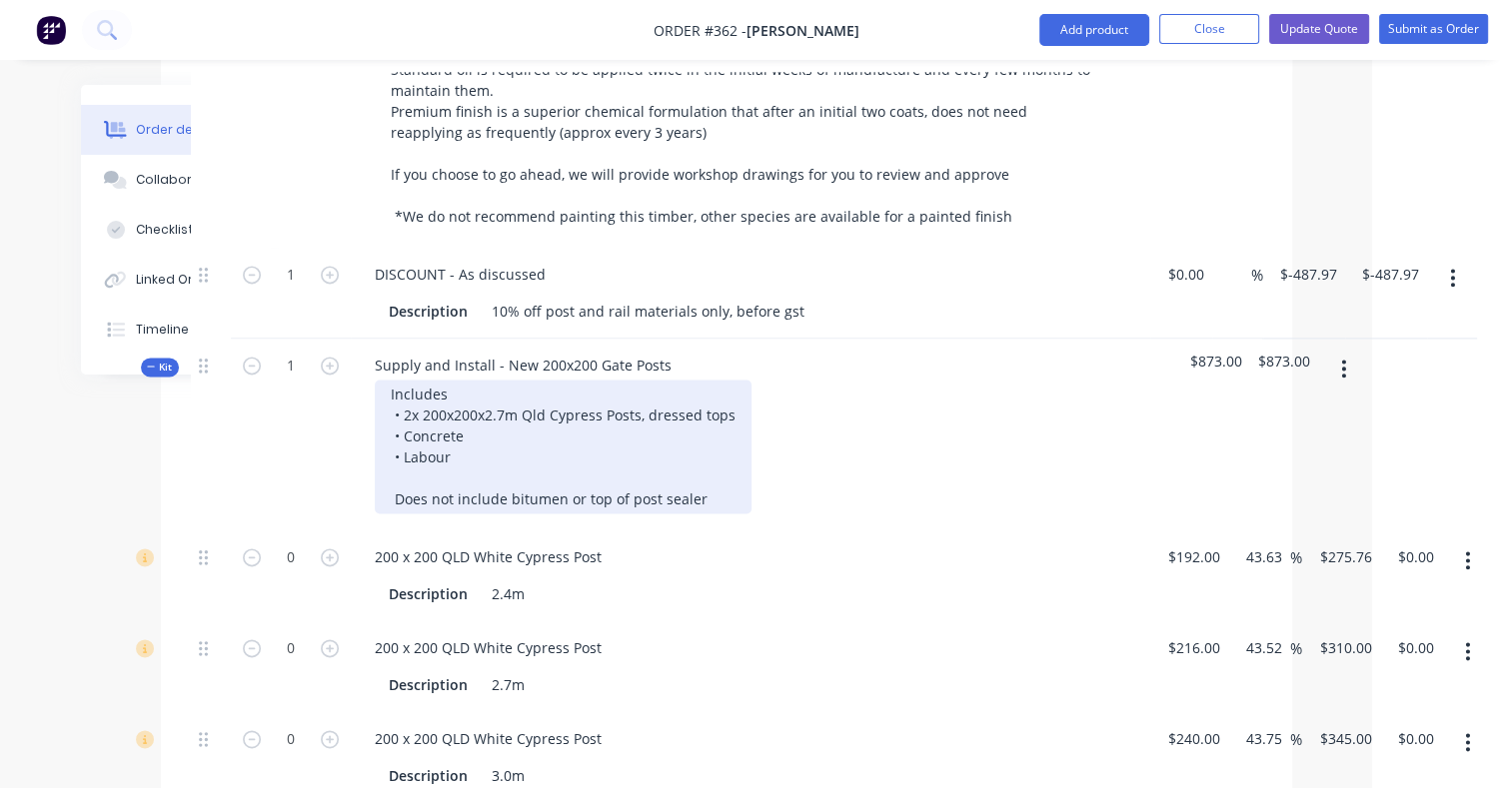 click on "Includes
• 2x 200x200x2.7m Qld Cypress Posts, dressed tops
• Concrete
• Labour
Does not include bitumen or top of post sealer" at bounding box center [563, 446] 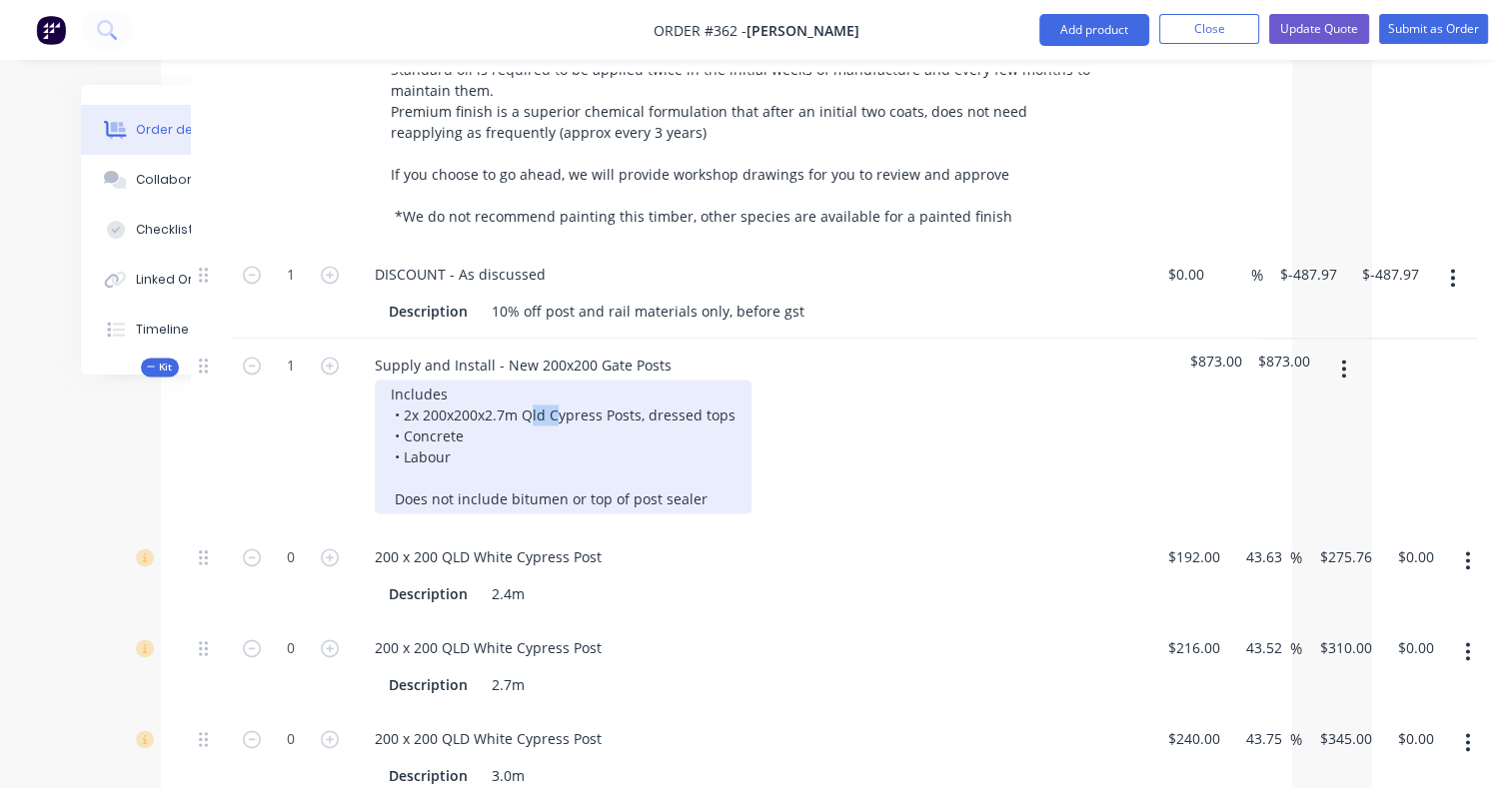 click on "Includes
• 2x 200x200x2.7m Qld Cypress Posts, dressed tops
• Concrete
• Labour
Does not include bitumen or top of post sealer" at bounding box center (563, 446) 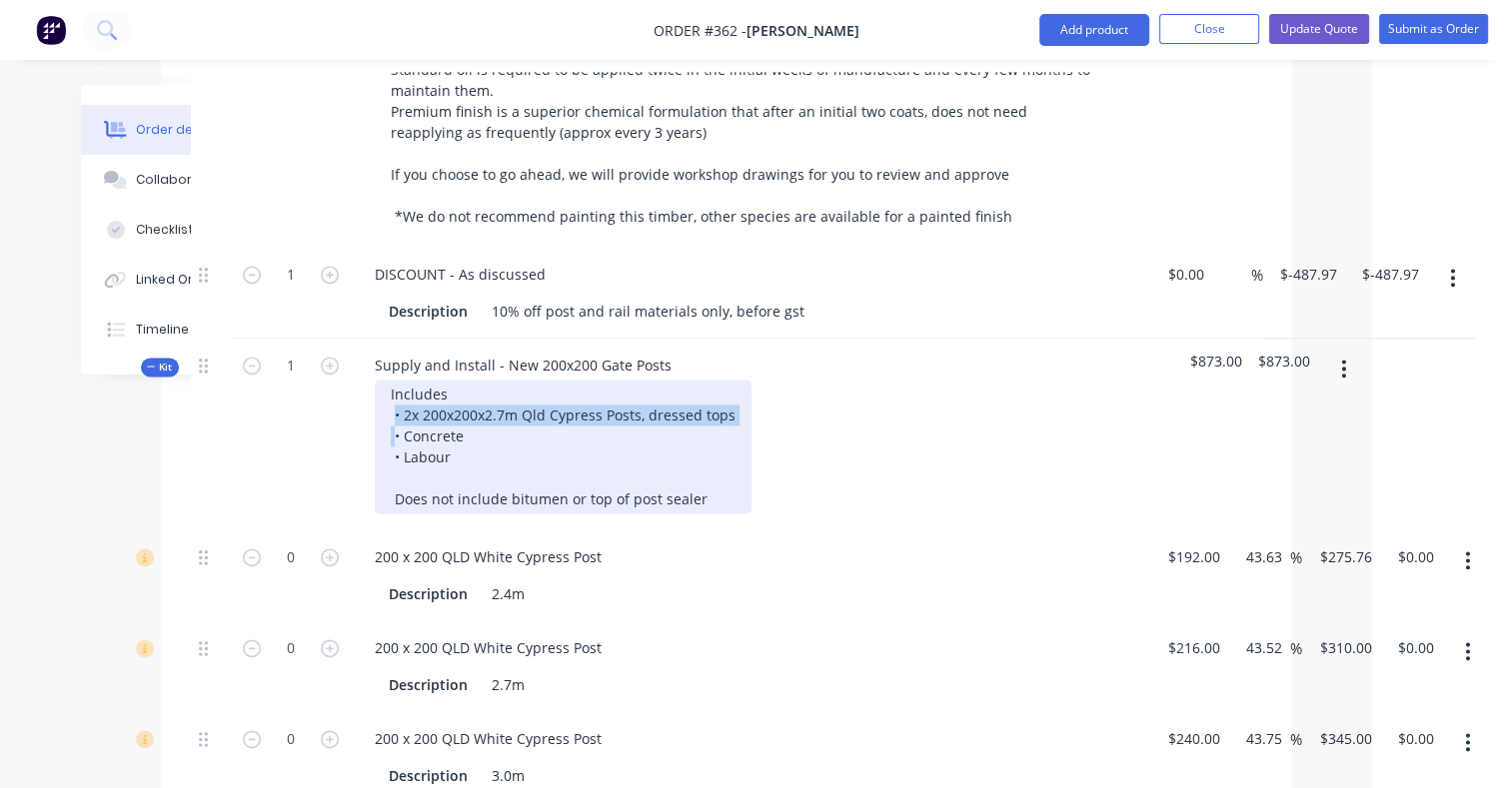 click on "Includes
• 2x 200x200x2.7m Qld Cypress Posts, dressed tops
• Concrete
• Labour
Does not include bitumen or top of post sealer" at bounding box center [563, 446] 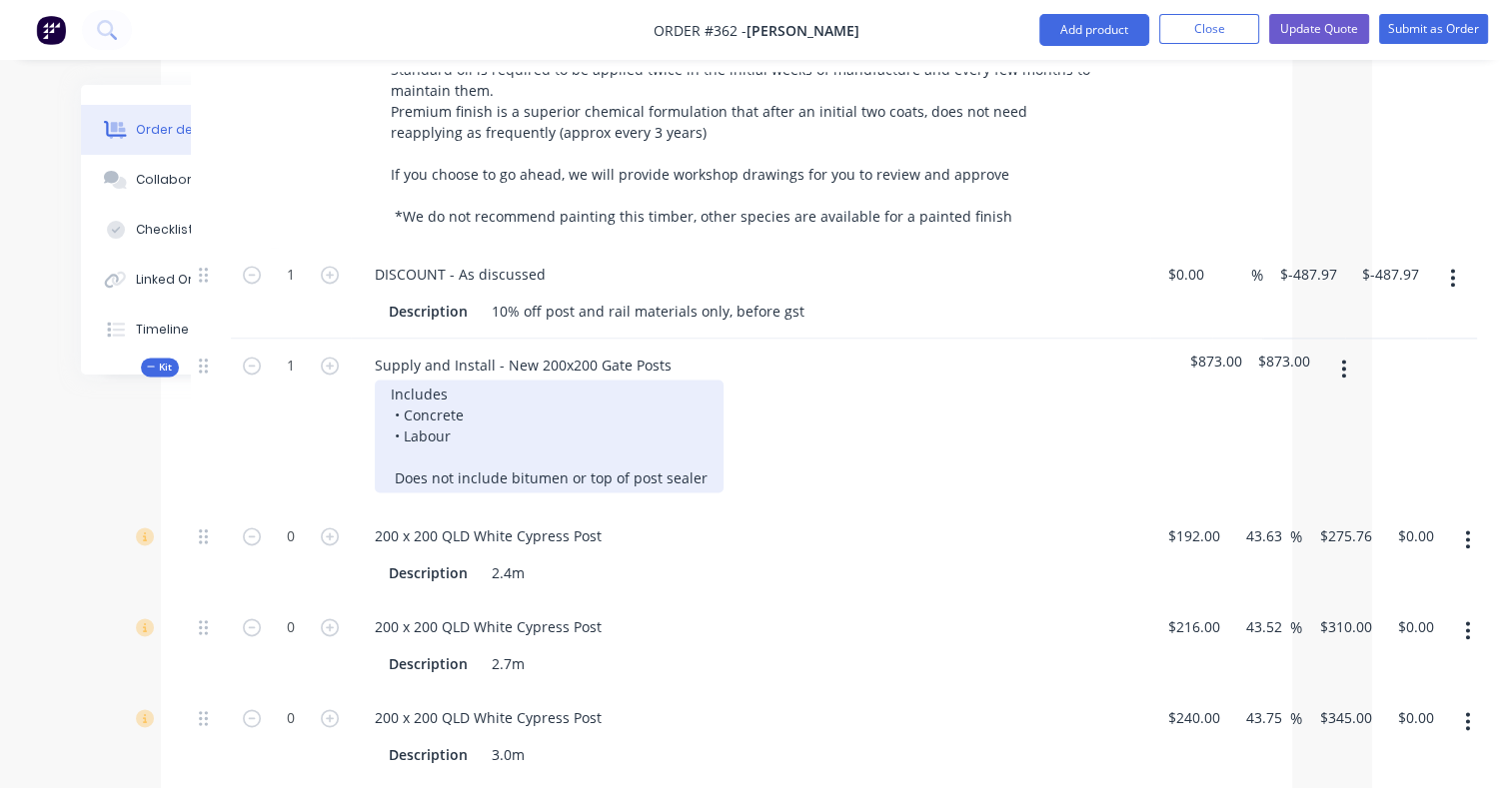 click on "Includes
• Concrete
• Labour
Does not include bitumen or top of post sealer" at bounding box center [549, 435] 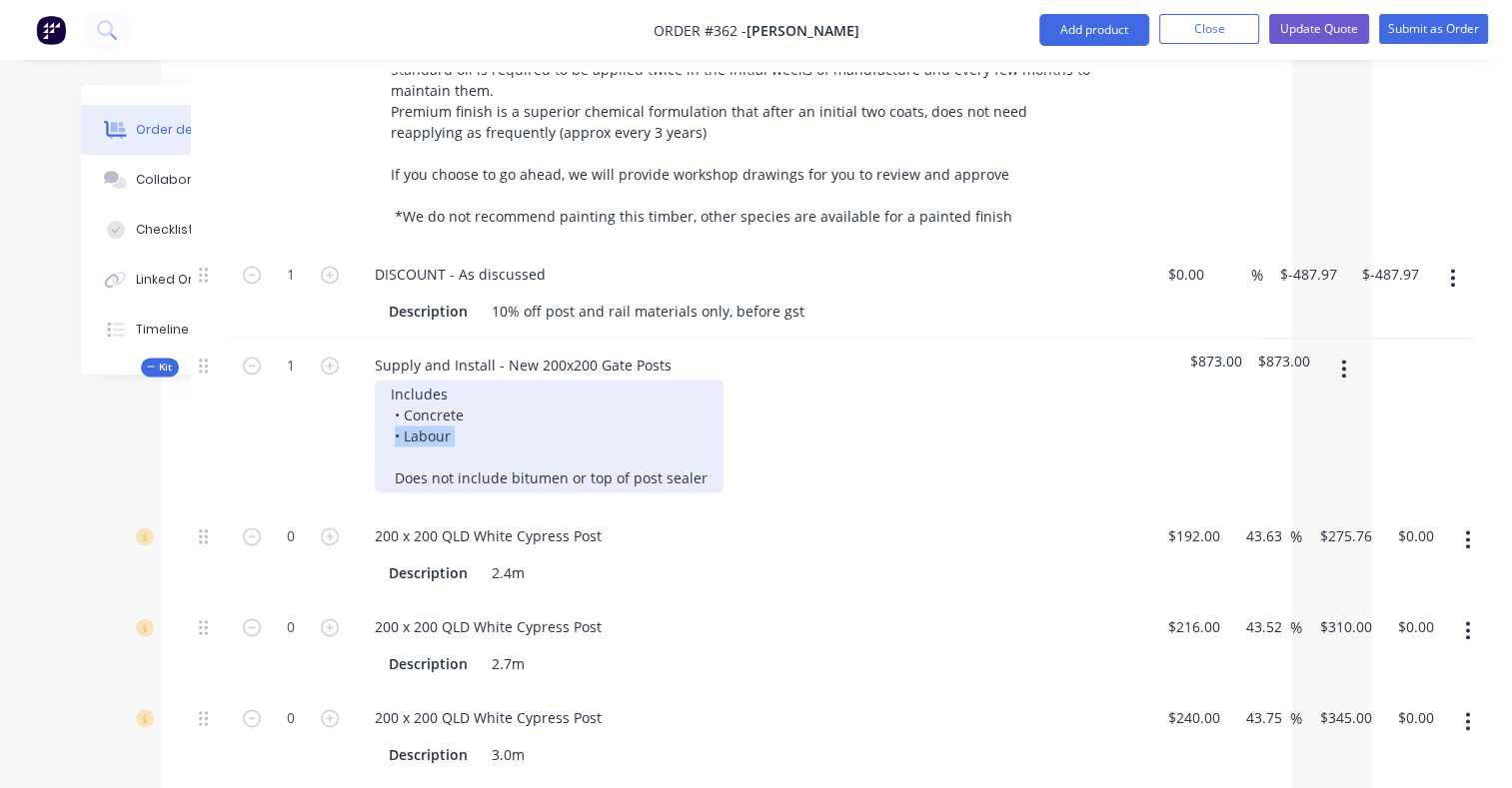 drag, startPoint x: 502, startPoint y: 377, endPoint x: 379, endPoint y: 378, distance: 123.00406 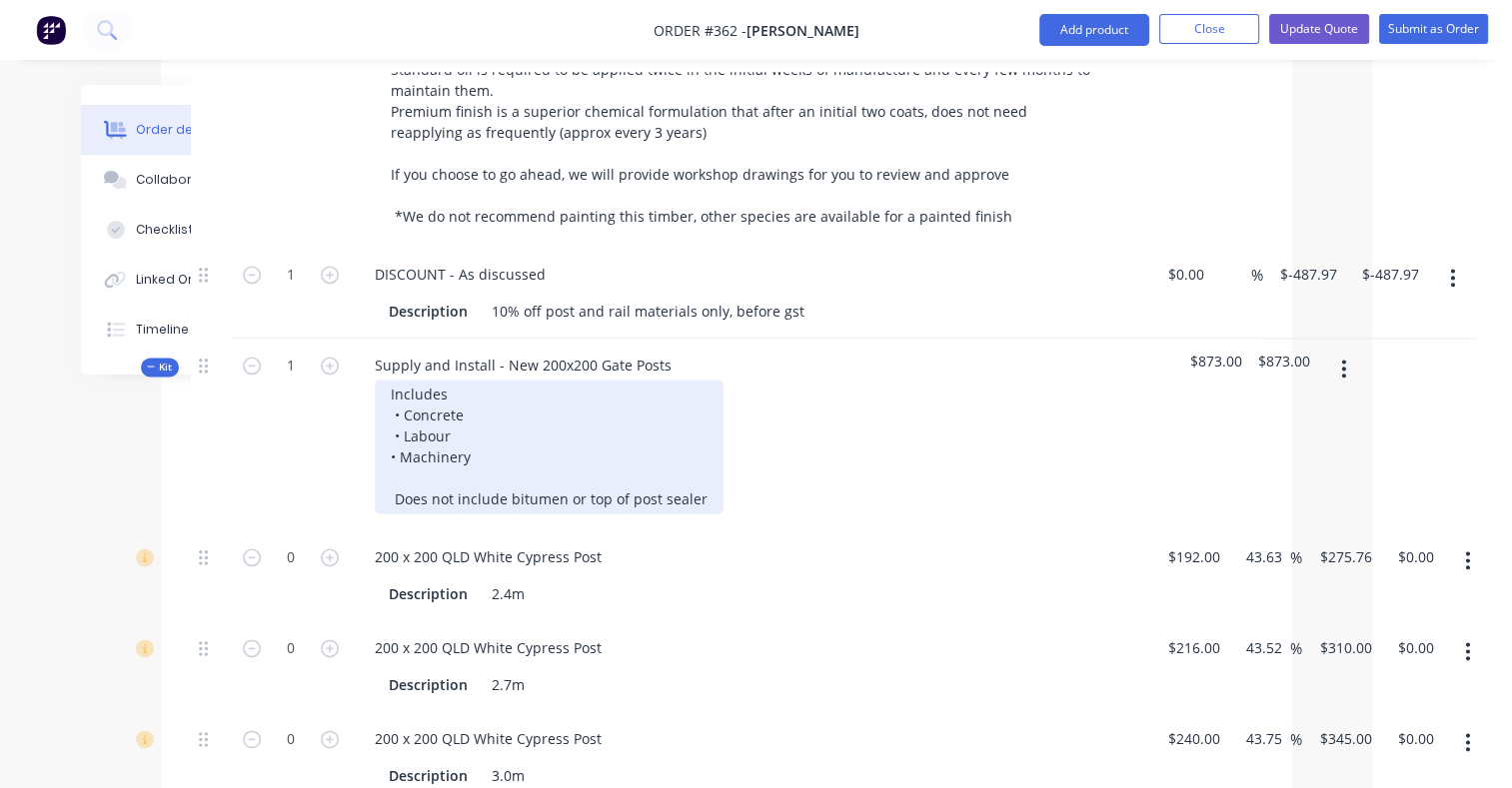 click on "Includes
• Concrete
• Labour
• Machinery
Does not include bitumen or top of post sealer" at bounding box center [549, 446] 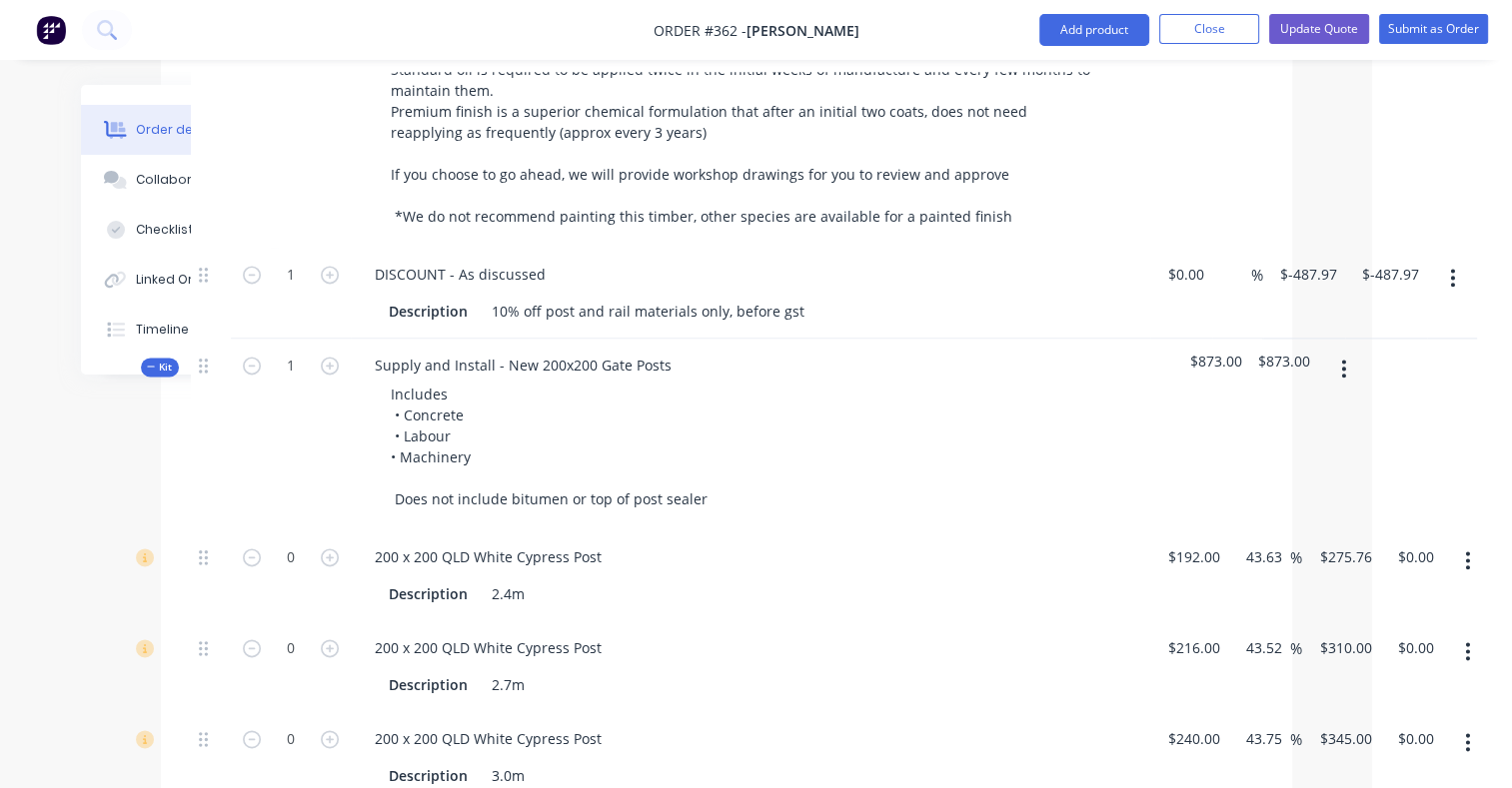 click on "1" at bounding box center [291, 434] 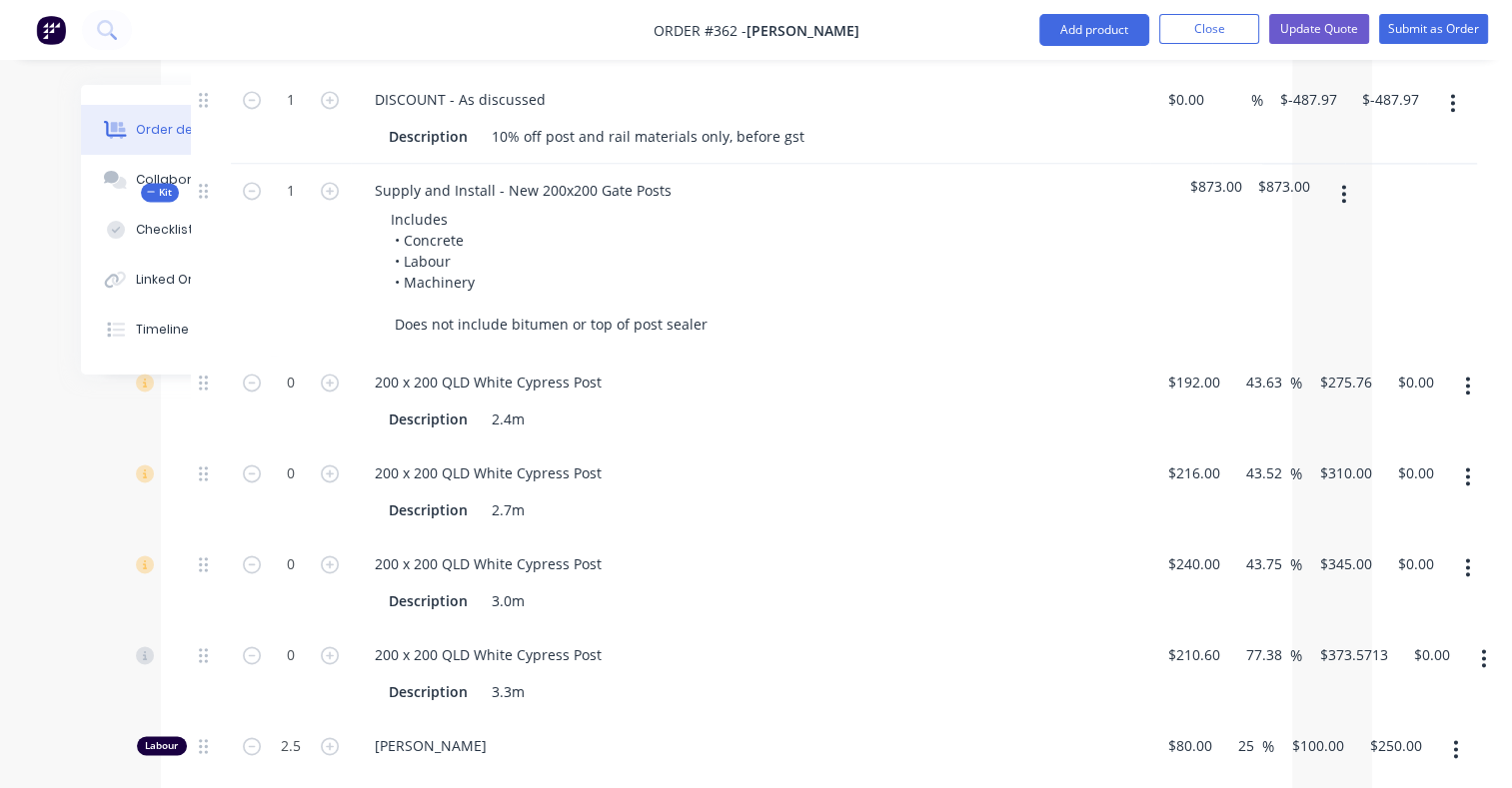 scroll, scrollTop: 2926, scrollLeft: 140, axis: both 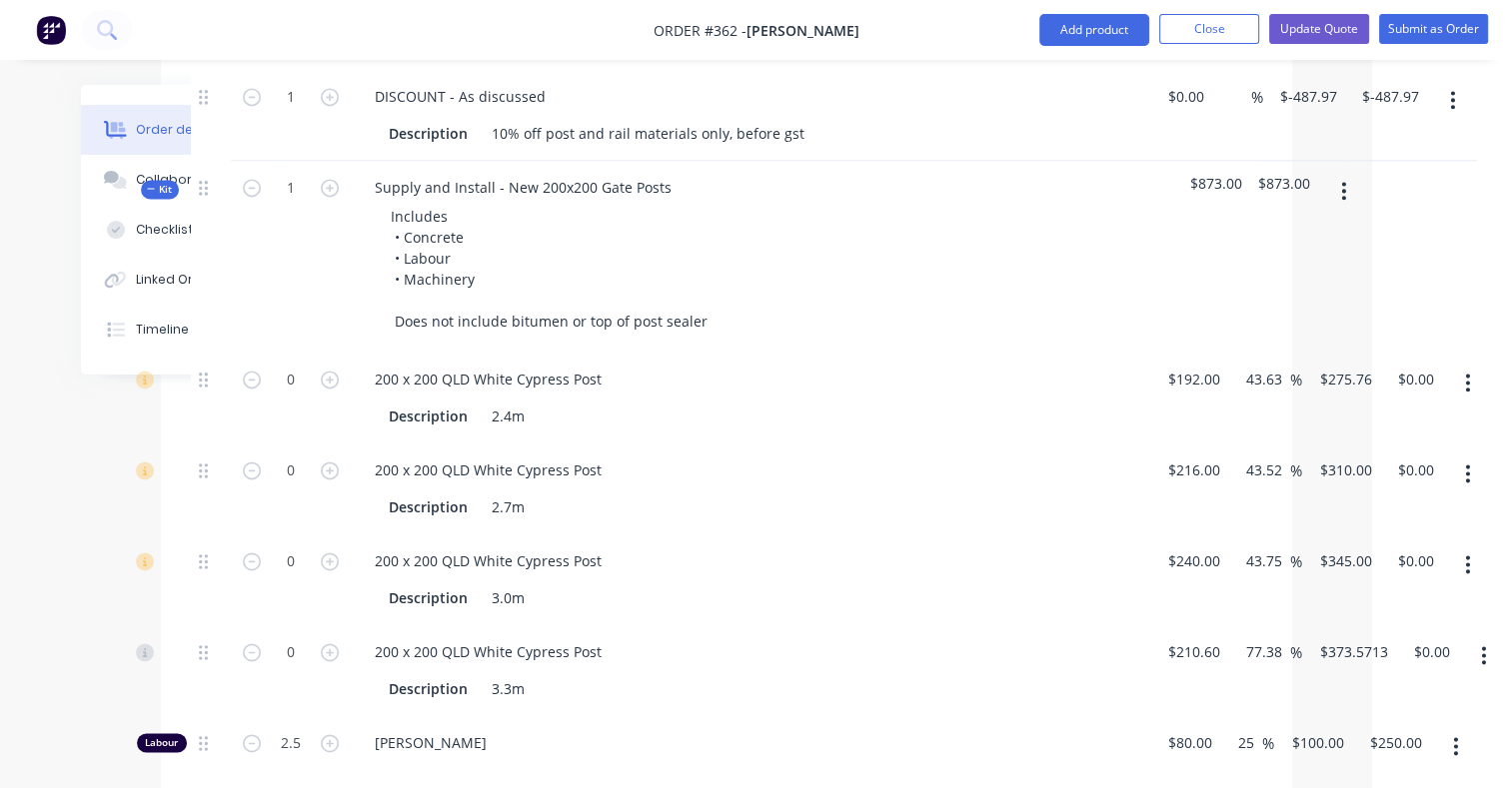 click 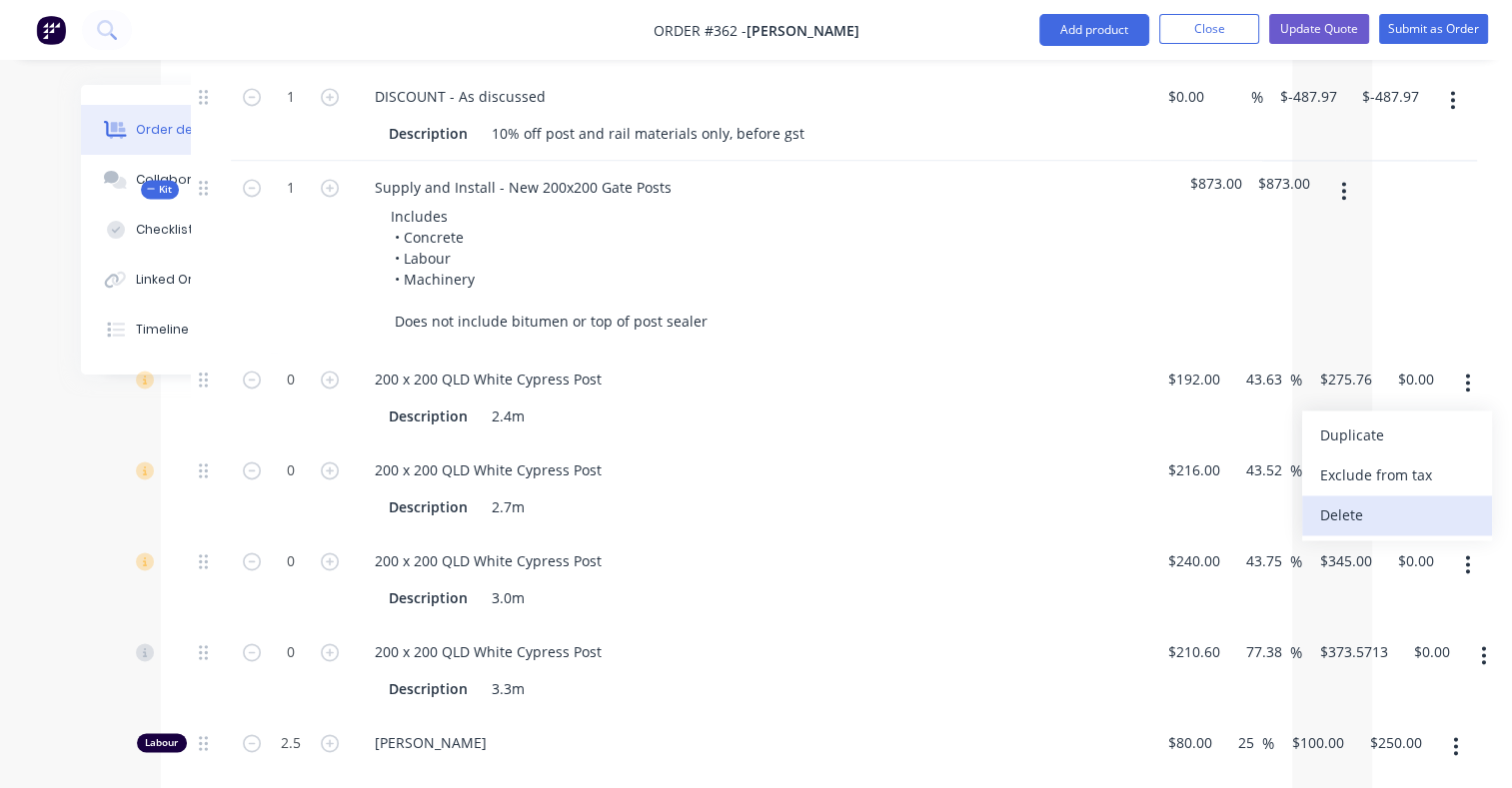 click on "Delete" at bounding box center [1397, 514] 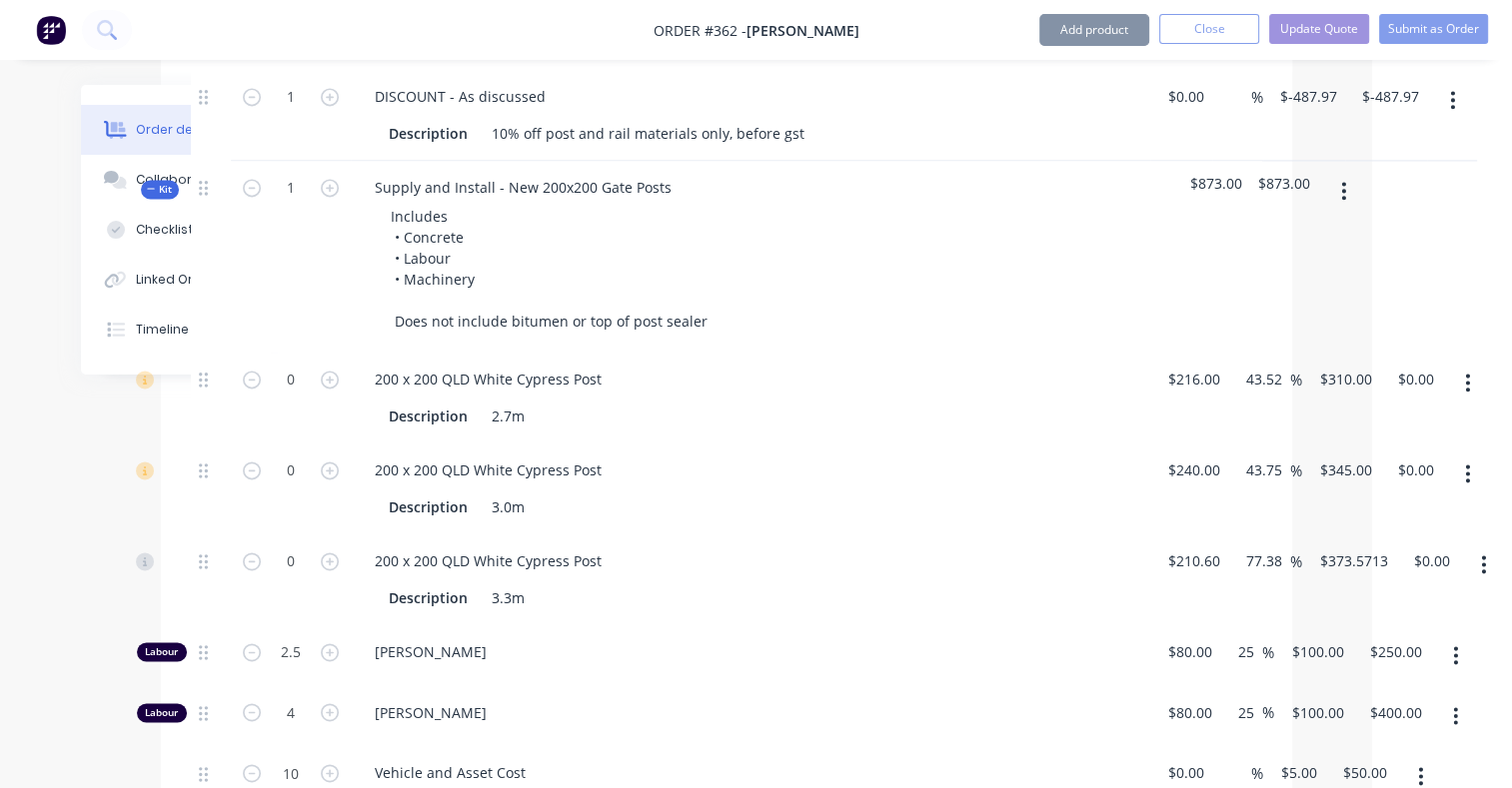 click at bounding box center [1467, 383] 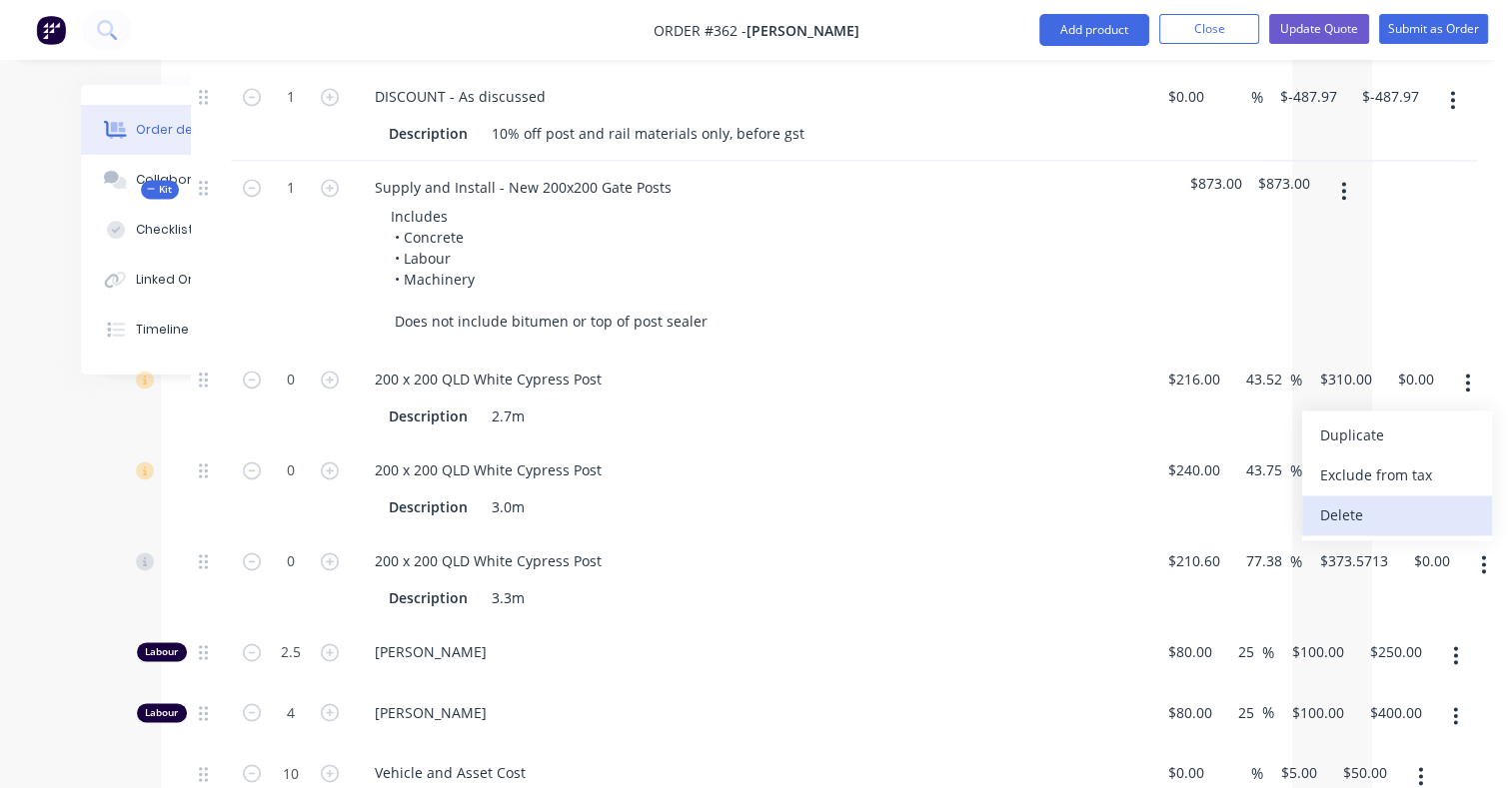 click on "Delete" at bounding box center (1397, 514) 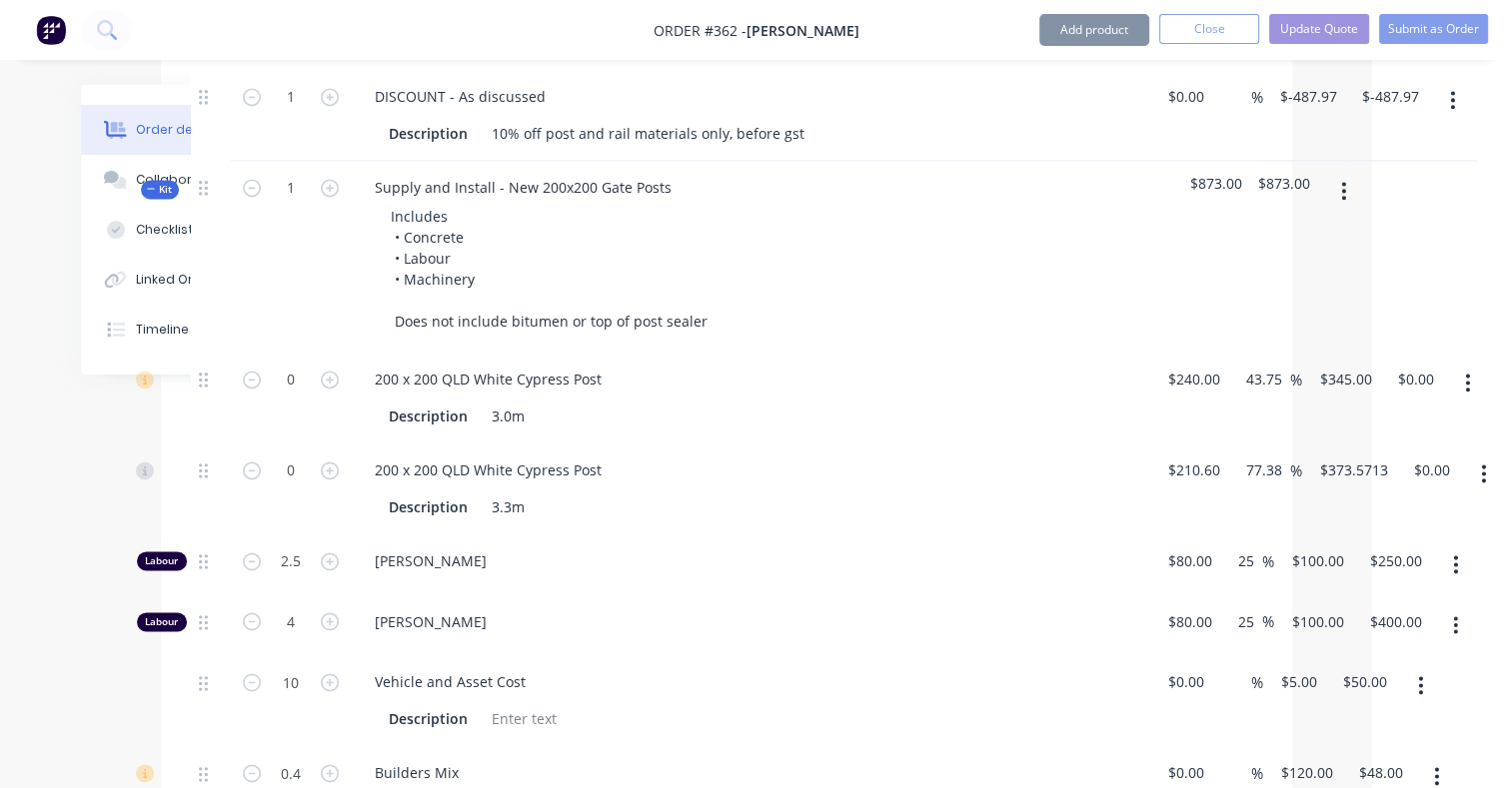 click at bounding box center (1467, 383) 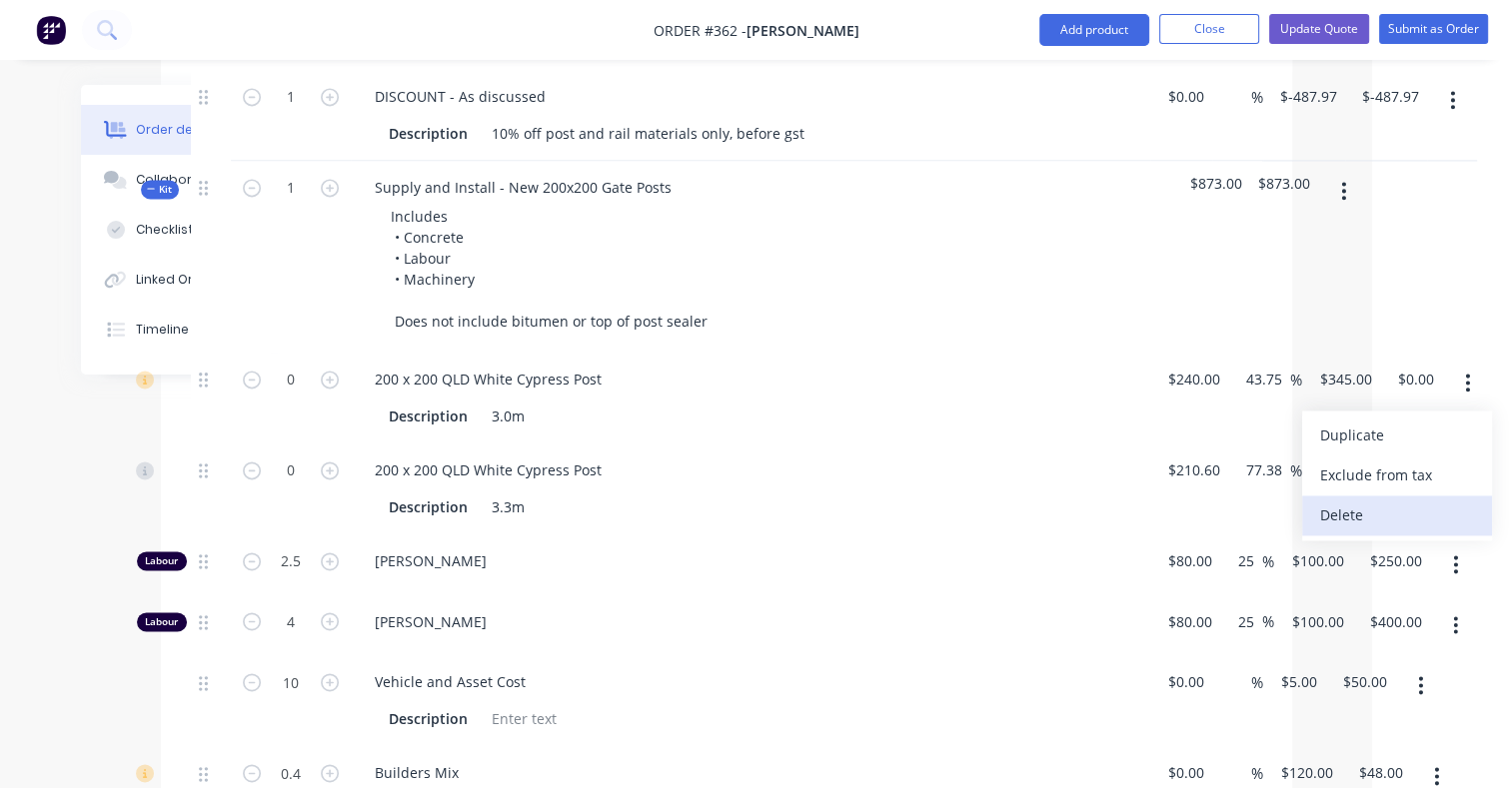 click on "Delete" at bounding box center [1397, 514] 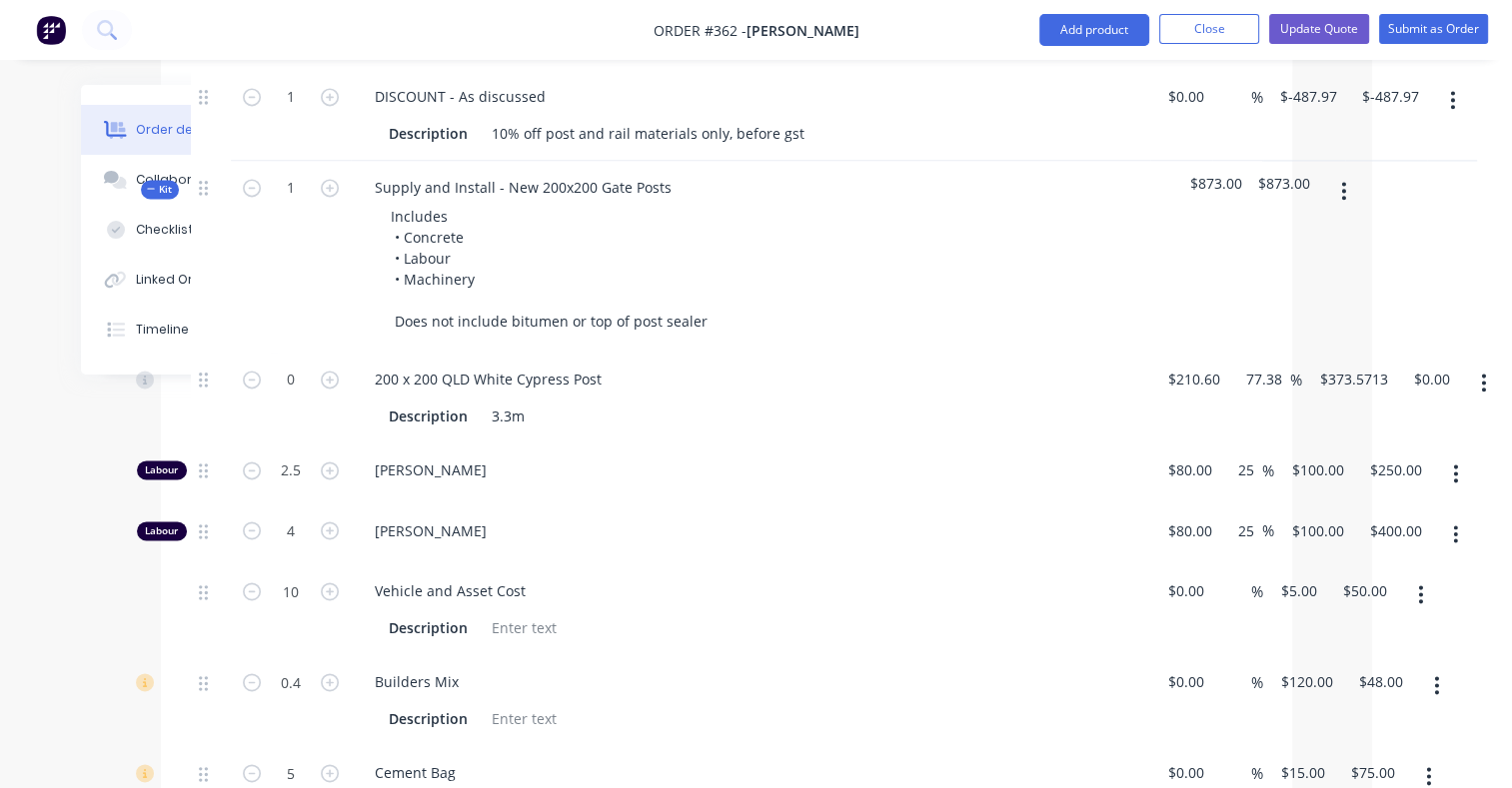 click at bounding box center (1483, 383) 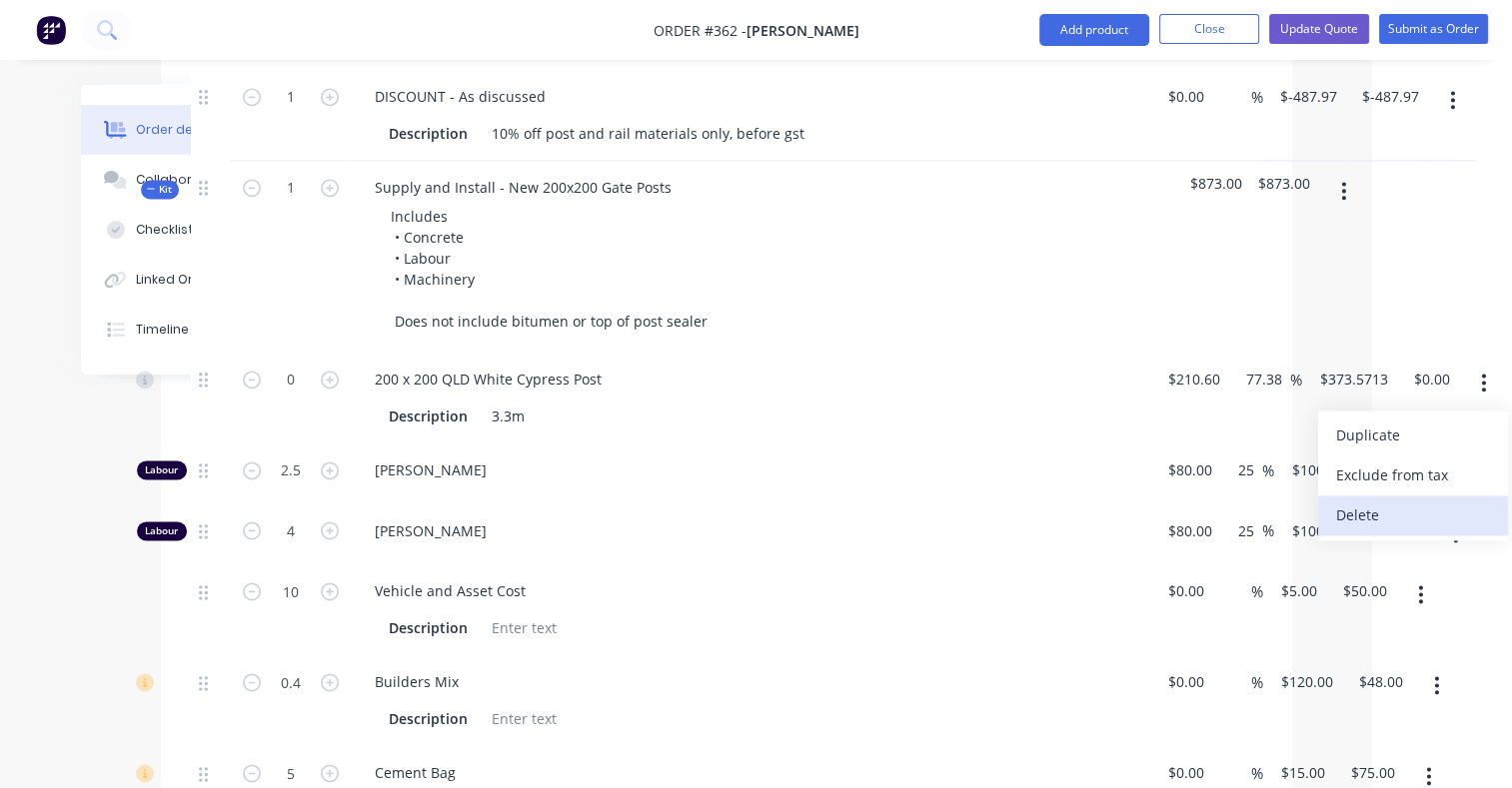 click on "Delete" at bounding box center [1413, 514] 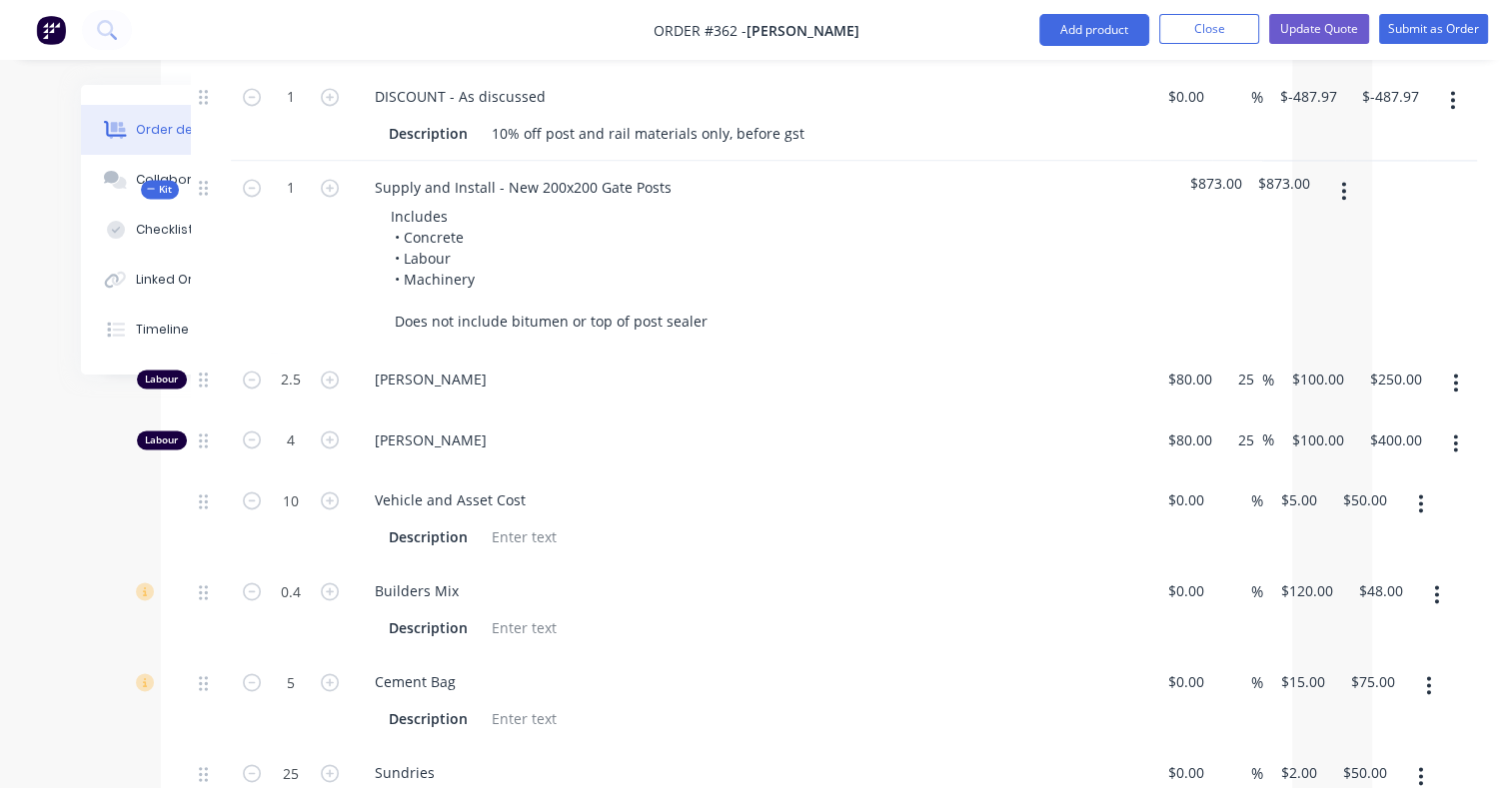 click on "1" at bounding box center (291, 257) 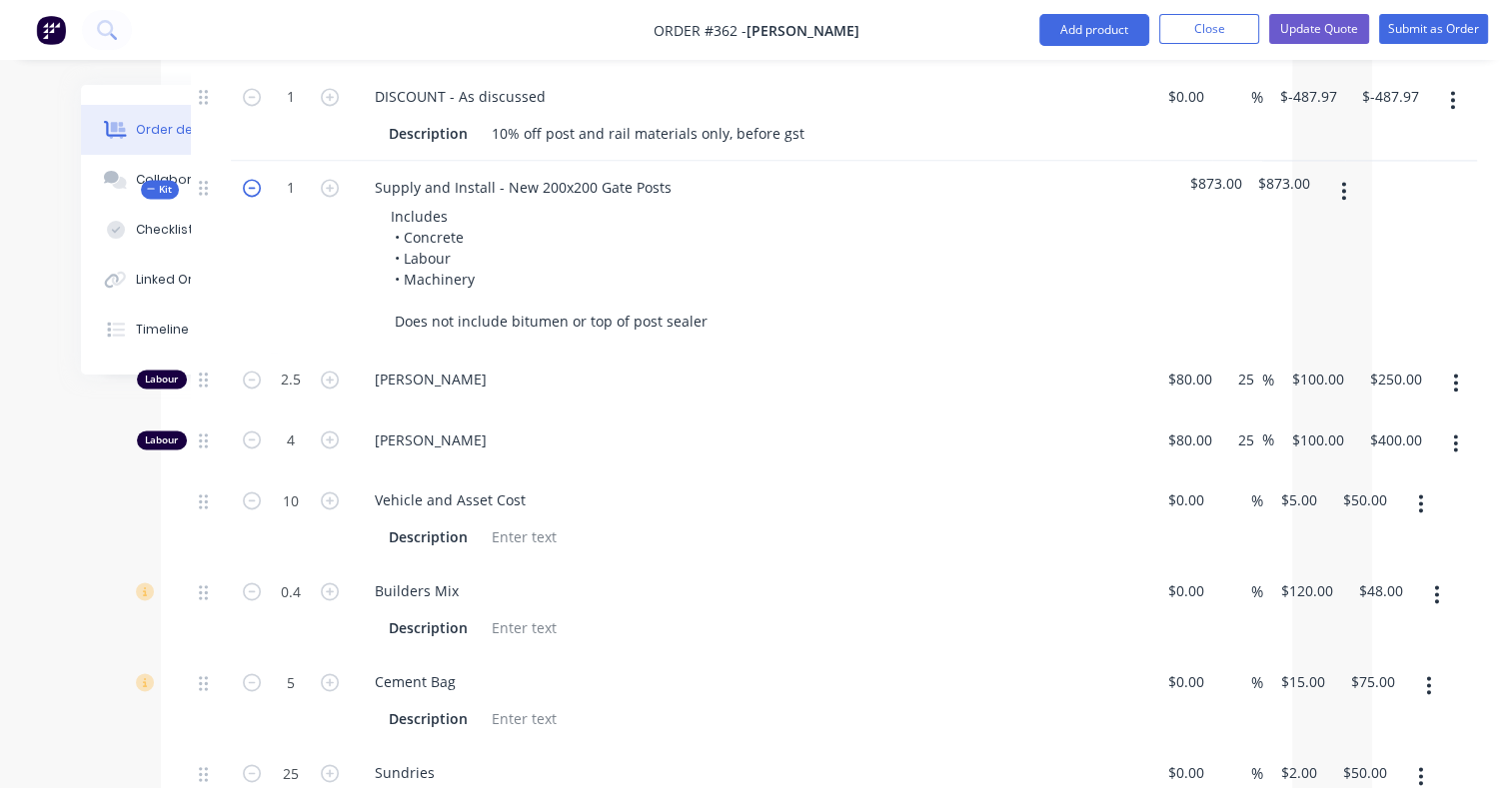 click 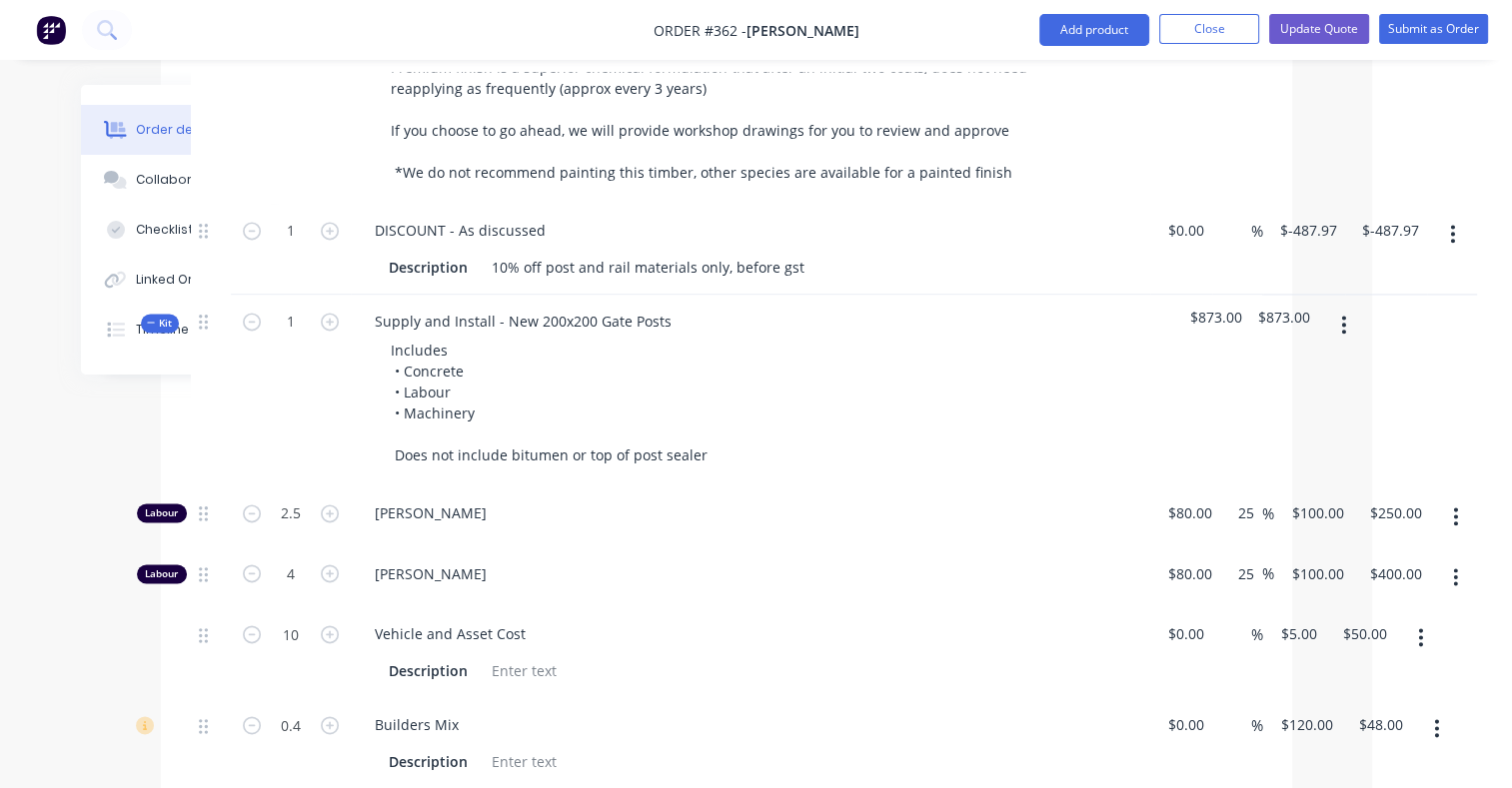 scroll, scrollTop: 2734, scrollLeft: 140, axis: both 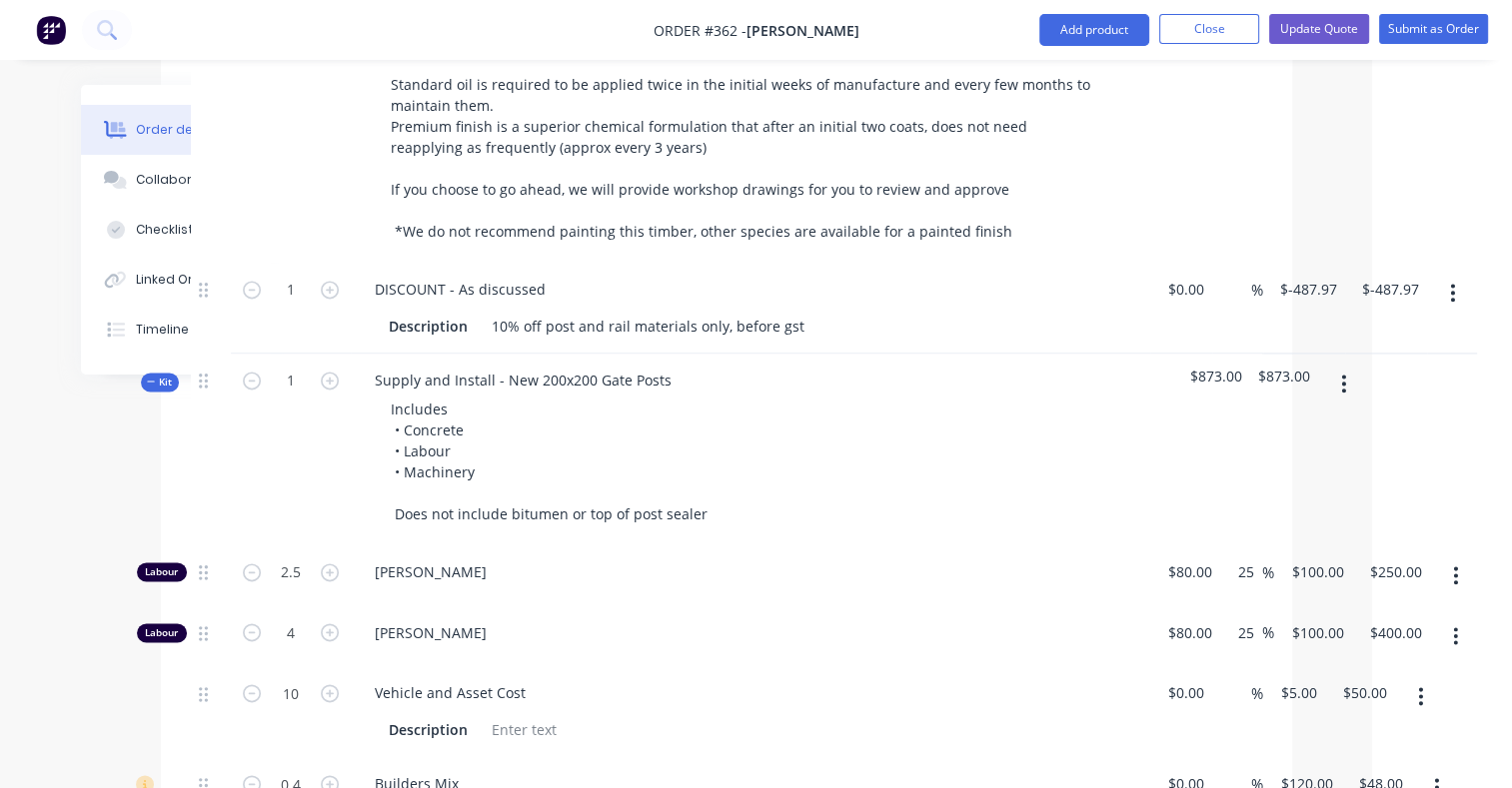 click on "Kit" at bounding box center (160, 382) 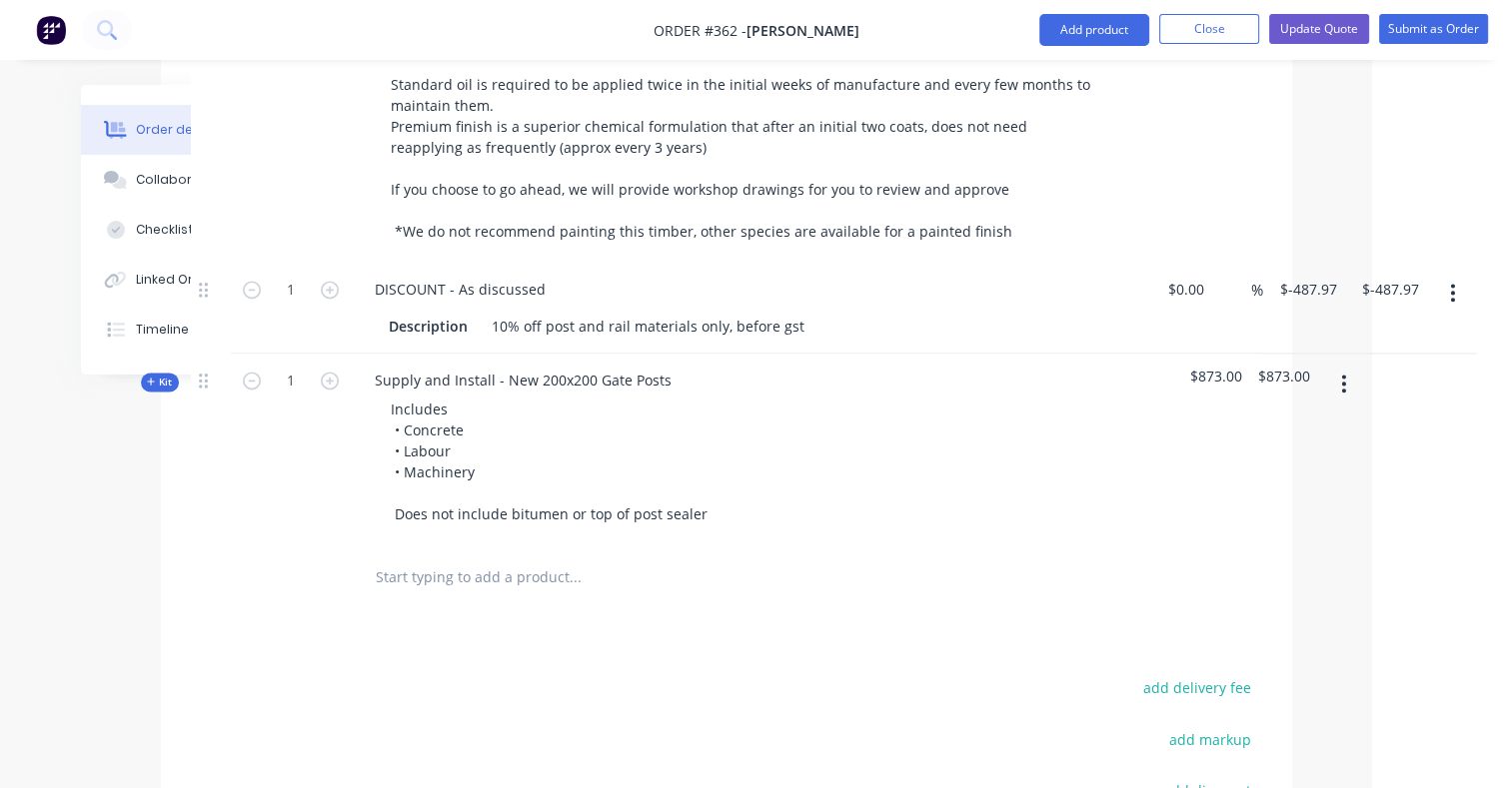 click at bounding box center [575, 577] 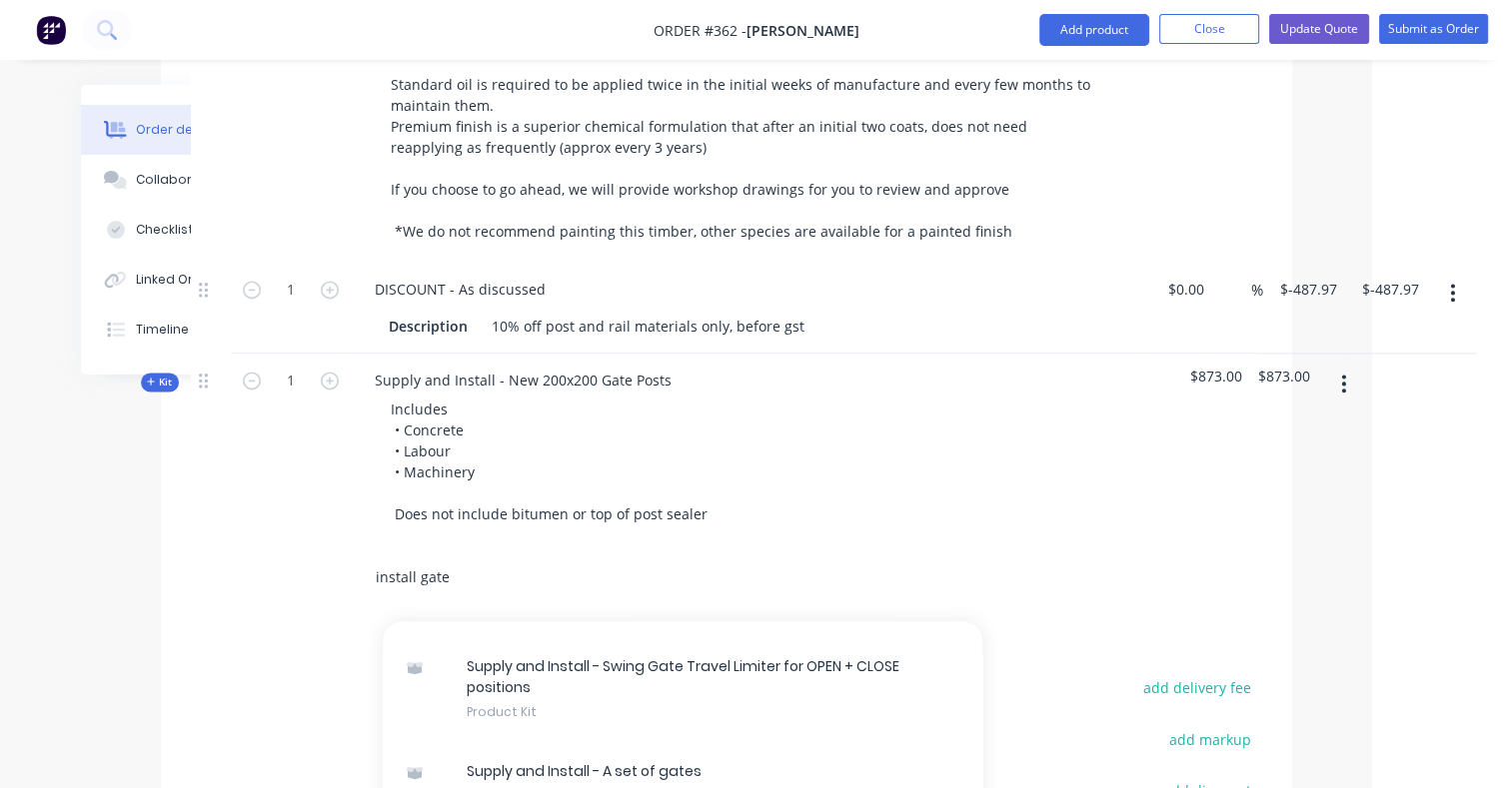 scroll, scrollTop: 734, scrollLeft: 0, axis: vertical 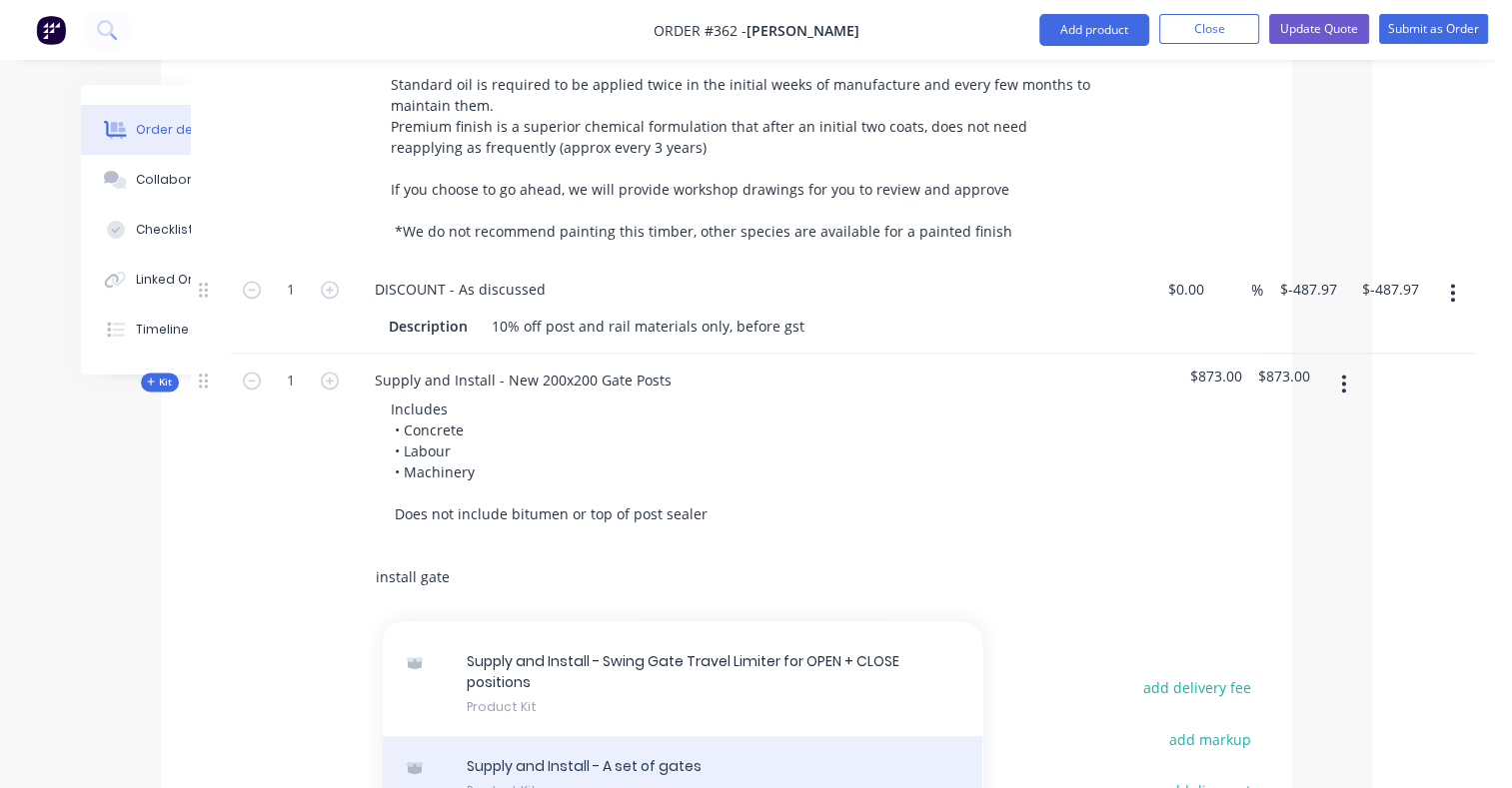 type on "install gate" 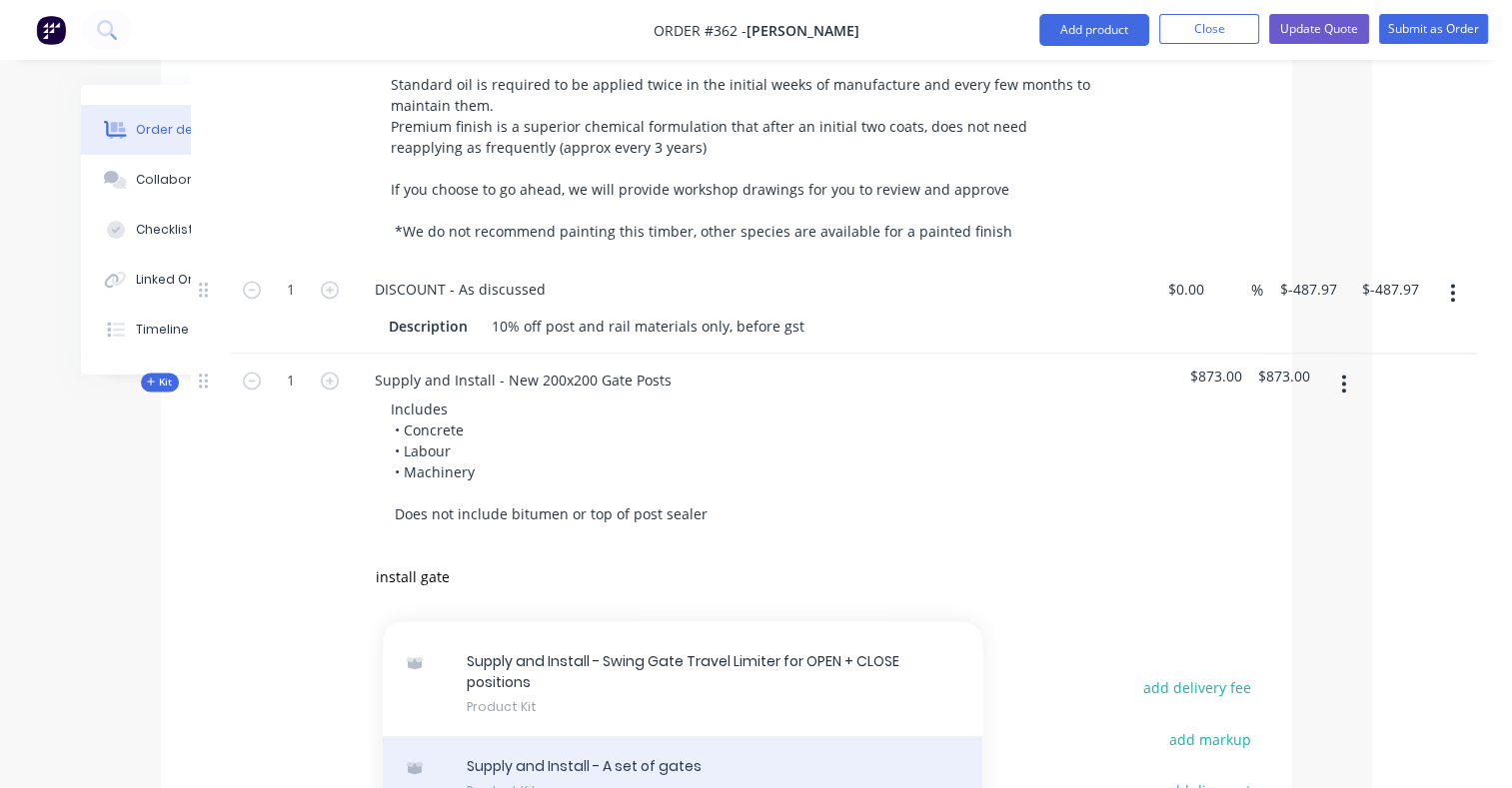 click on "Supply and Install - A set of gates Product Kit" at bounding box center [683, 778] 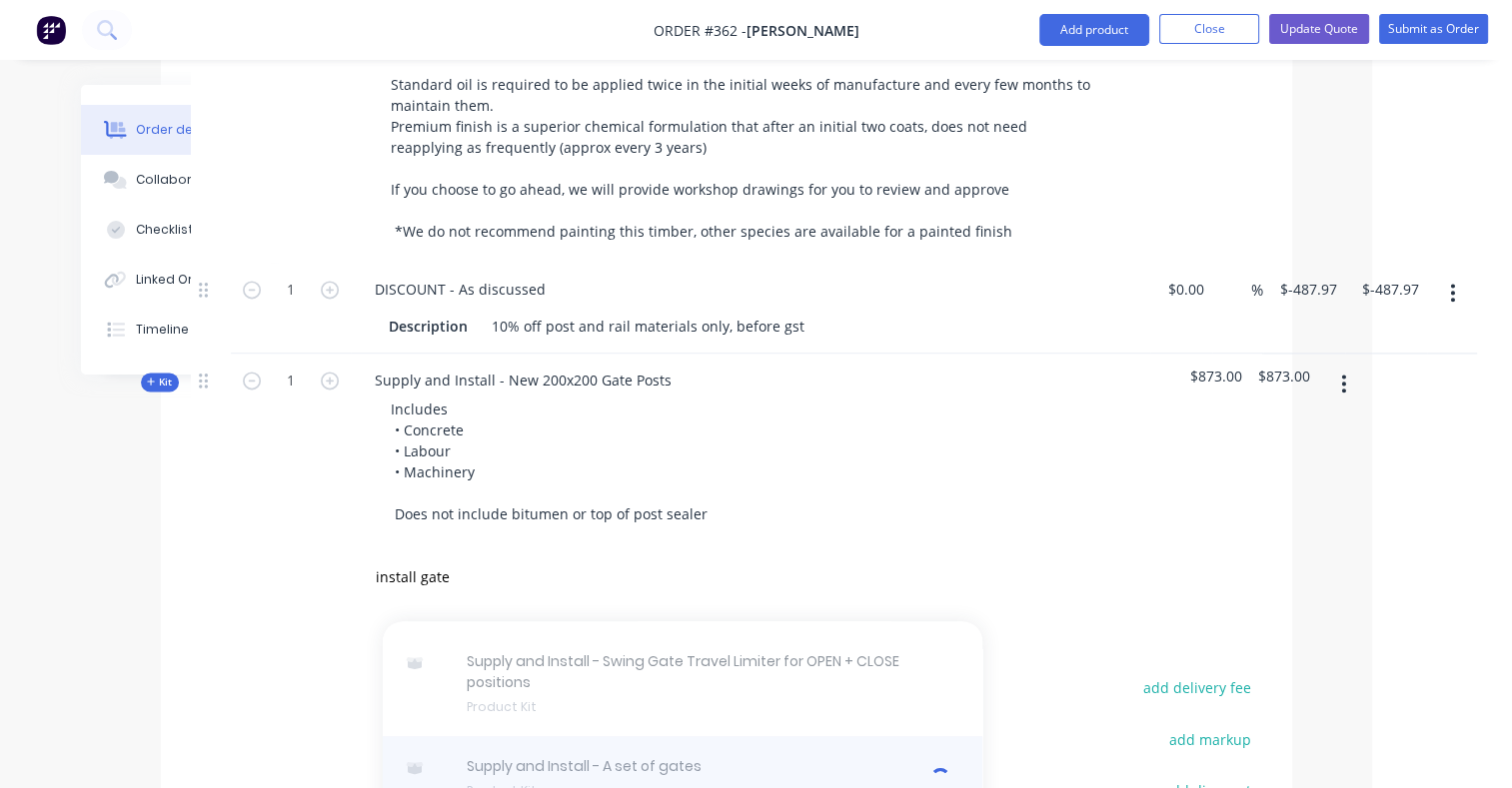 type 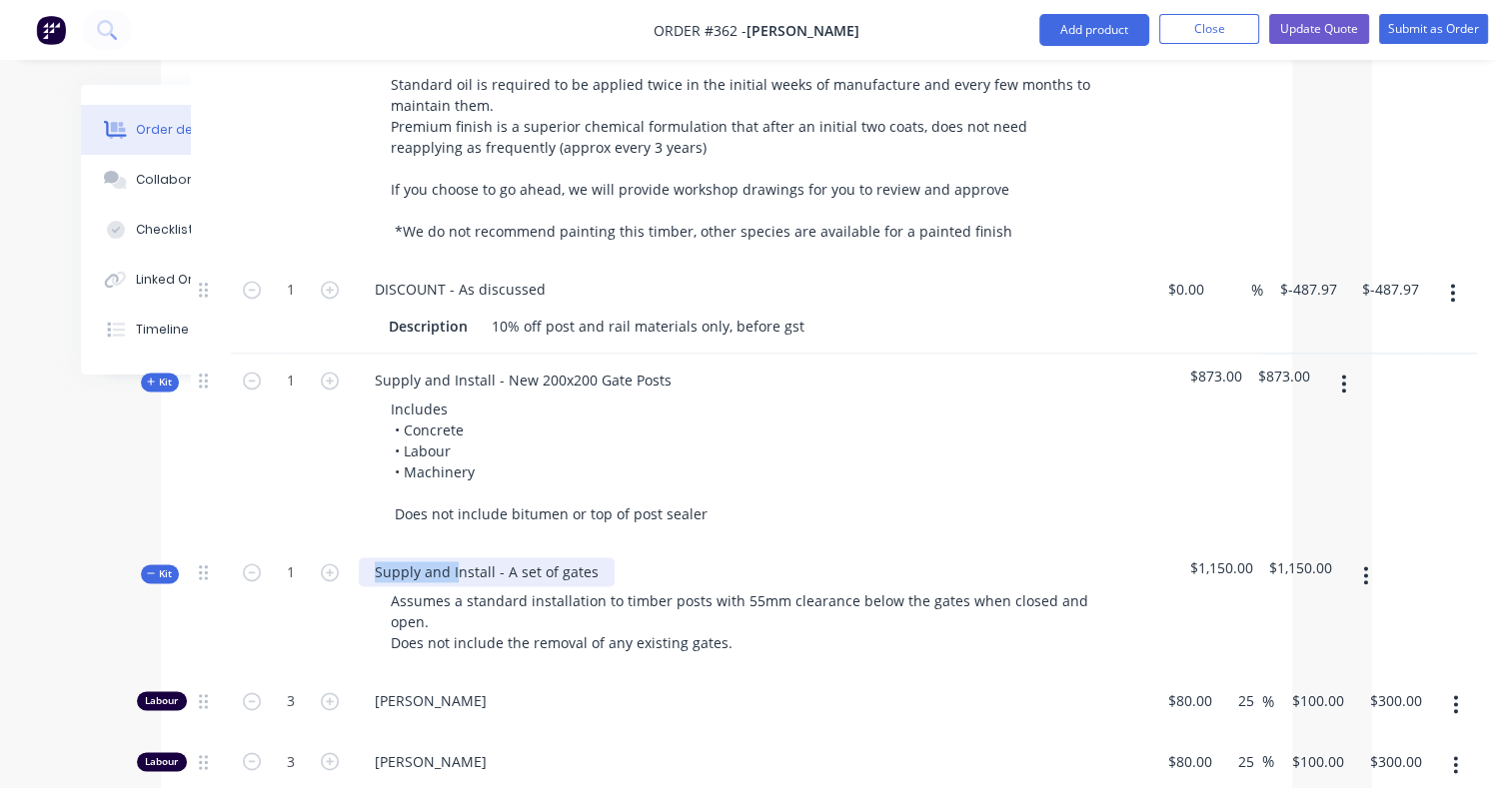 drag, startPoint x: 453, startPoint y: 520, endPoint x: 374, endPoint y: 518, distance: 79.025312 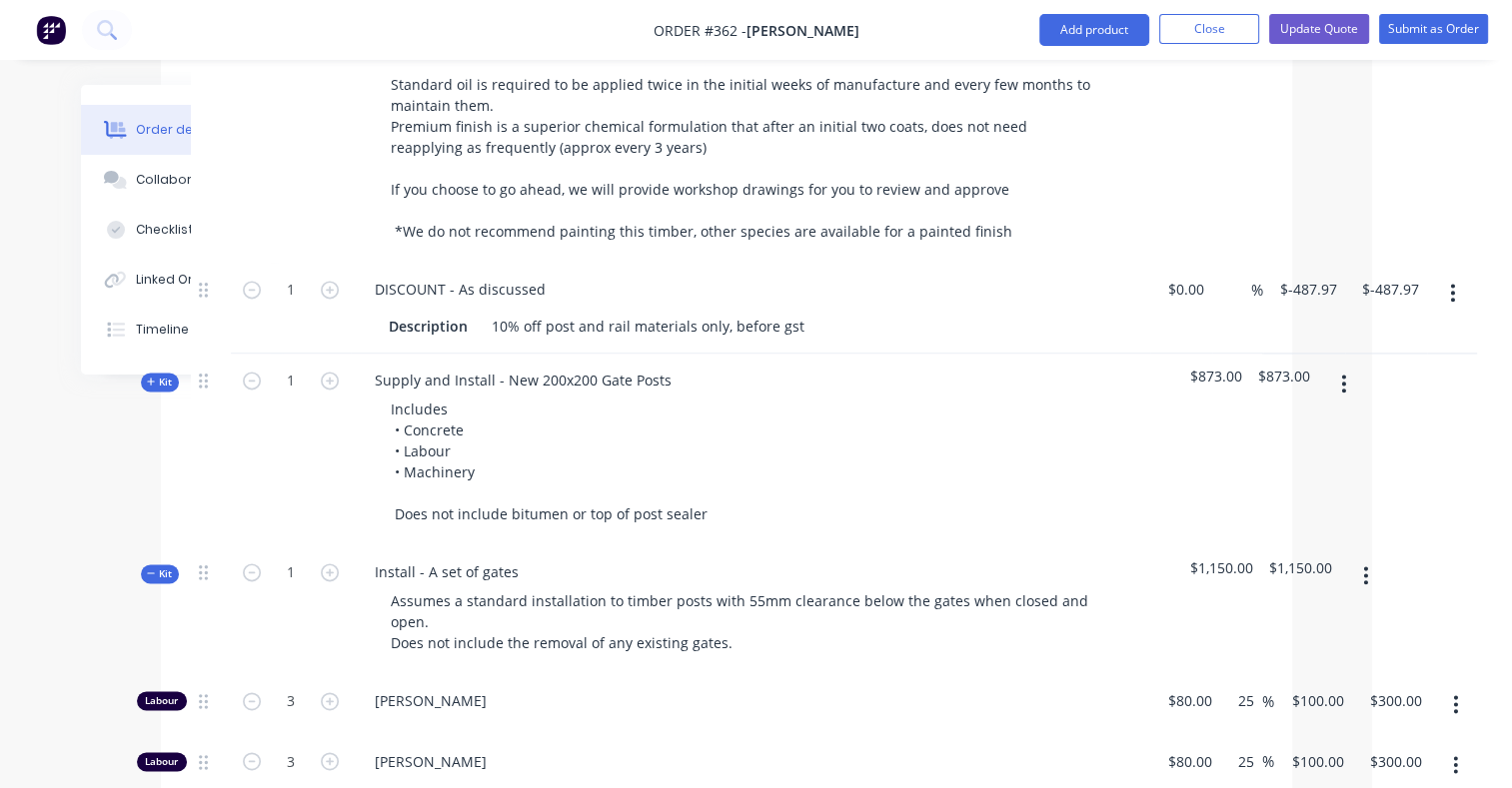 click on "1" at bounding box center (291, 609) 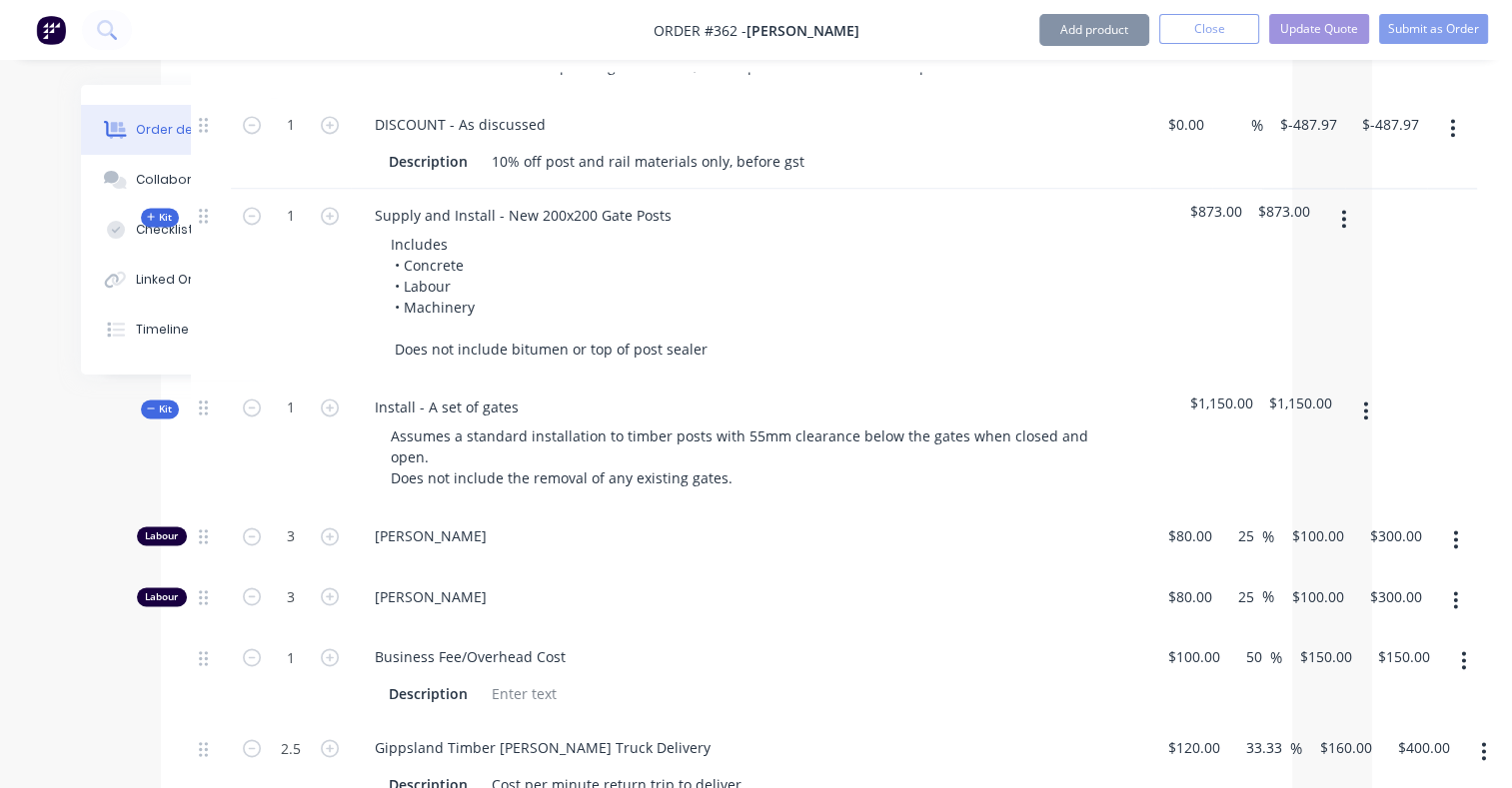 scroll, scrollTop: 2902, scrollLeft: 140, axis: both 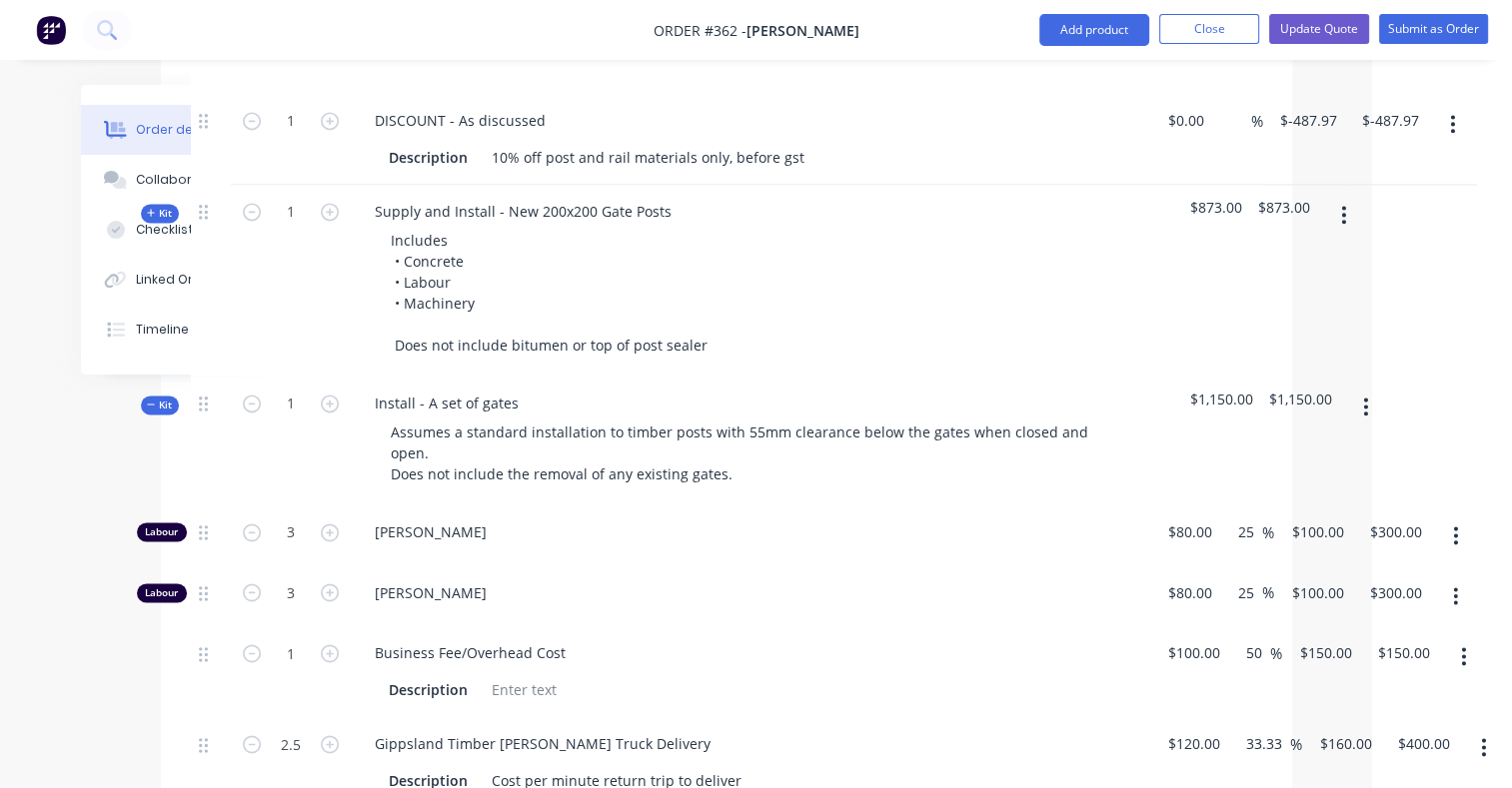 click at bounding box center (1483, 747) 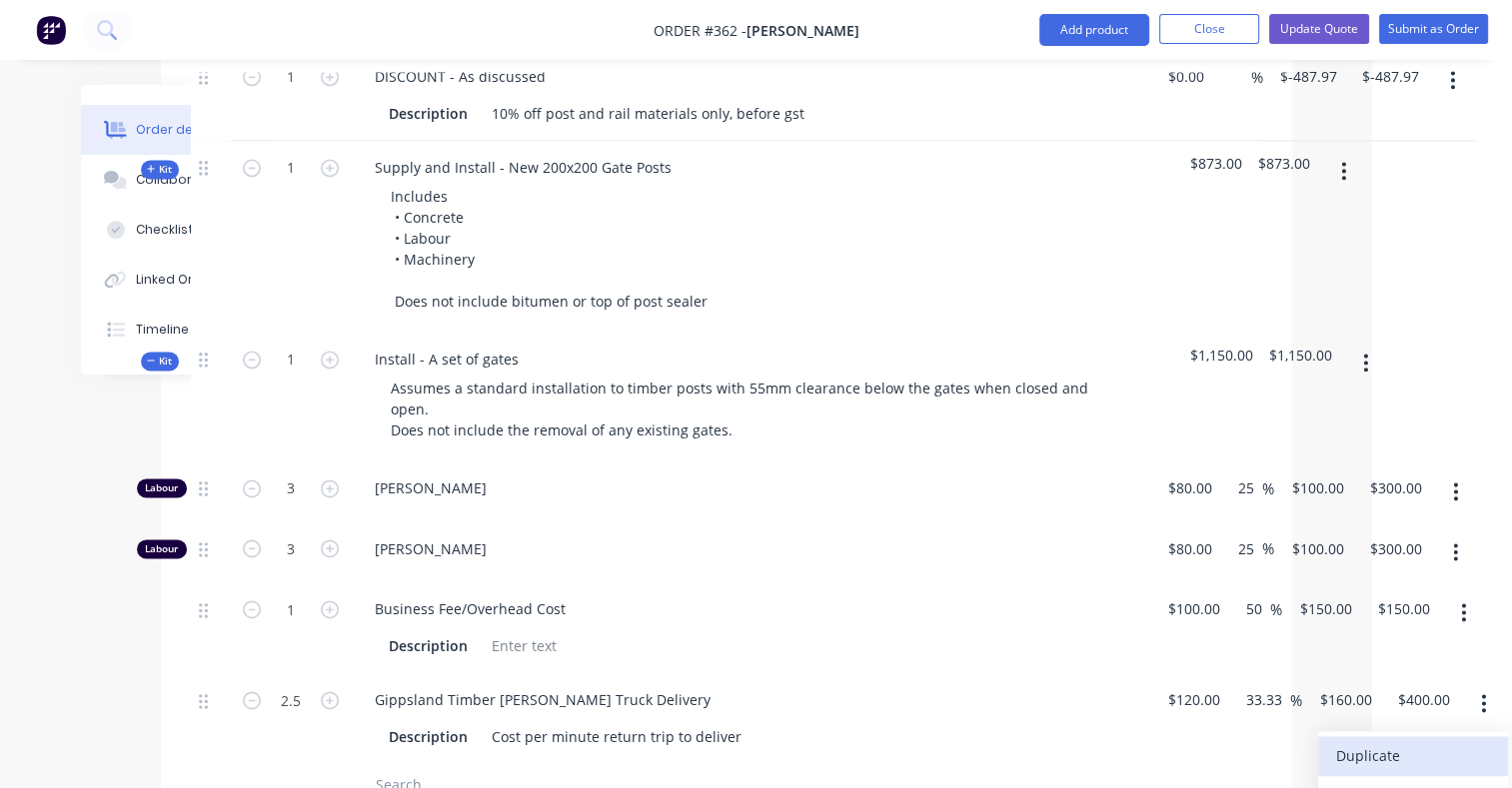 scroll, scrollTop: 2952, scrollLeft: 140, axis: both 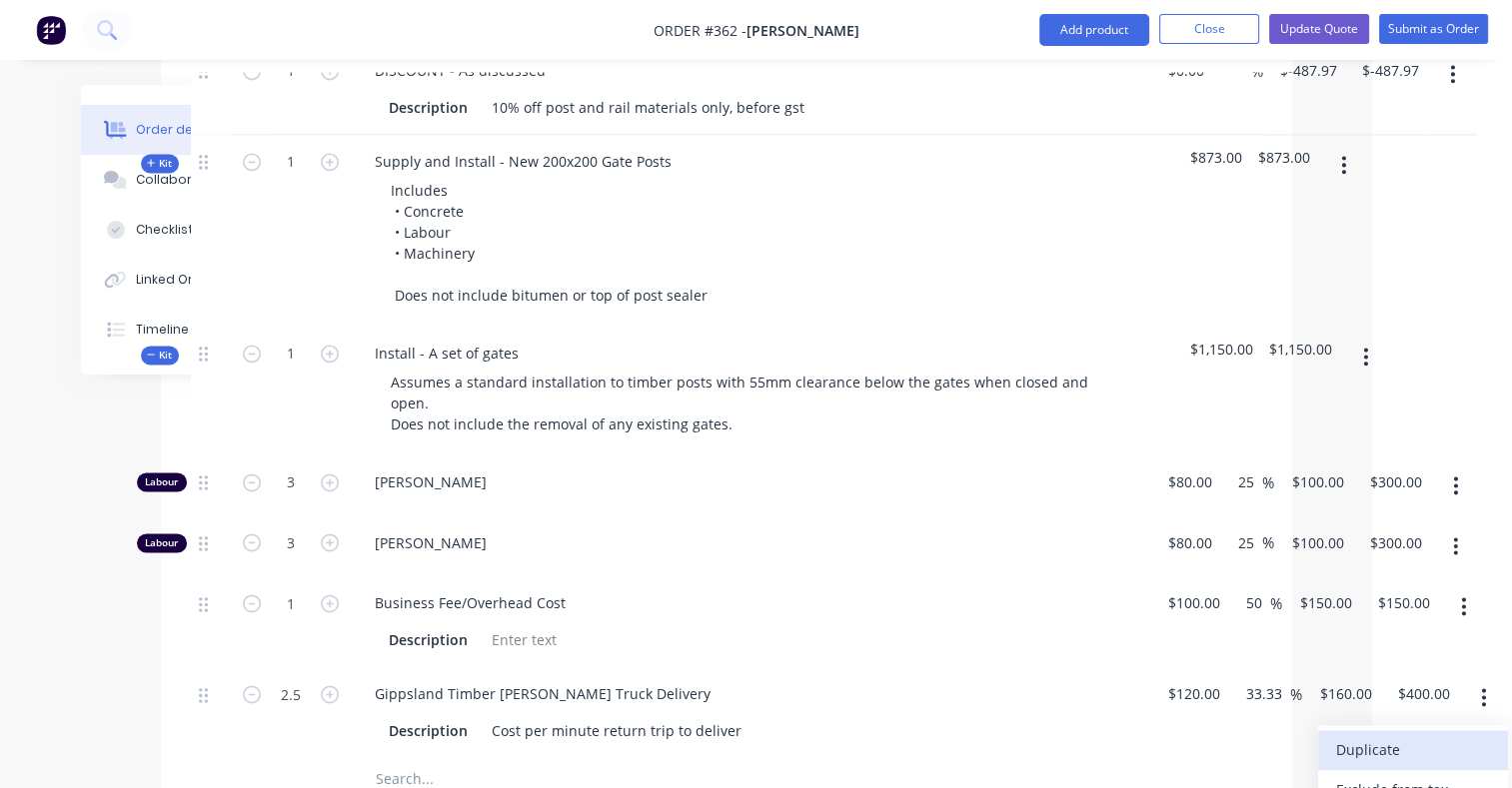 click on "Delete" at bounding box center [1413, 829] 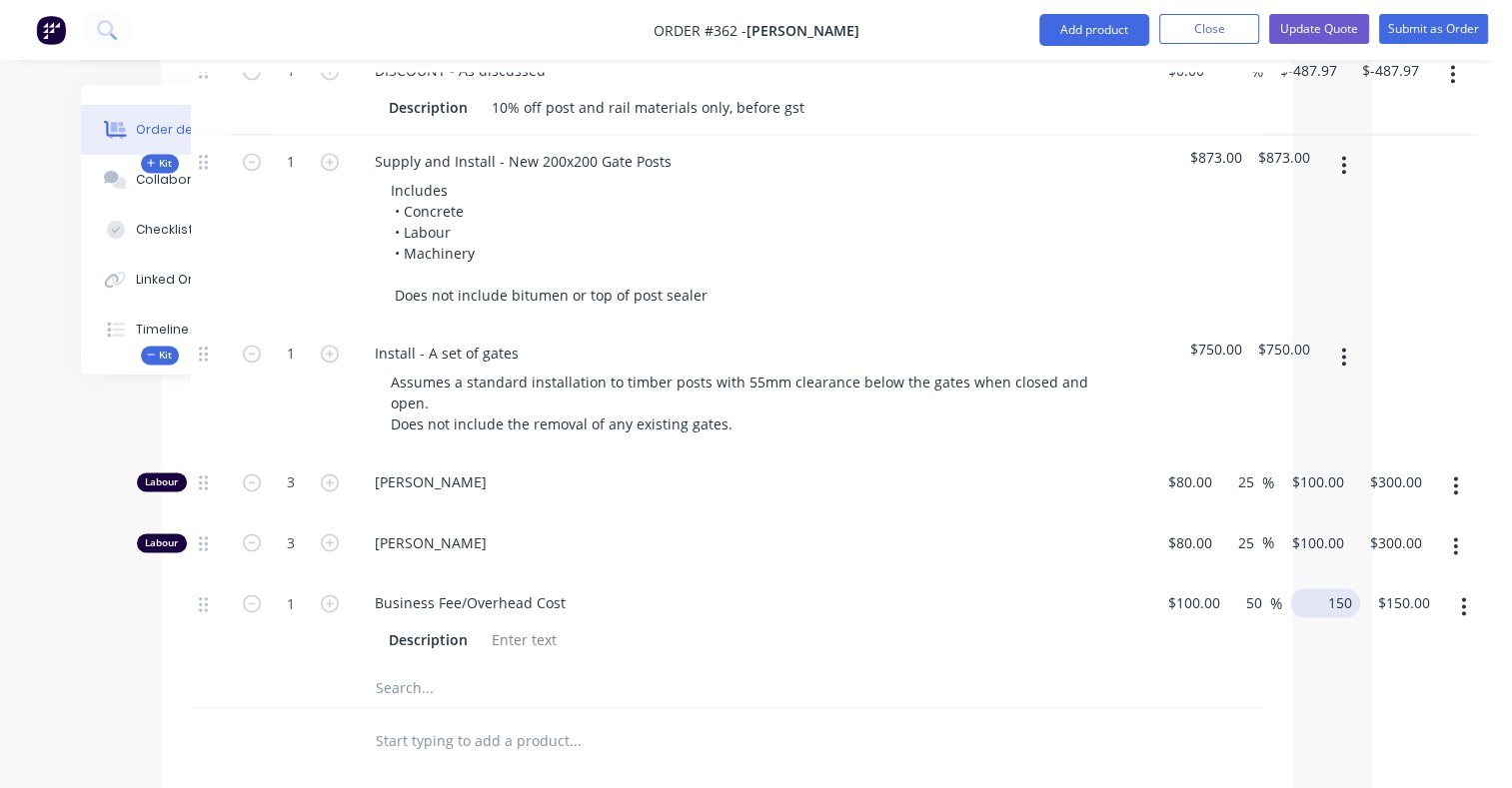 click on "150" at bounding box center [1329, 602] 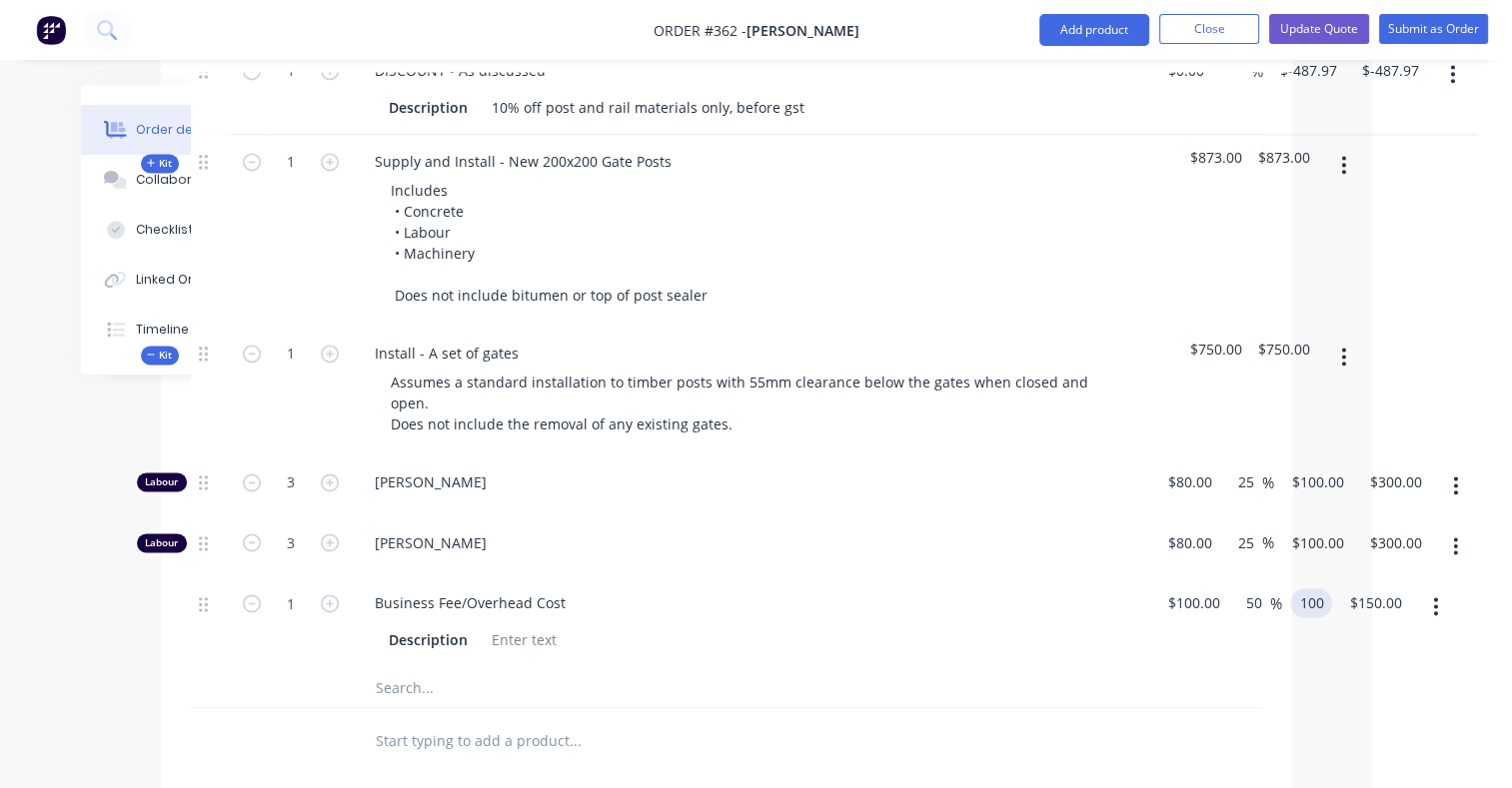 type on "100" 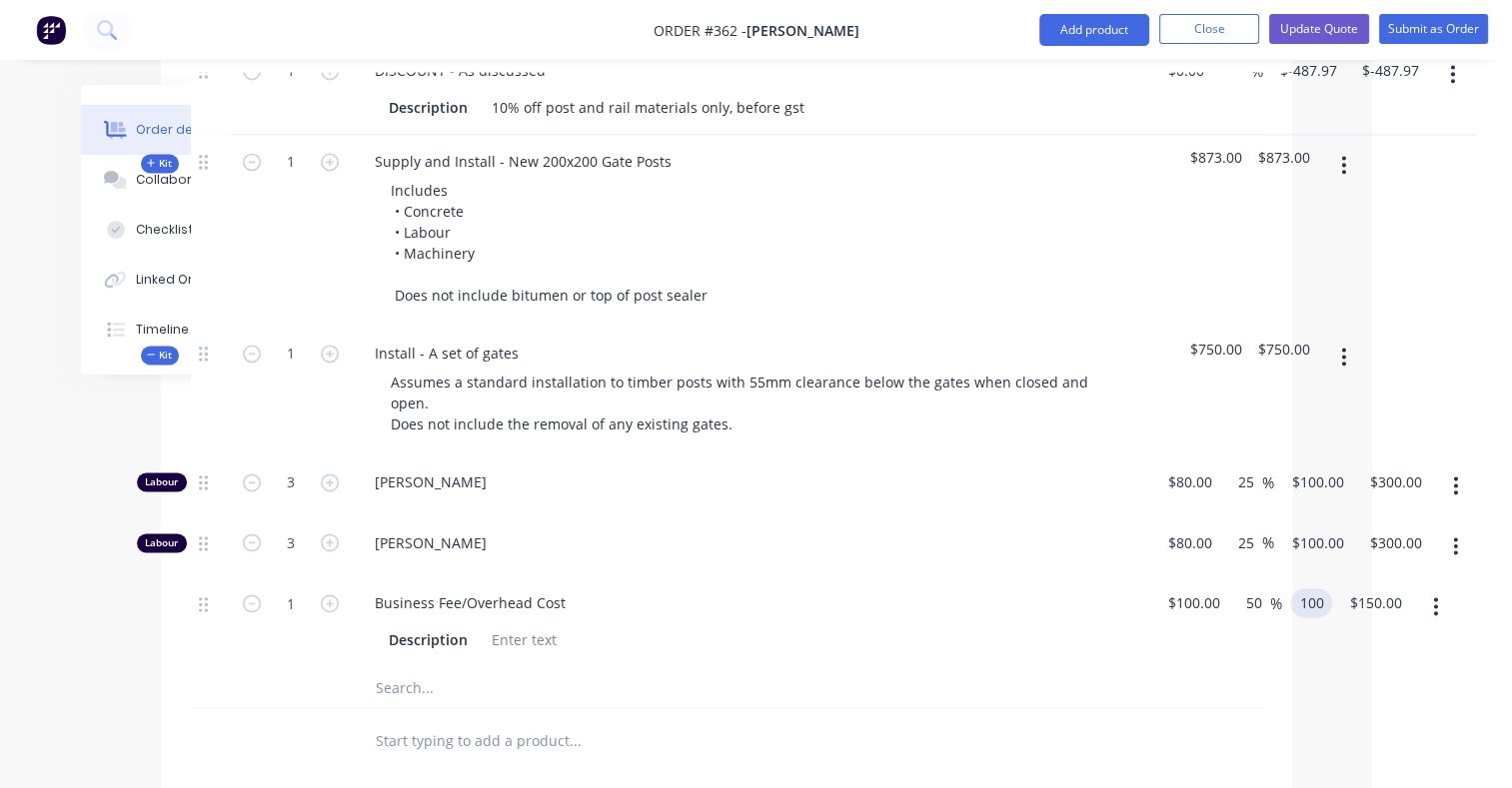 type 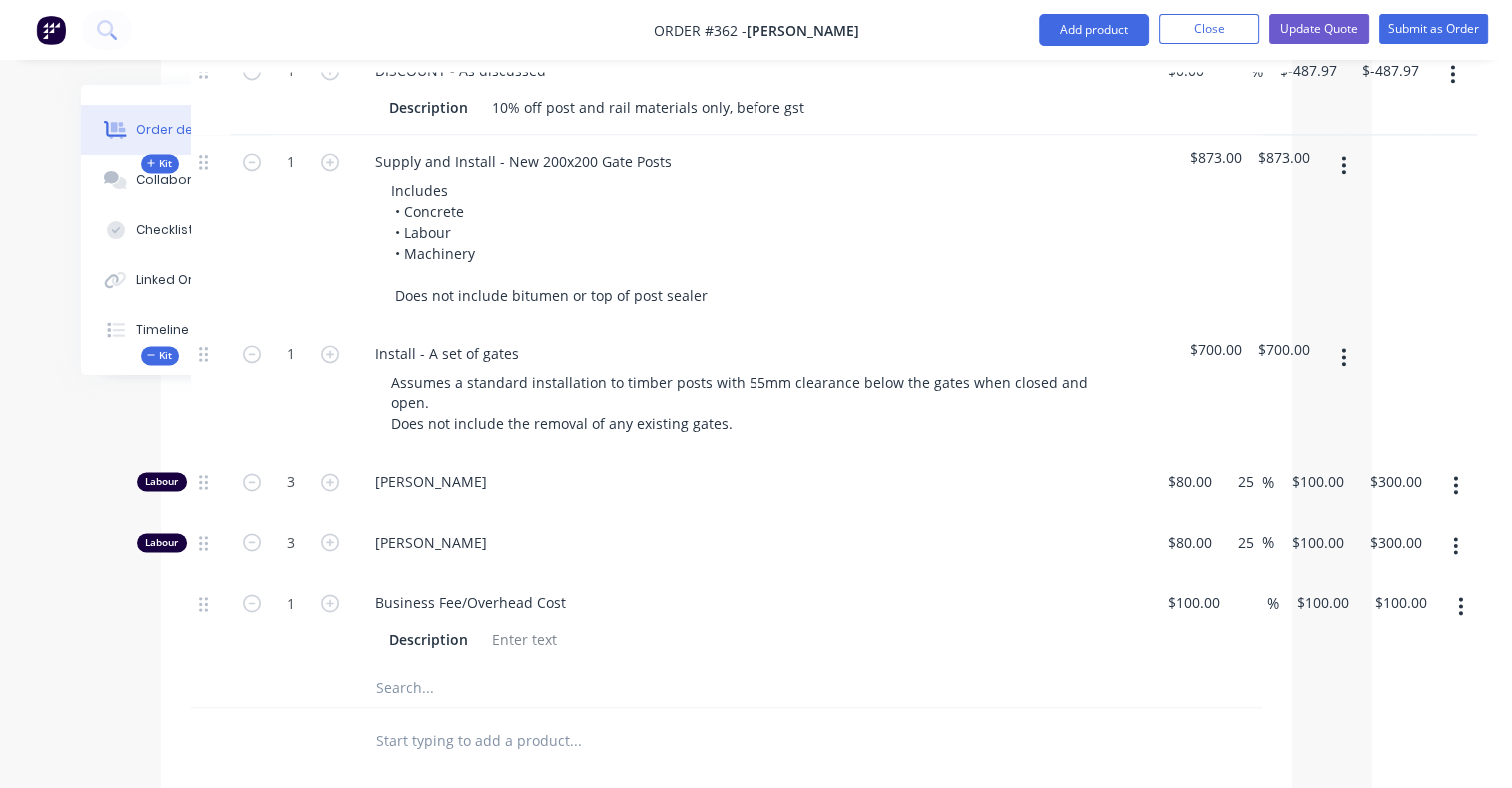 click on "%" at bounding box center (1253, 621) 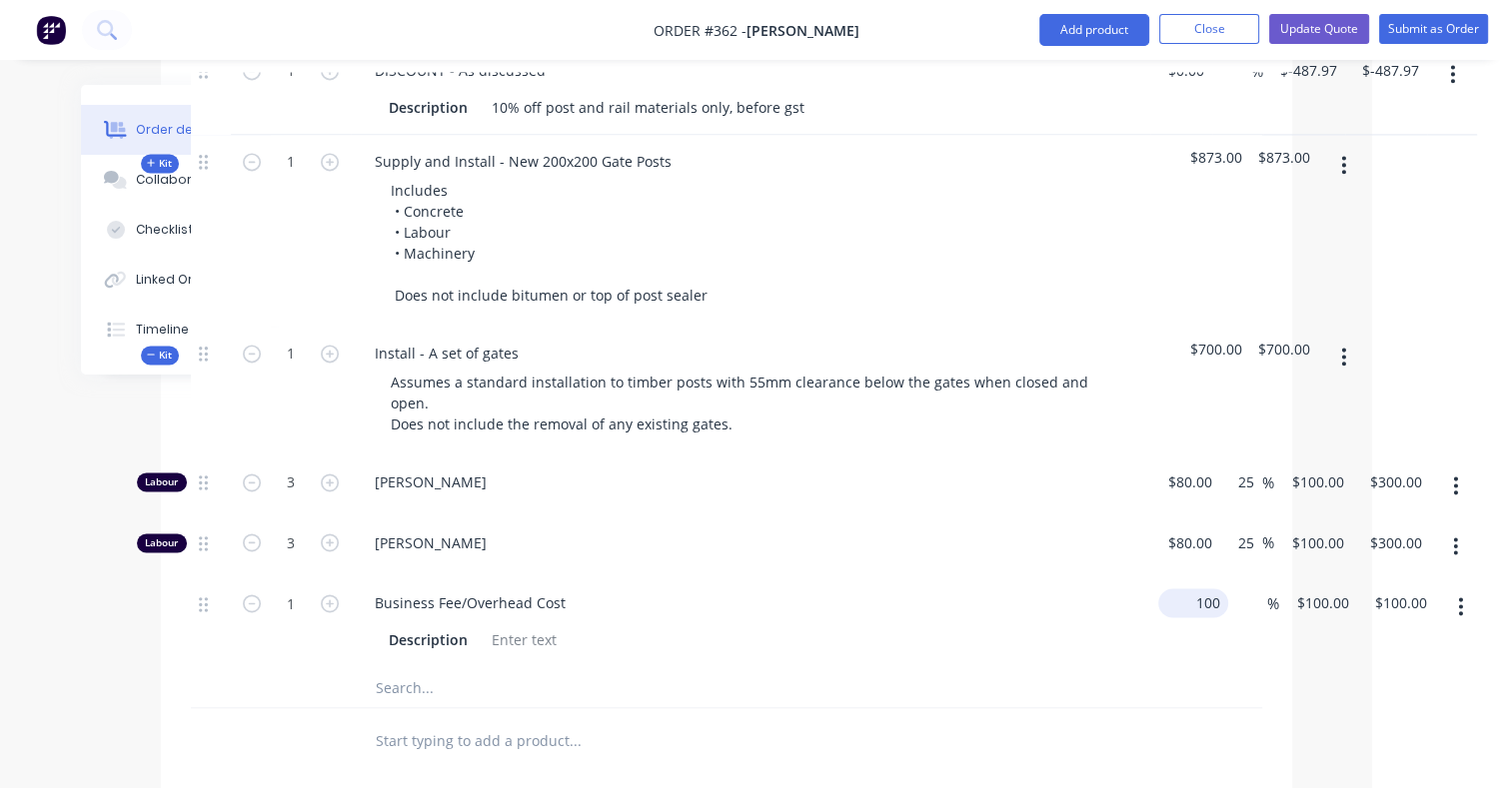 click on "100" at bounding box center [1197, 602] 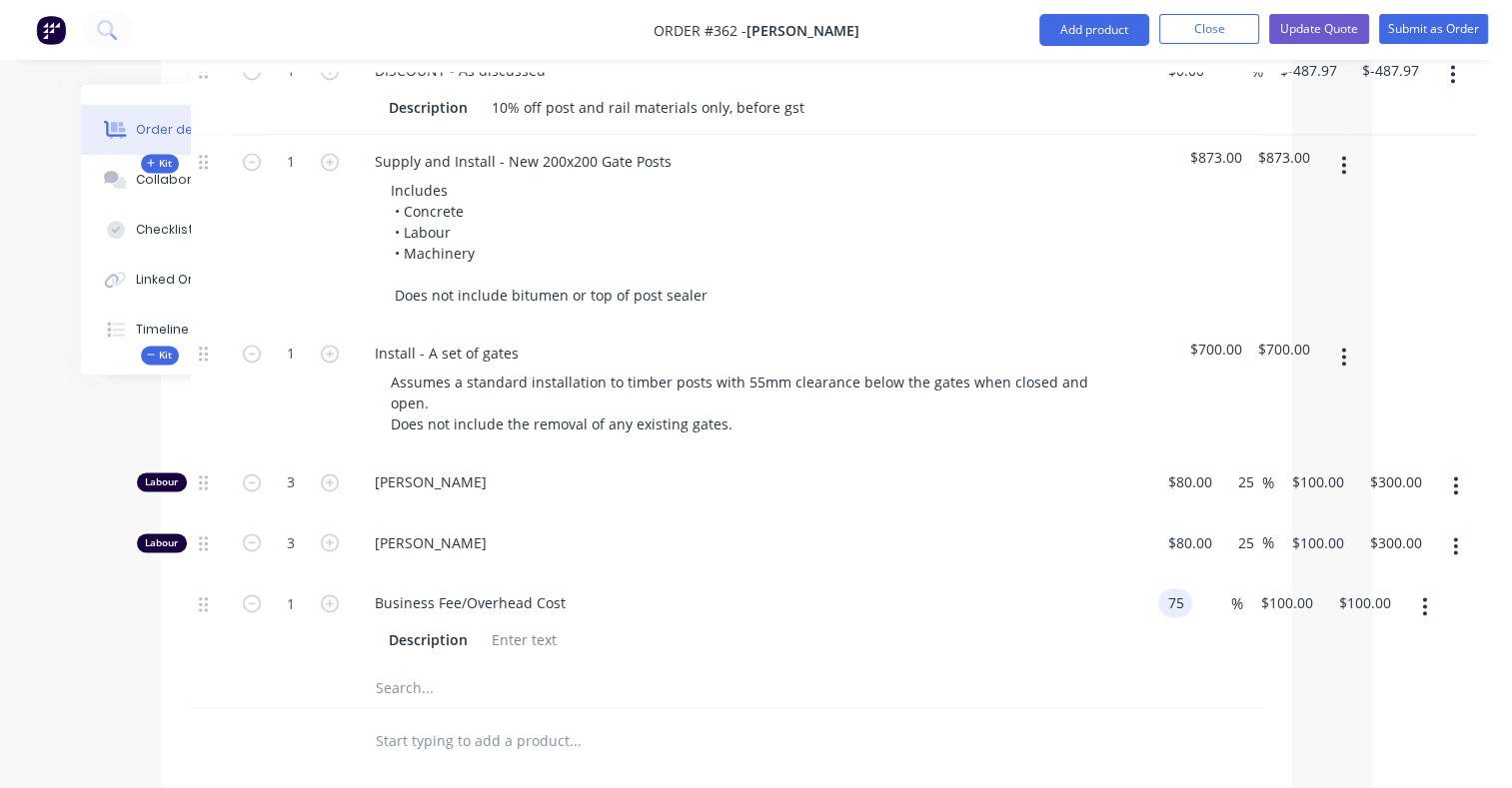 type on "$75.00" 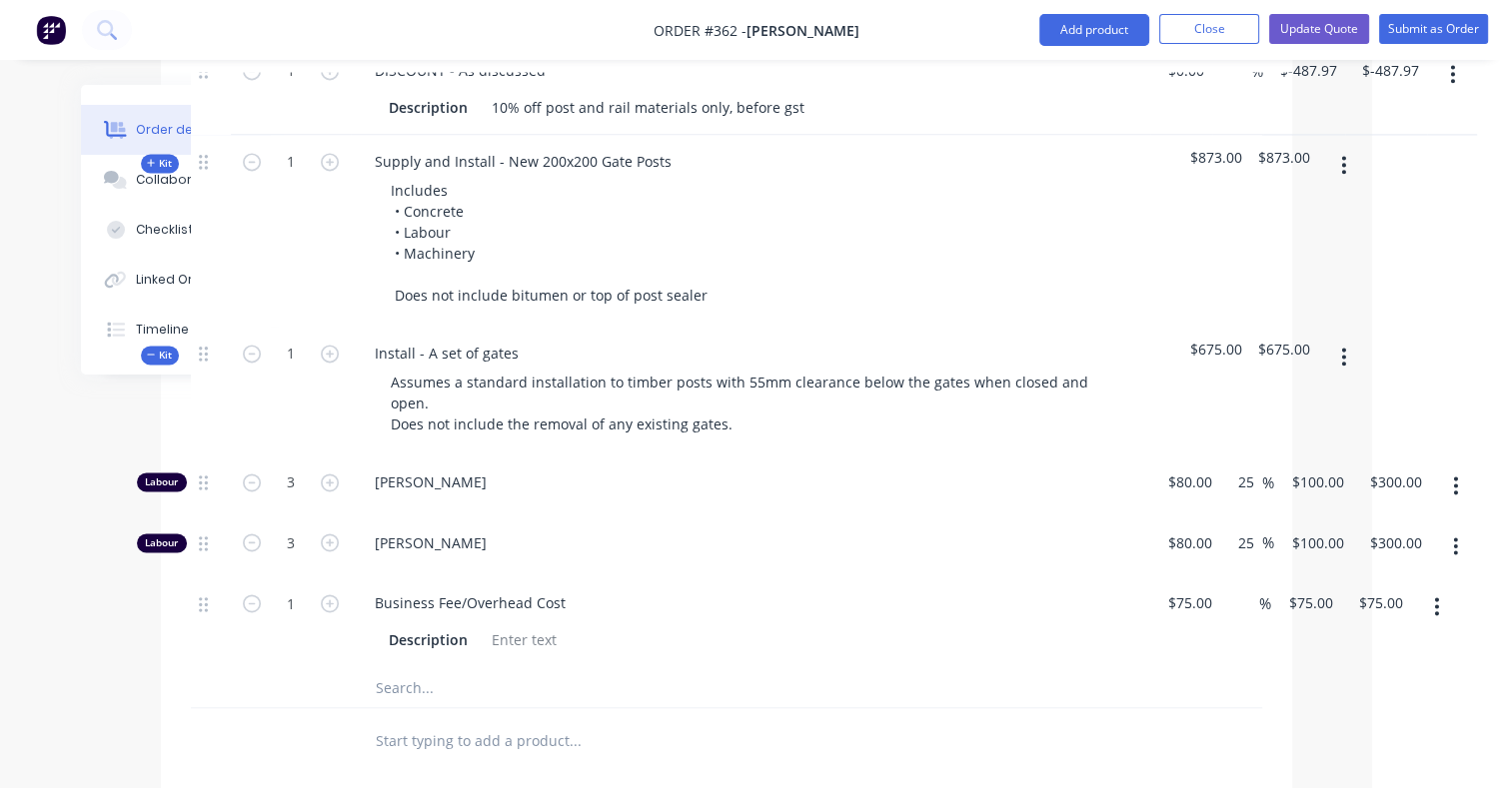 click on "$75.00 $75.00" at bounding box center (1306, 621) 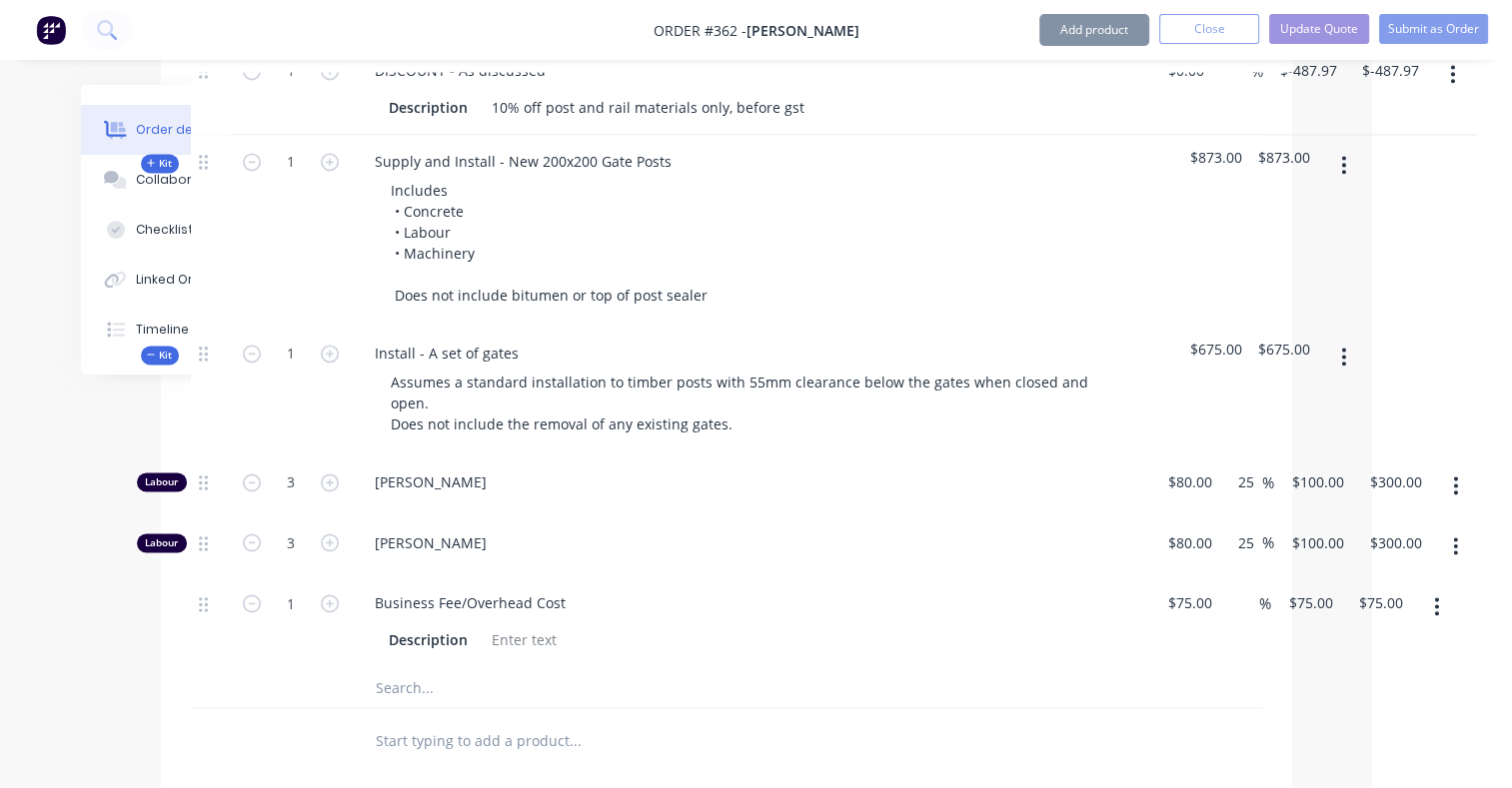click on "$75.00 $75.00" at bounding box center [1306, 621] 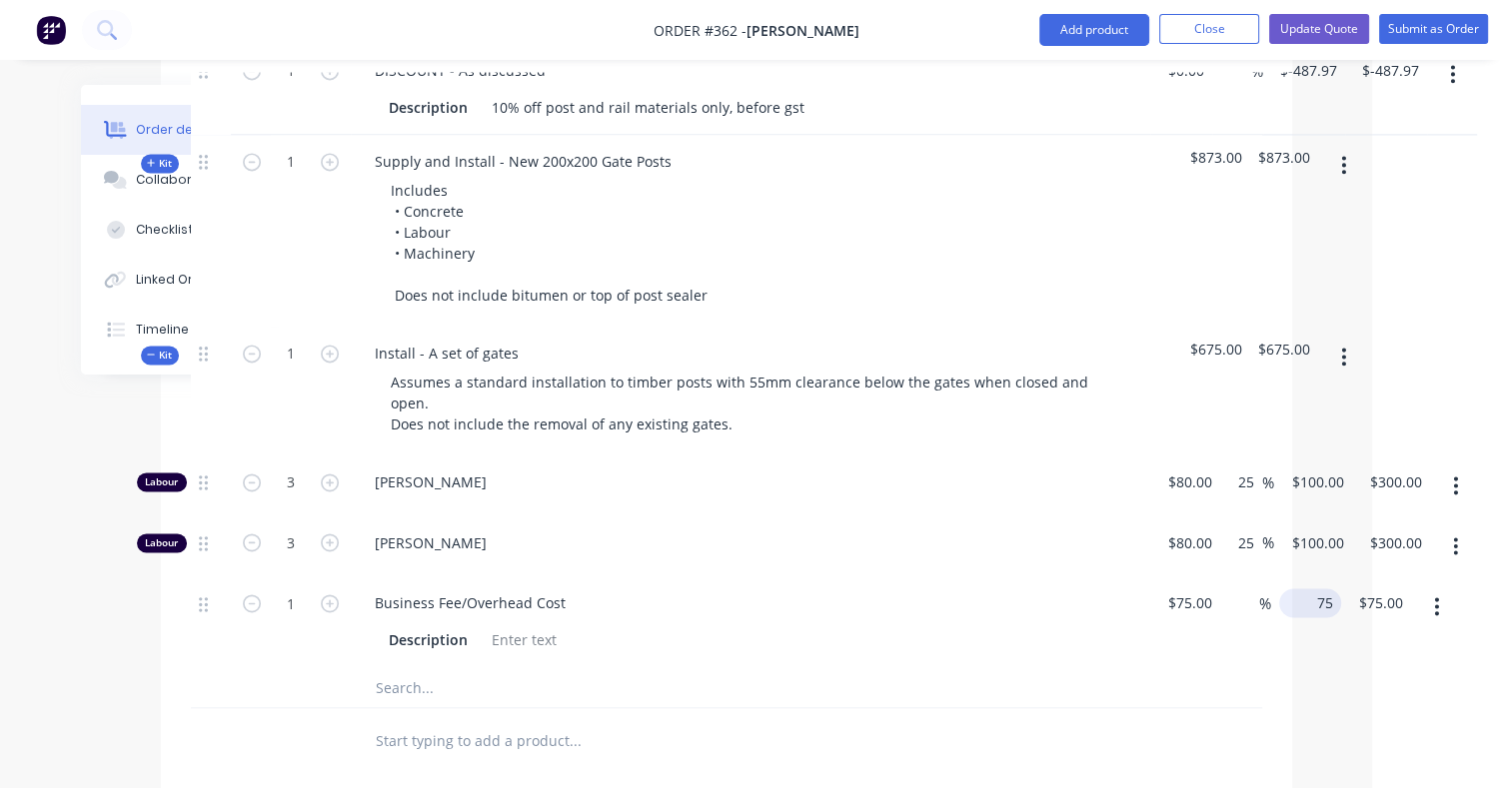 click on "75" at bounding box center (1314, 602) 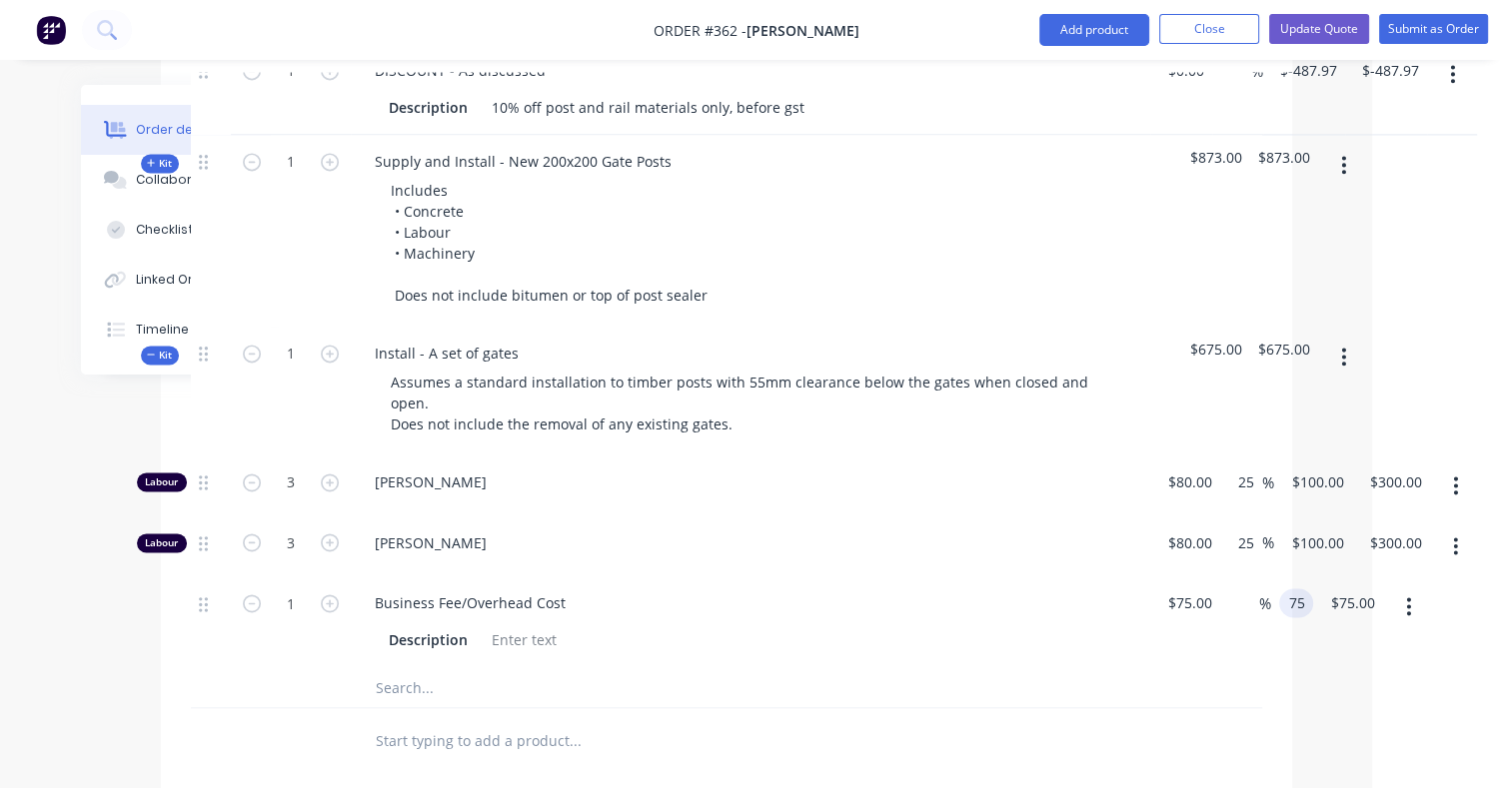 click on "75" at bounding box center (1300, 602) 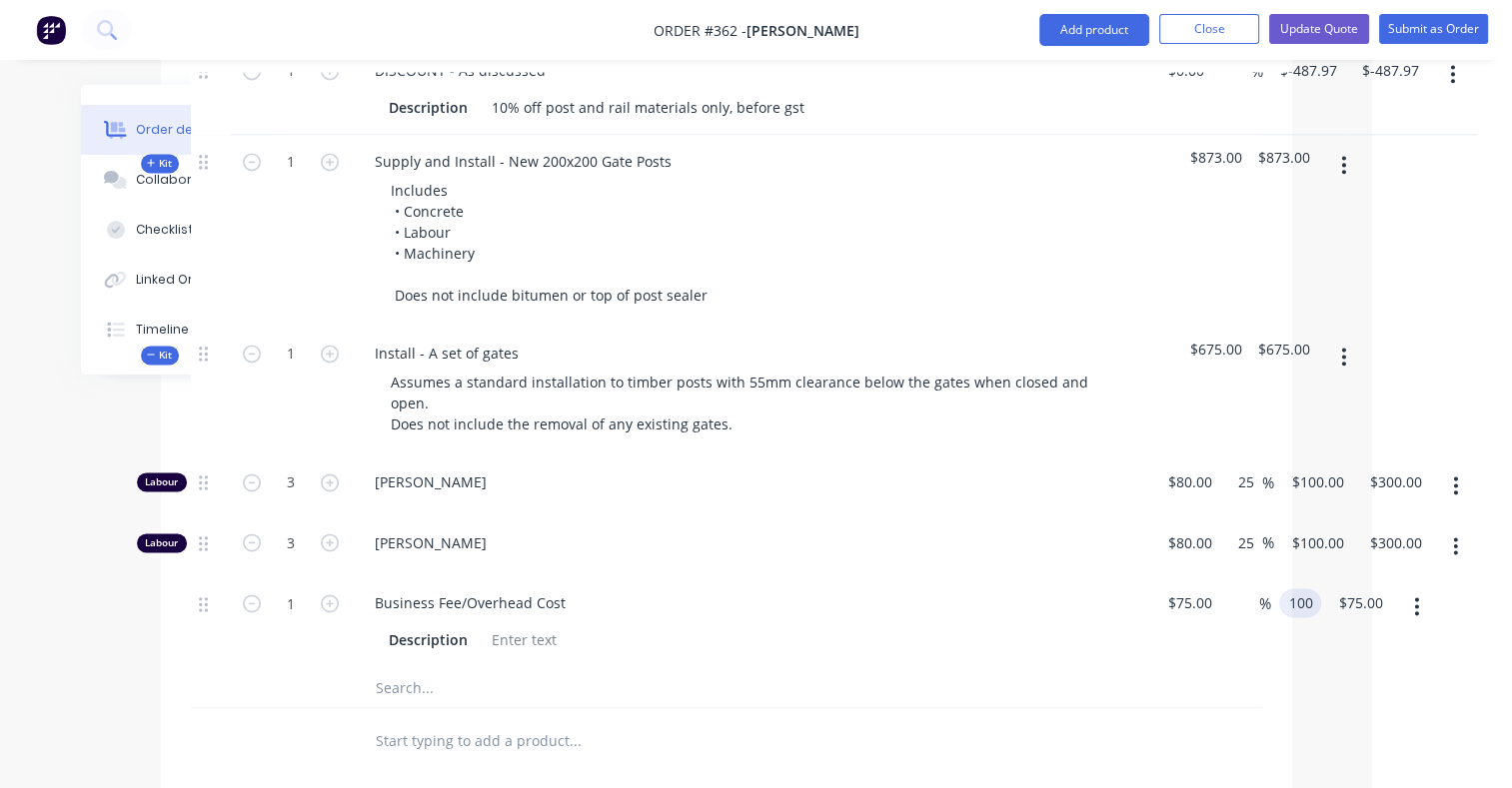 type on "100" 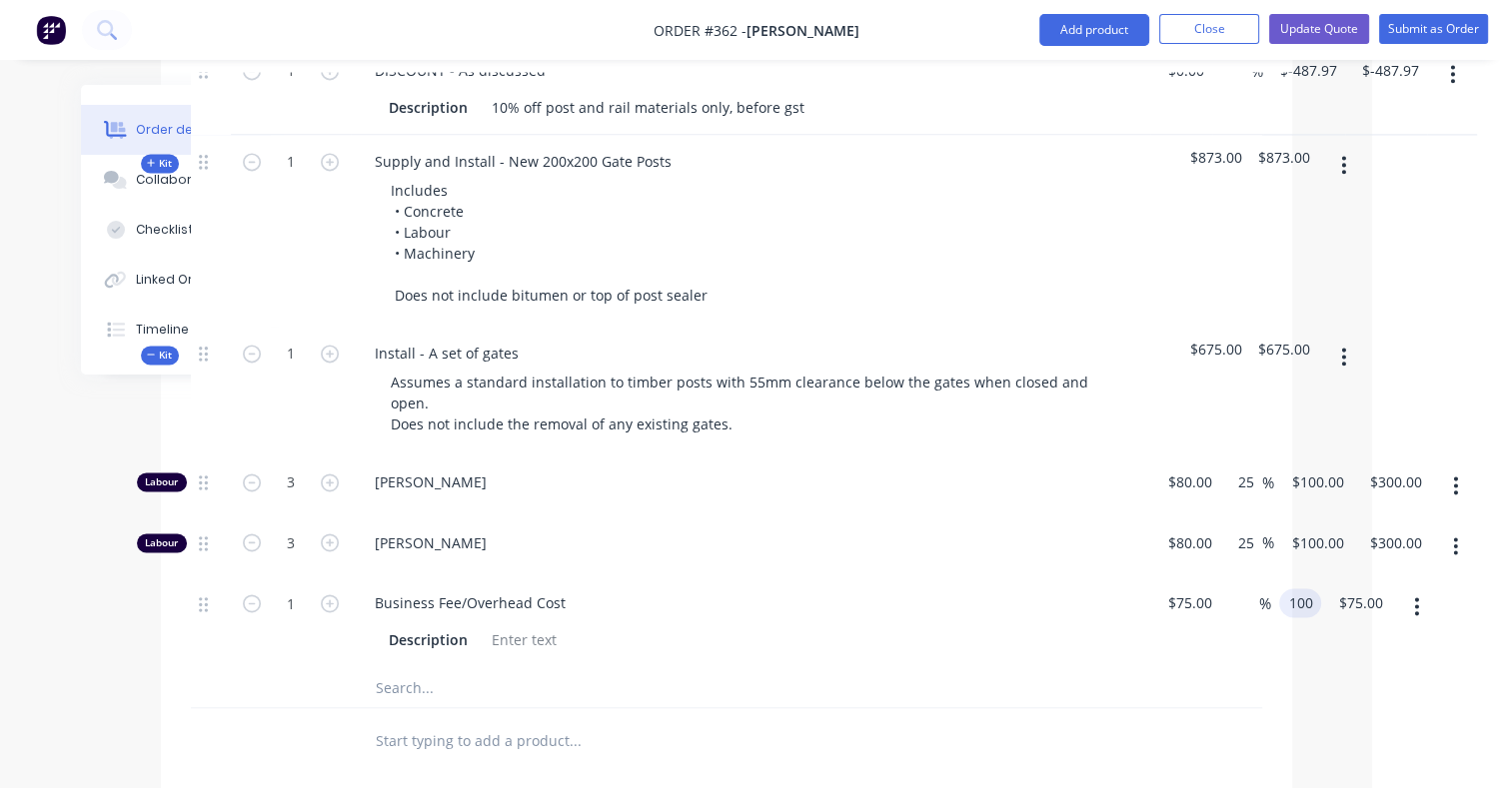 type on "33.33" 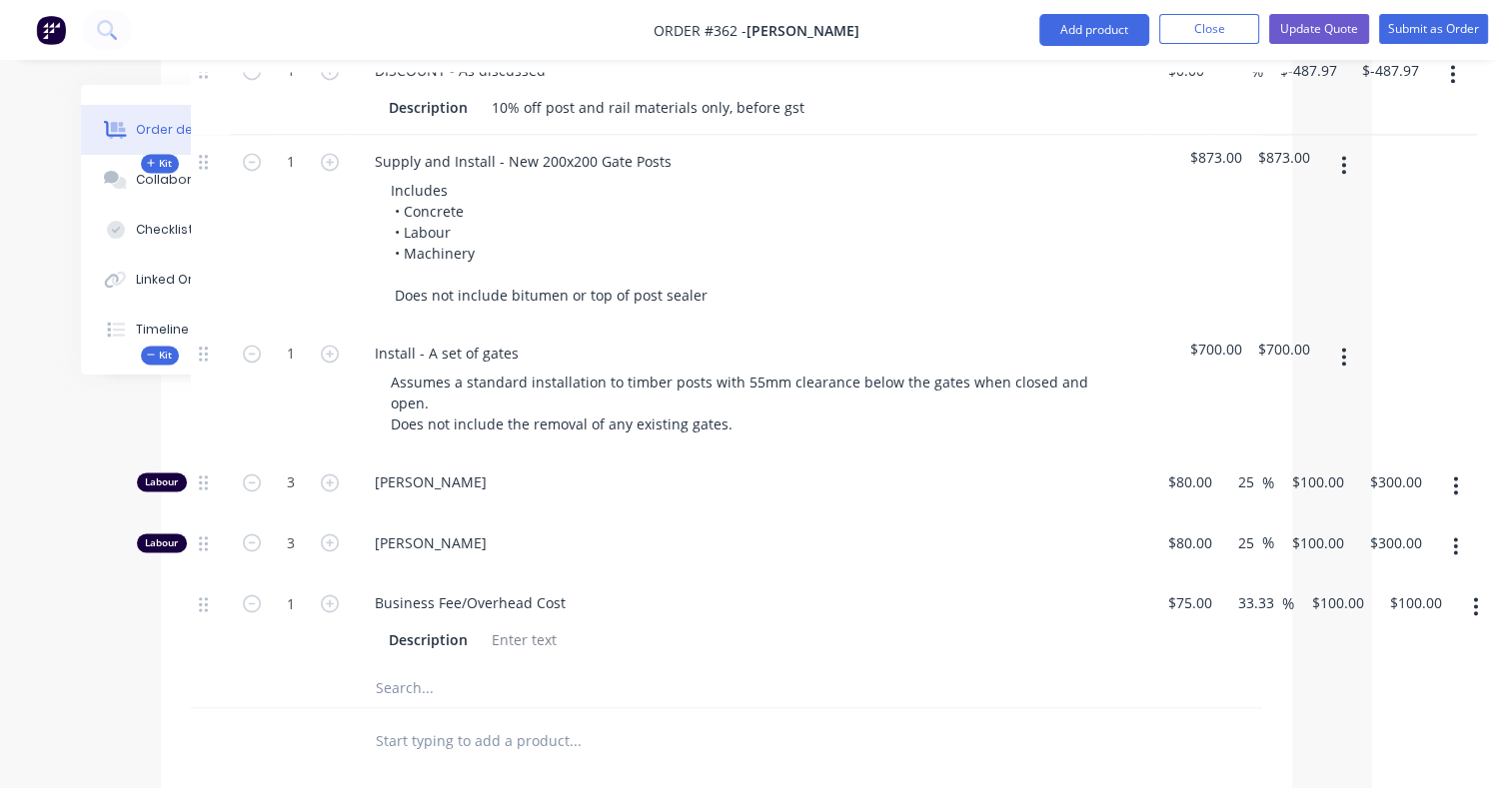 click on "1 Business Fee/Overhead Cost Description $75.00 $75.00 33.33 33.33 % $100.00 $100.00 $100.00 $100.00" at bounding box center [727, 621] 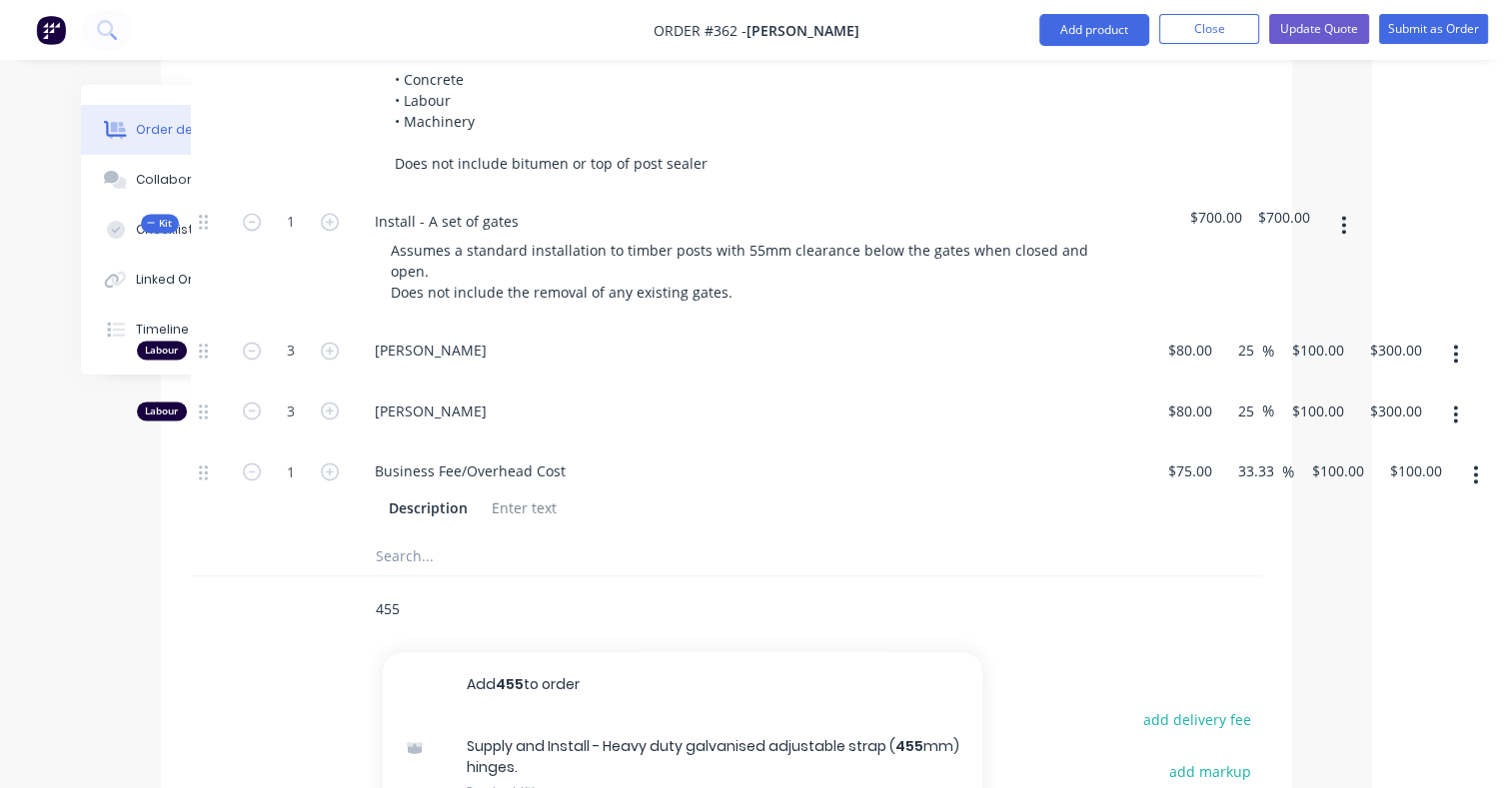scroll, scrollTop: 3120, scrollLeft: 140, axis: both 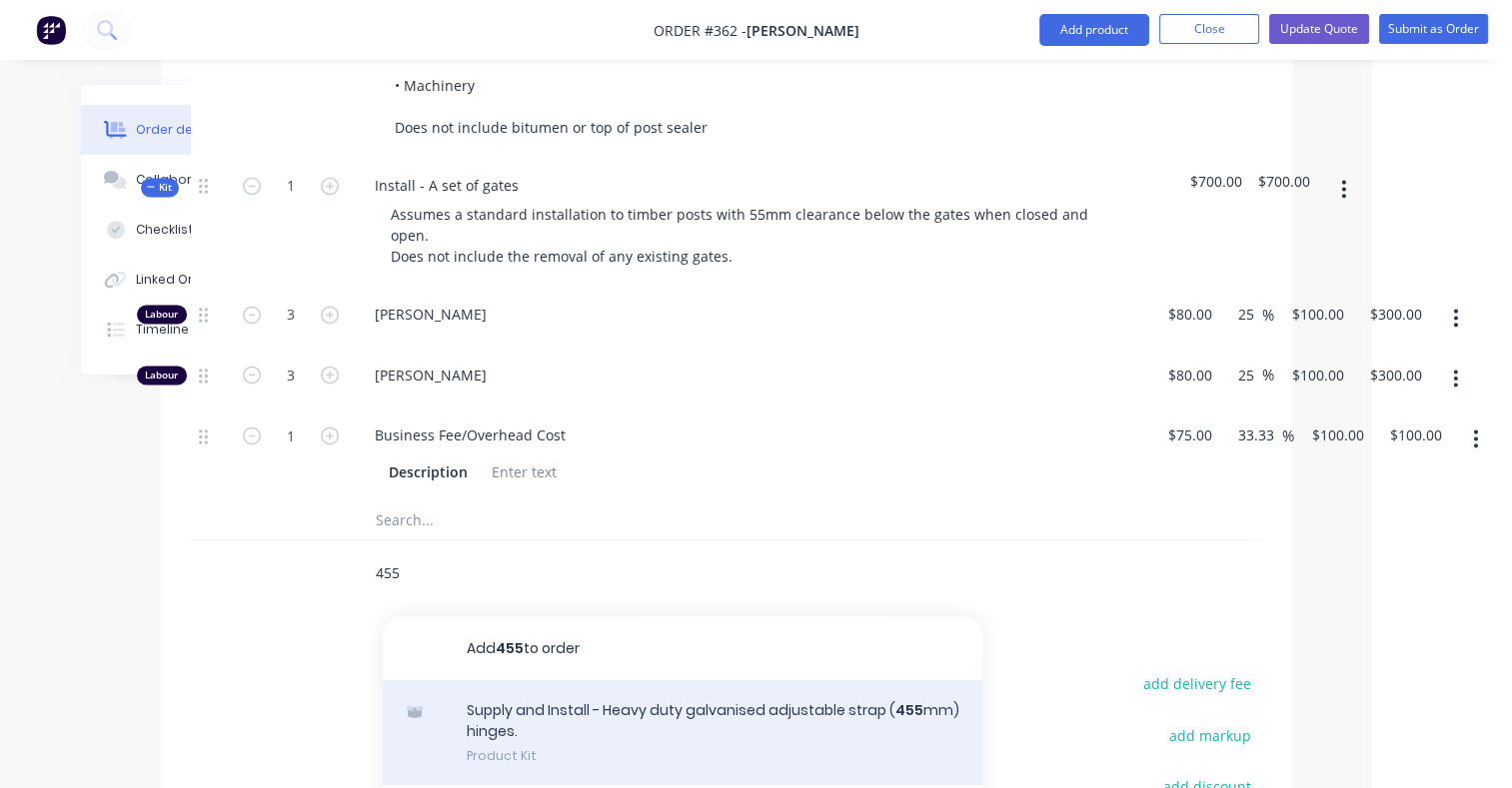 type on "455" 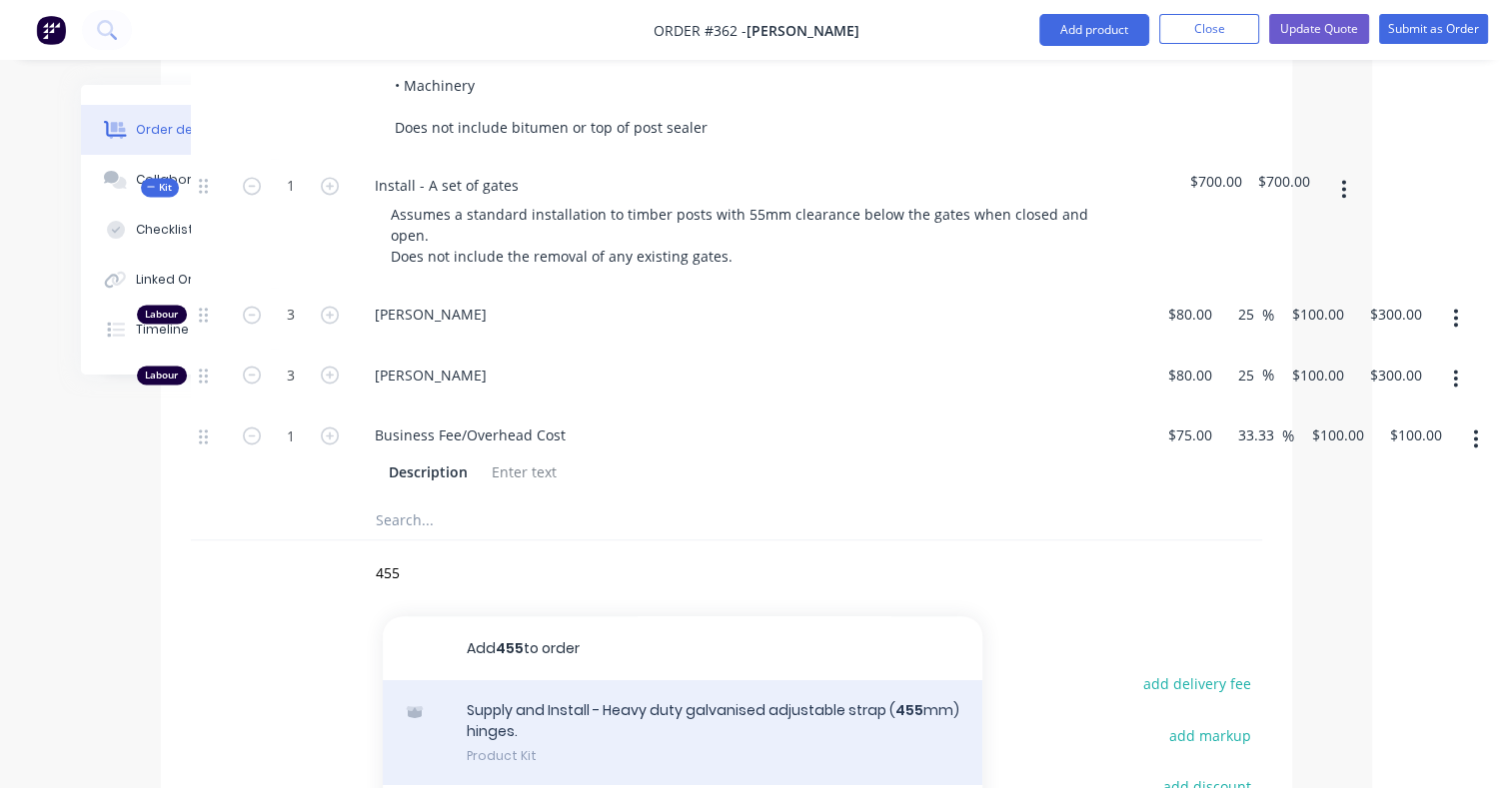 click on "Supply and Install - Heavy duty galvanised adjustable strap ( 455 mm) hinges. Product Kit" at bounding box center [683, 732] 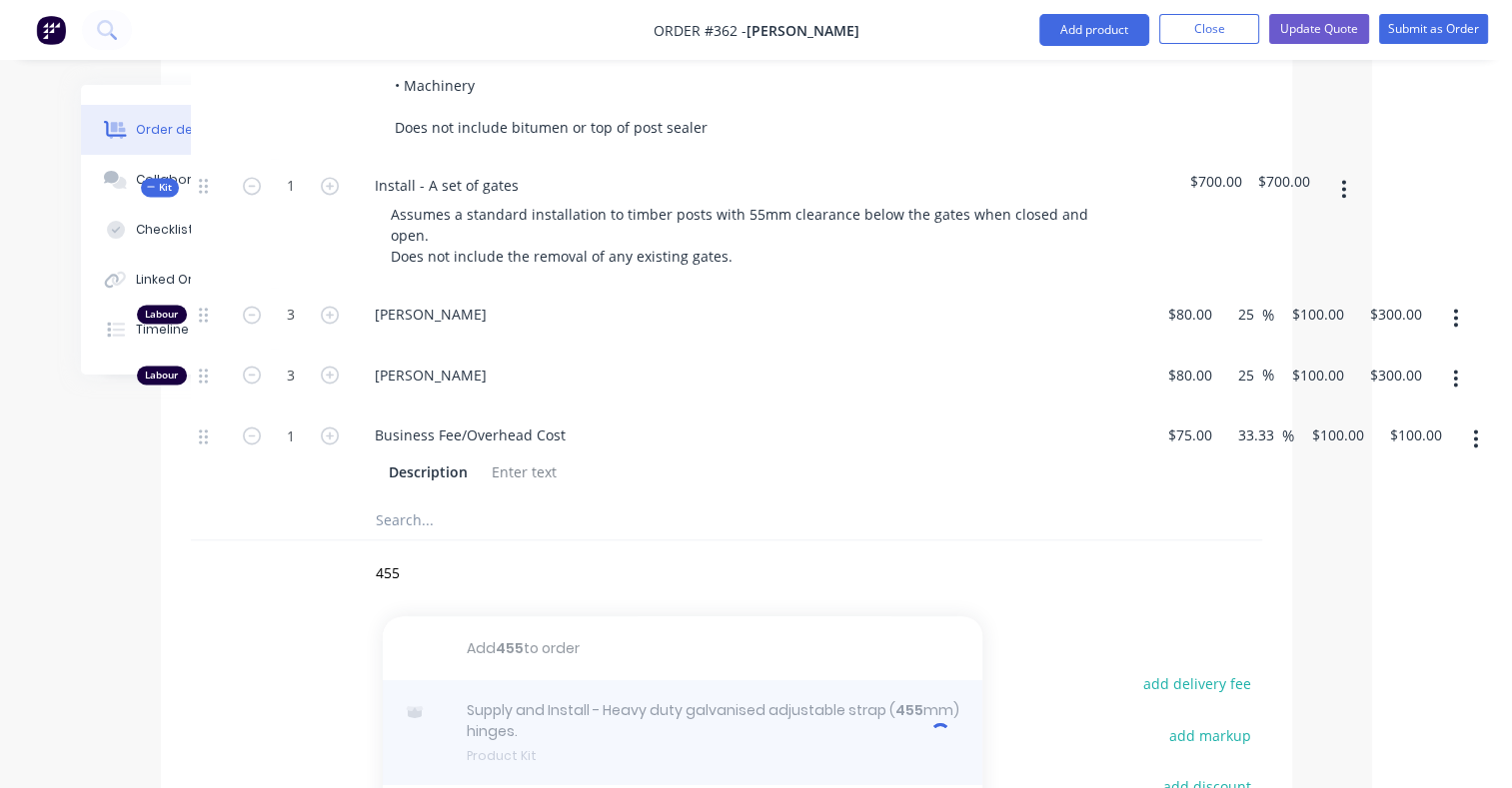 type 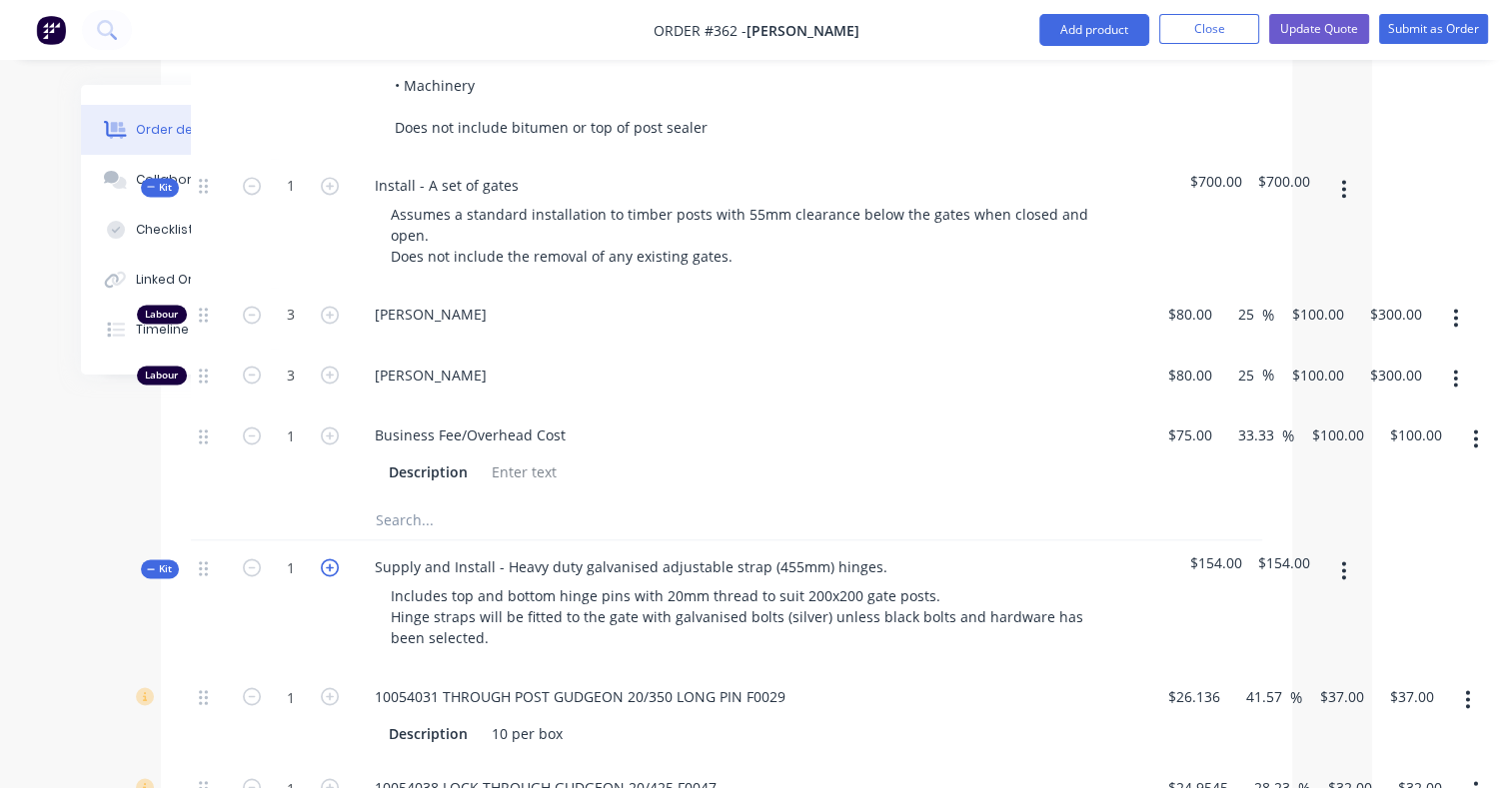click 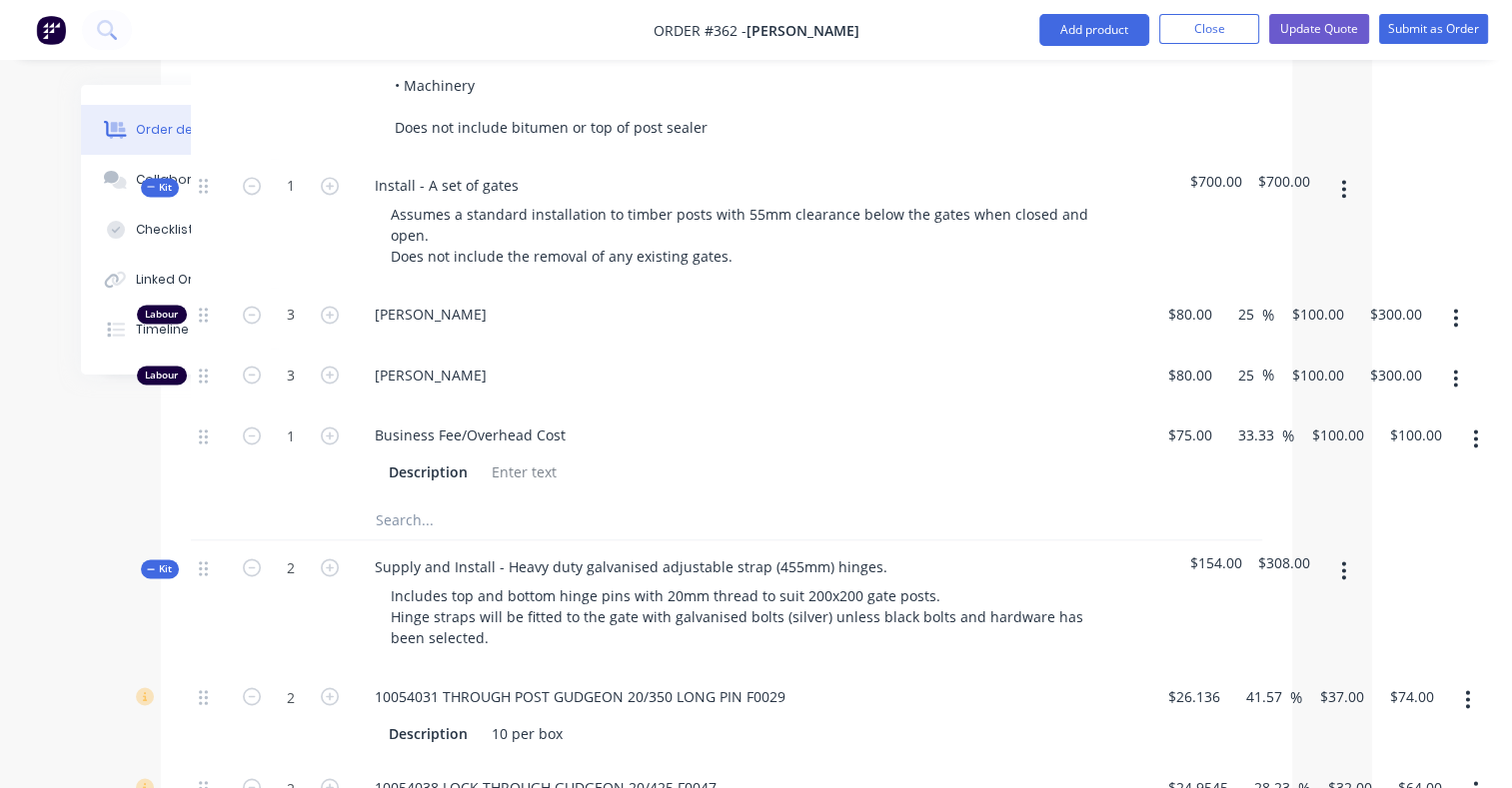 scroll, scrollTop: 3122, scrollLeft: 139, axis: both 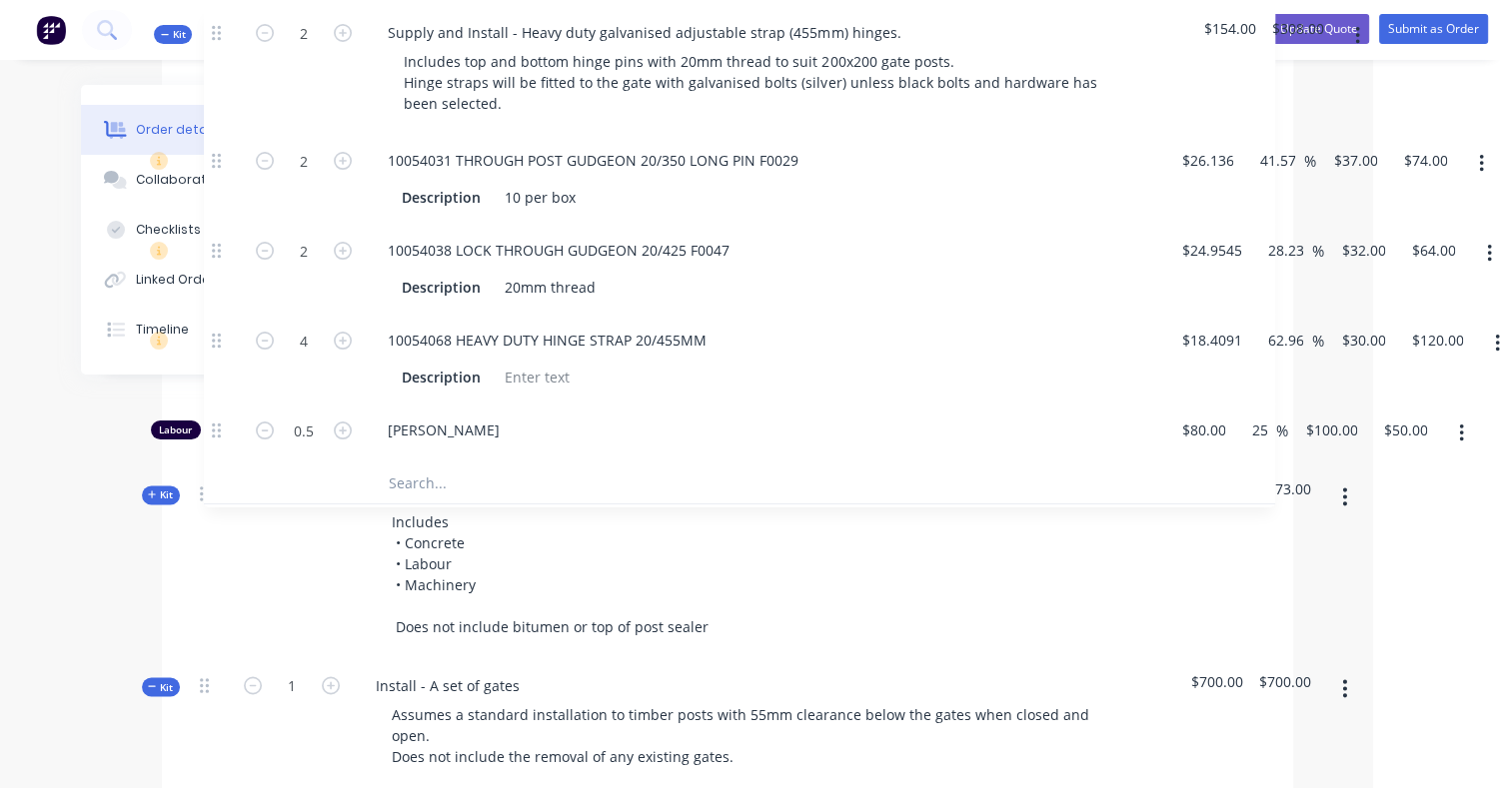 drag, startPoint x: 204, startPoint y: 515, endPoint x: 217, endPoint y: 25, distance: 490.17242 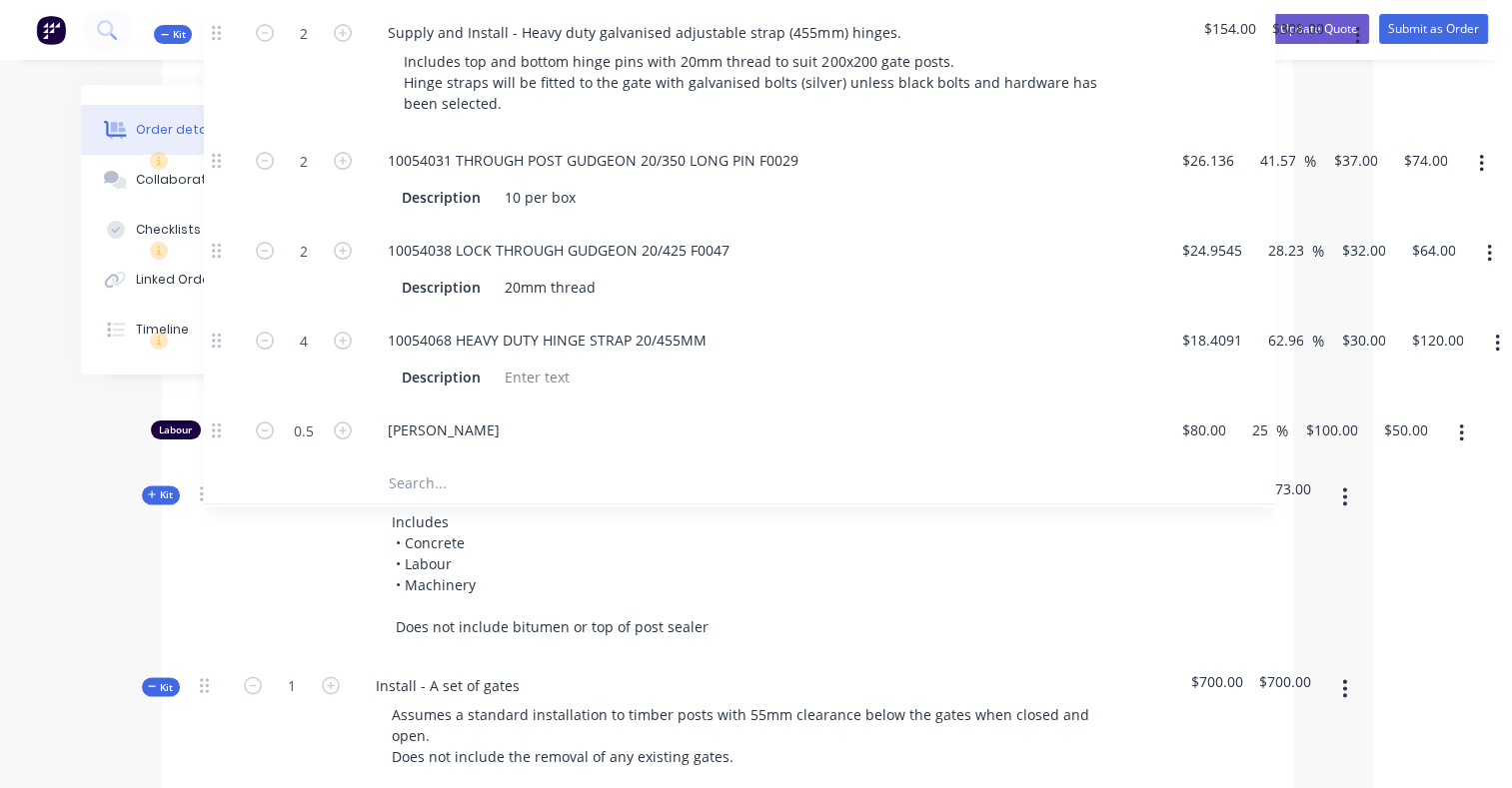 click on "Order #362 -  [PERSON_NAME] Add product     Close Update Quote Submit as Order Order details Collaborate Checklists 0/0 Linked Orders Timeline   Order details   Collaborate   Checklists   Tracking   Linked Orders   Timeline Created by [PERSON_NAME] Created [DATE] Required [DATE] Assigned to Add team member Invoiced No Status Draft Contact [PERSON_NAME] [EMAIL_ADDRESS][PERSON_NAME][DOMAIN_NAME] Bill to TO BE CONFIRMED  Warragul, [GEOGRAPHIC_DATA], 3820 Deliver to TO BE CONFIRMED  Warragul, [GEOGRAPHIC_DATA], 3820 Change to pick up Change to install PO Labels Add labels Create new label Notes Products Show / Hide columns Add product     Qty Cost Markup Price Total  Kit 14 Mortised 150 x 150 Post - Set Out A - THROUGH 1.8m Queensland F7 White Cypress Post
Standard Chamfered Post Tops. $114.55 $1,603.70    Kit 2 Mortised 150 x 150 Post - Set Out A - END 1.8m Queensland F7 White Cypress Post
Standard Chamfered Post Tops.
$114.55 $229.10    Kit 2 Mortised 150 x 150 Post - Set Out A - CORNER 90 $126.46 $252.92   54 150 x 50 Cypress Rail Description 2.4m $27.60 %" at bounding box center [617, -754] 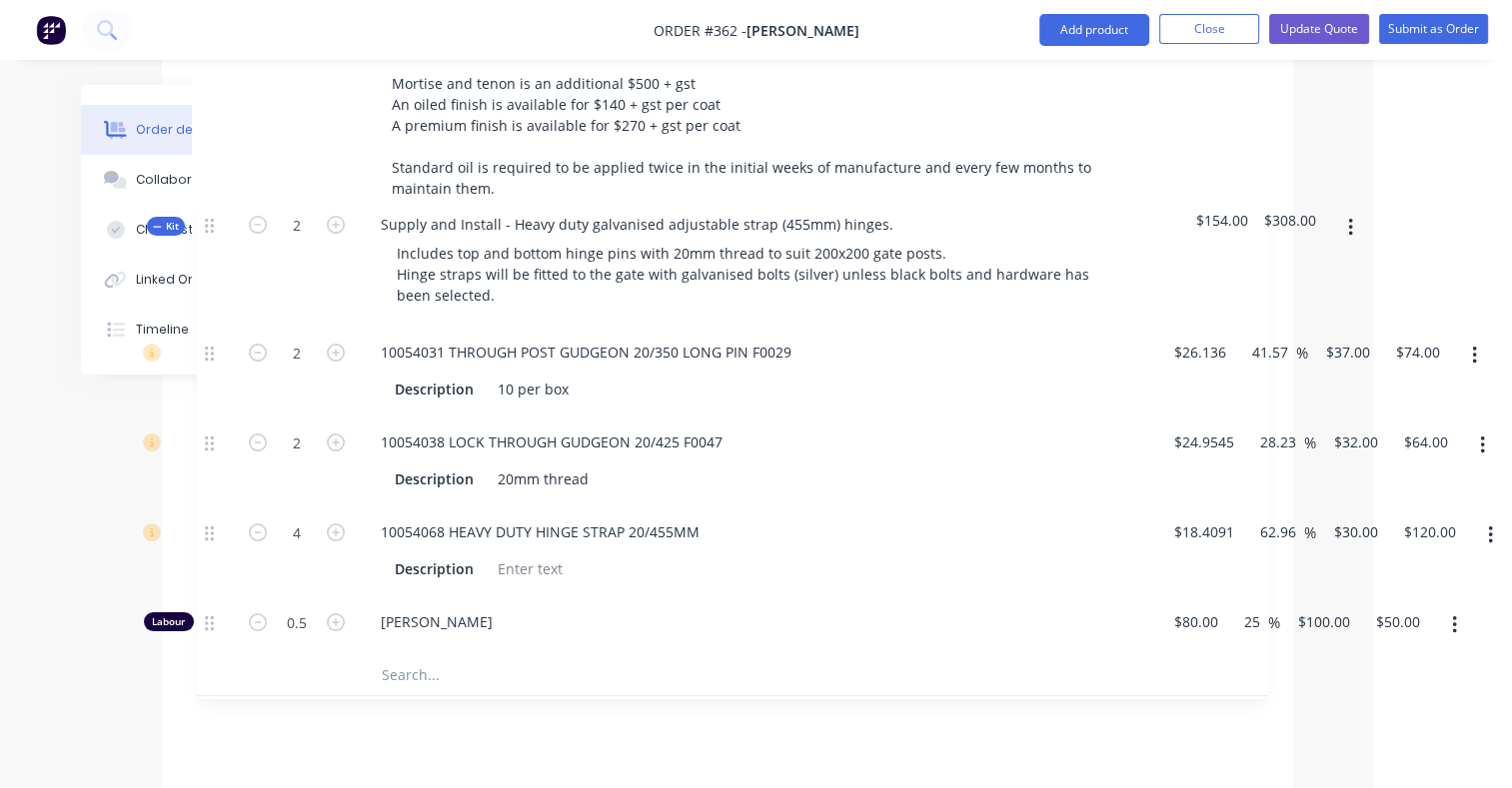 scroll, scrollTop: 2651, scrollLeft: 138, axis: both 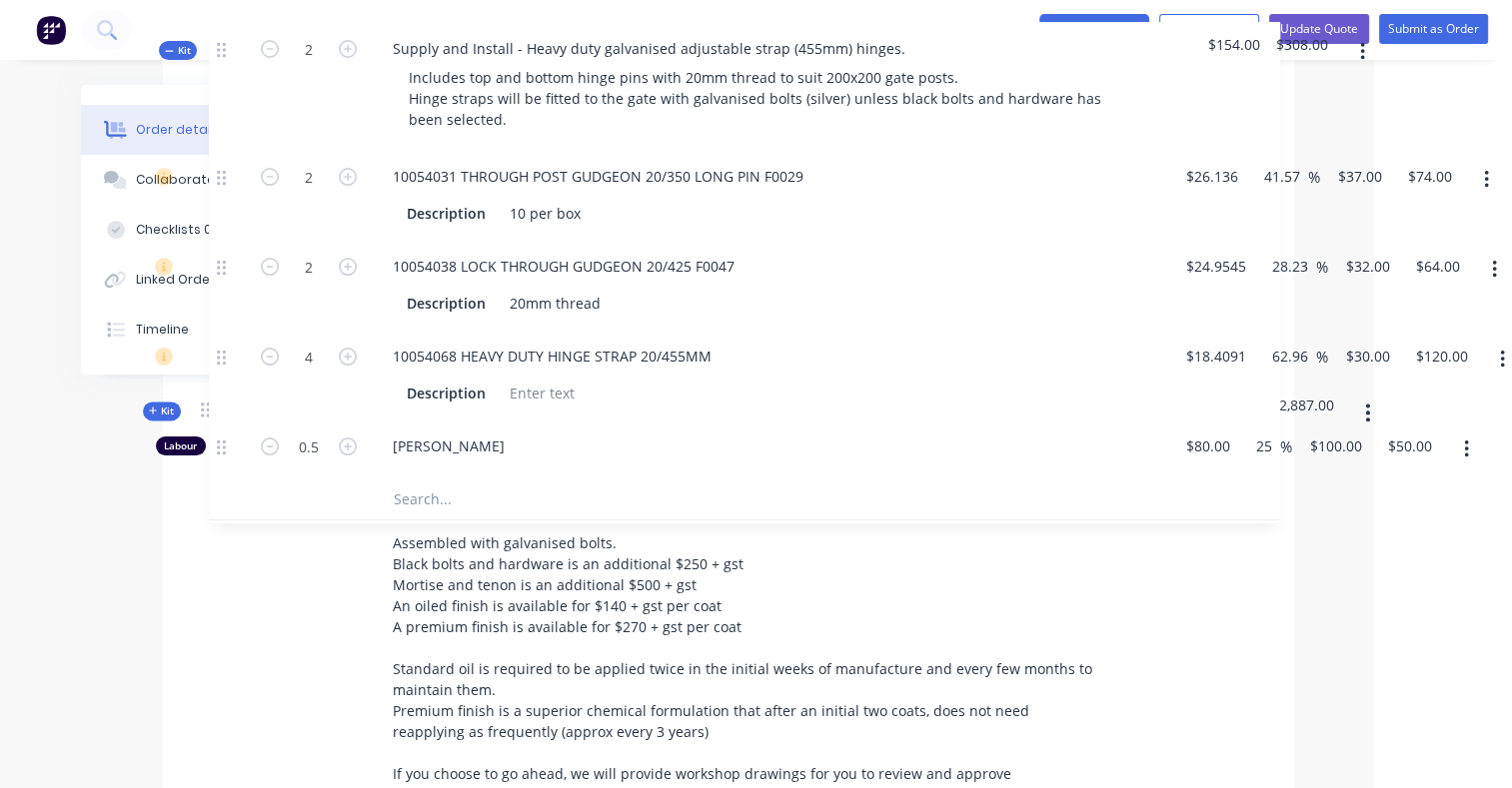 drag, startPoint x: 207, startPoint y: 412, endPoint x: 226, endPoint y: 32, distance: 380.4747 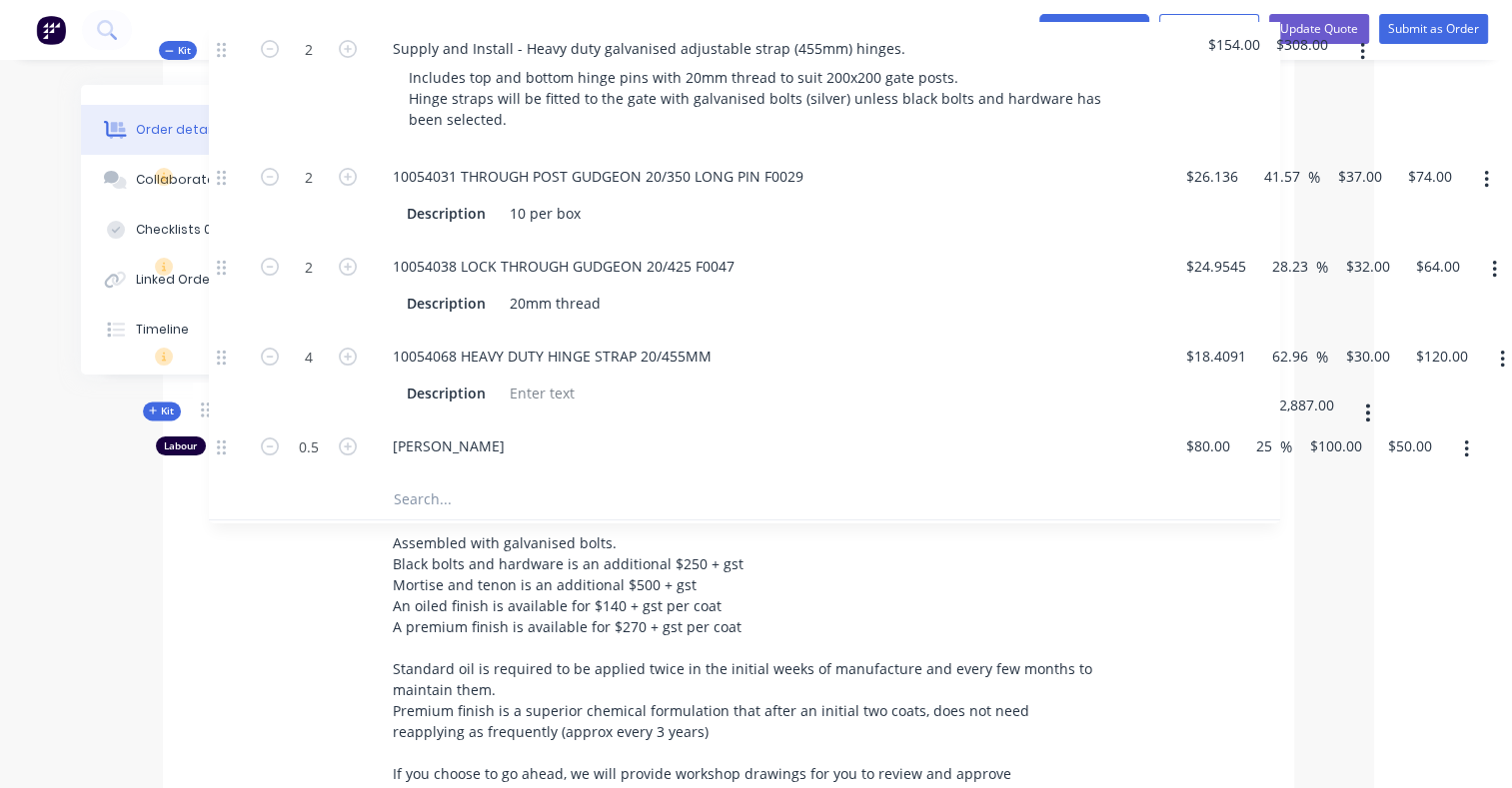 click on "Order #362 -  [PERSON_NAME] Add product     Close Update Quote Submit as Order Order details Collaborate Checklists 0/0 Linked Orders Timeline   Order details   Collaborate   Checklists   Tracking   Linked Orders   Timeline Created by [PERSON_NAME] Created [DATE] Required [DATE] Assigned to Add team member Invoiced No Status Draft Contact [PERSON_NAME] [EMAIL_ADDRESS][PERSON_NAME][DOMAIN_NAME] Bill to TO BE CONFIRMED  Warragul, [GEOGRAPHIC_DATA], 3820 Deliver to TO BE CONFIRMED  Warragul, [GEOGRAPHIC_DATA], 3820 Change to pick up Change to install PO Labels Add labels Create new label Notes Products Show / Hide columns Add product     Qty Cost Markup Price Total  Kit 14 Mortised 150 x 150 Post - Set Out A - THROUGH 1.8m Queensland F7 White Cypress Post
Standard Chamfered Post Tops. $114.55 $1,603.70    Kit 2 Mortised 150 x 150 Post - Set Out A - END 1.8m Queensland F7 White Cypress Post
Standard Chamfered Post Tops.
$114.55 $229.10    Kit 2 Mortised 150 x 150 Post - Set Out A - CORNER 90 $126.46 $252.92   54 150 x 50 Cypress Rail Description 2.4m $27.60 %" at bounding box center [618, -283] 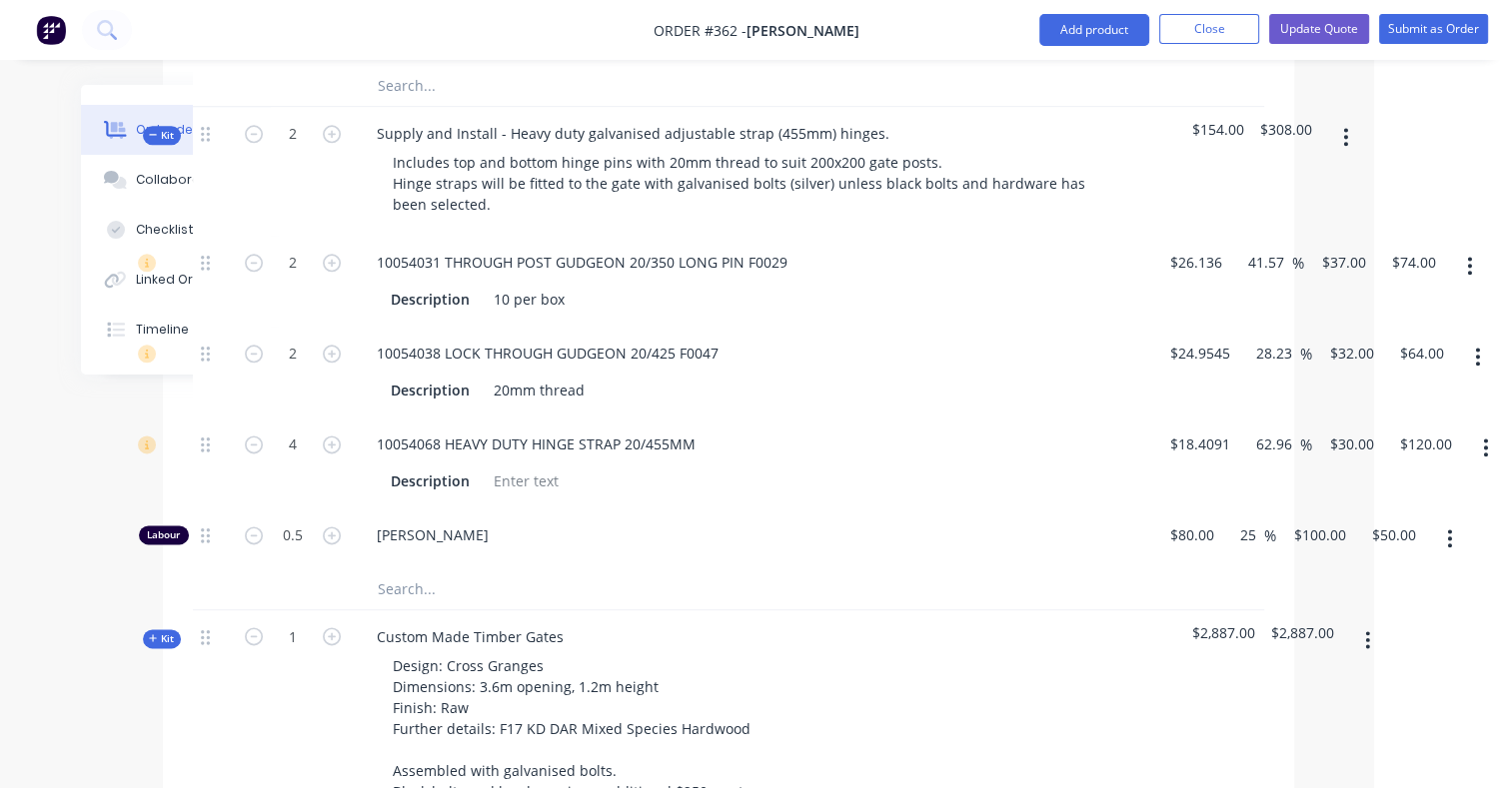 scroll, scrollTop: 2377, scrollLeft: 138, axis: both 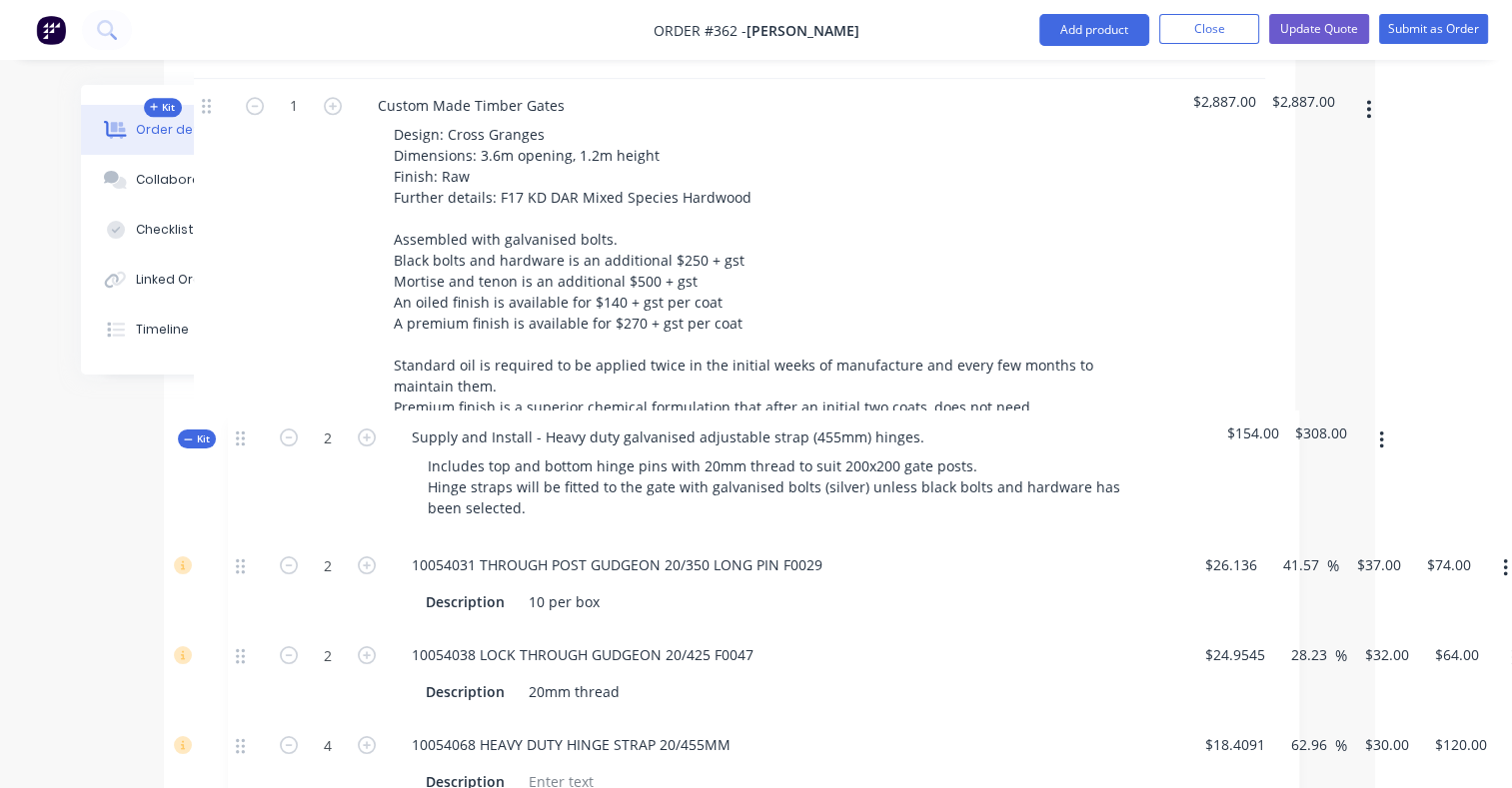 drag, startPoint x: 214, startPoint y: 131, endPoint x: 253, endPoint y: 463, distance: 334.283 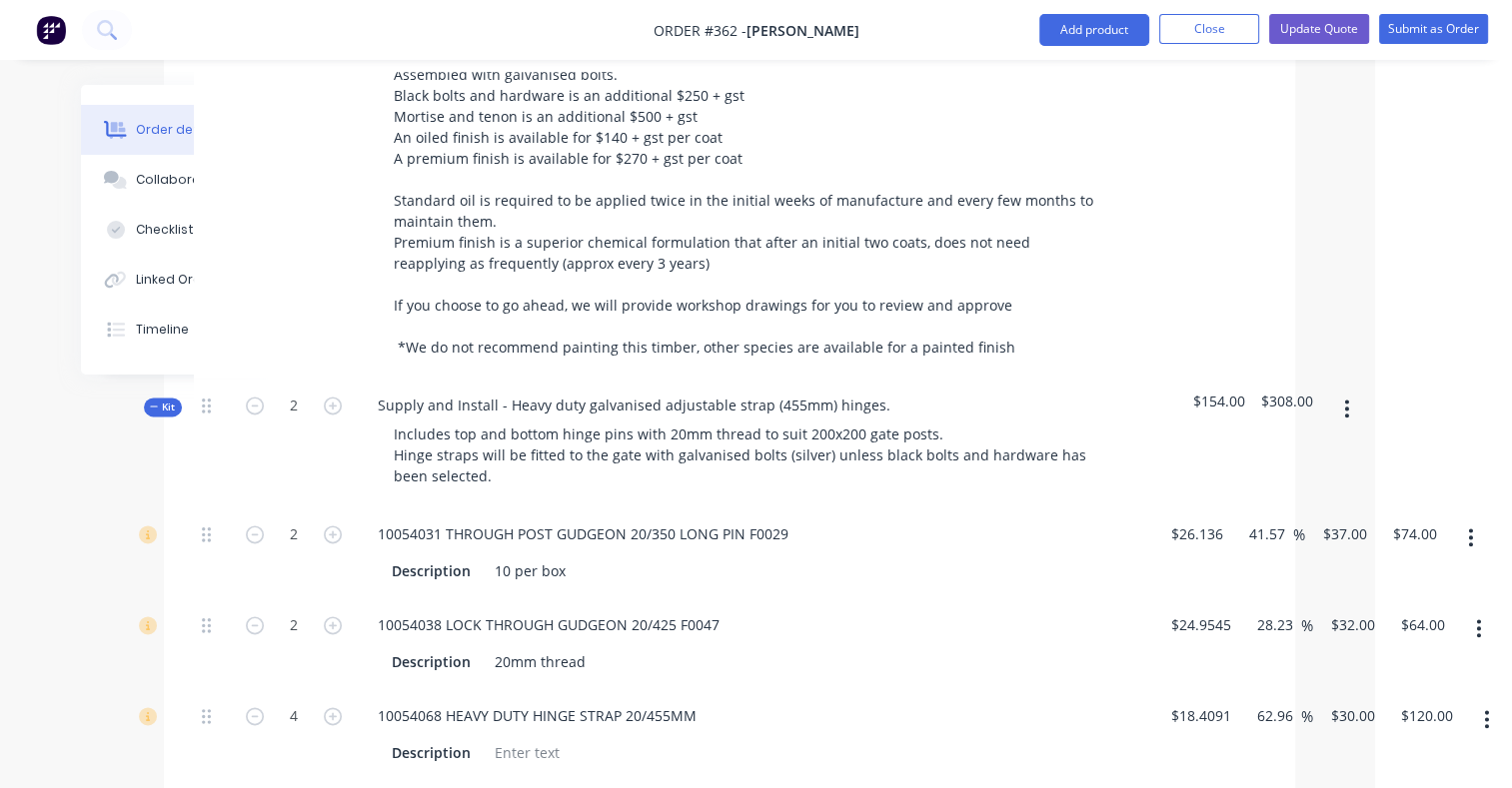 scroll, scrollTop: 2617, scrollLeft: 137, axis: both 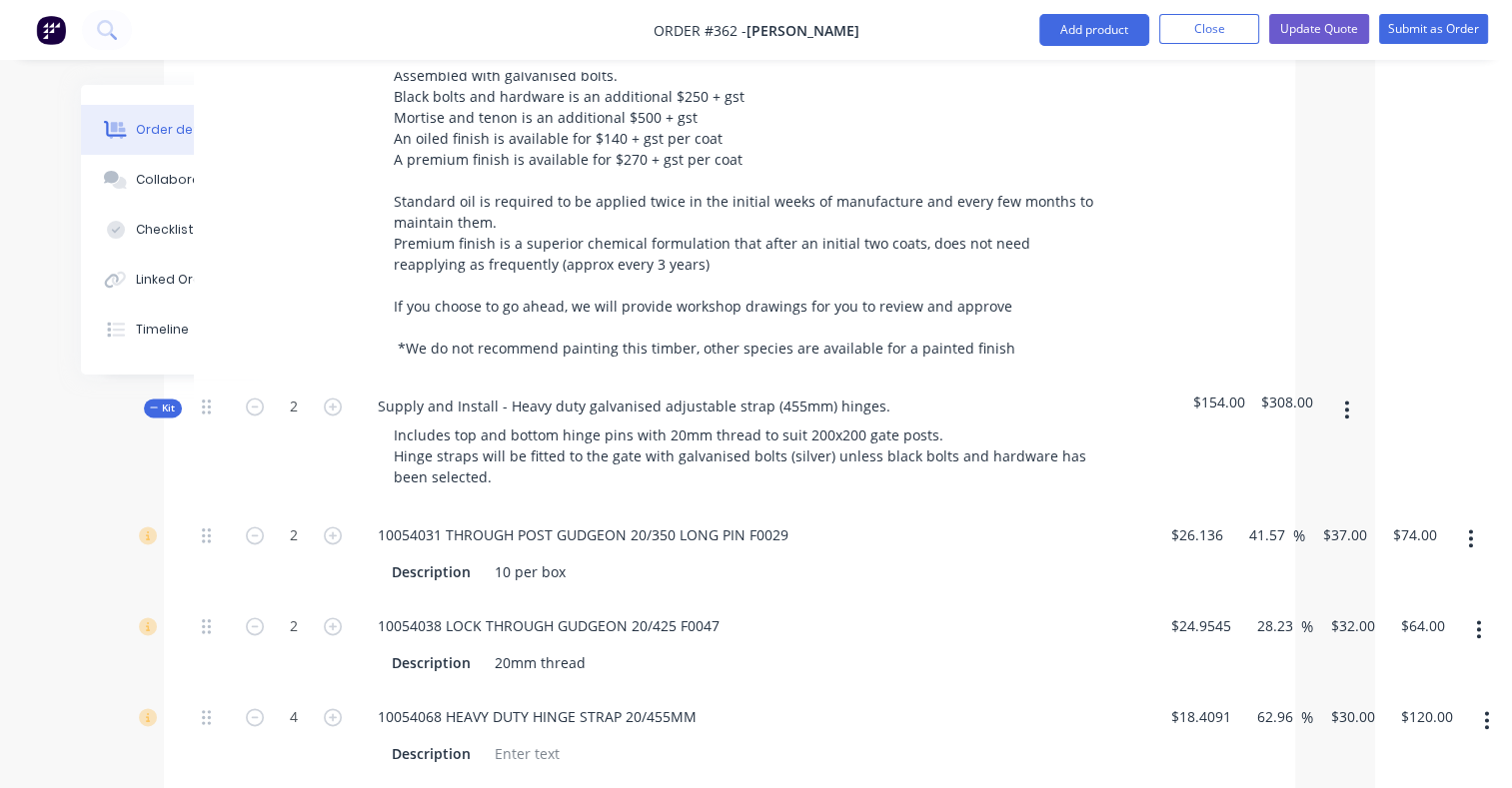 click on "Kit" at bounding box center [163, 407] 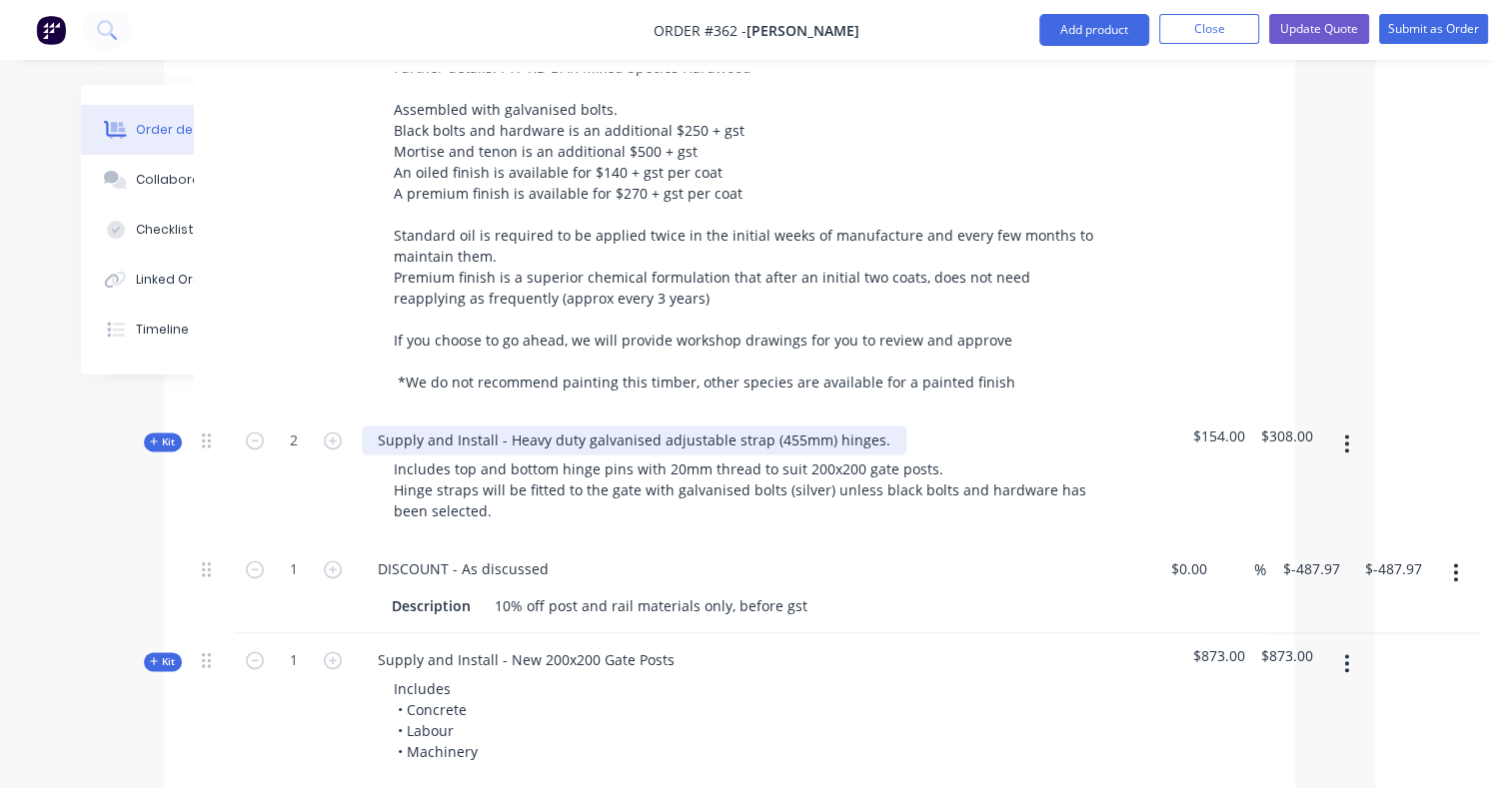scroll, scrollTop: 2582, scrollLeft: 137, axis: both 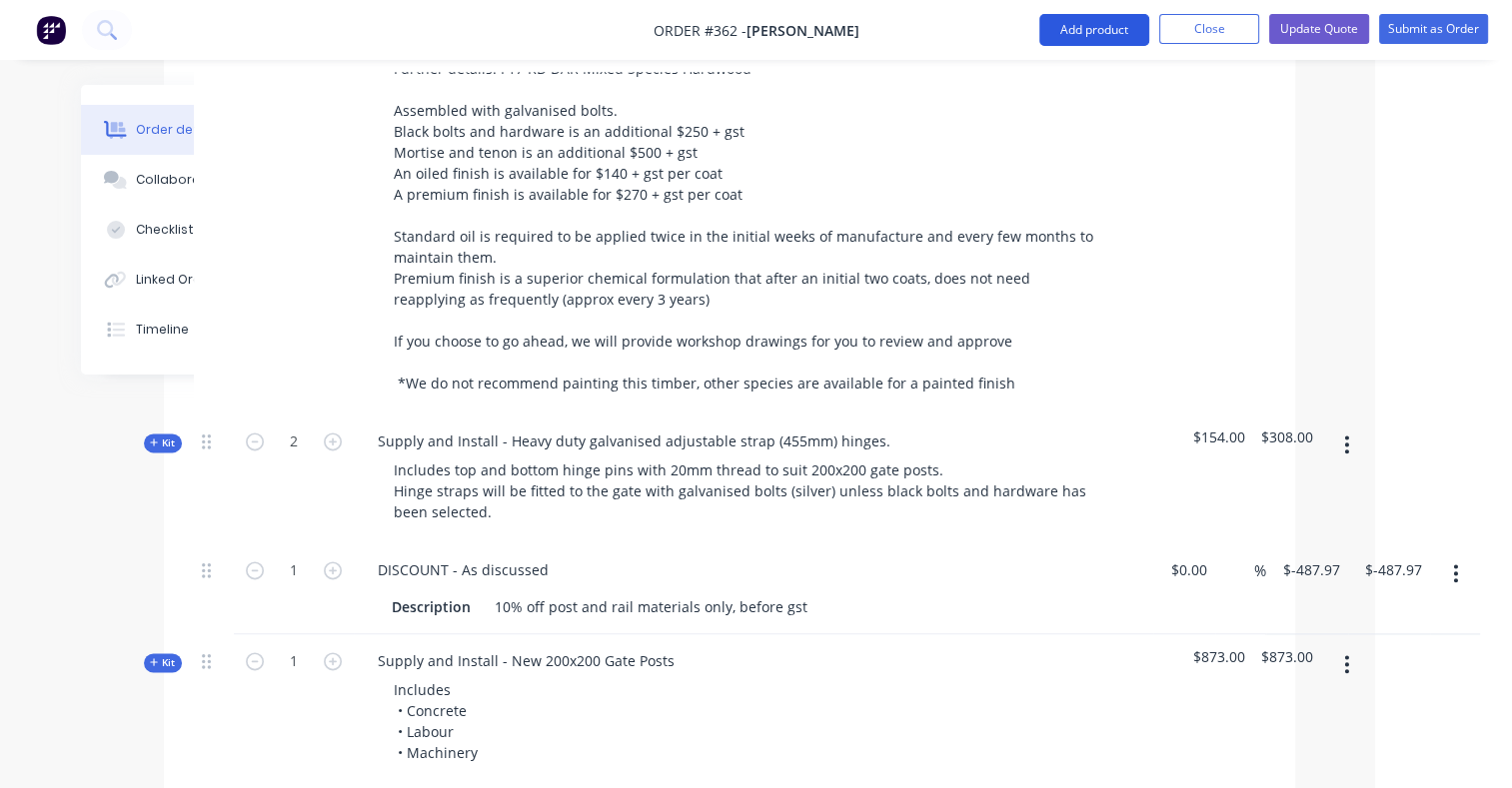 click on "Add product" at bounding box center [1094, 30] 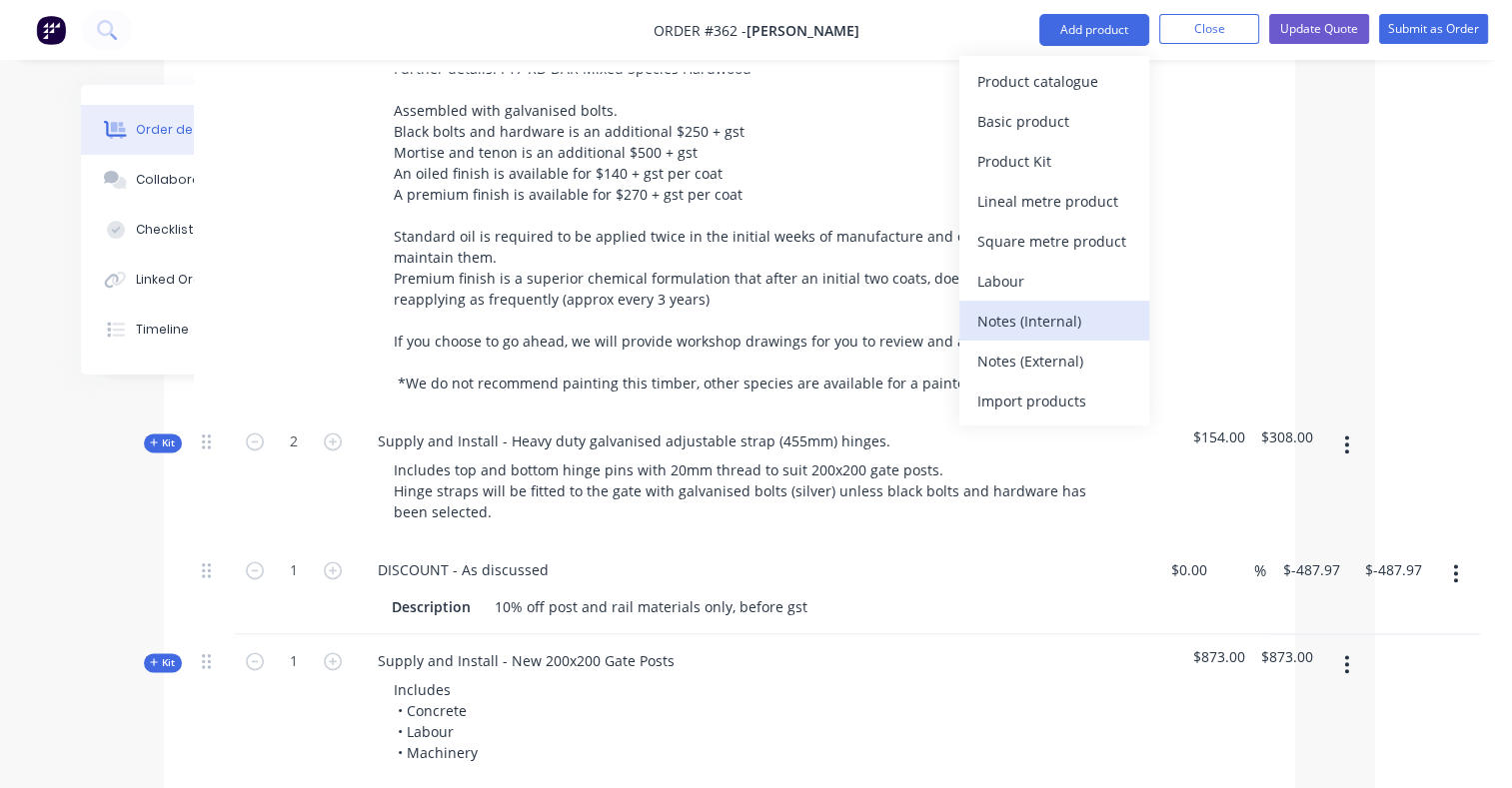 click on "Notes (Internal)" at bounding box center [1054, 321] 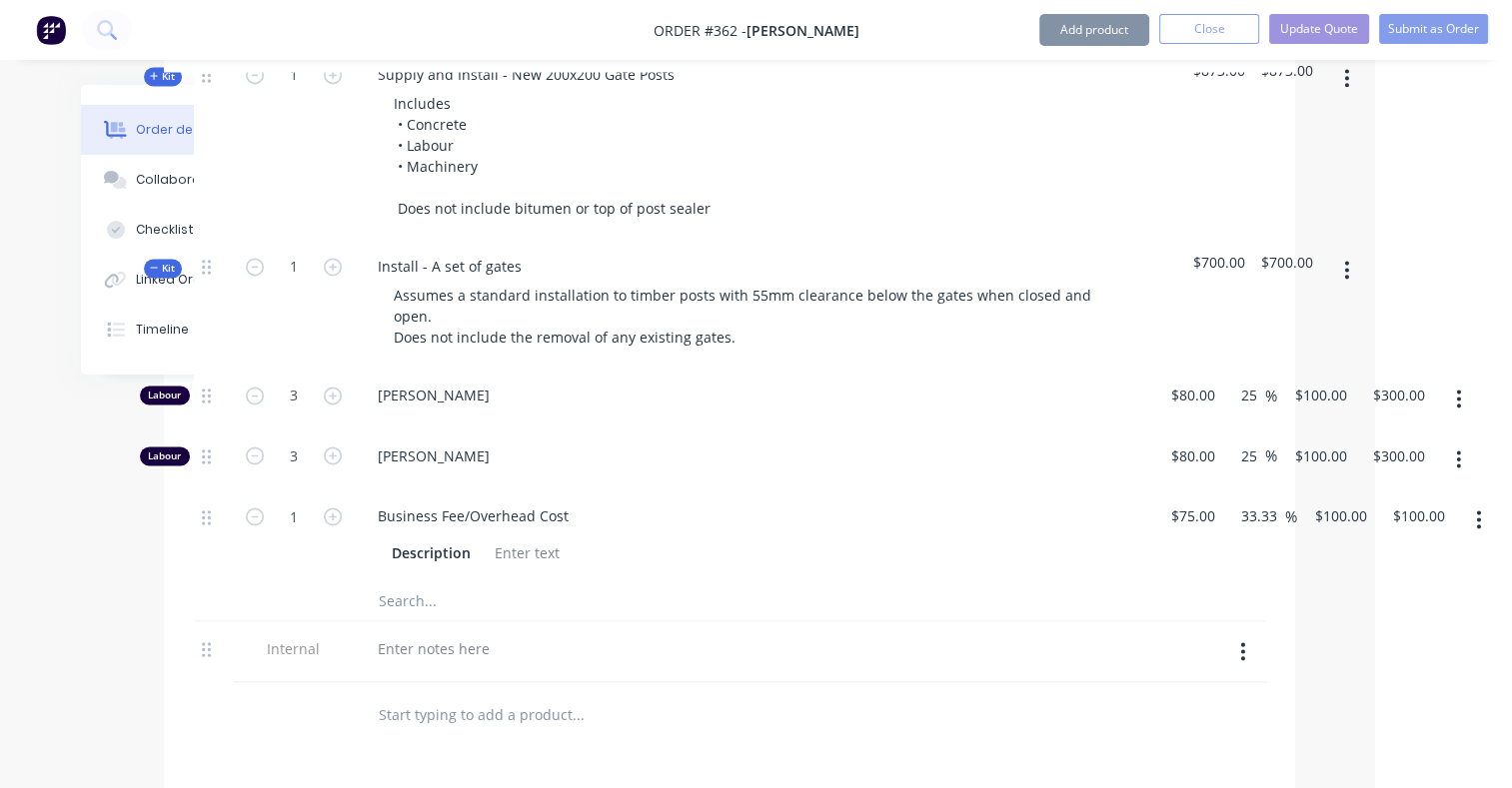 scroll, scrollTop: 3579, scrollLeft: 137, axis: both 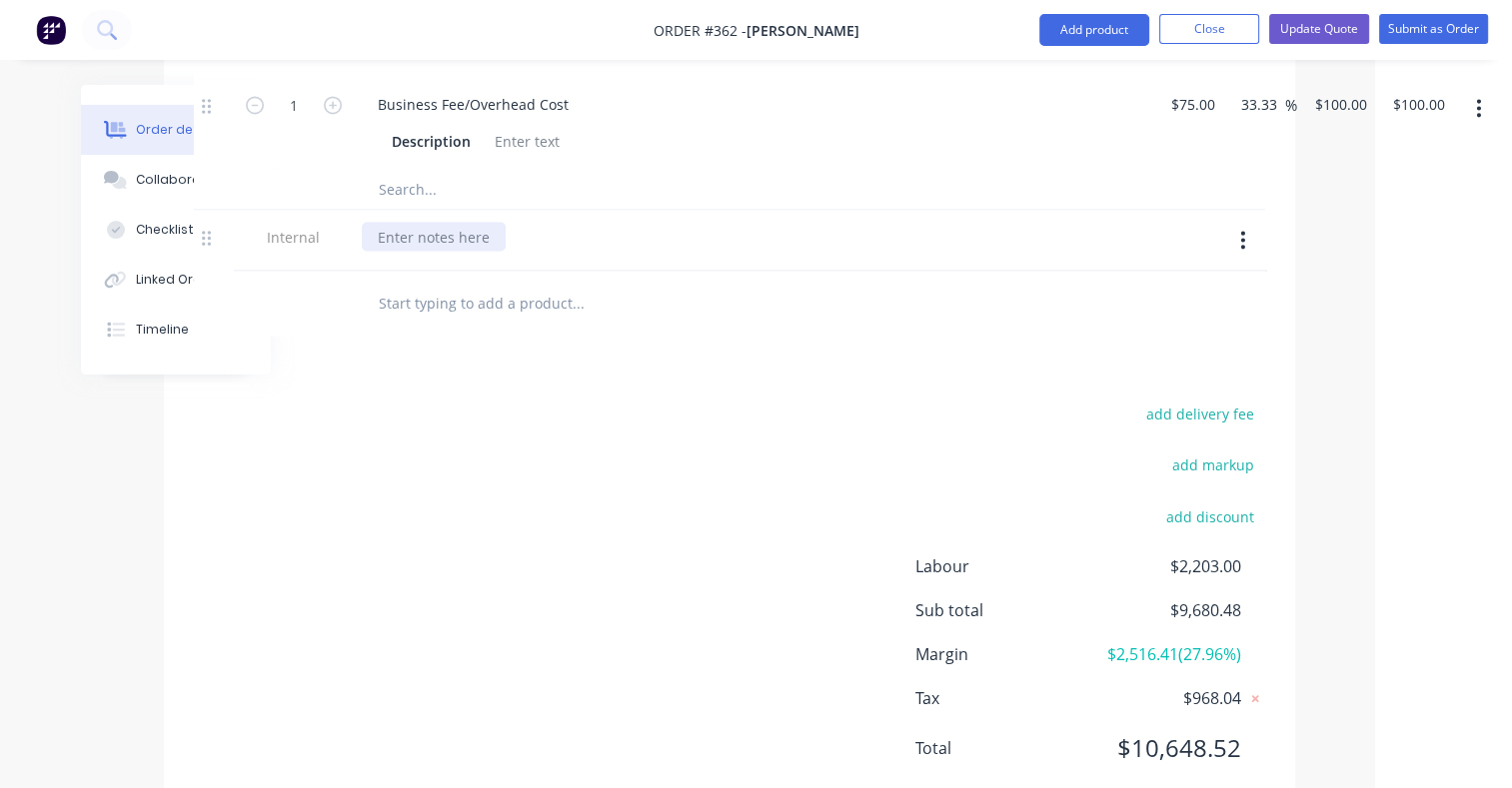 click at bounding box center [434, 236] 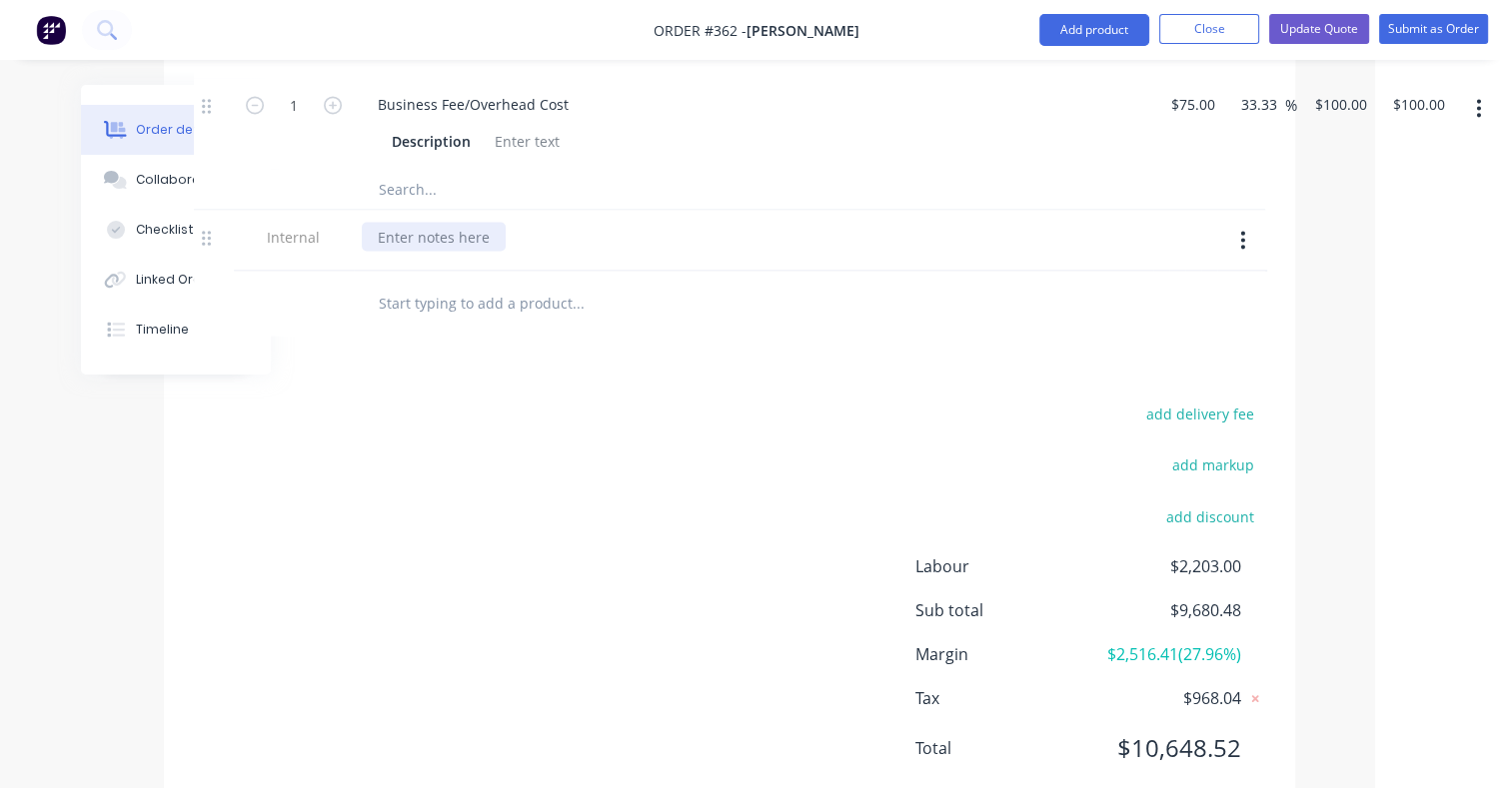 type 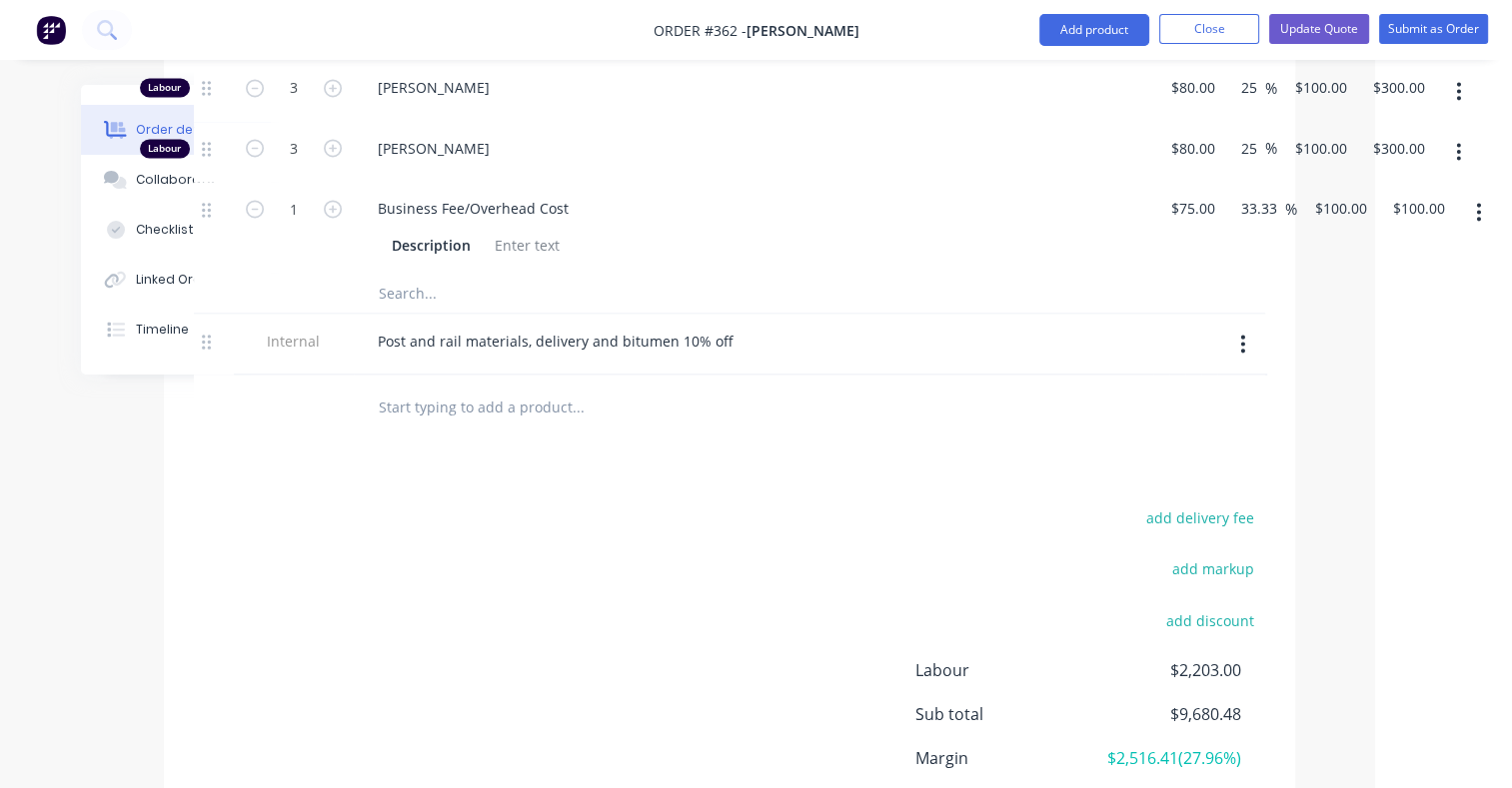 click on "Products Show / Hide columns Add product     Qty Cost Markup Price Total  Kit 14 Mortised 150 x 150 Post - Set Out A - THROUGH 1.8m Queensland F7 White Cypress Post
Standard Chamfered Post Tops. $114.55 $1,603.70    Kit 2 Mortised 150 x 150 Post - Set Out A - END 1.8m Queensland F7 White Cypress Post
Standard Chamfered Post Tops.
$114.55 $229.10    Kit 2 Mortised 150 x 150 Post - Set Out A - CORNER 90 1.8m Queensland F7 White Cypress Post
Standard Chamfered Post Tops.
We cannot do 45 degrees $126.46 $252.92   54 150 x 50 Cypress Rail Description 2.4m $27.60 $27.60 42.29 42.29 % $39.2727 $39.2727 $2,120.73 $2,120.73   1 Gippsland Timber [PERSON_NAME] Truck Delivery  Description As per attached terms and conditions $150.00 $150.00 33.33 33.33 % $200.00 $200.00 $200.00 $200.00    Kit 2 Mortised 200 x 200 Post - Set Out A - END/GATE POSTS 2.4m Queensland F7 White Cypress Post
Standard Chamfered Post Tops $322.00 $644.00    Kit 1 Optional extras Please let us know which extras you would like to include $350.00" at bounding box center (730, -980) 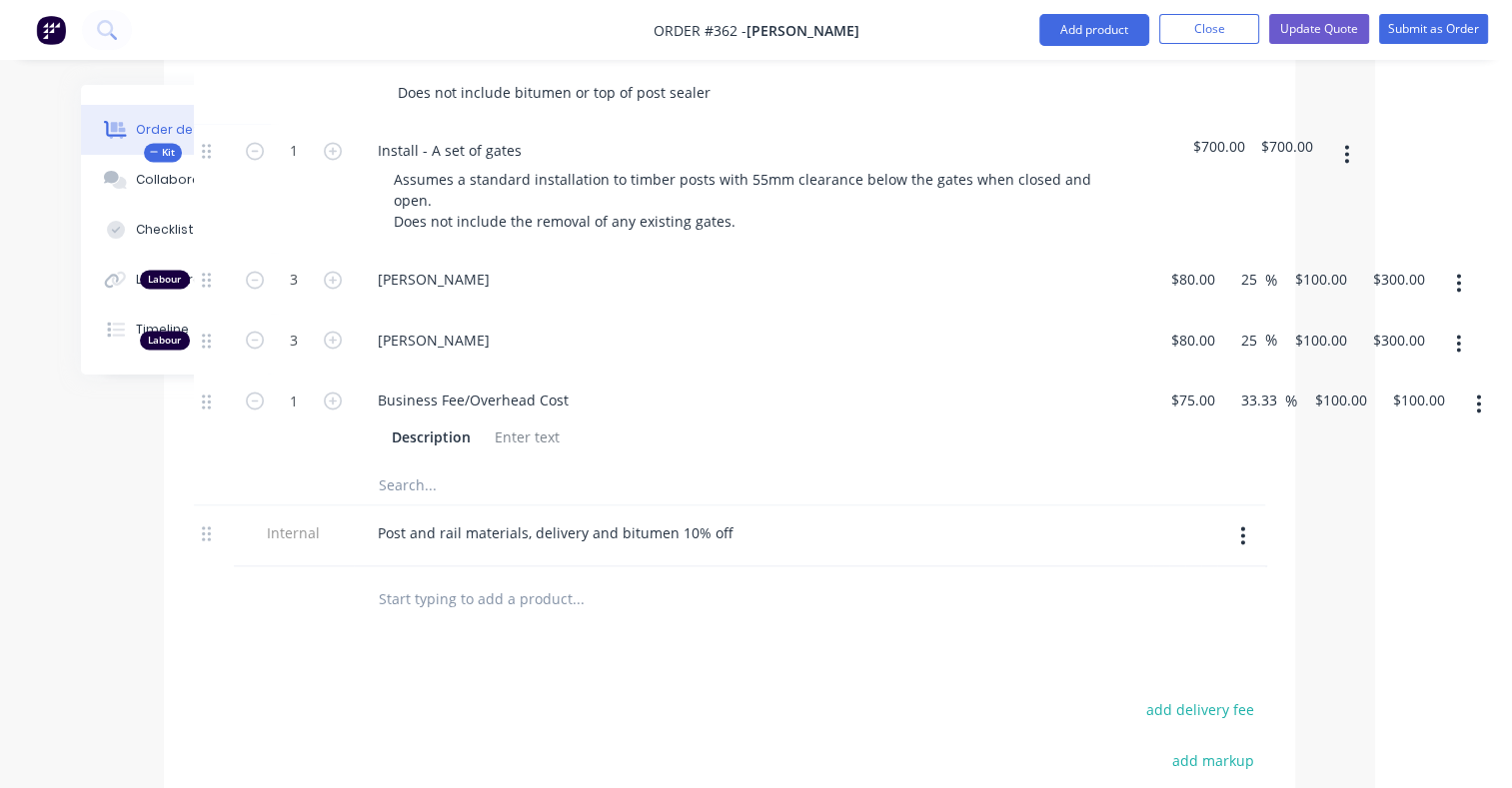 scroll, scrollTop: 3071, scrollLeft: 137, axis: both 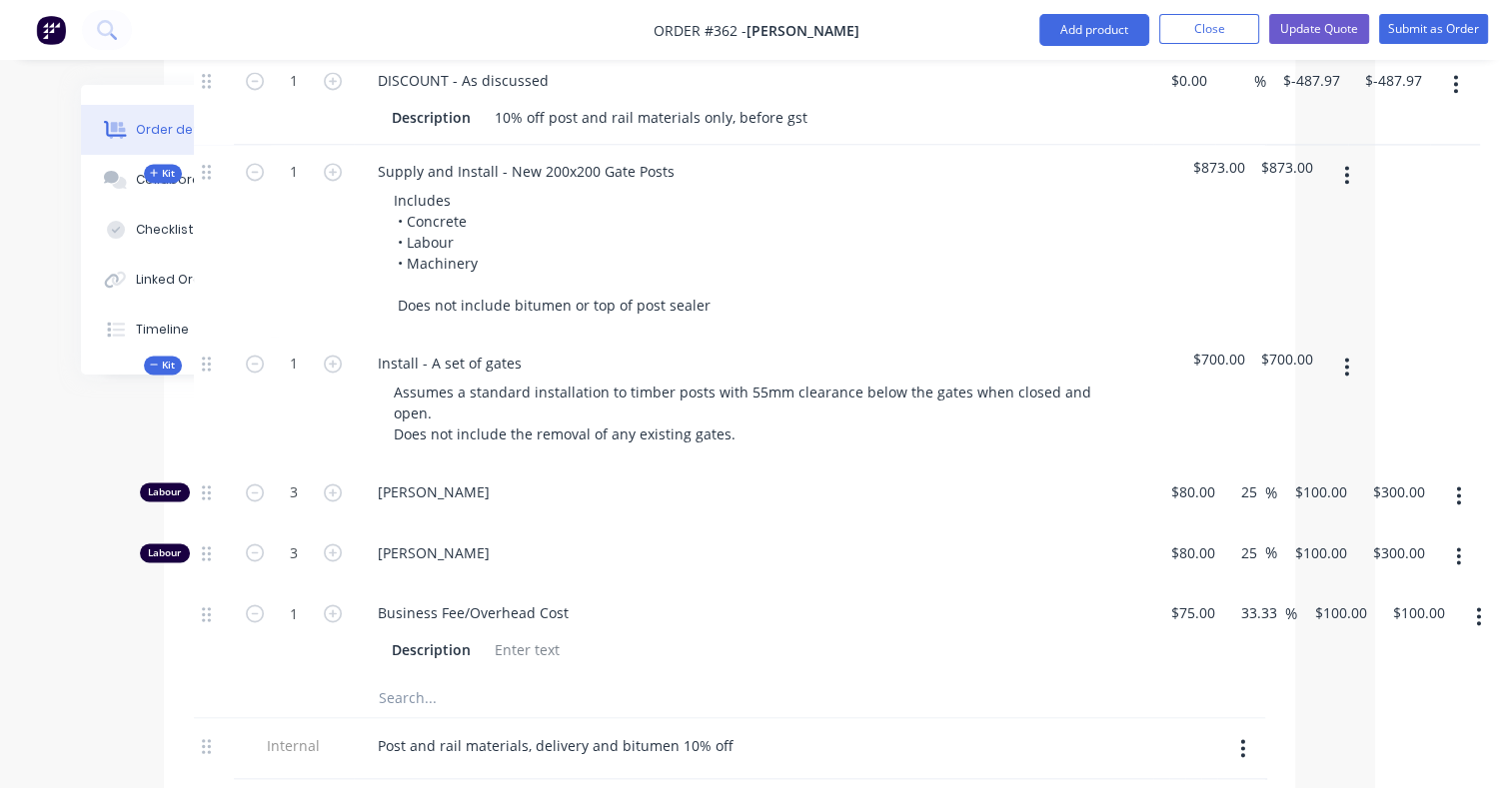 click at bounding box center [578, 697] 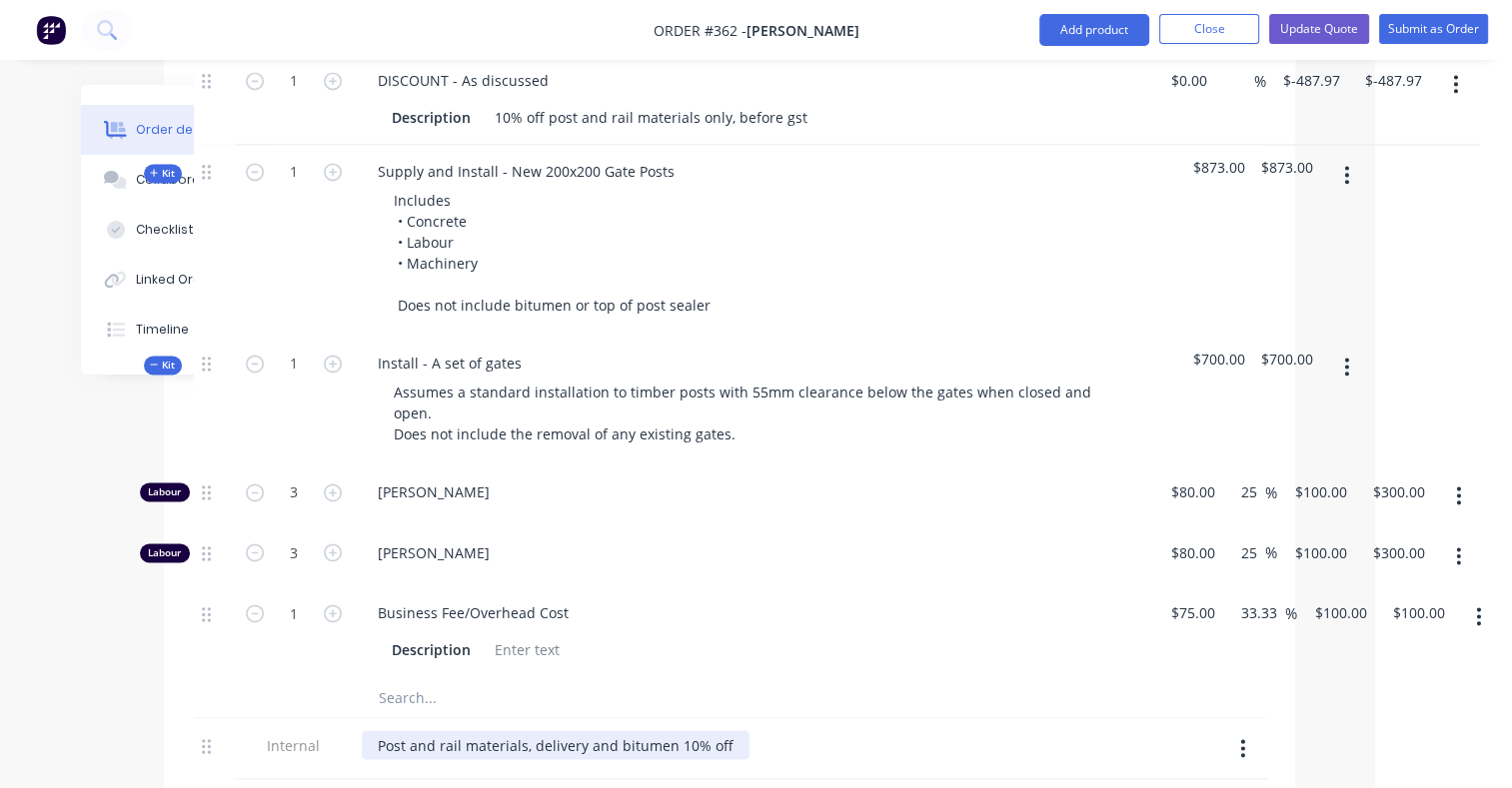 click on "Post and rail materials, delivery and bitumen 10% off" at bounding box center [556, 744] 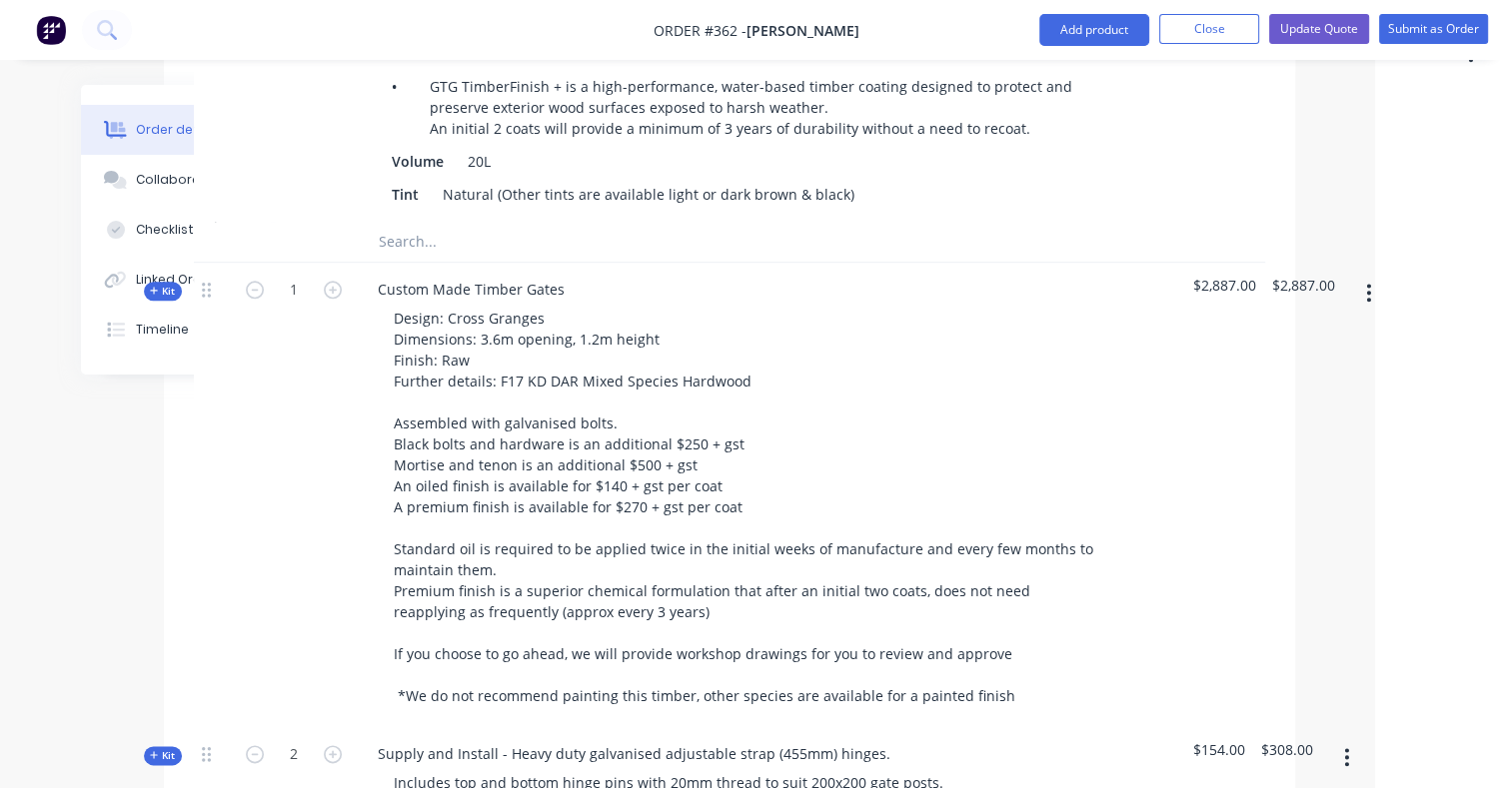 scroll, scrollTop: 2268, scrollLeft: 137, axis: both 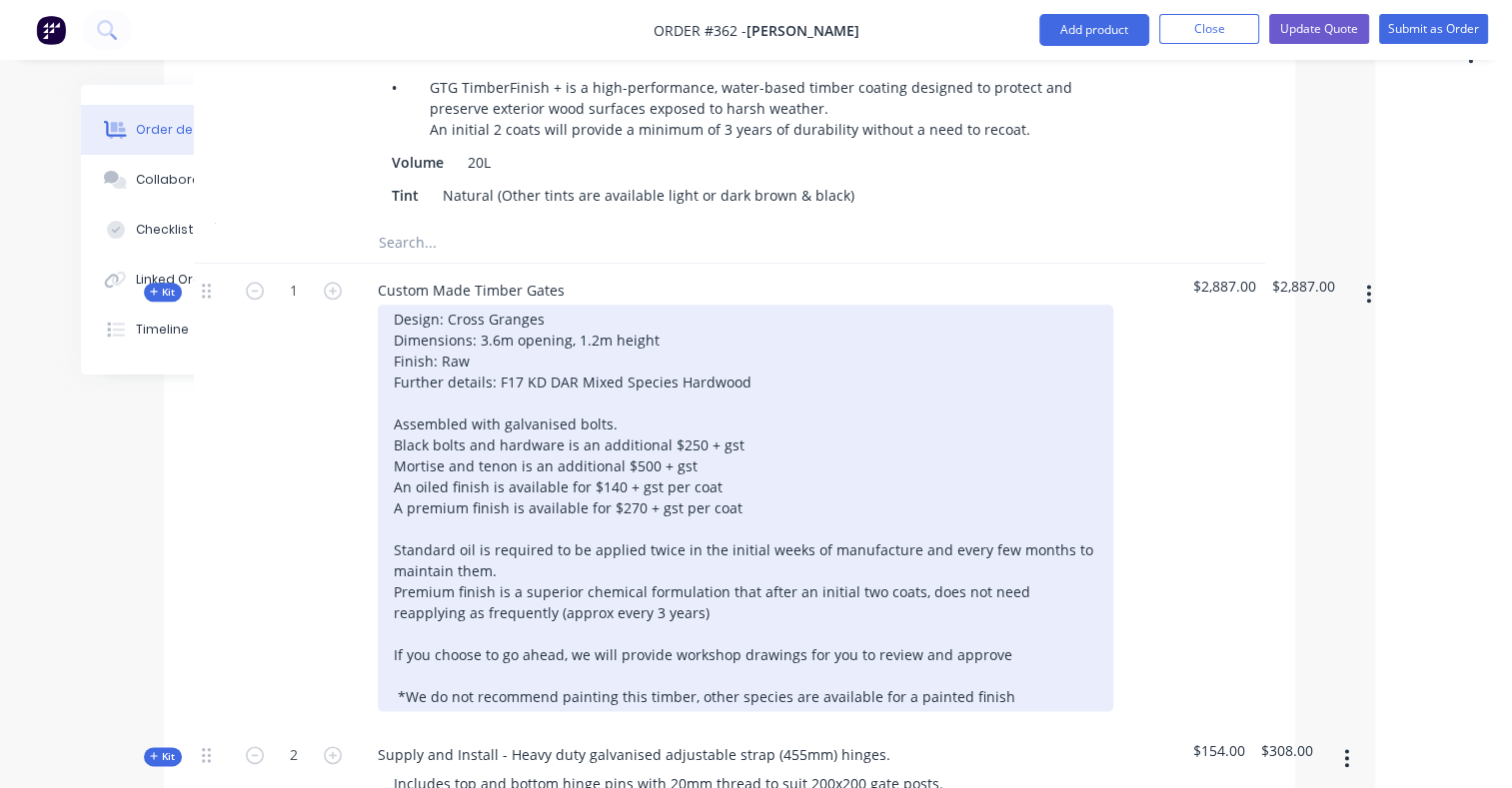 click on "Design: Cross Granges
Dimensions: 3.6m opening, 1.2m height
Finish: Raw
Further details: F17 KD DAR Mixed Species Hardwood
Assembled with galvanised bolts.
Black bolts and hardware is an additional $250 + gst
Mortise and tenon is an additional $500 + gst
An oiled finish is available for $140 + gst per coat
A premium finish is available for $270 + gst per coat
Standard oil is required to be applied twice in the initial weeks of manufacture and every few months to maintain them.
Premium finish is a superior chemical formulation that after an initial two coats, does not need reapplying as frequently (approx every 3 years)
If you choose to go ahead, we will provide workshop drawings for you to review and approve
*We do not recommend painting this timber, other species are available for a painted finish" at bounding box center (746, 507) 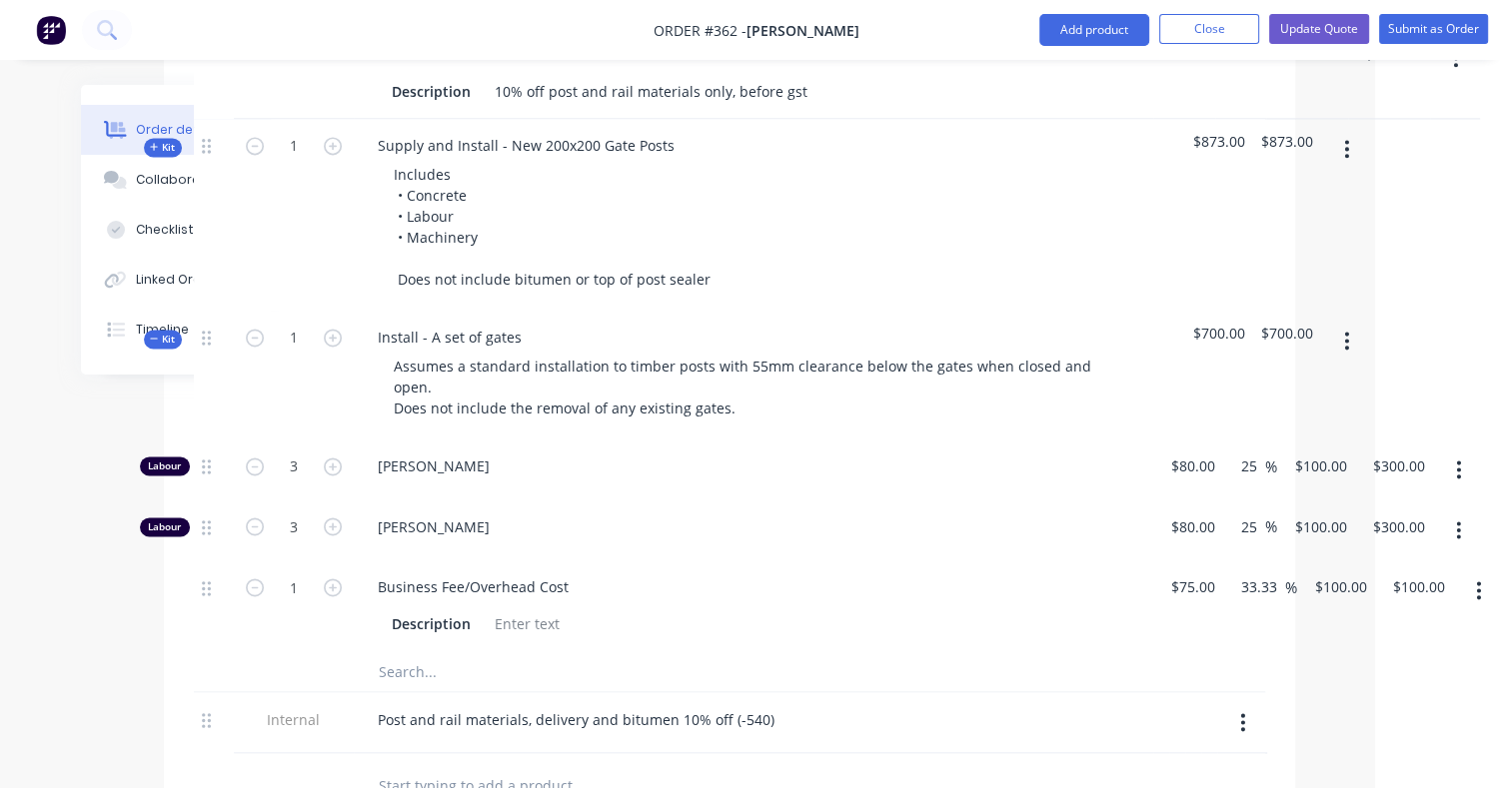 scroll, scrollTop: 2701, scrollLeft: 137, axis: both 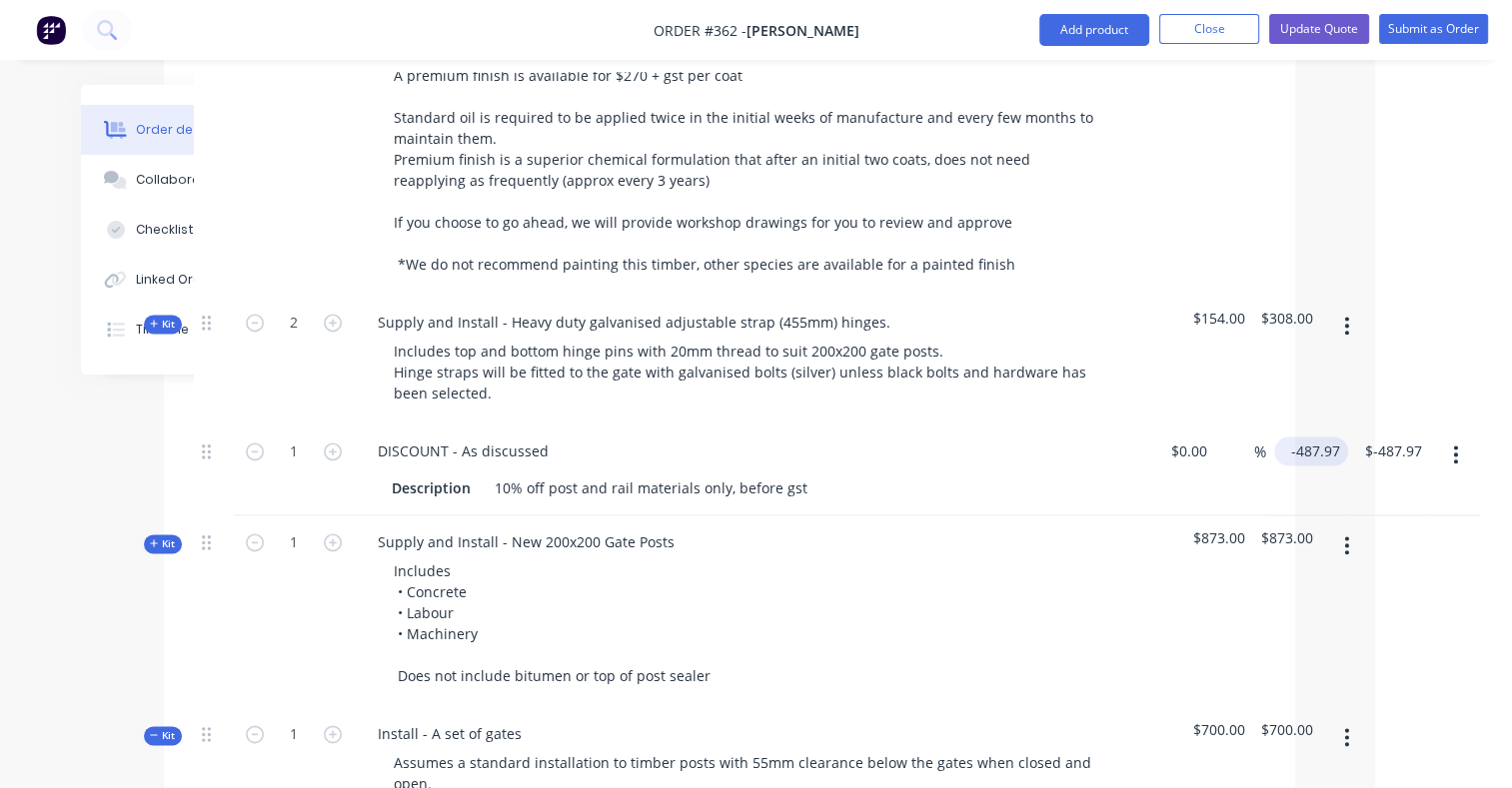 click on "-487.97" at bounding box center (1315, 450) 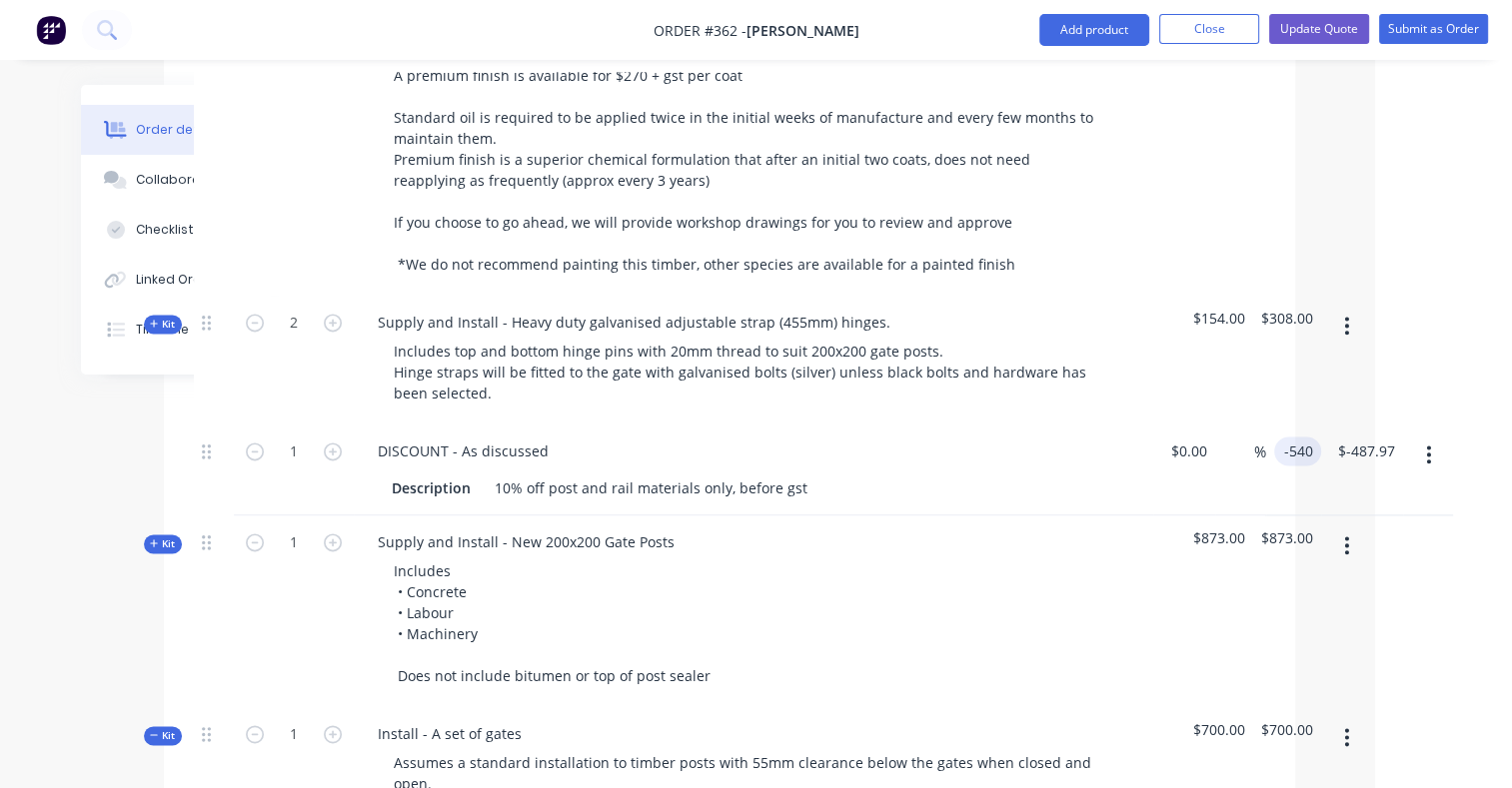 type on "$-540.00" 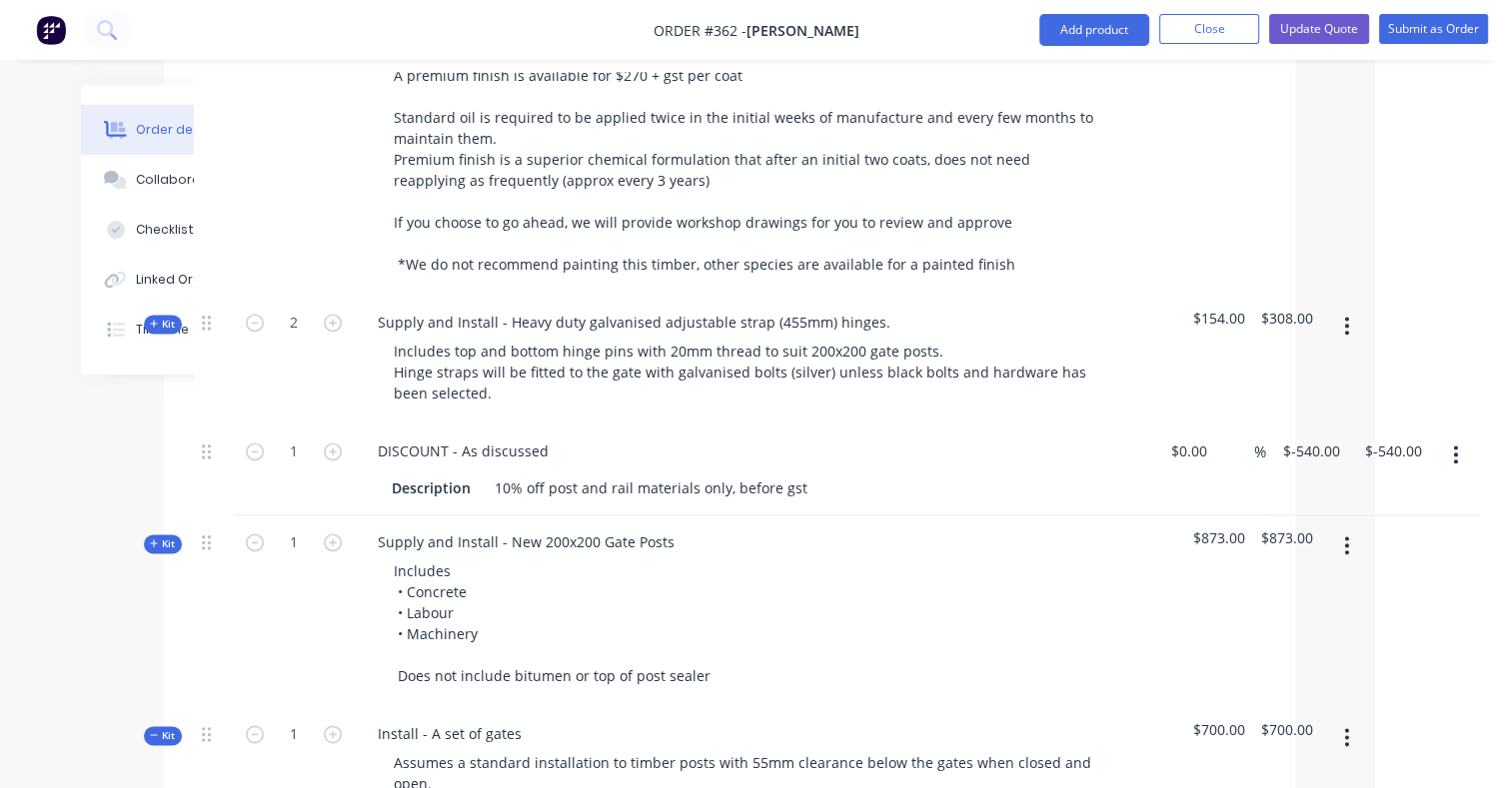 click on "$-540.00 $-540.00" at bounding box center (1307, 469) 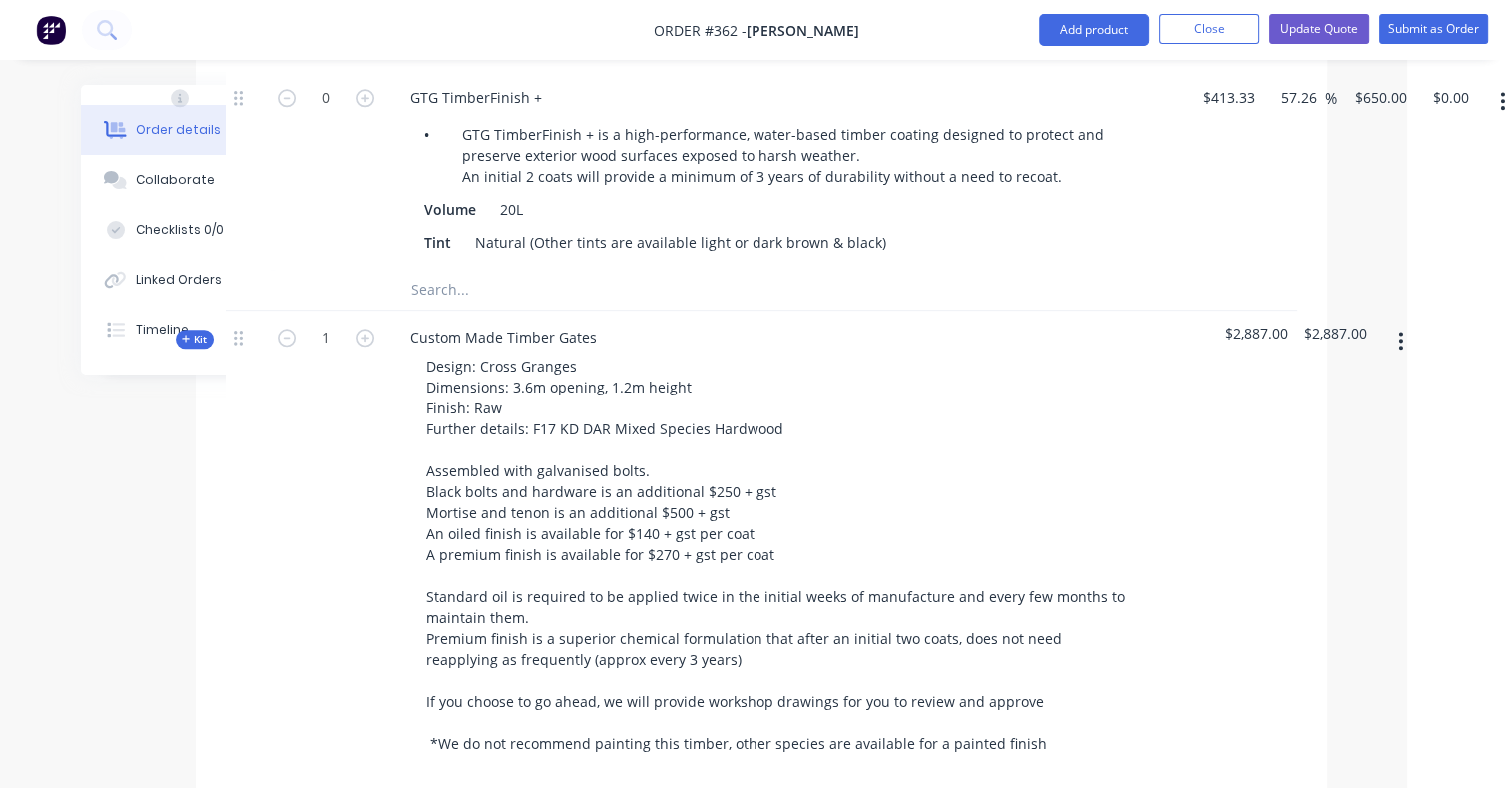 scroll, scrollTop: 2221, scrollLeft: 105, axis: both 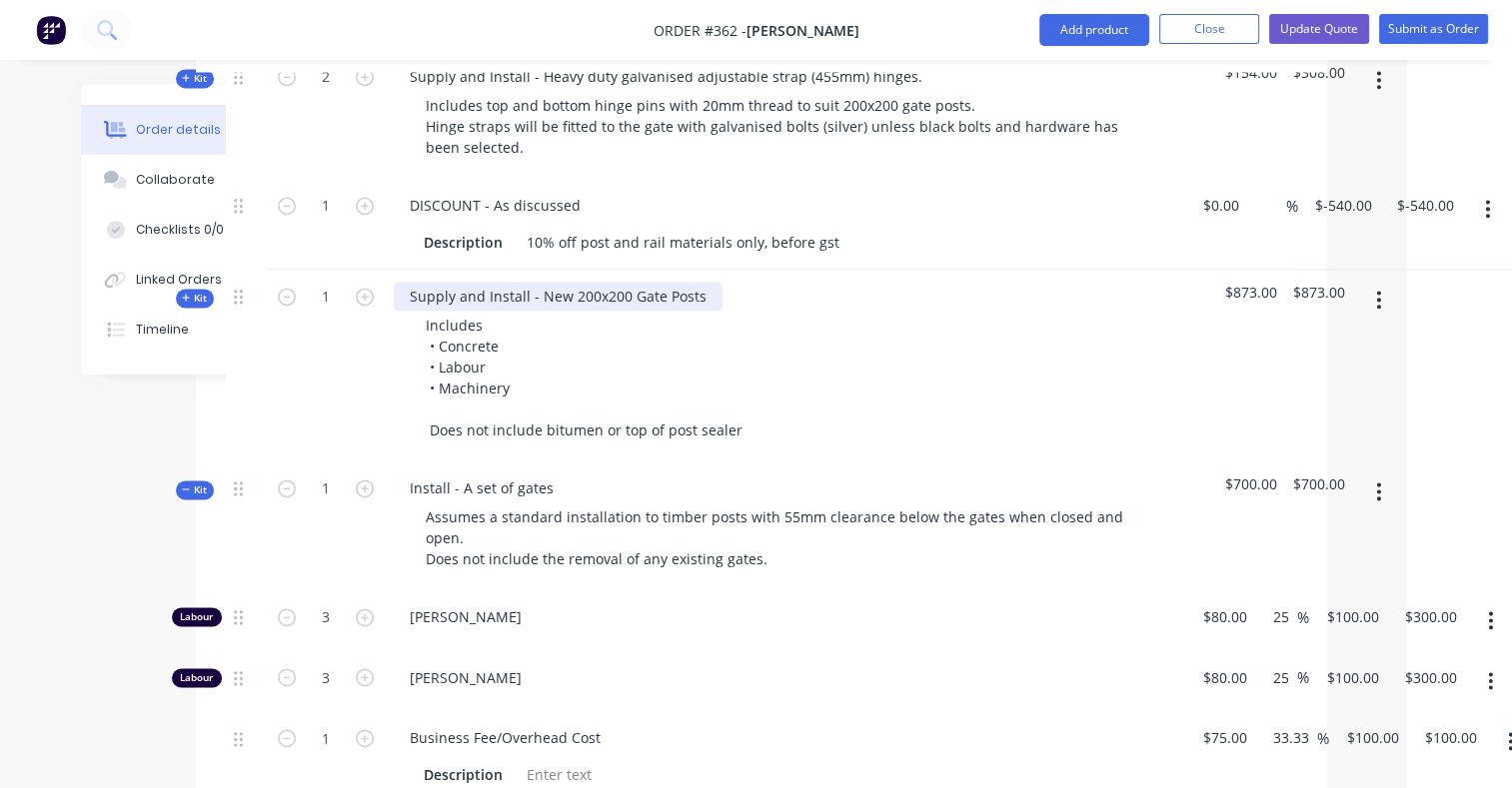 click on "Supply and Install - New 200x200 Gate Posts" at bounding box center [558, 296] 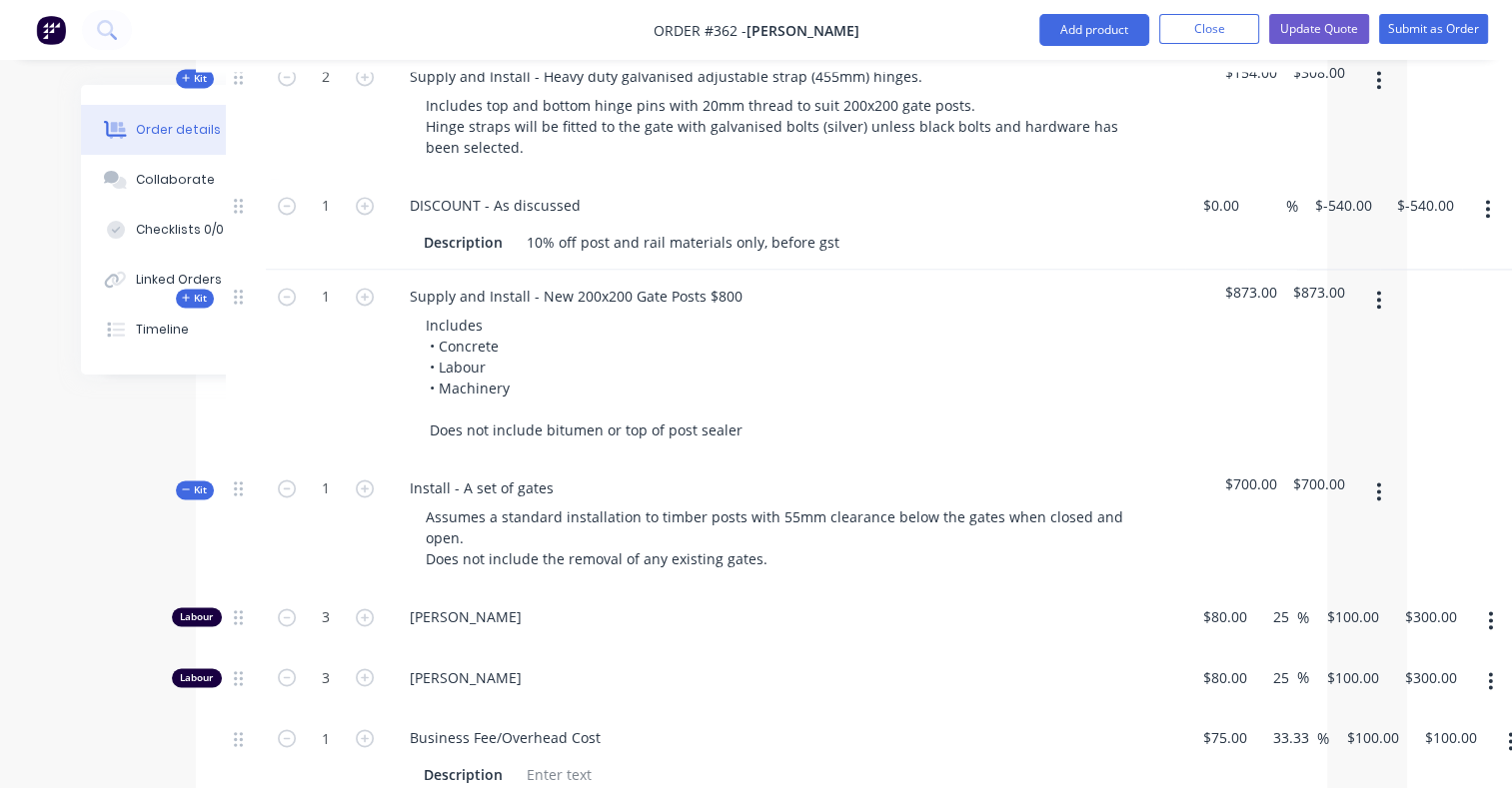 click on "Kit" at bounding box center [195, 298] 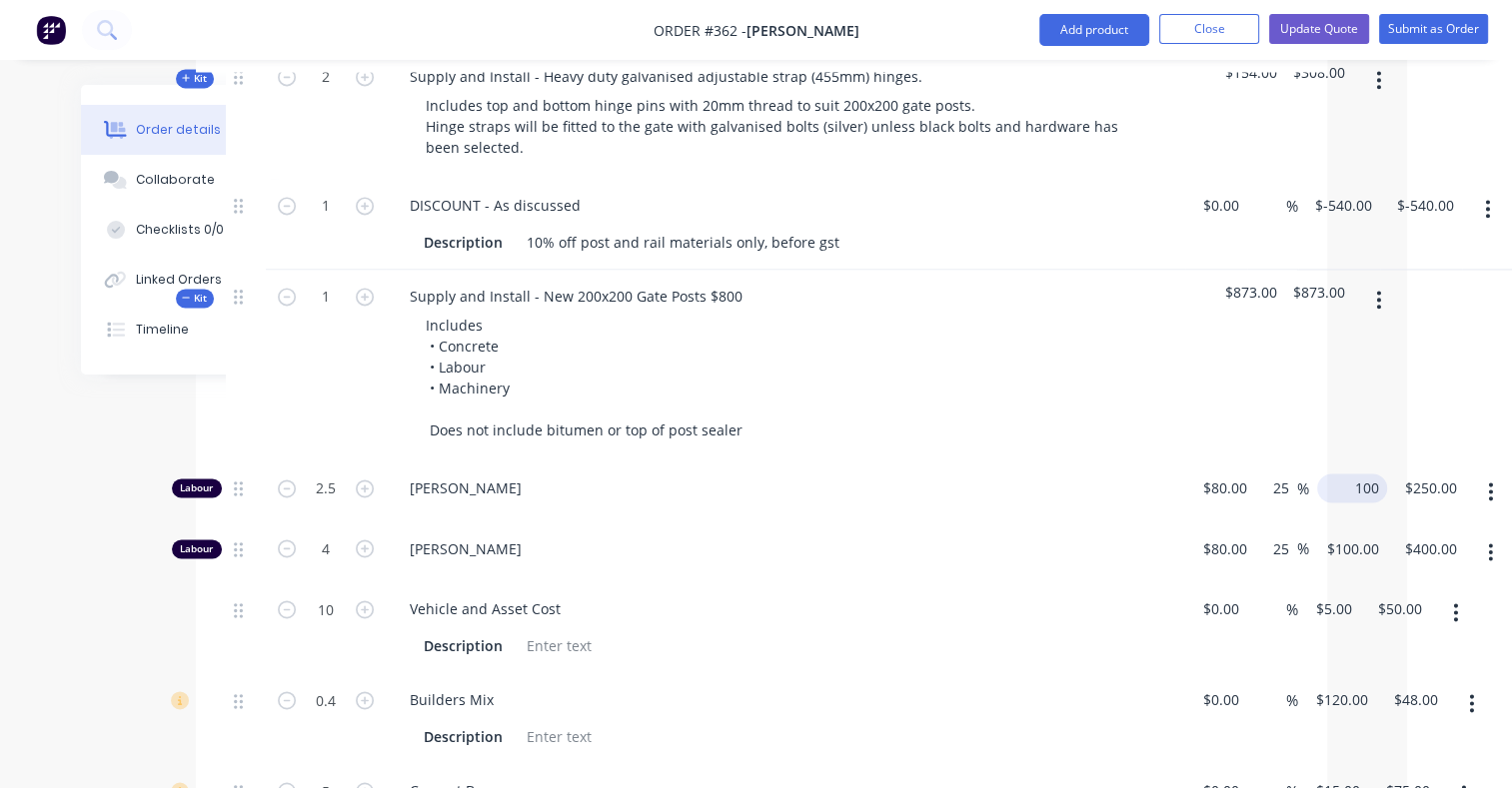 click on "100" at bounding box center [1356, 487] 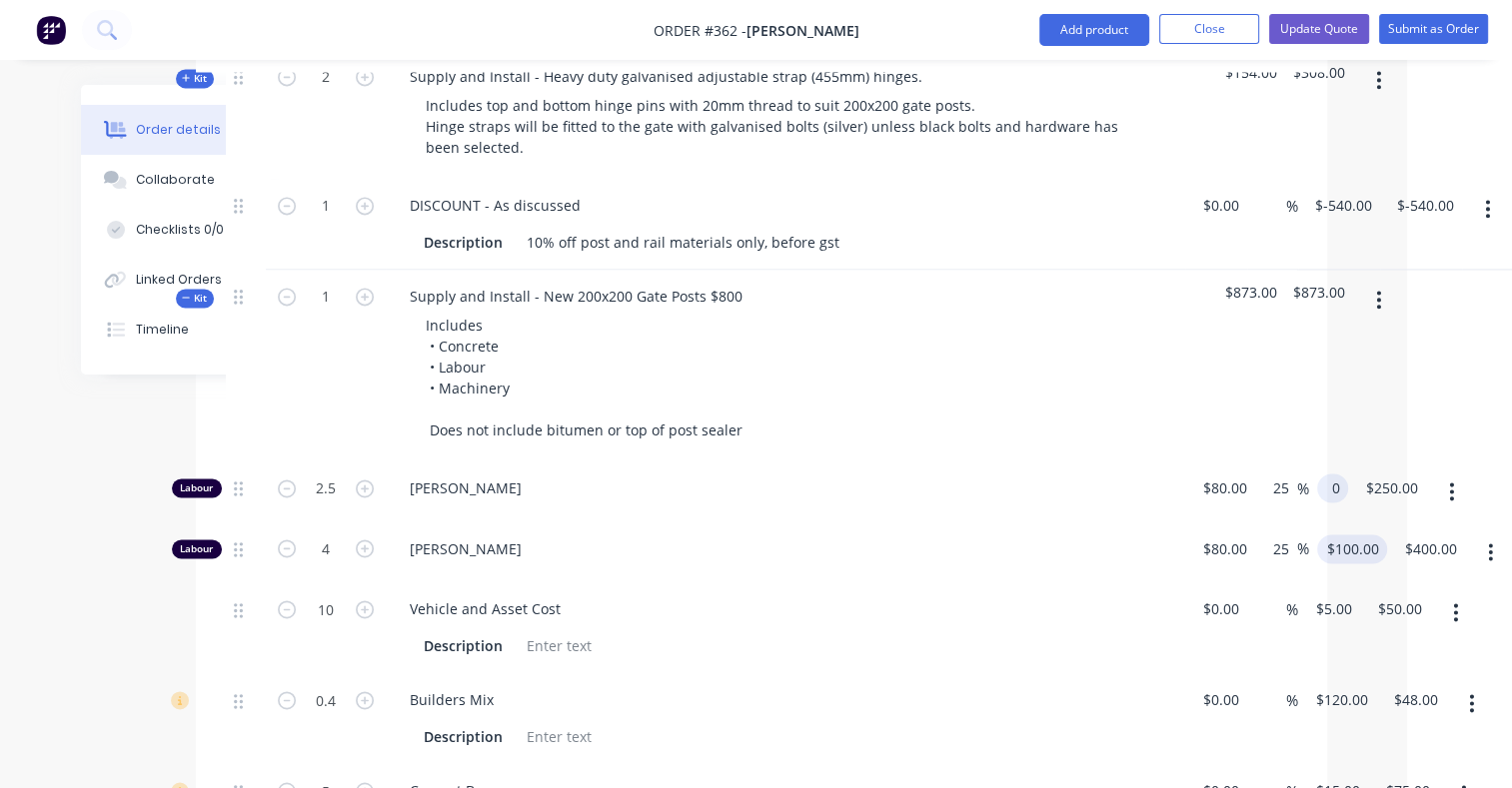 type on "0" 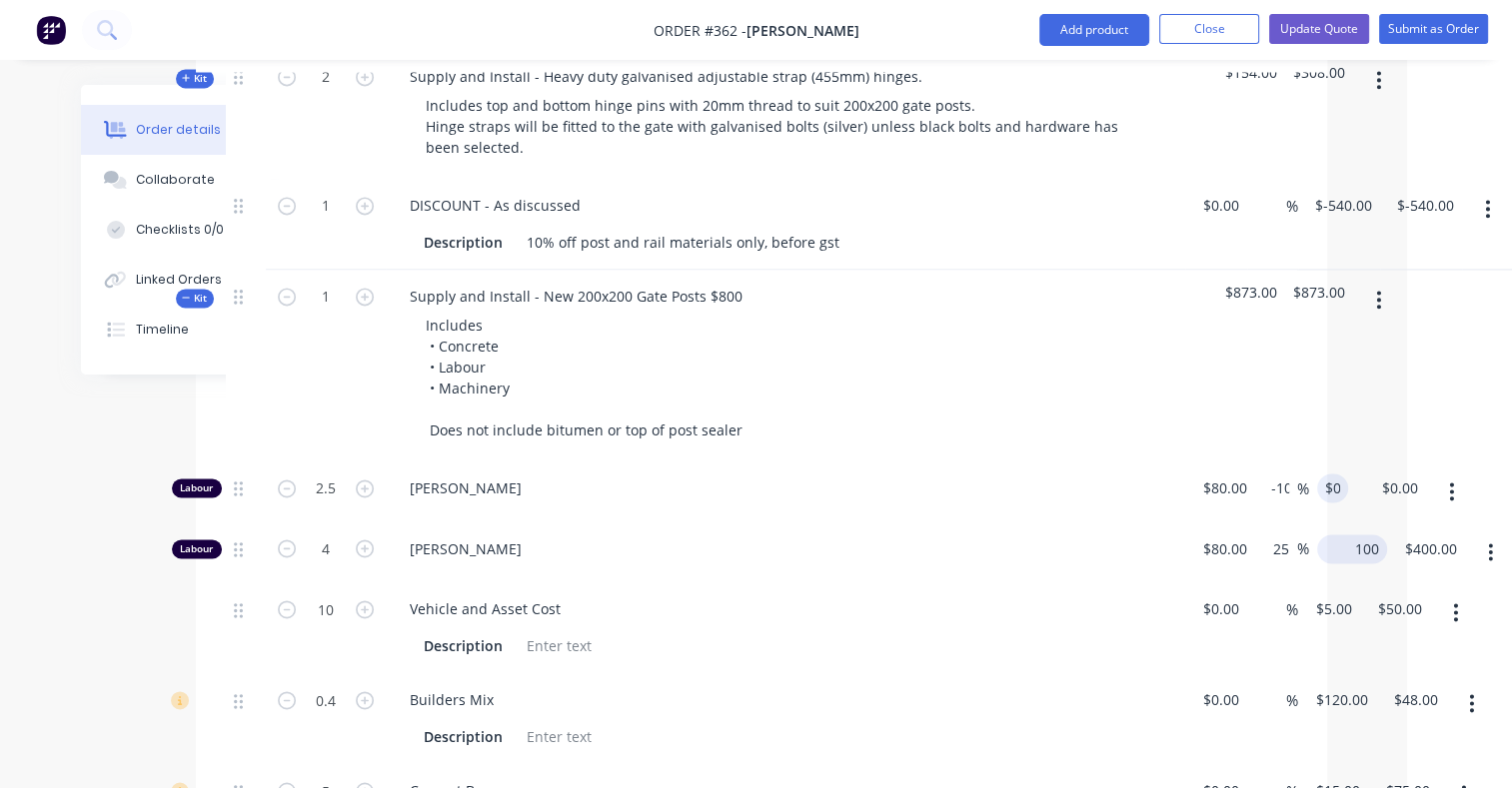 click on "Labour 4 [PERSON_NAME] $80.00 $80.00 25 25 % 100 $100.00 $400.00 $400.00" at bounding box center (761, 552) 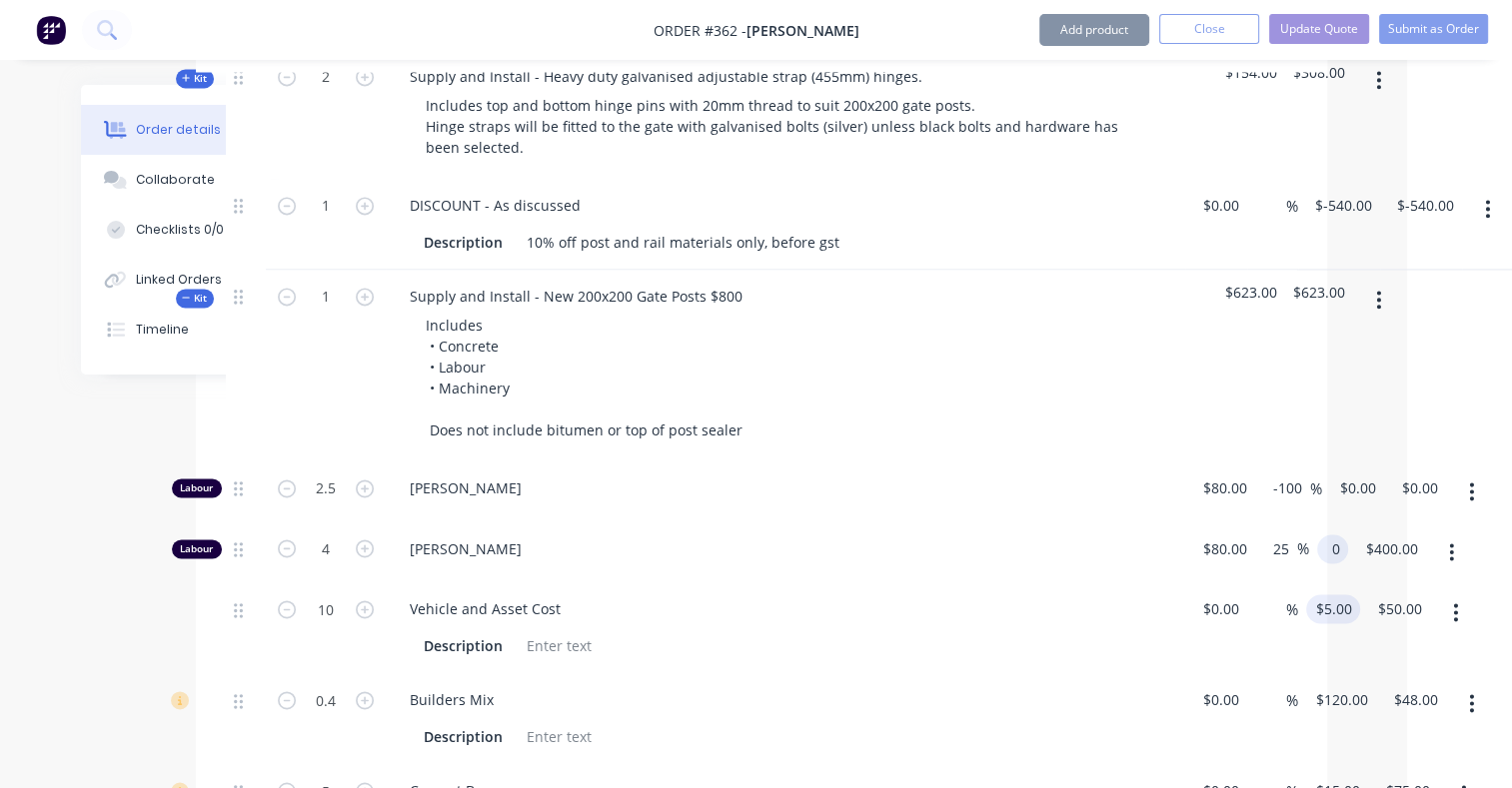 type on "0" 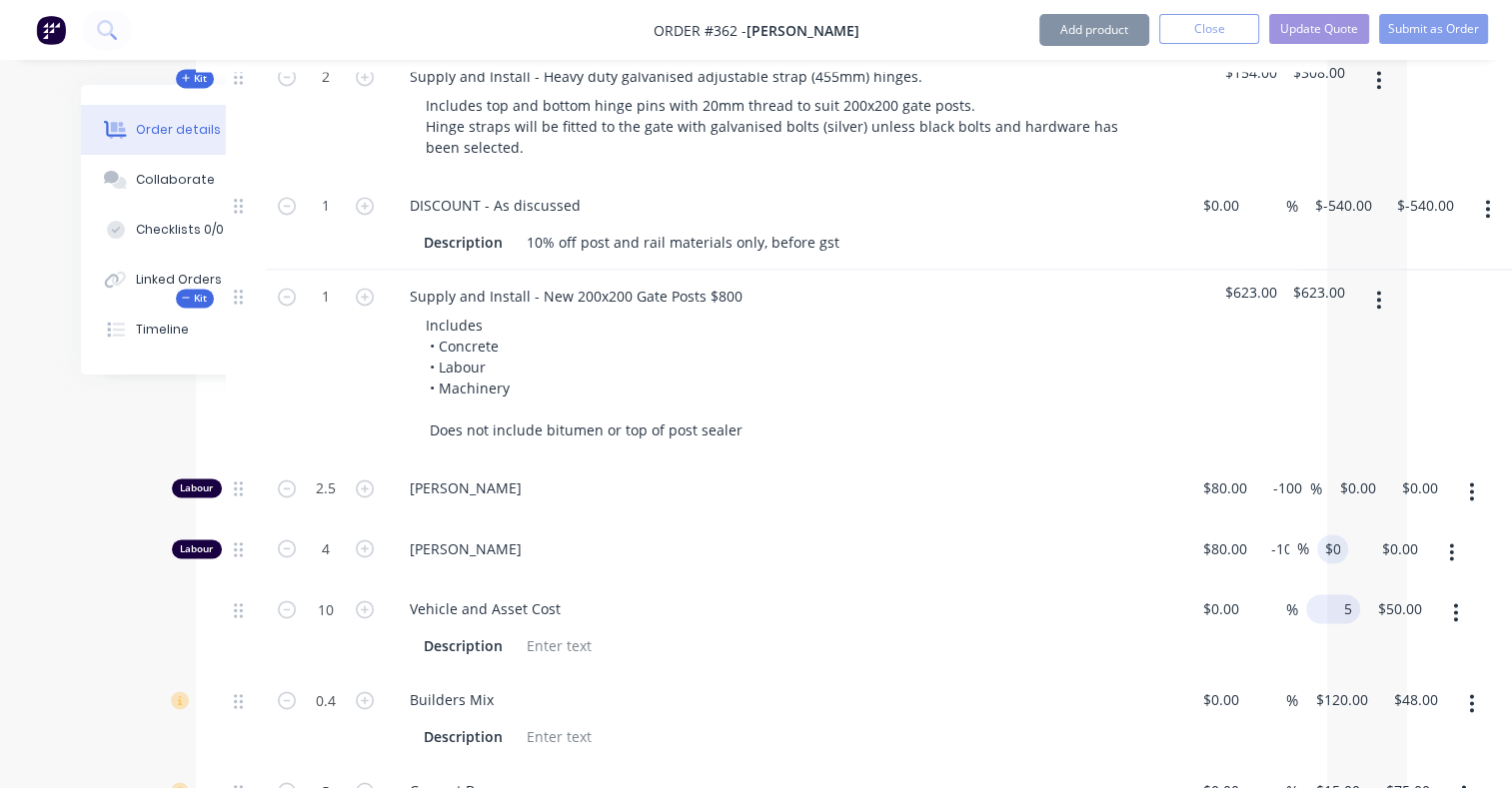 click on "10 Vehicle and Asset Cost Description $0.00 $0.00 % 5 $5.00 $50.00 $50.00" at bounding box center (761, 627) 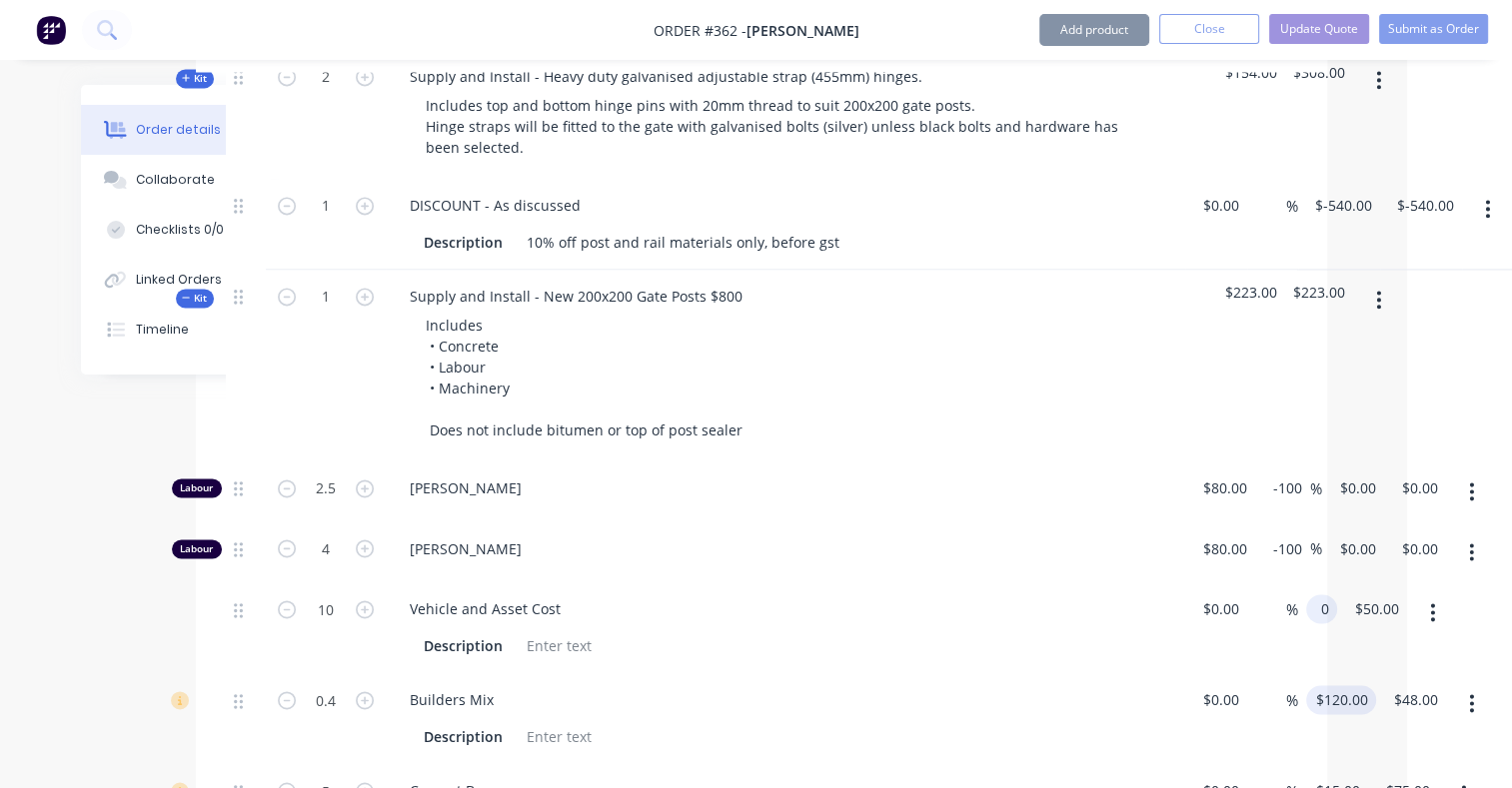 type on "$0.00" 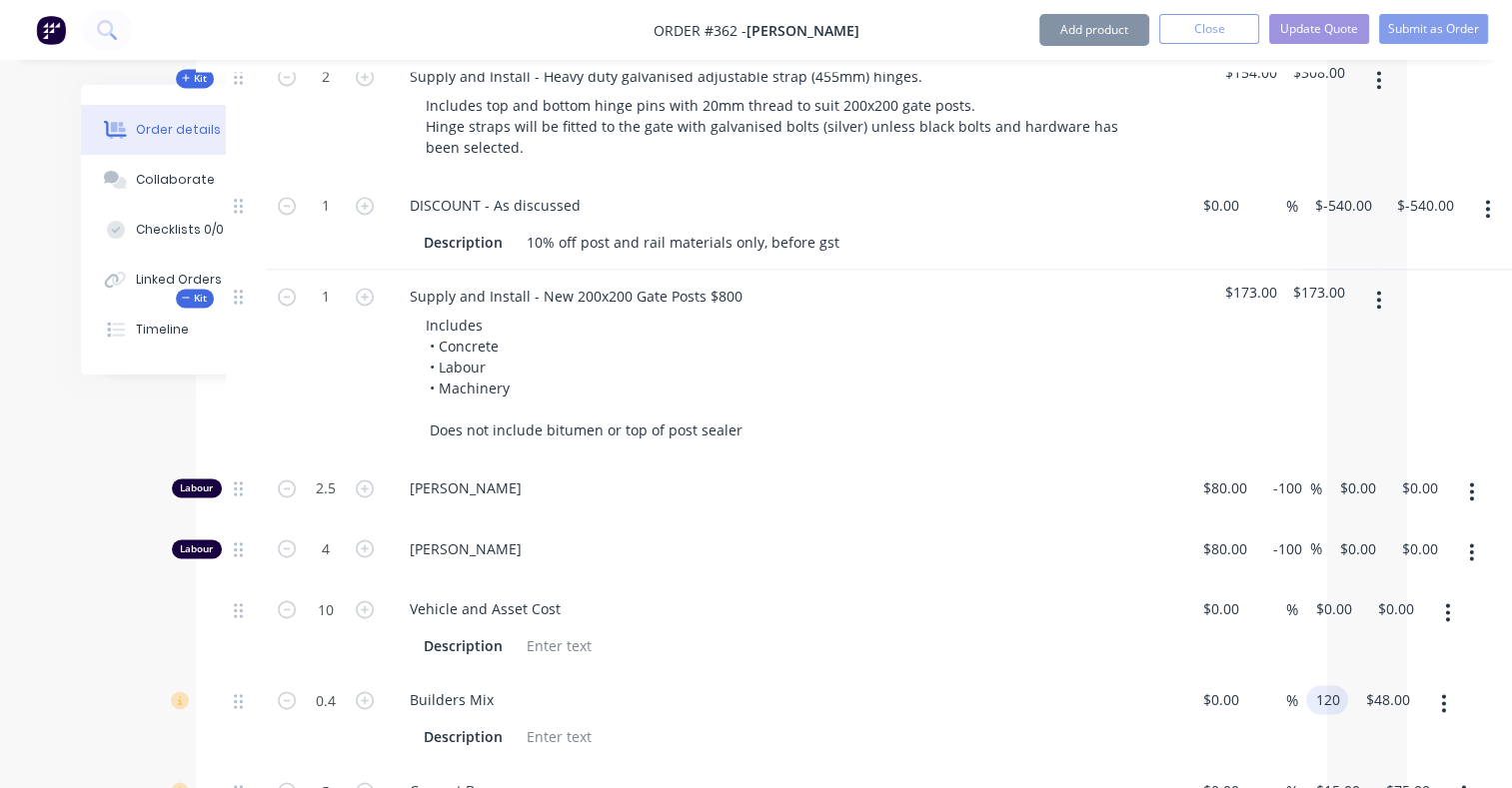 click on "0.4 Builders Mix Description $0.00 $0.00 % 120 120 $48.00 $48.00" at bounding box center [761, 718] 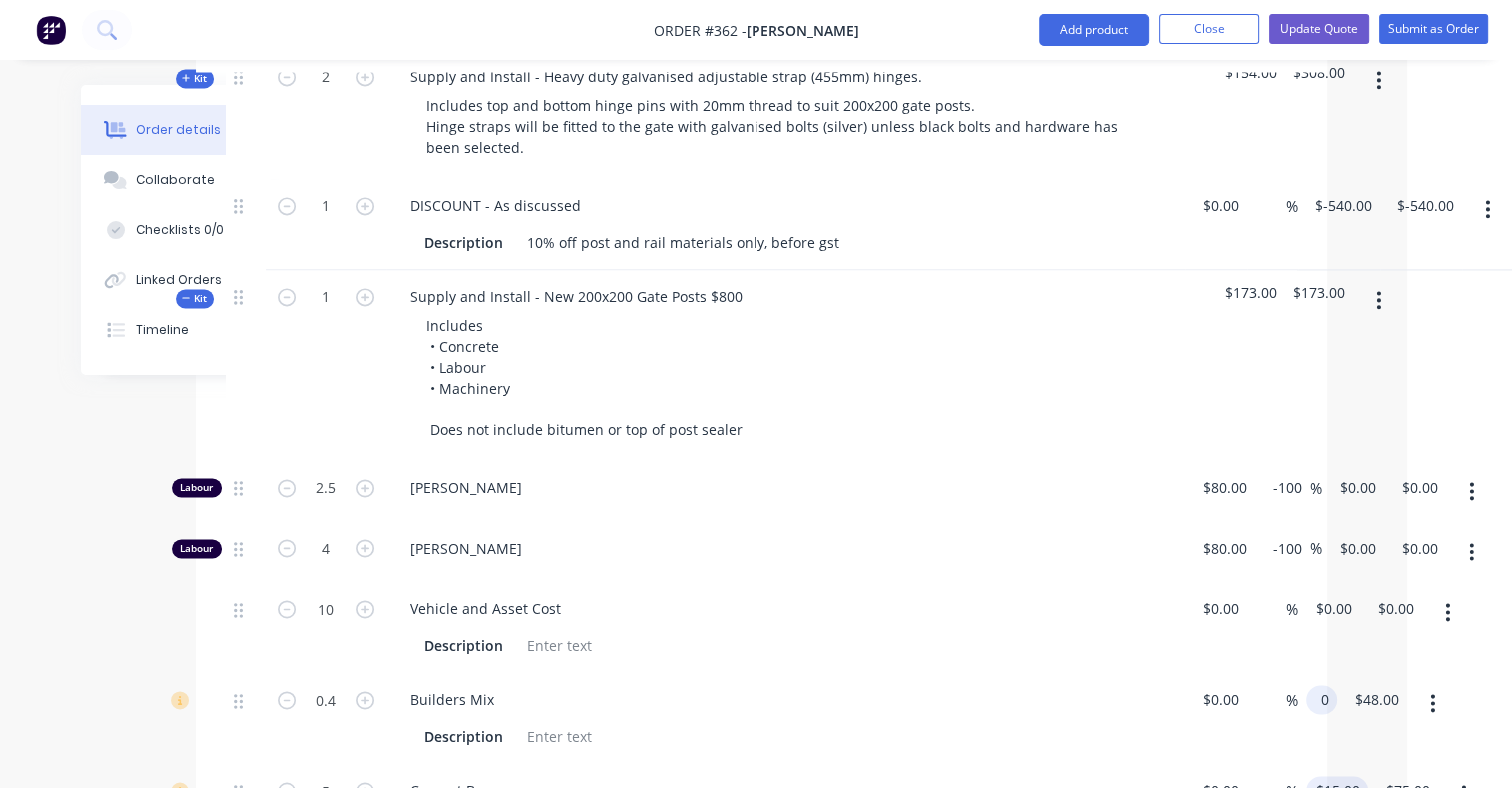 type on "$0.00" 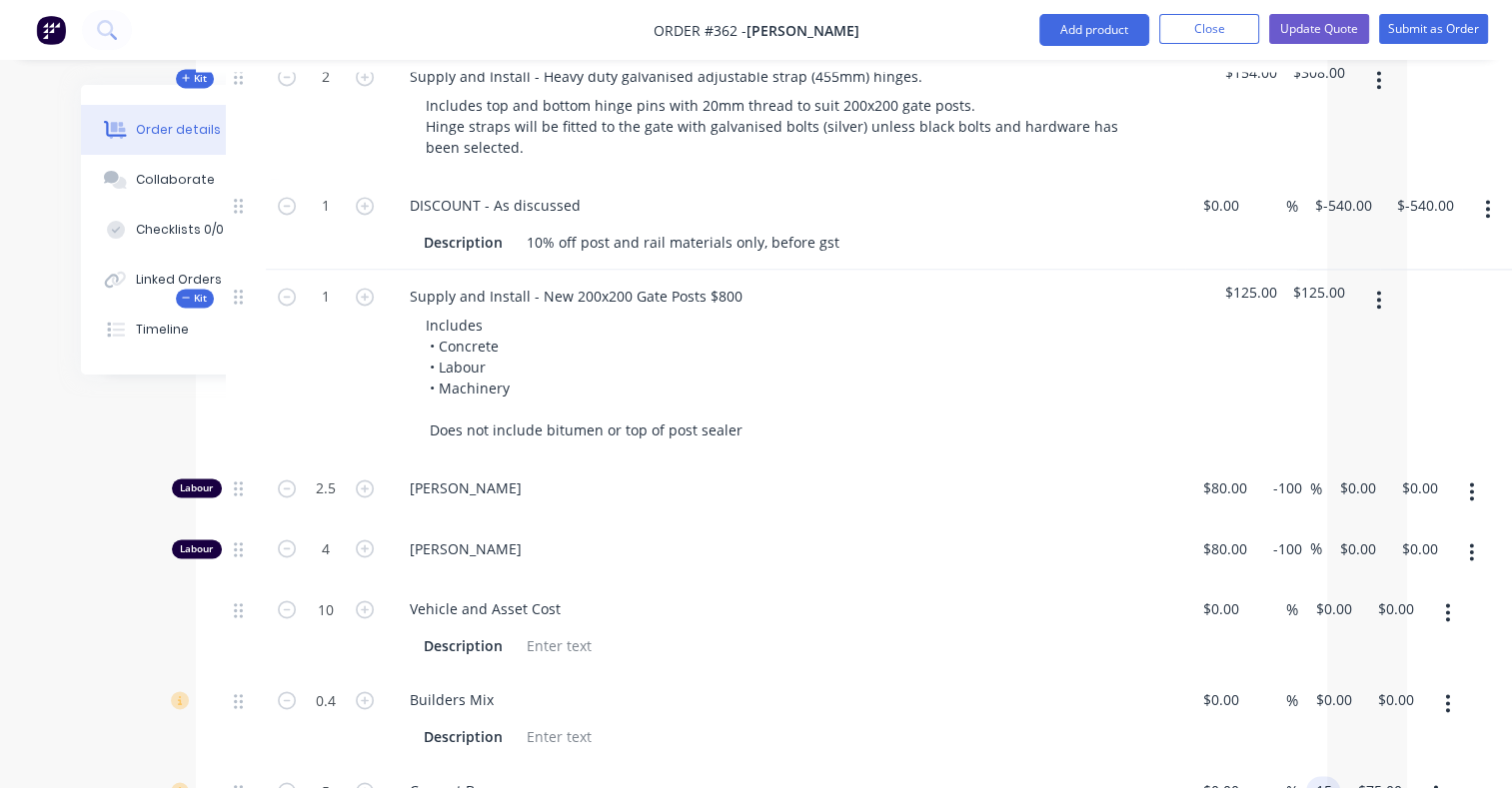 click on "5 Cement Bag Description $0.00 $0.00 % 15 15 $75.00 $75.00" at bounding box center (761, 809) 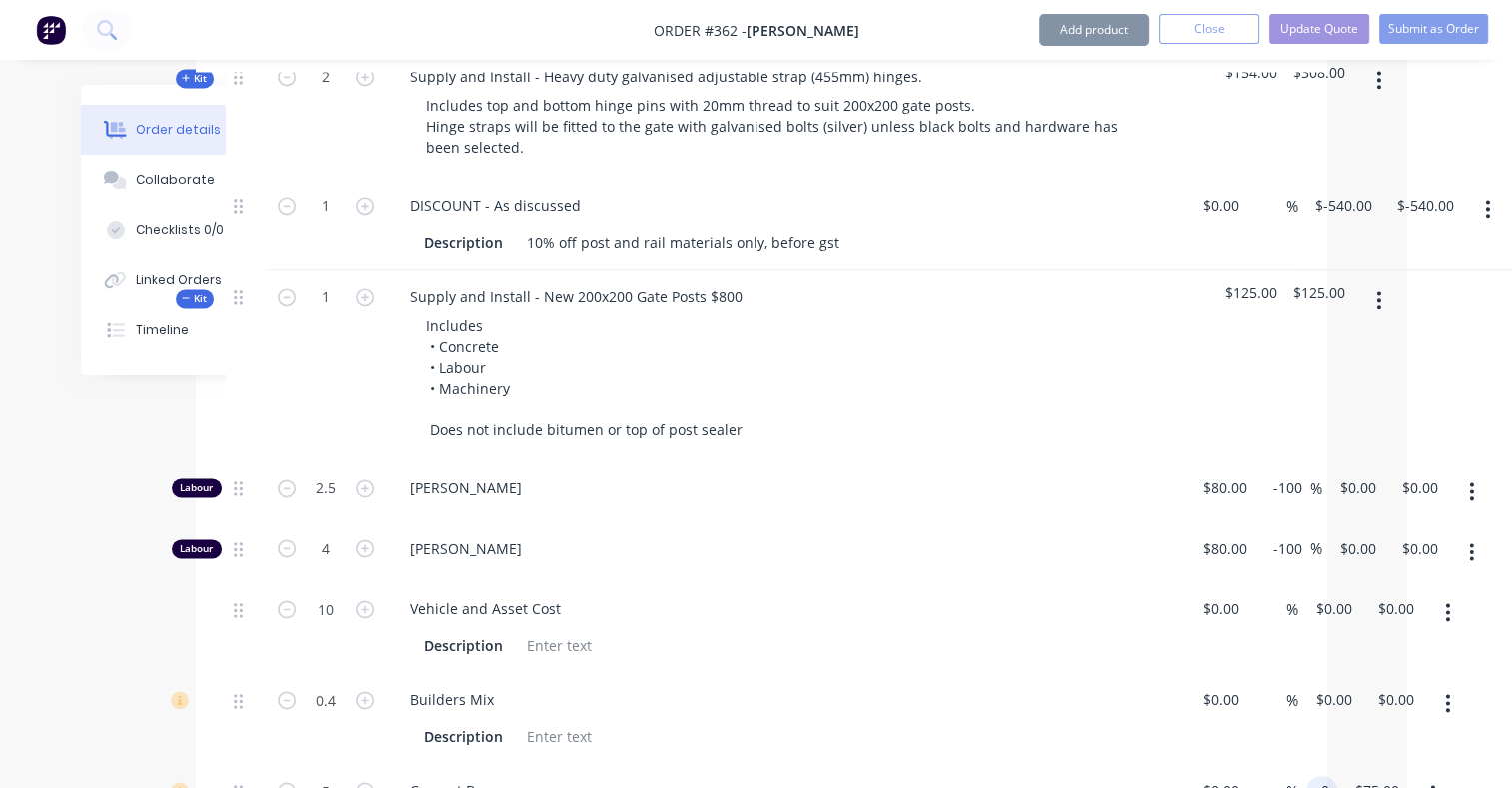 type on "$0.00" 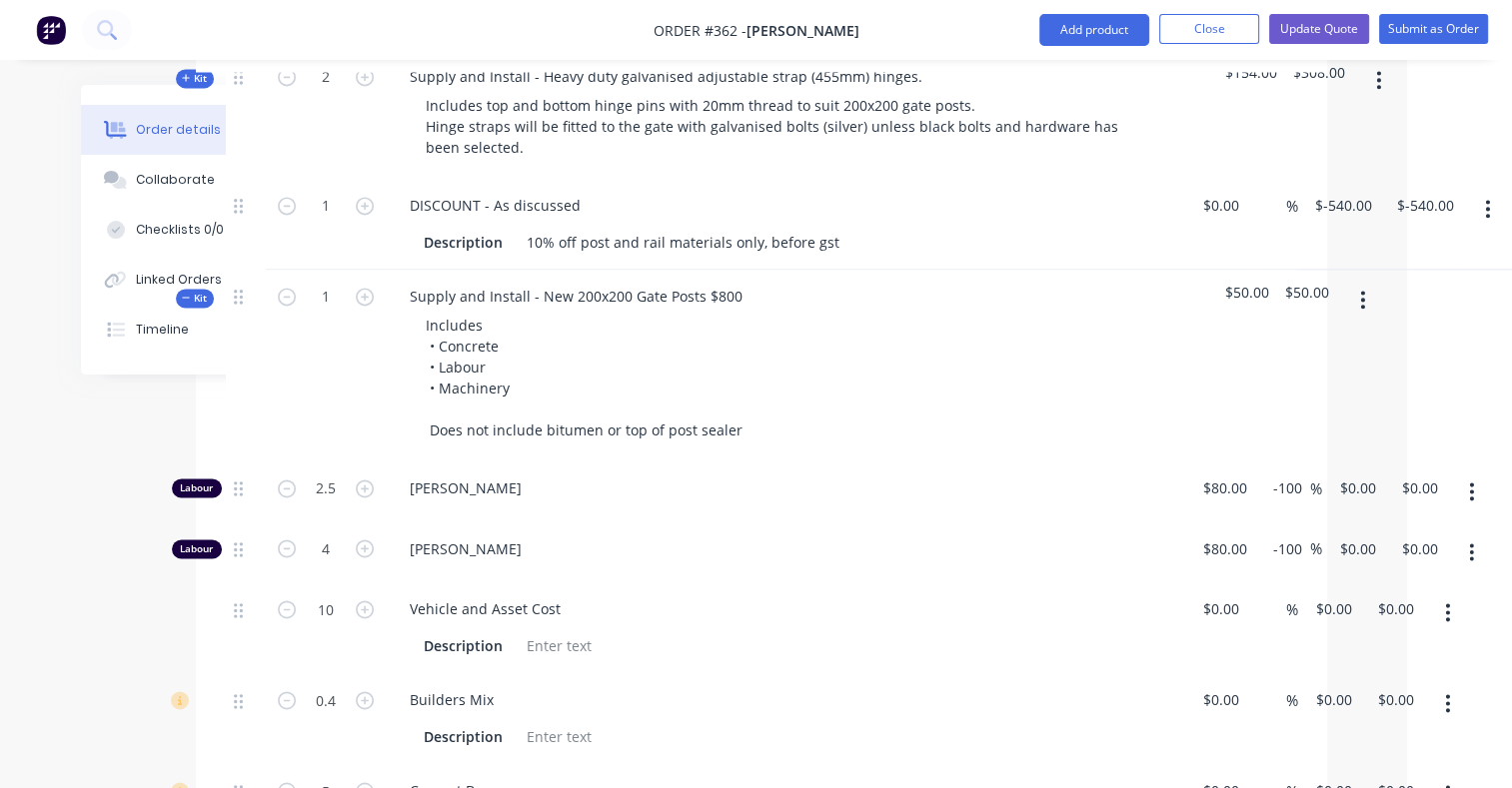 click on "$0.00 $0.00" at bounding box center (1329, 718) 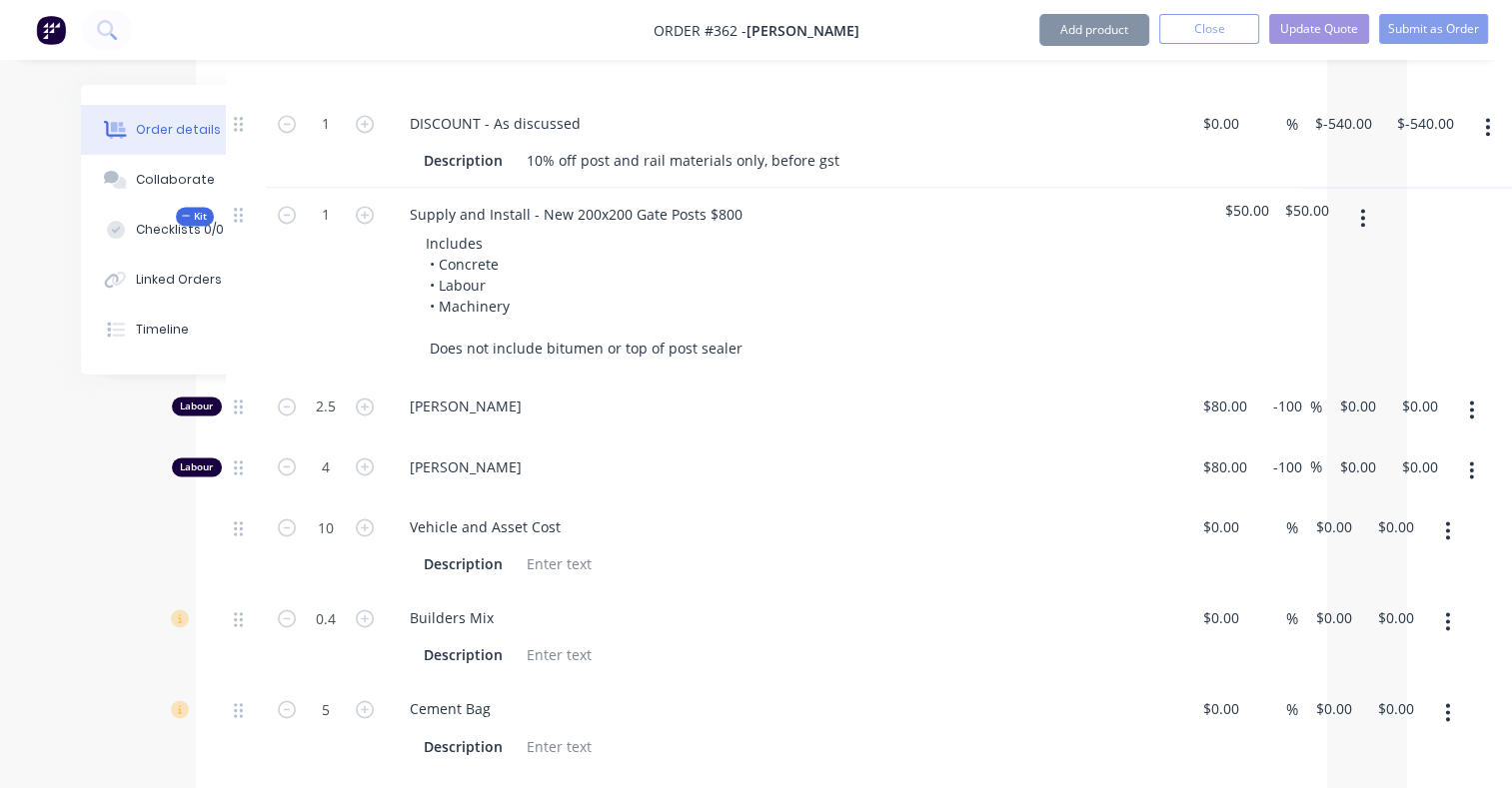 scroll, scrollTop: 3031, scrollLeft: 105, axis: both 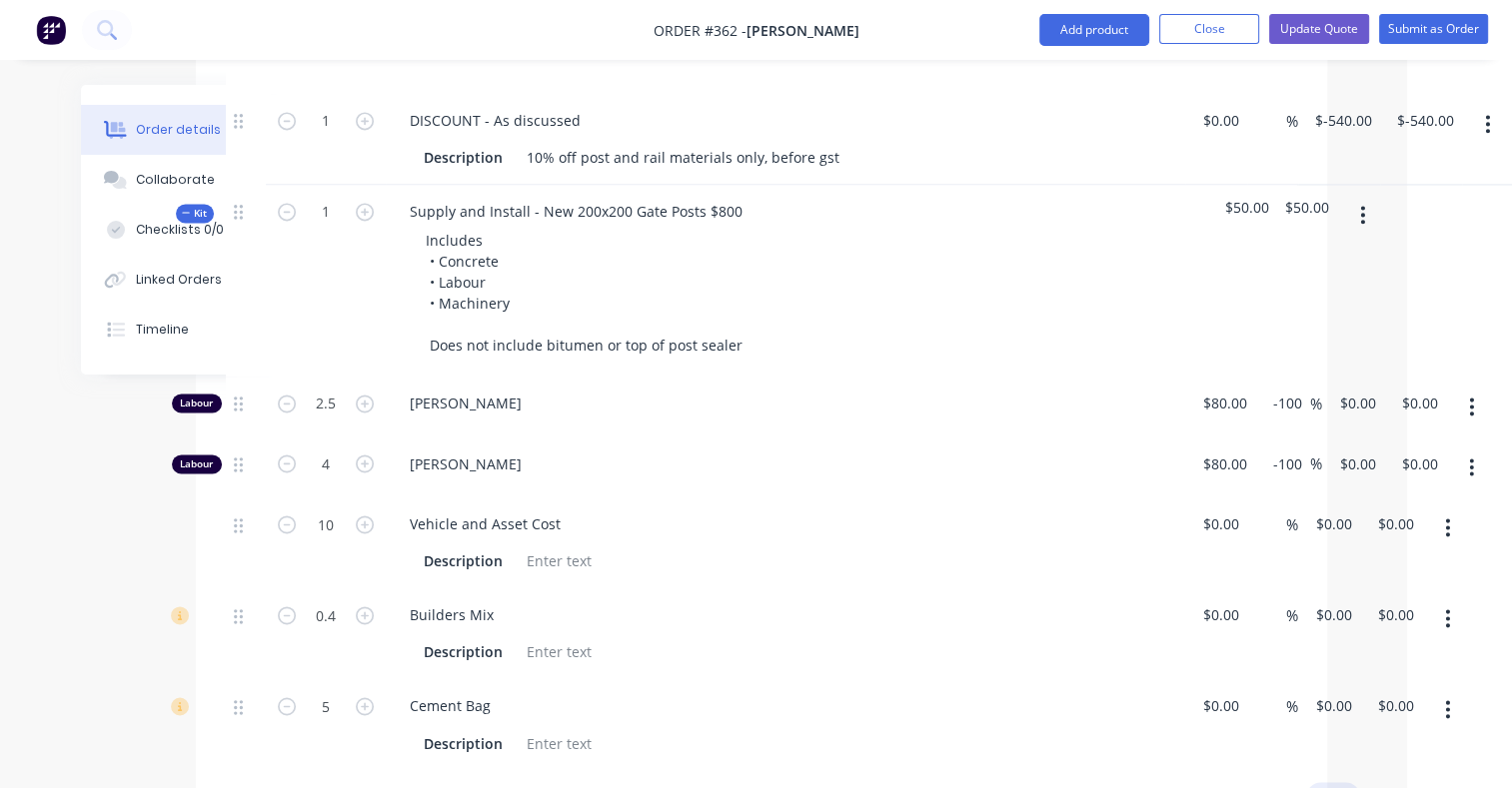 click on "2" at bounding box center [1337, 796] 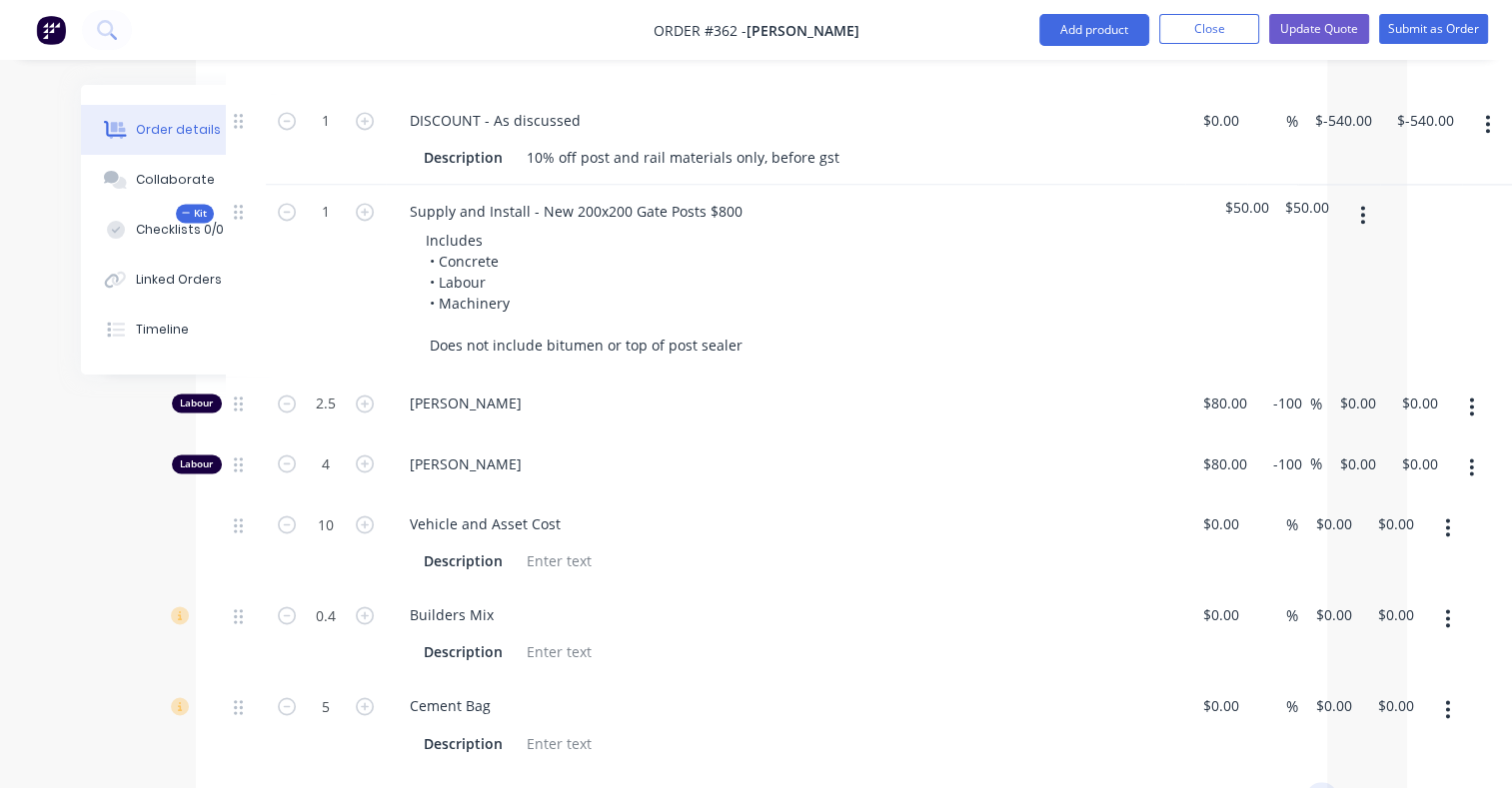 type on "$0.00" 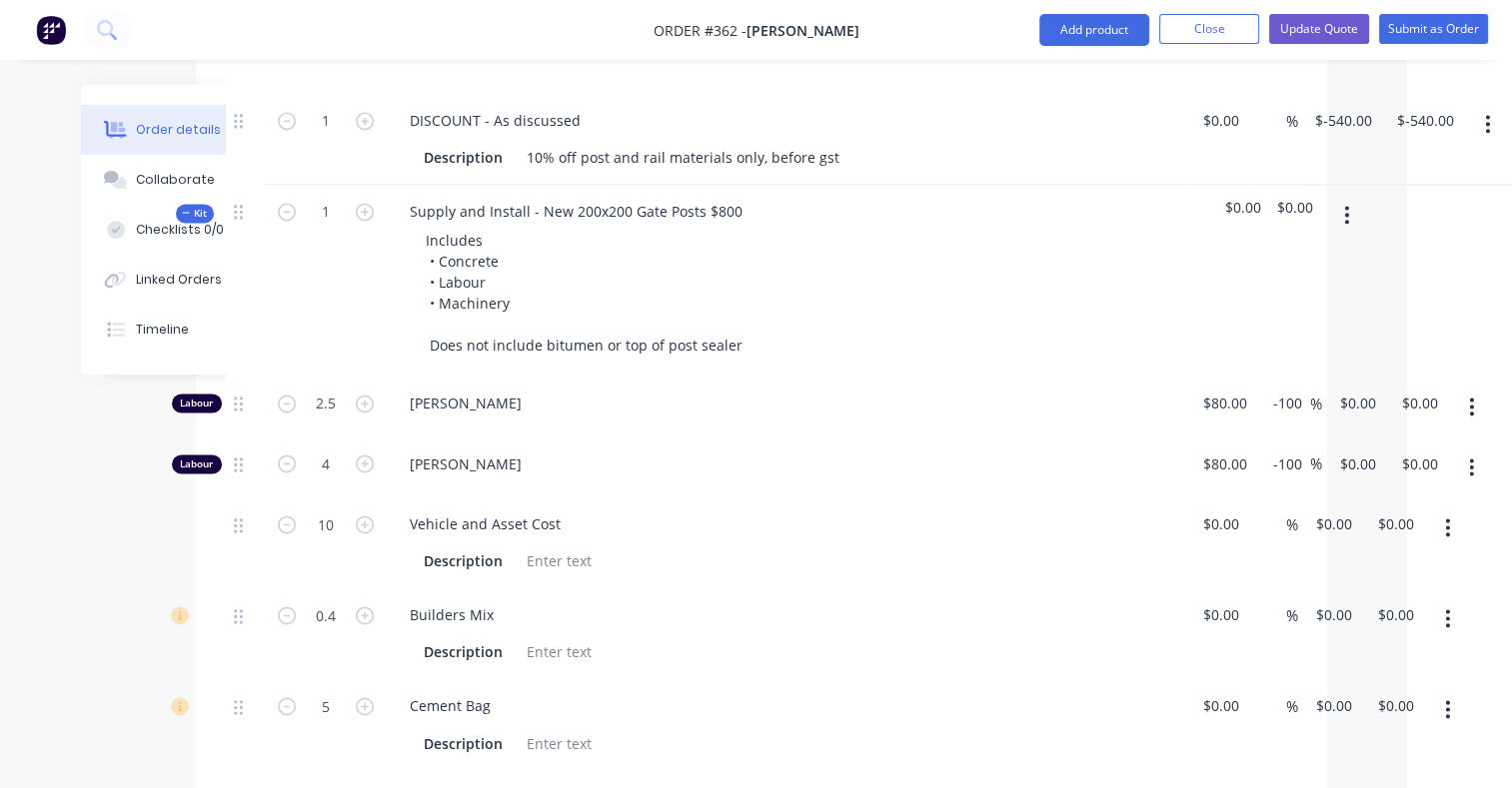 click on "Kit" at bounding box center [195, 213] 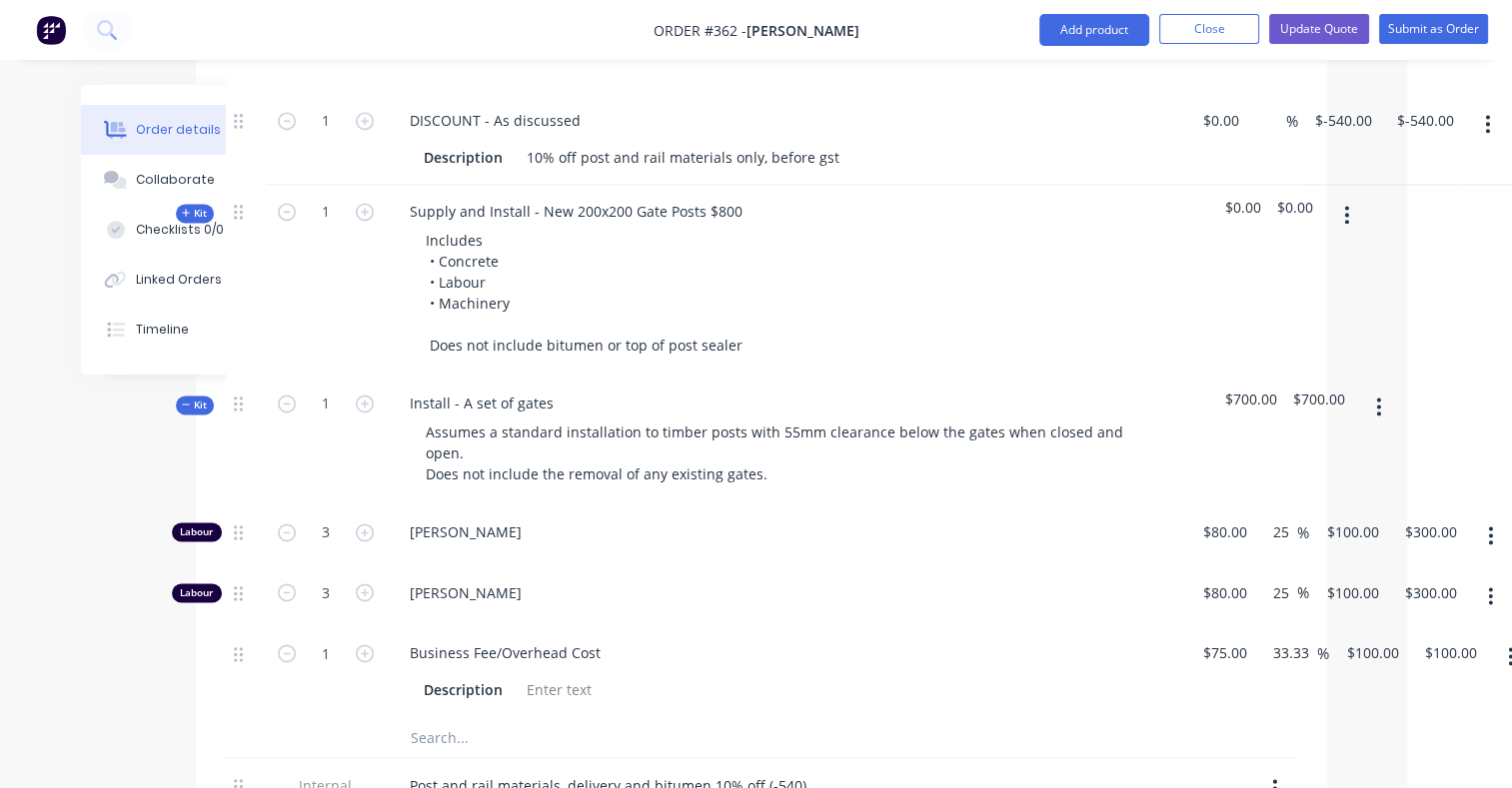 click on "Install - A set of gates Assumes a standard installation to timber posts with 55mm clearance below the gates when closed and open.
Does not include the removal of any existing gates." at bounding box center [785, 440] 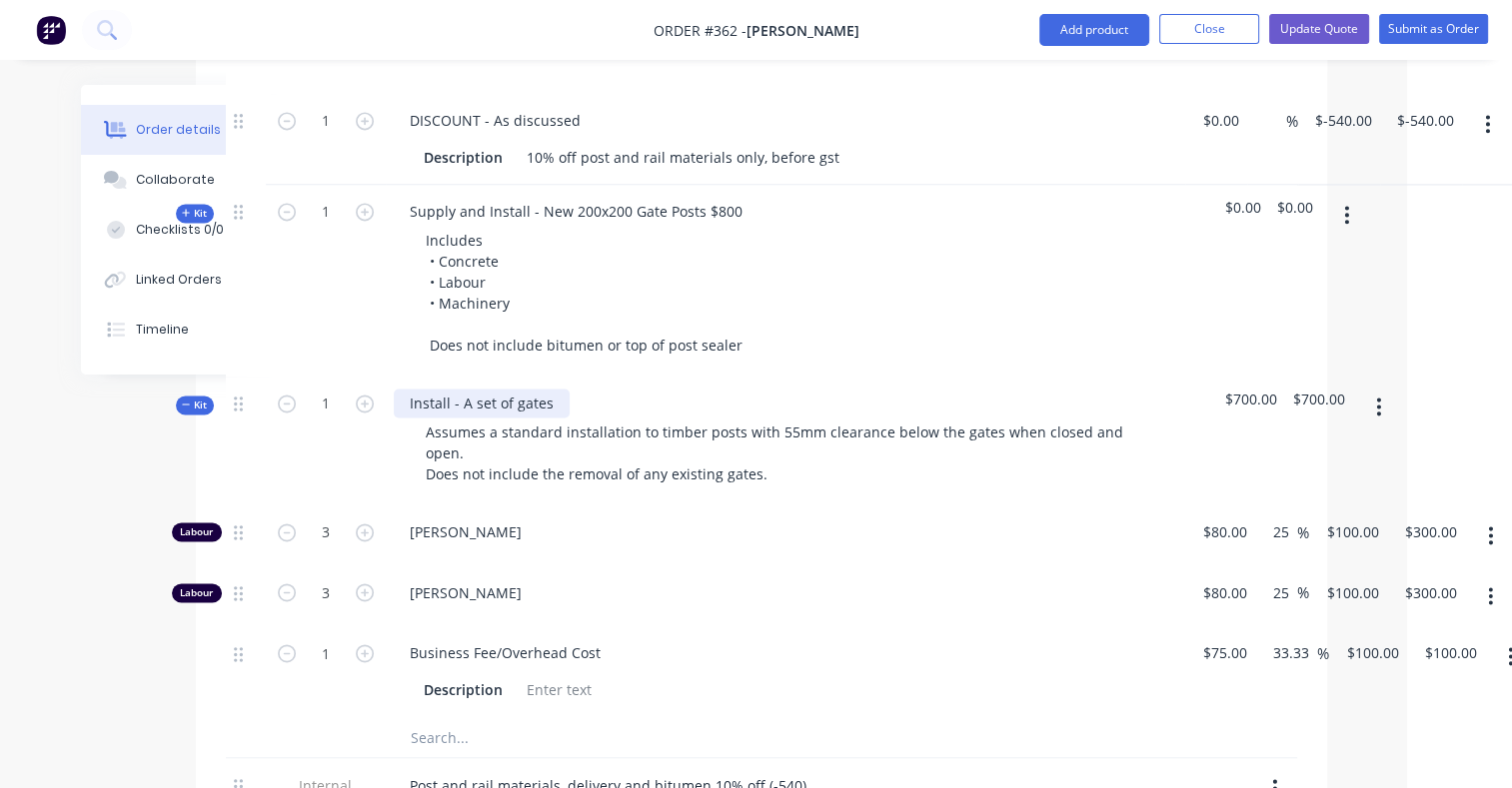 click on "Install - A set of gates" at bounding box center (482, 402) 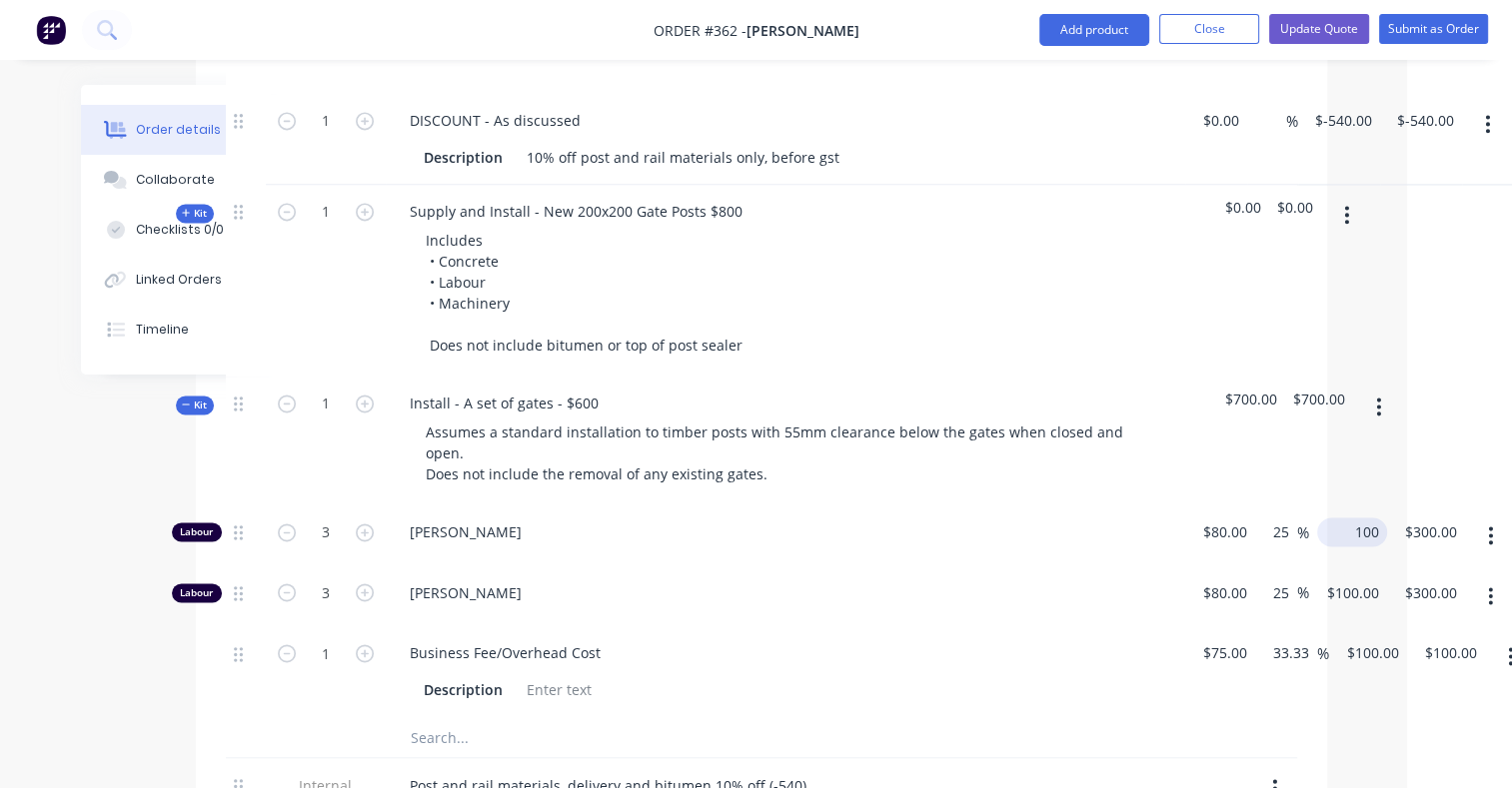 click on "Labour 3 [PERSON_NAME] $80.00 $80.00 25 25 % 100 $100.00 $300.00 $300.00" at bounding box center (761, 535) 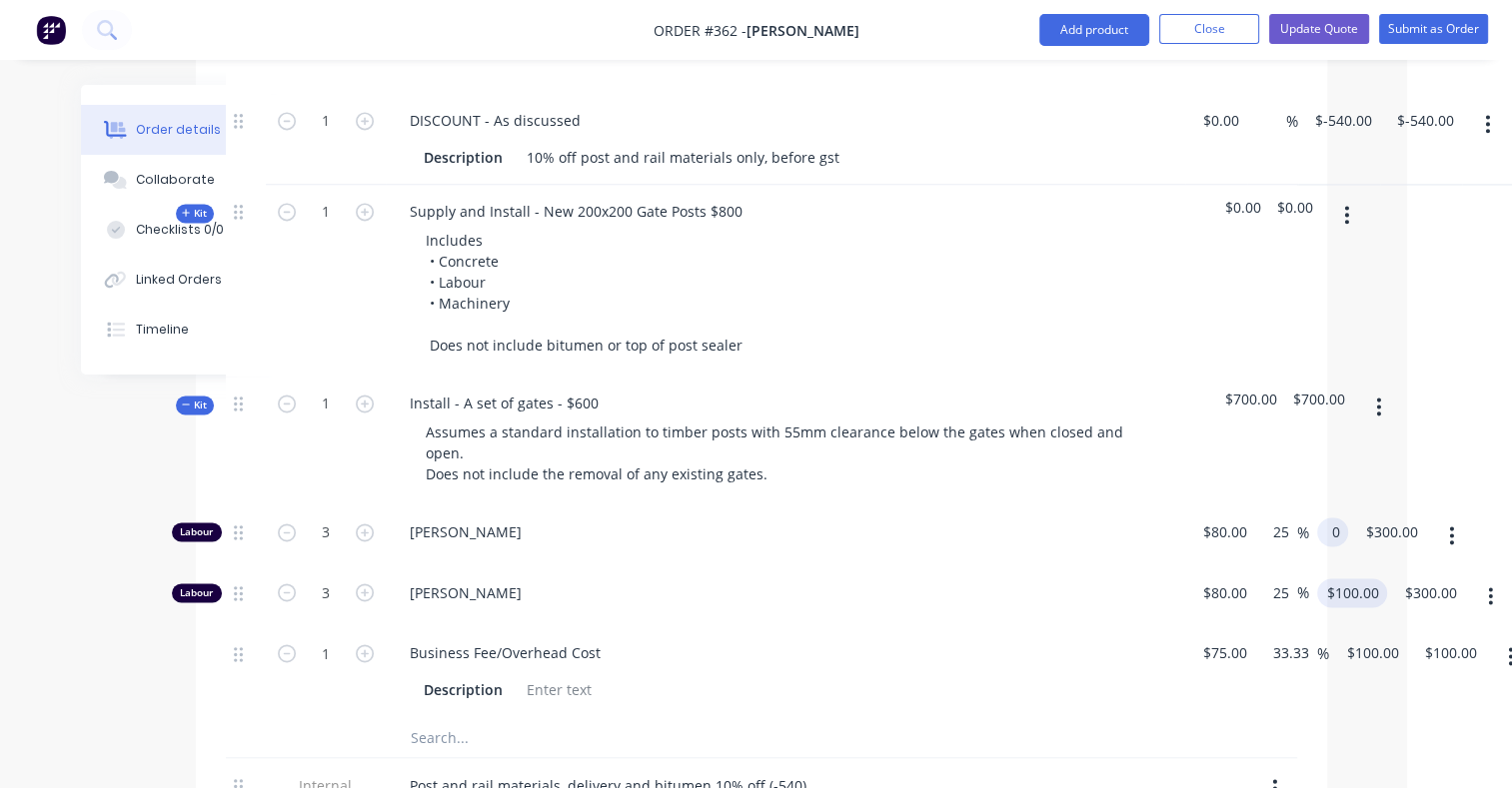 type on "0" 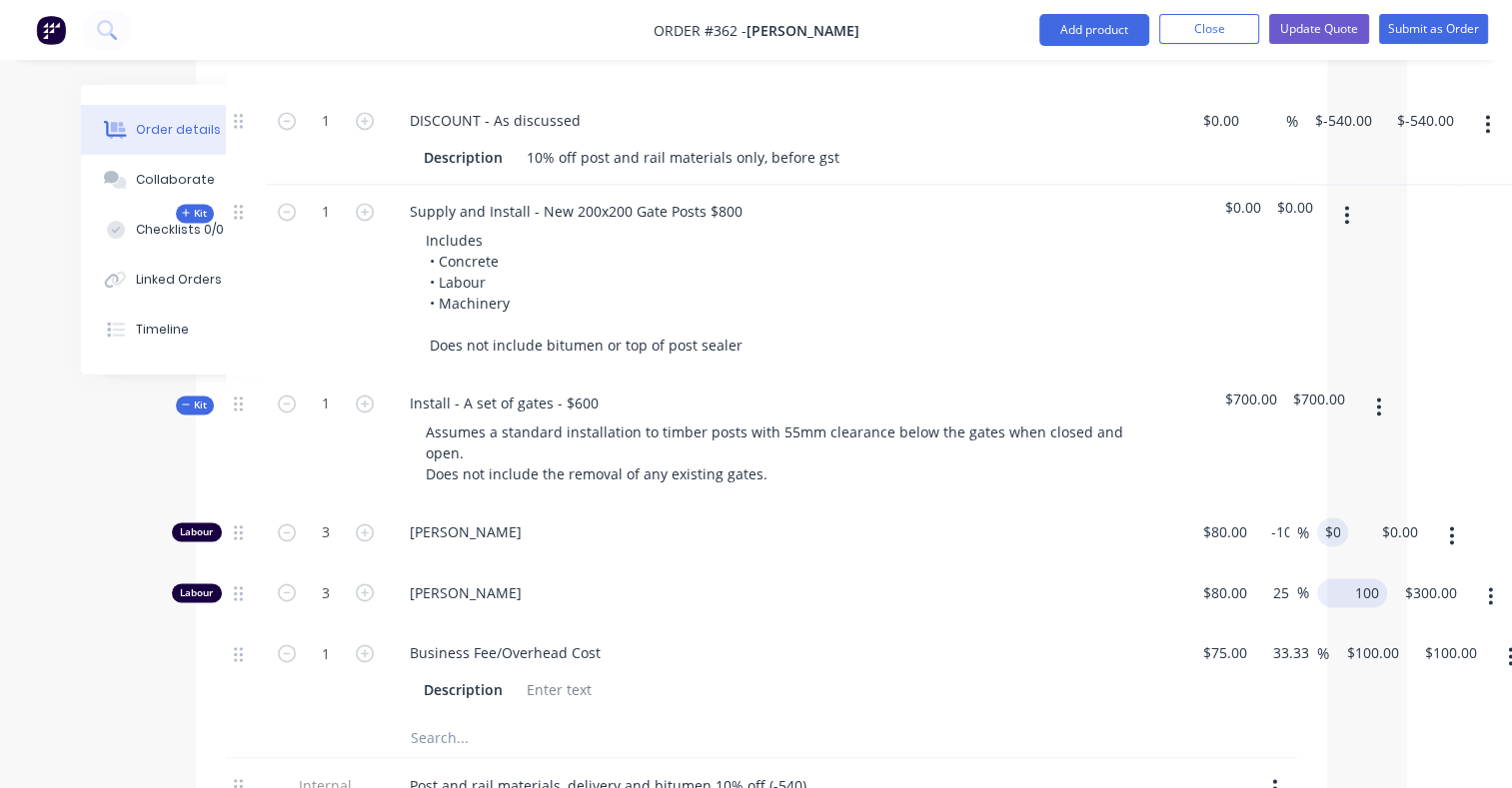 click on "100 $100.00" at bounding box center [1356, 592] 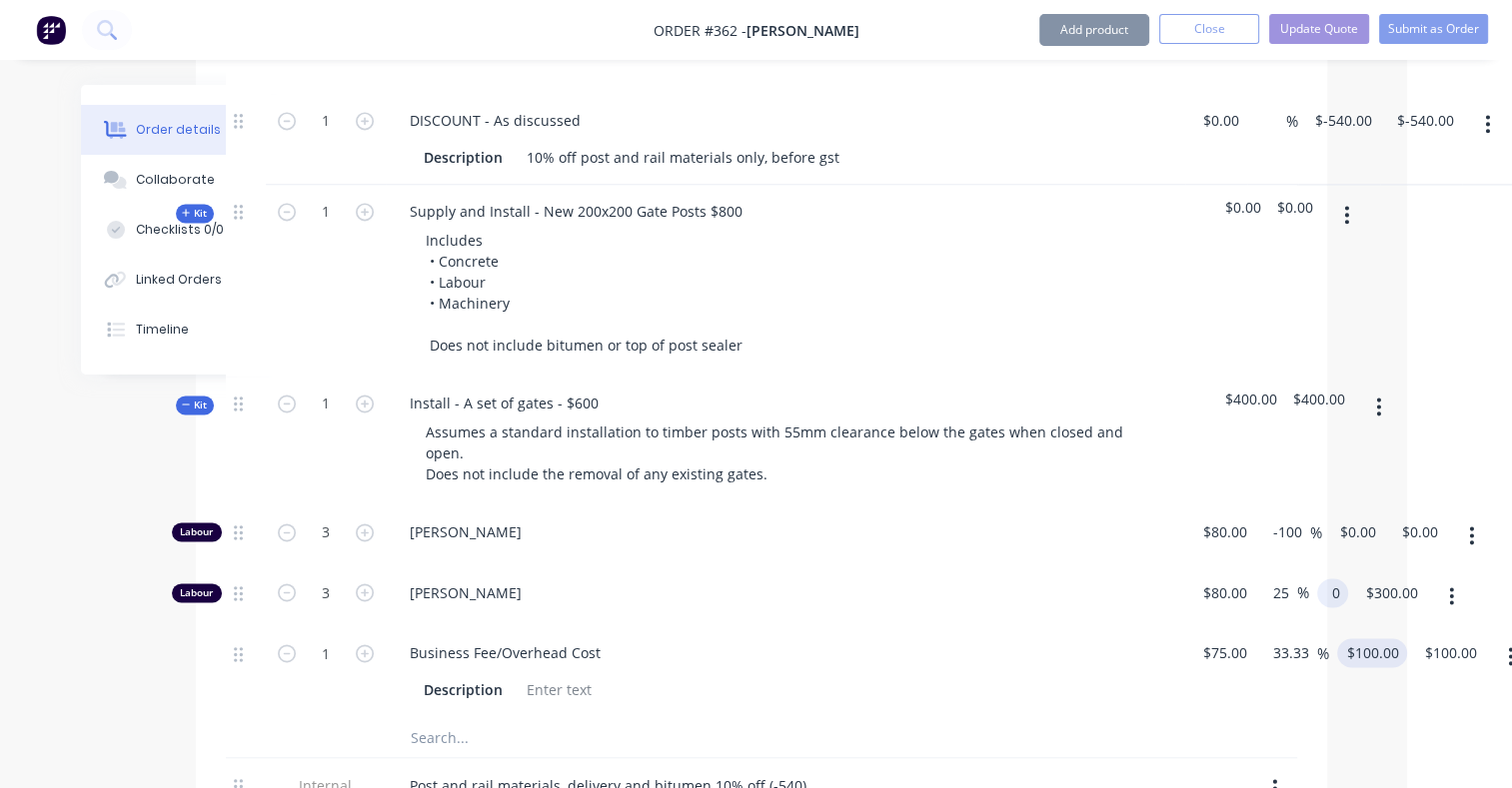 type on "0" 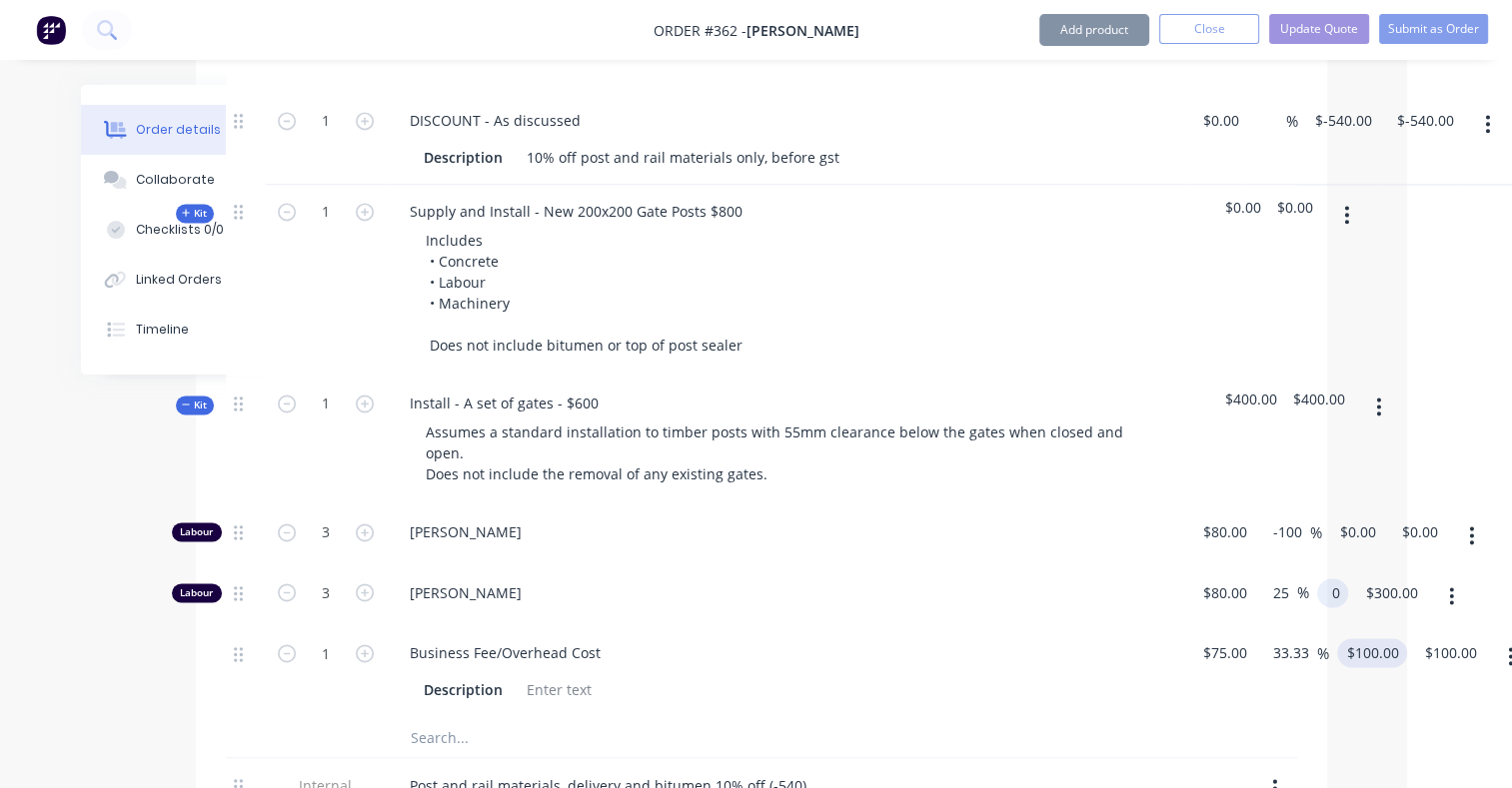 type on "-100" 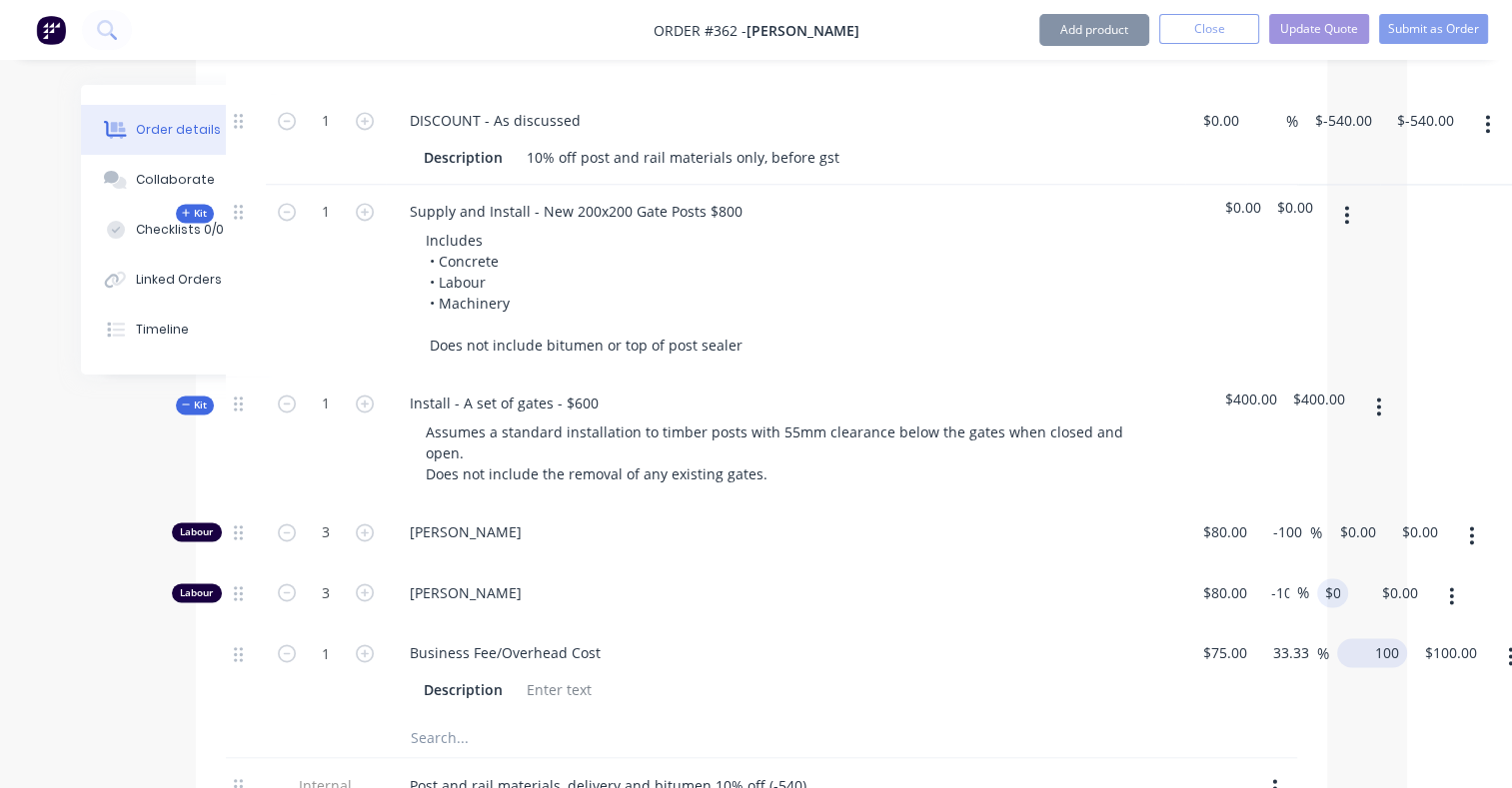 click on "100" at bounding box center (1376, 652) 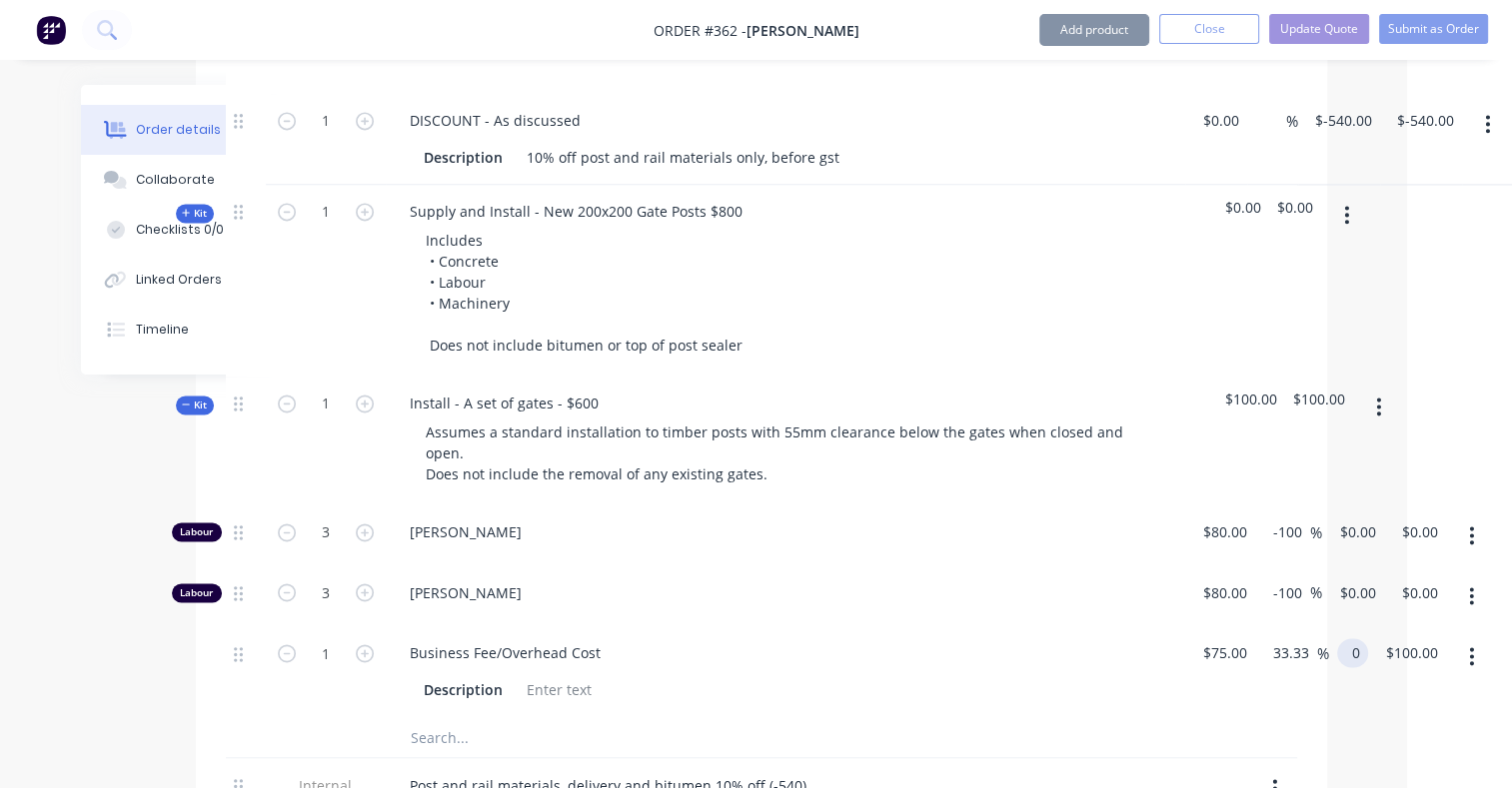 type on "0" 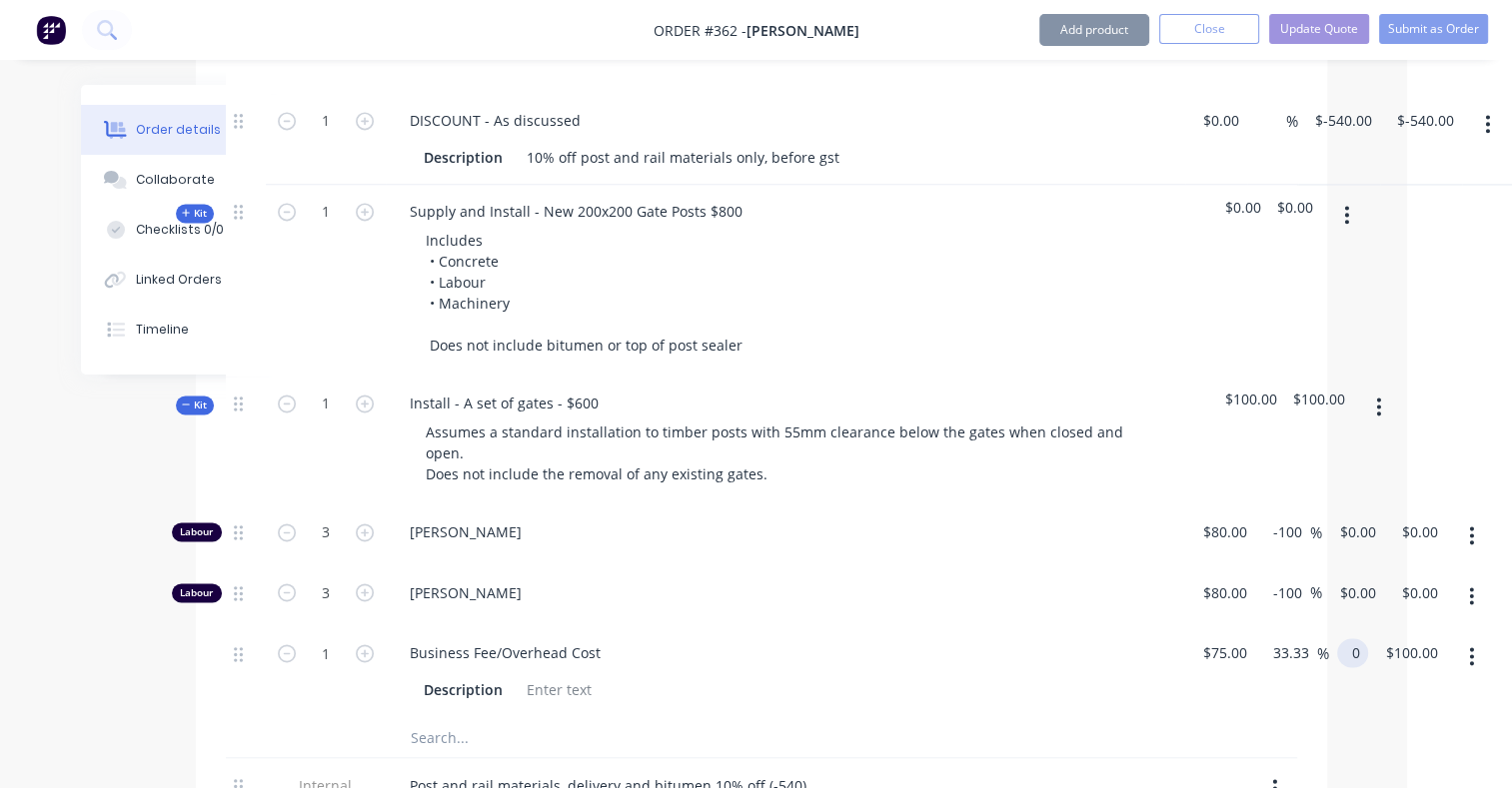 type on "-100" 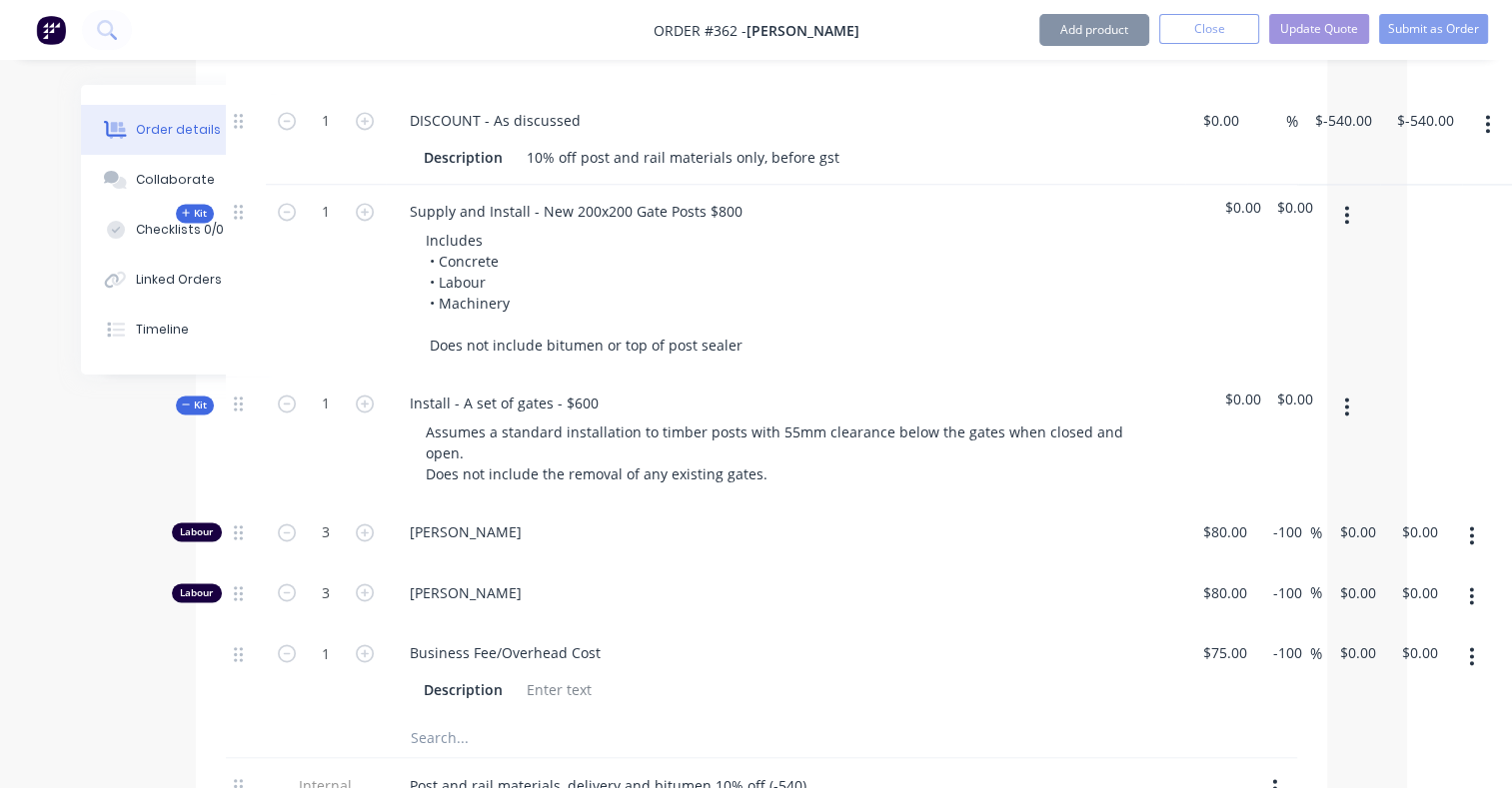 click on "$0.00 $0.00" at bounding box center (1353, 671) 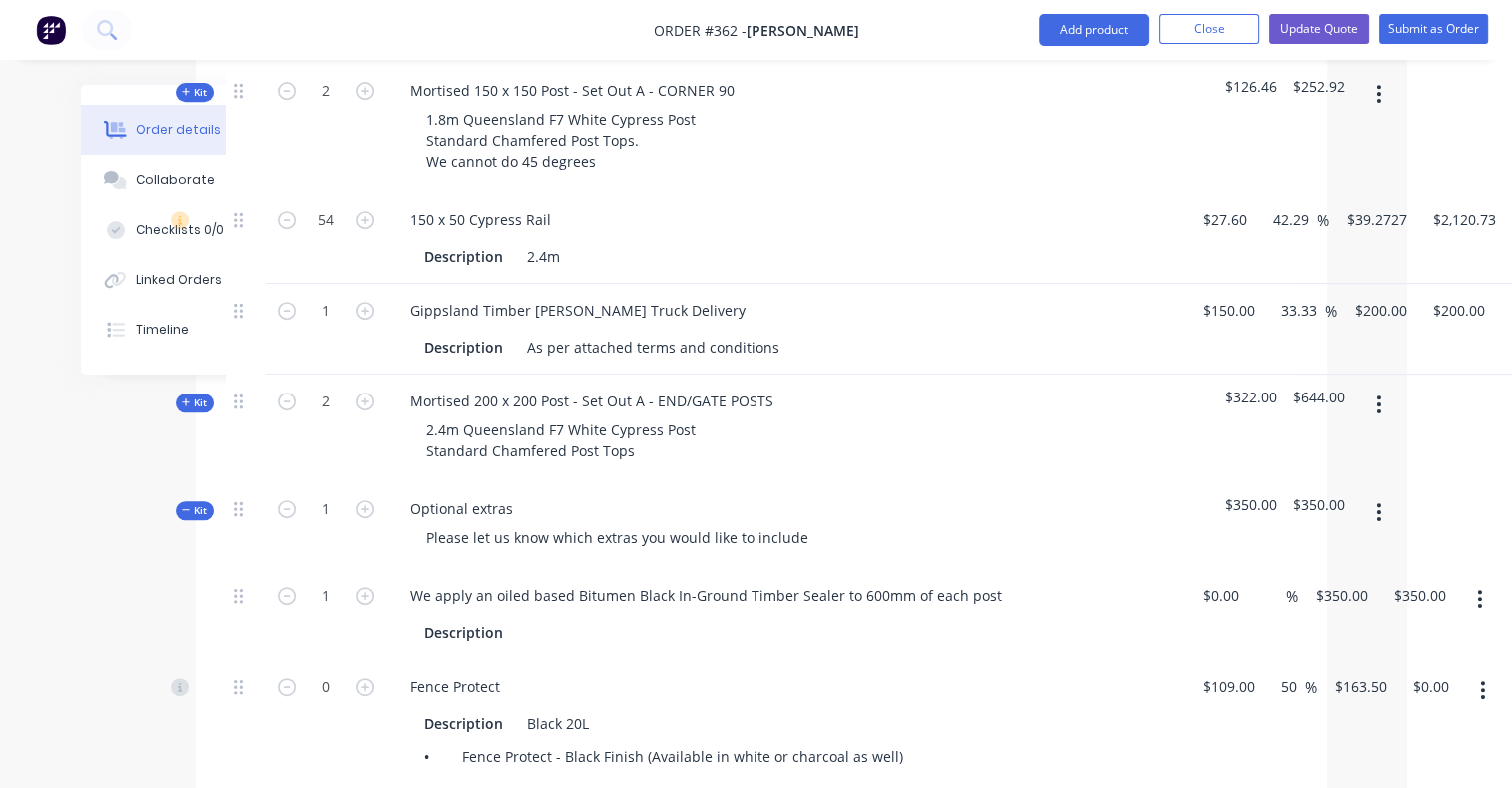 scroll, scrollTop: 913, scrollLeft: 105, axis: both 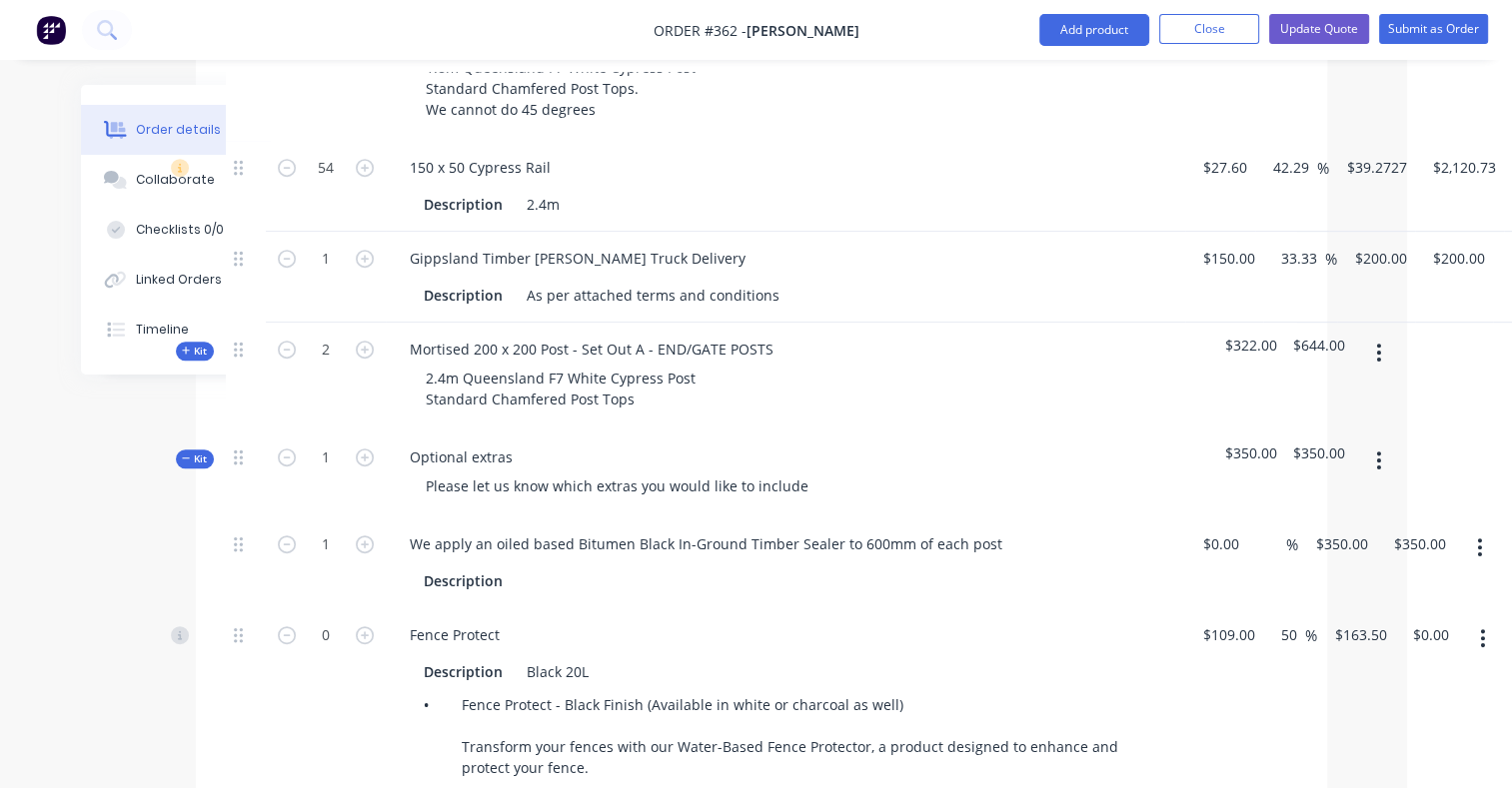 click on "Kit" at bounding box center (195, 458) 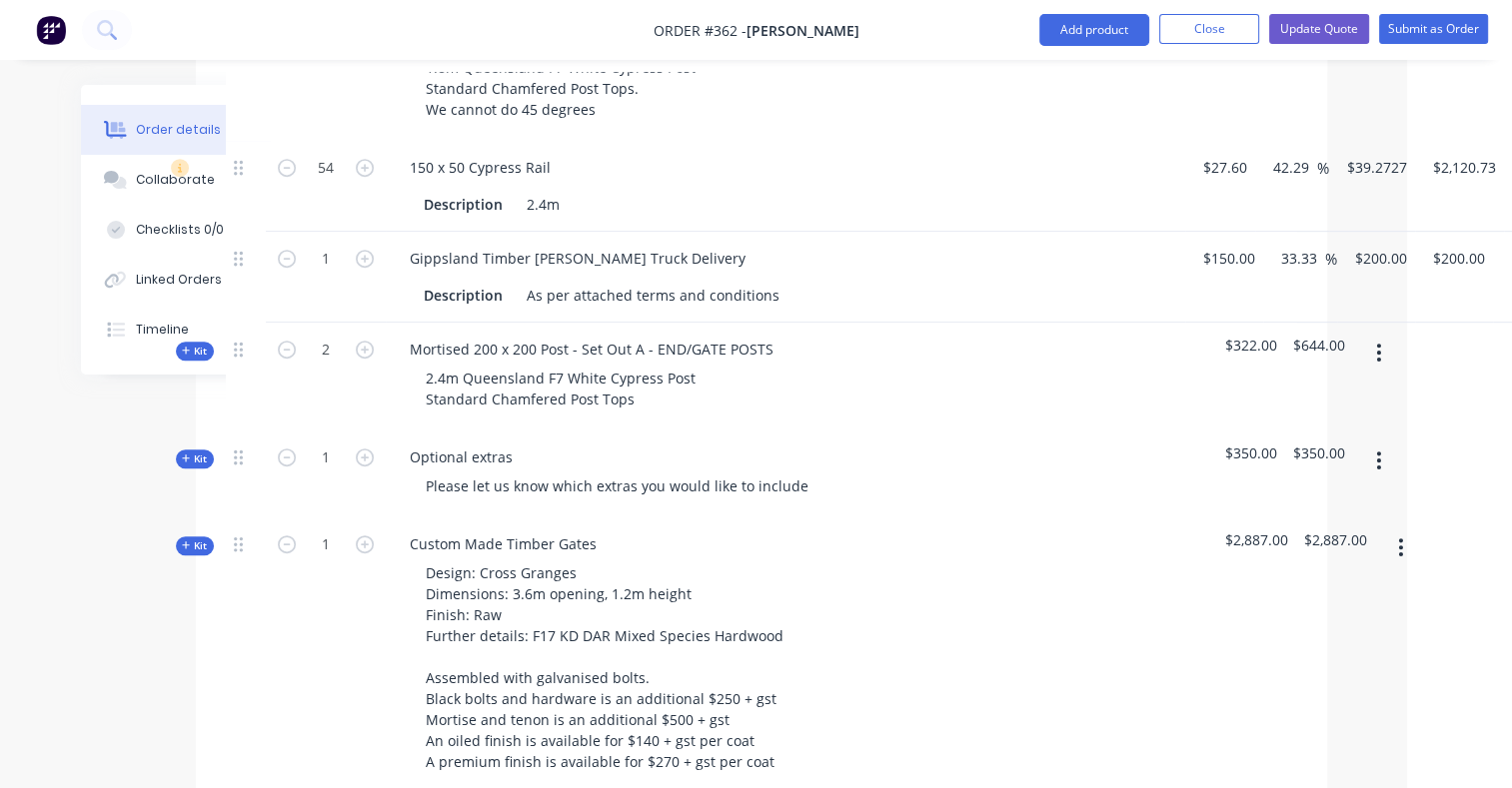click on "Kit" at bounding box center (195, 545) 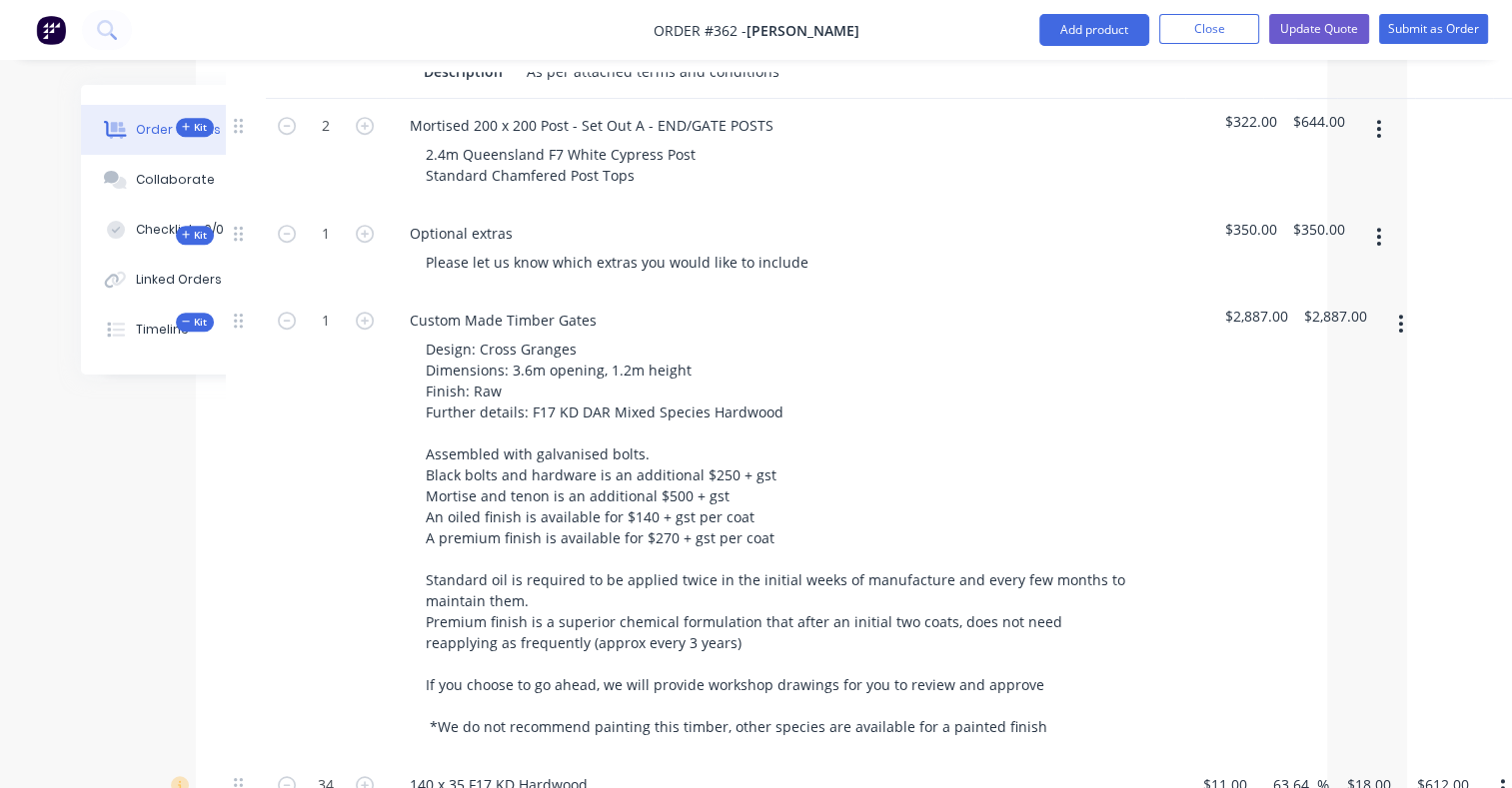 scroll, scrollTop: 1132, scrollLeft: 105, axis: both 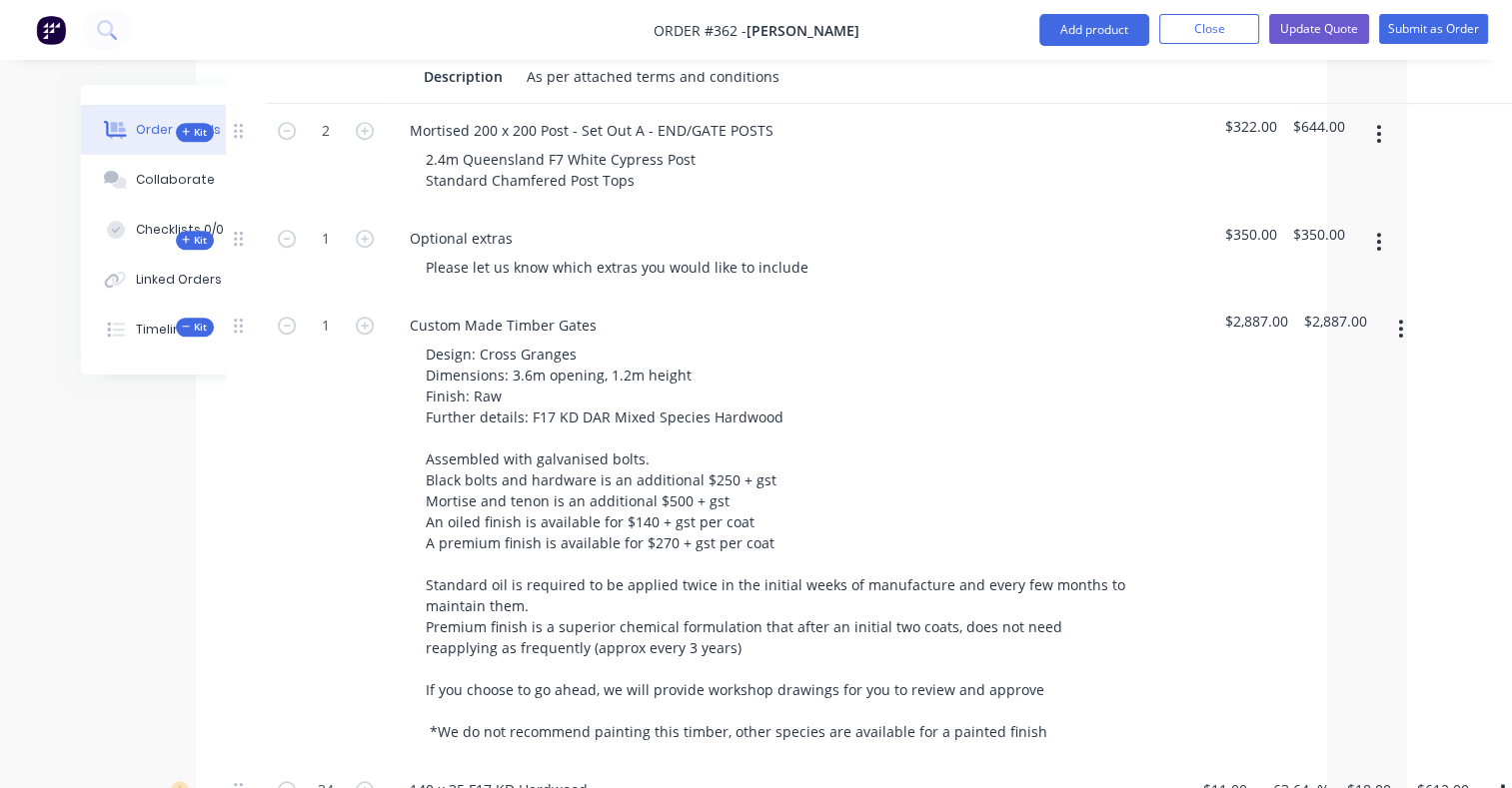 click on "Kit" at bounding box center [195, 327] 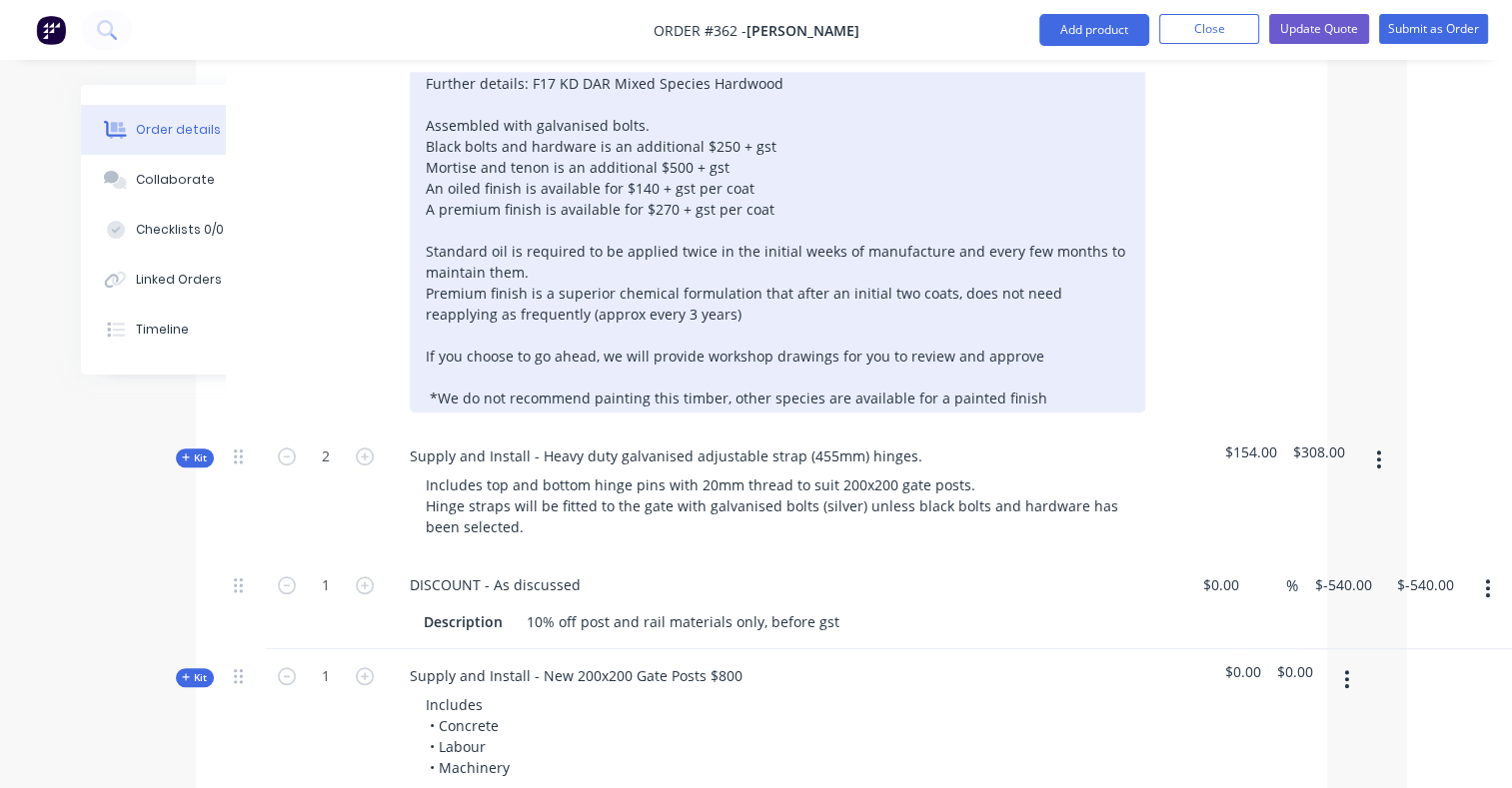 scroll, scrollTop: 1466, scrollLeft: 105, axis: both 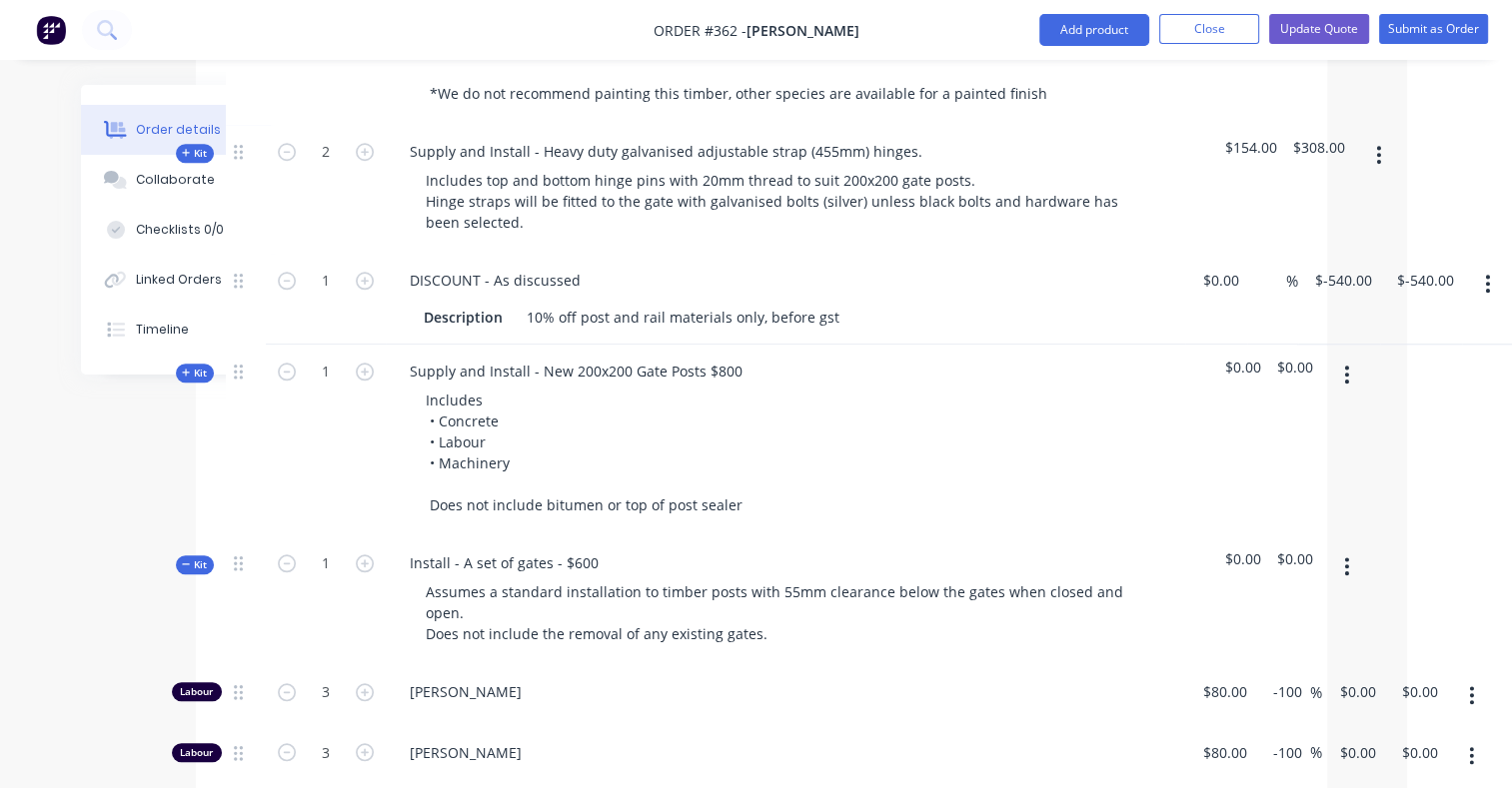 click on "Kit" at bounding box center (195, 564) 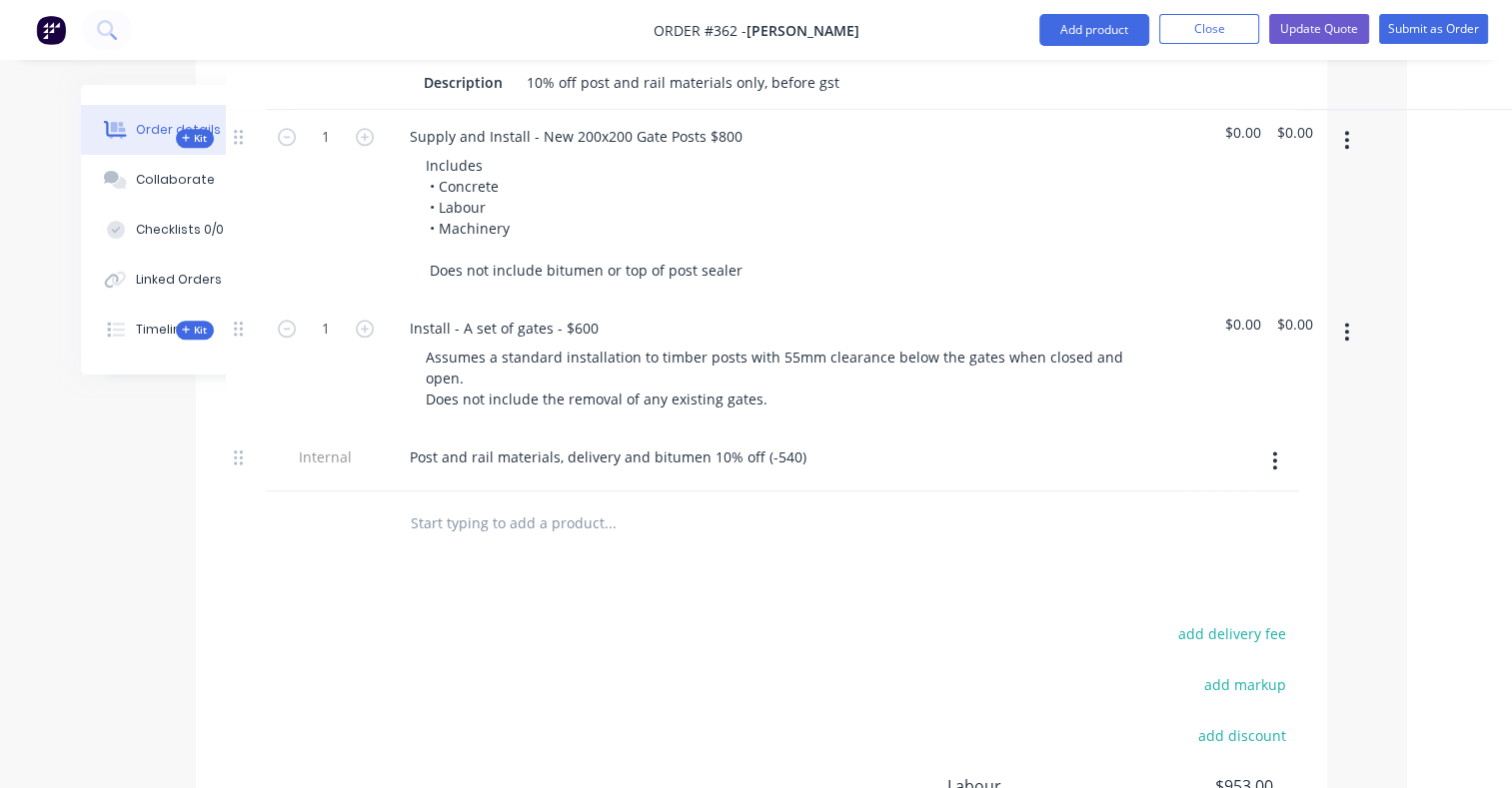 scroll, scrollTop: 2025, scrollLeft: 105, axis: both 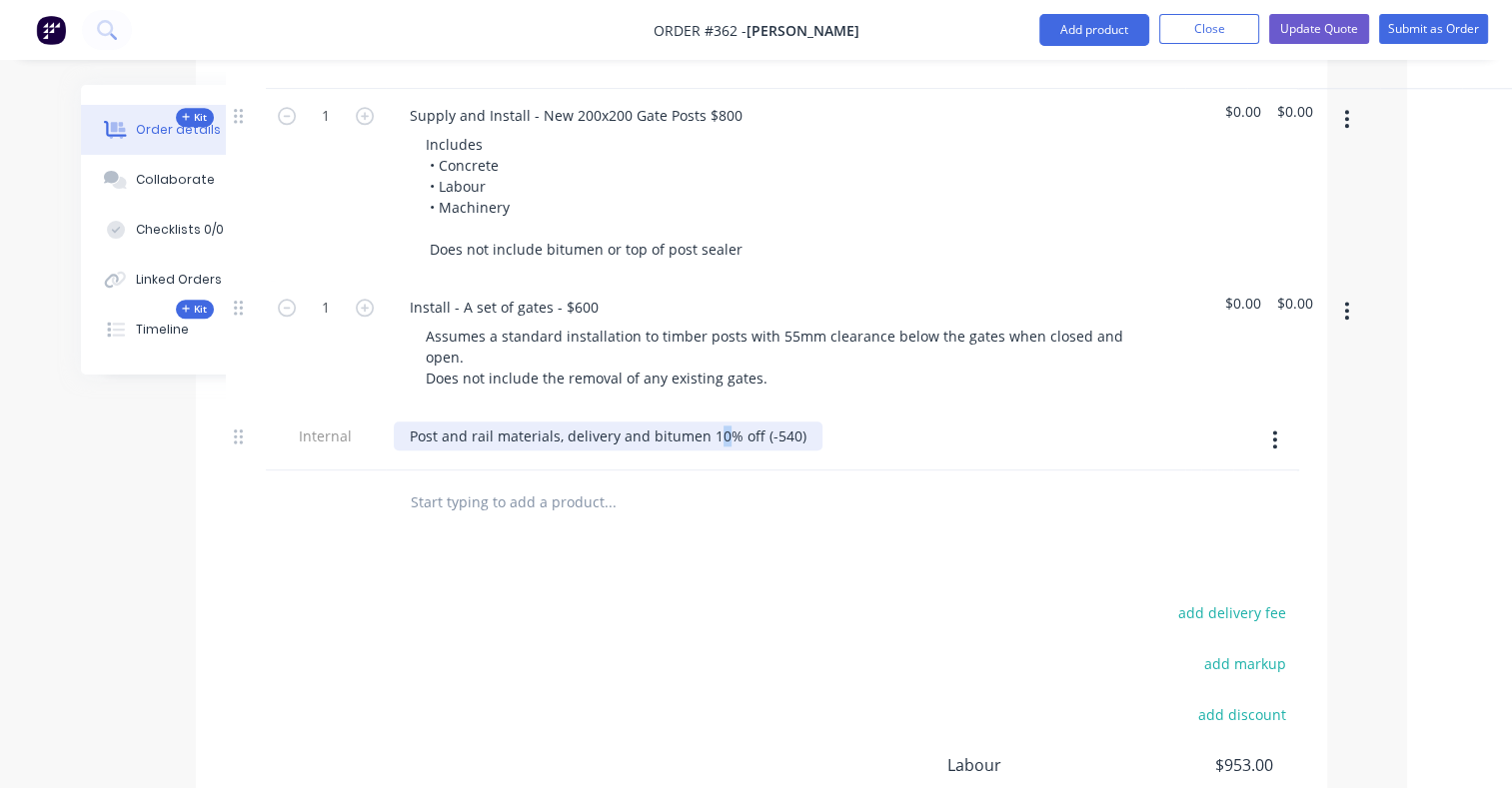 click on "Post and rail materials, delivery and bitumen 10% off (-540)" at bounding box center (608, 435) 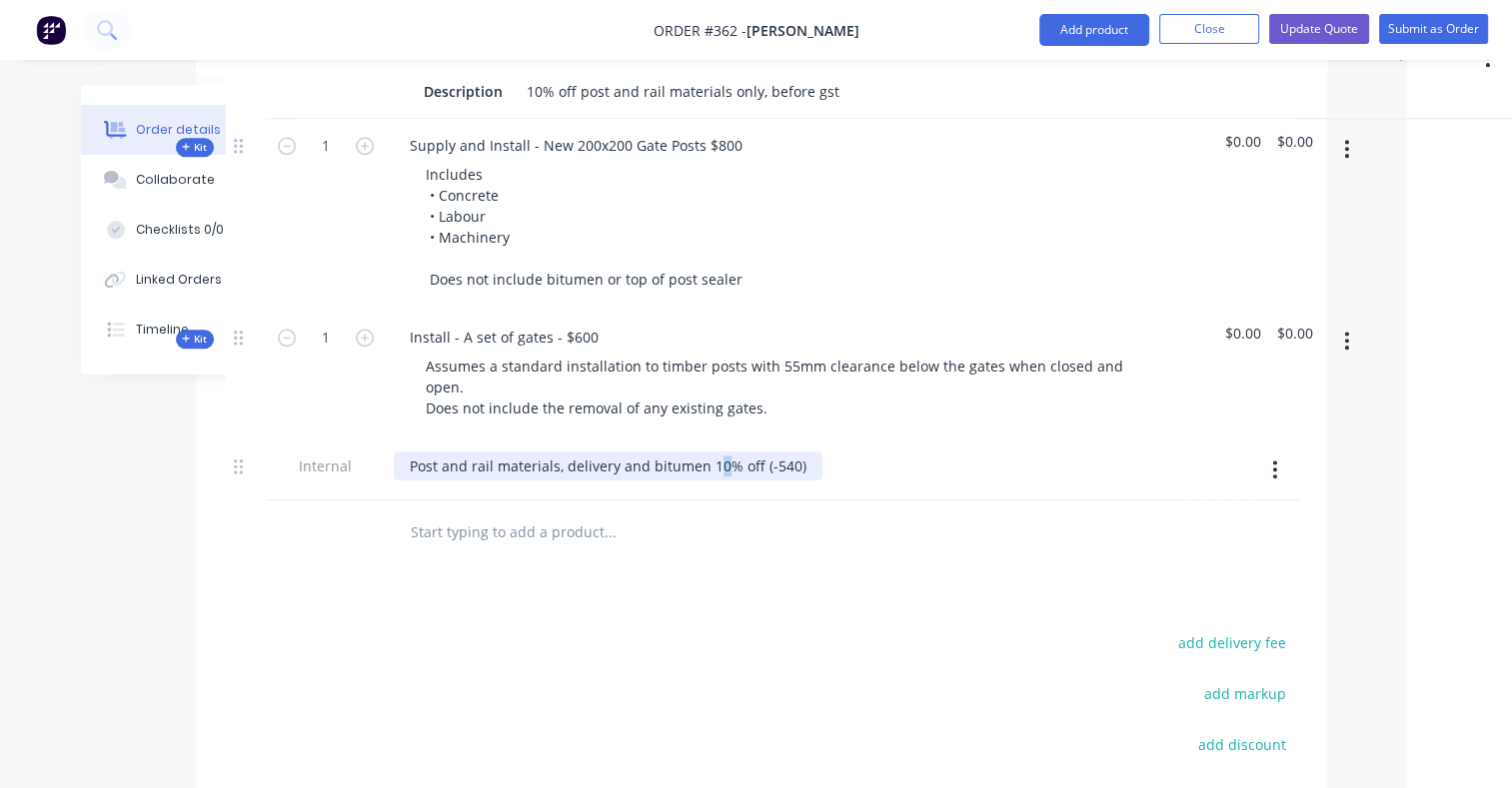 scroll, scrollTop: 1993, scrollLeft: 105, axis: both 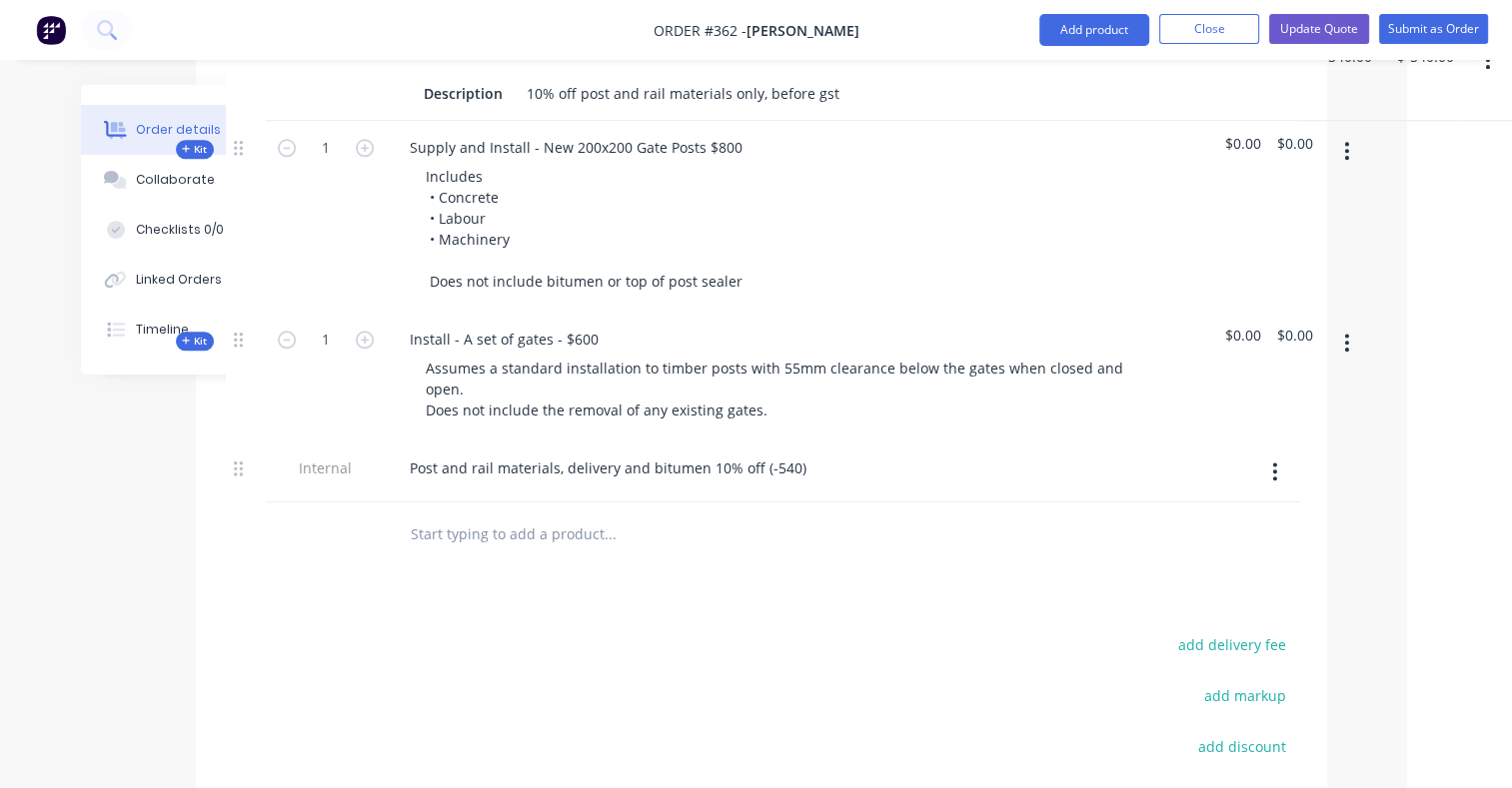 click at bounding box center [746, 534] 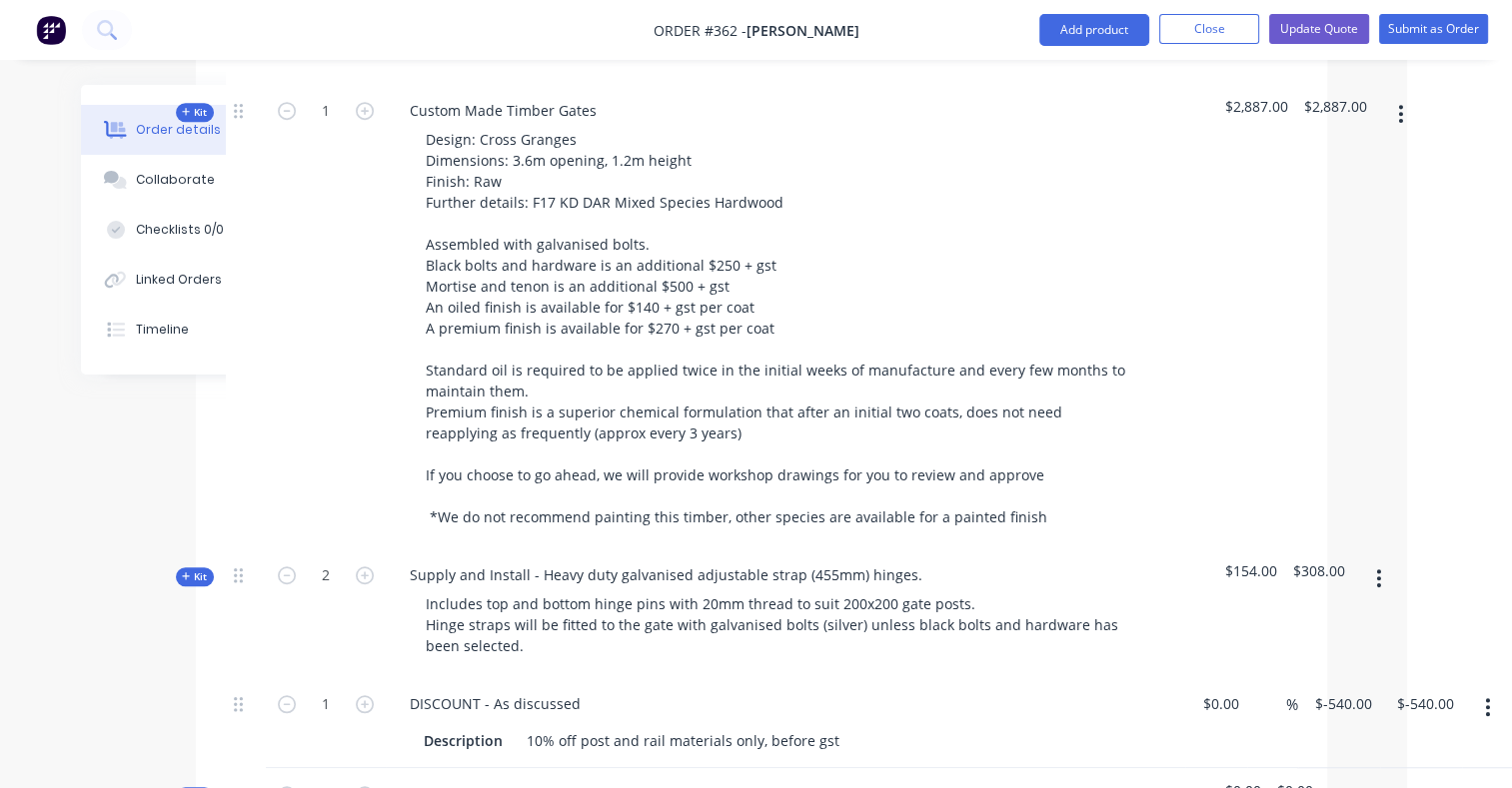 scroll, scrollTop: 1342, scrollLeft: 105, axis: both 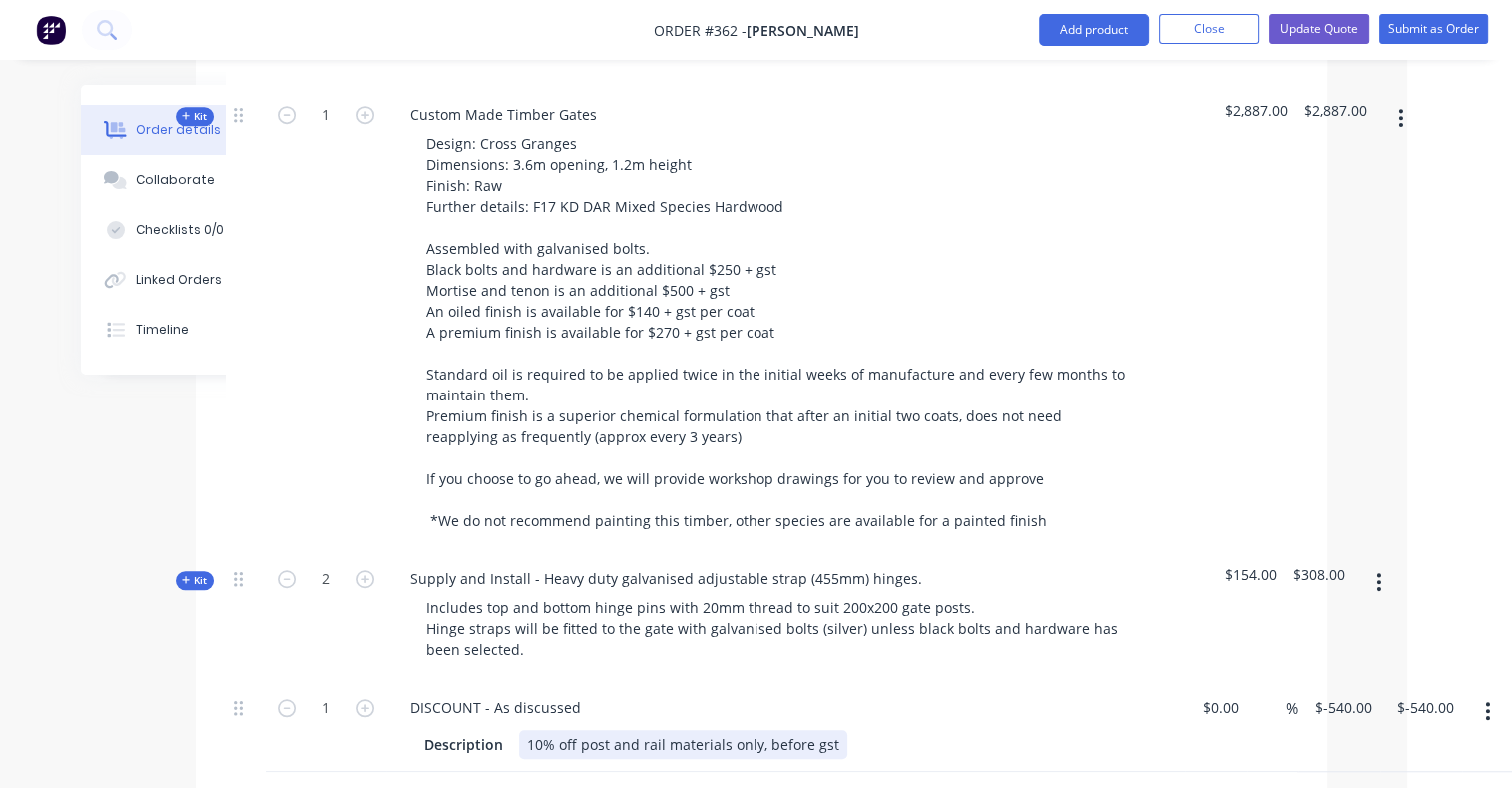 click on "10% off post and rail materials only, before gst" at bounding box center (683, 744) 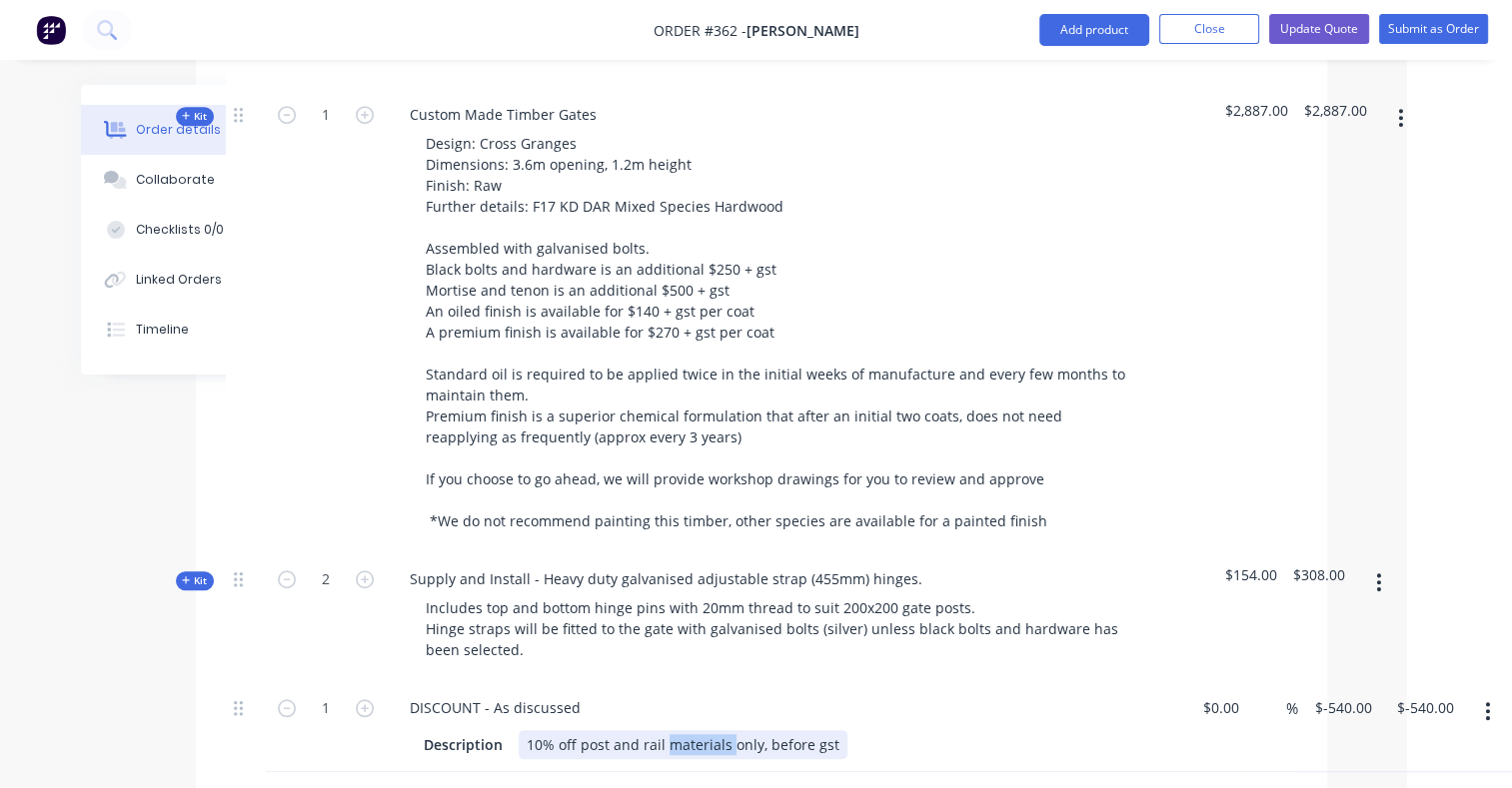 click on "10% off post and rail materials only, before gst" at bounding box center (683, 744) 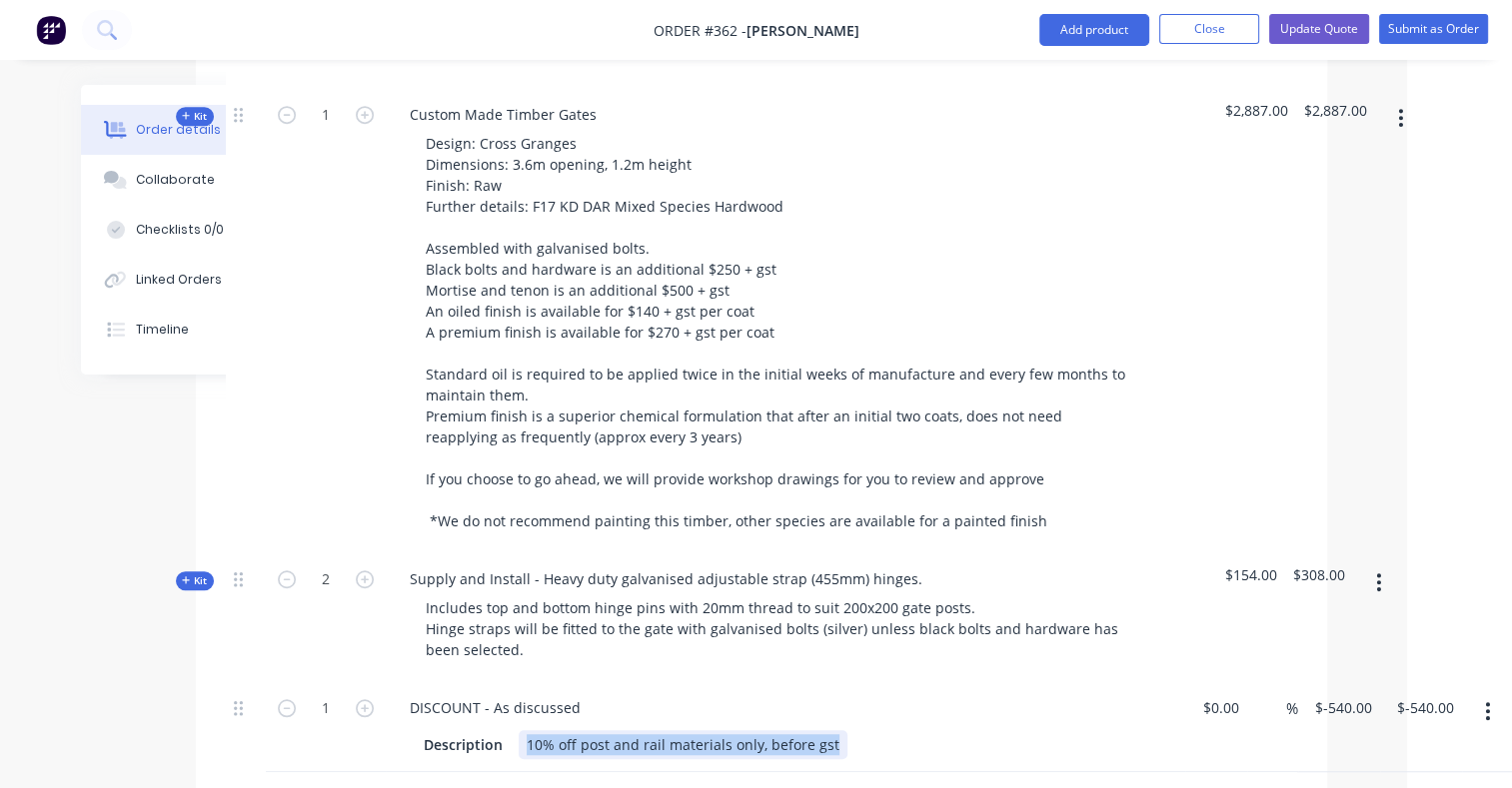 click on "10% off post and rail materials only, before gst" at bounding box center (683, 744) 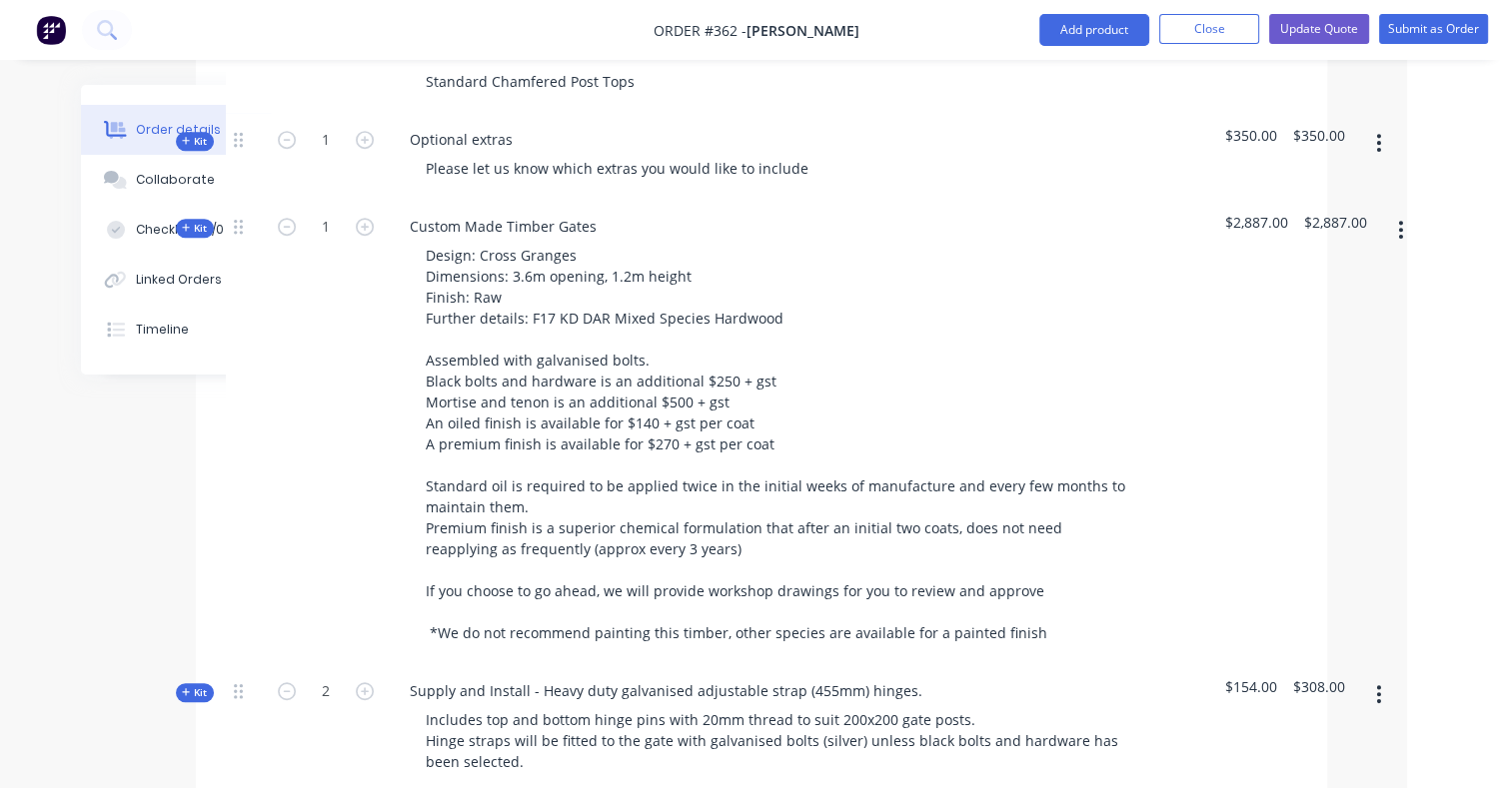 scroll, scrollTop: 1230, scrollLeft: 105, axis: both 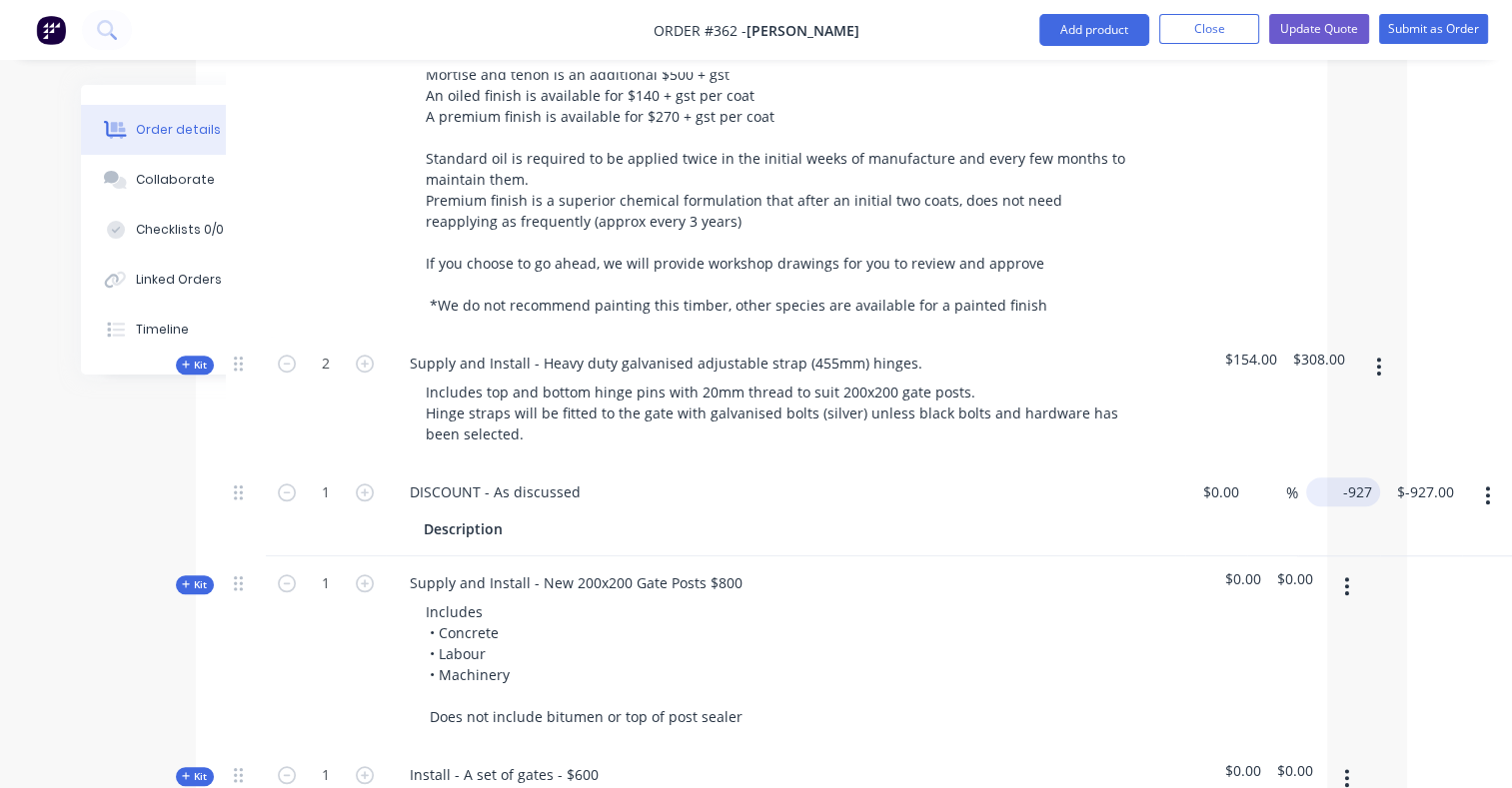 click on "-927" at bounding box center [1347, 491] 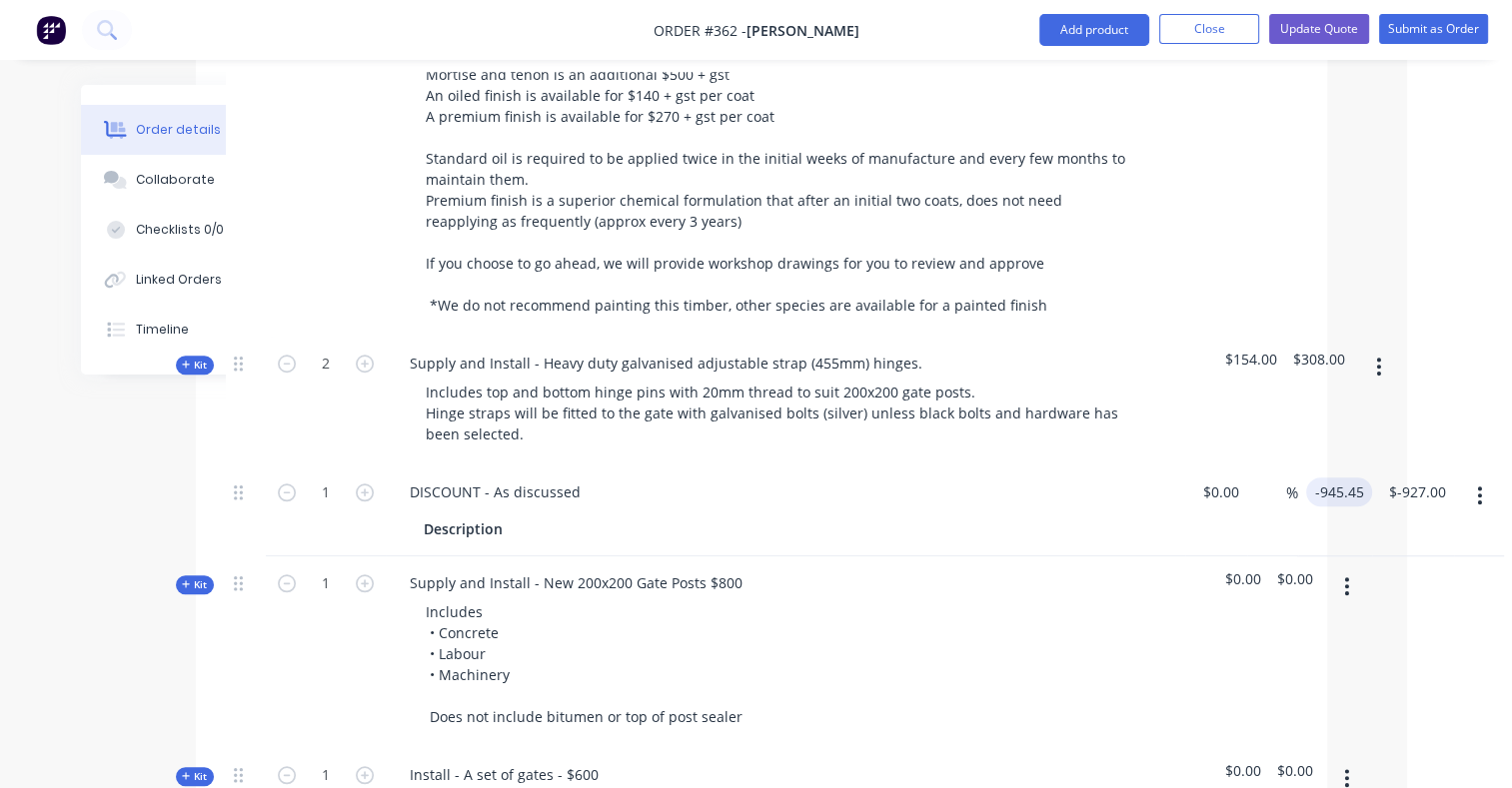 type on "$-945.45" 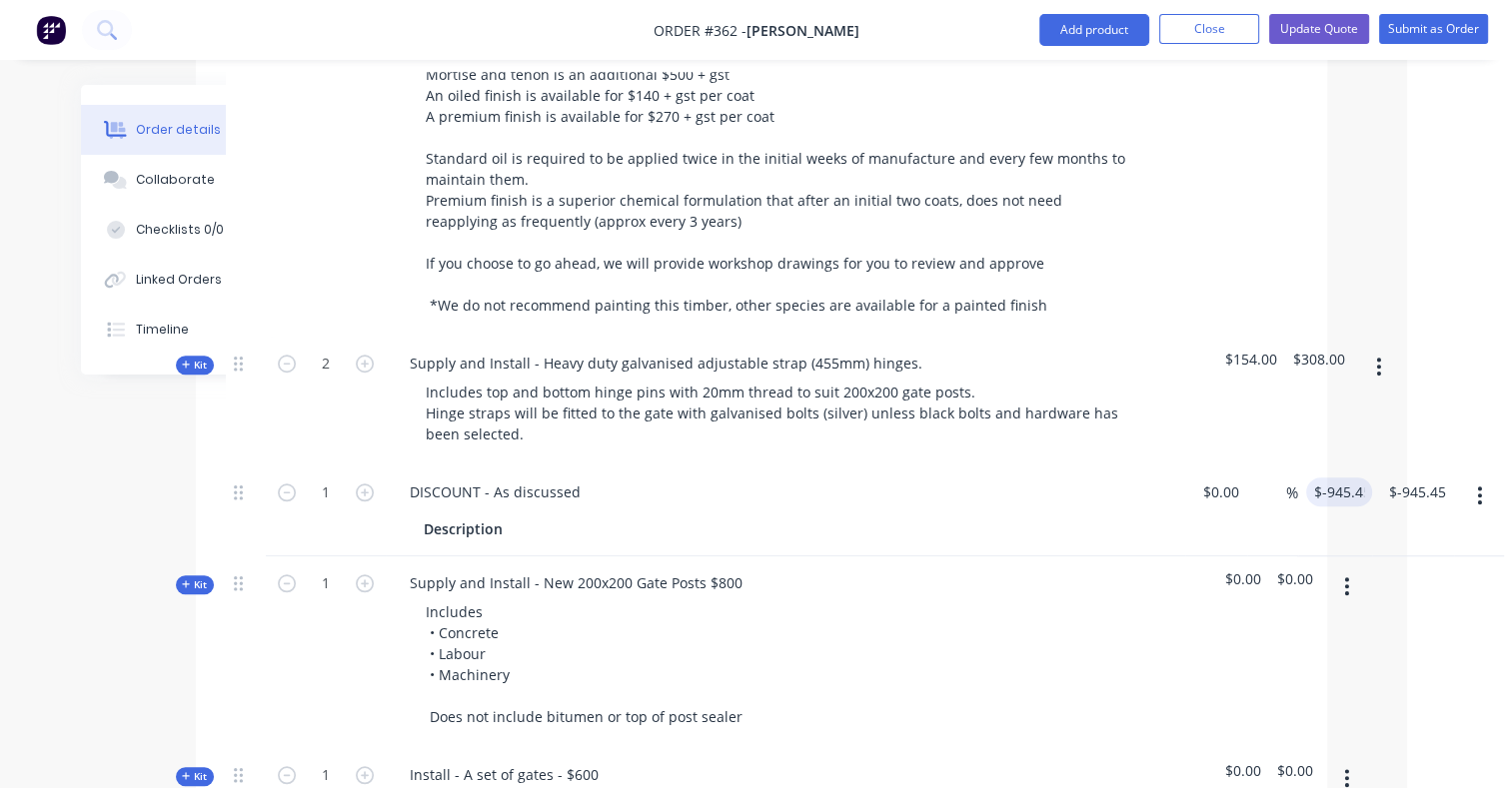 click on "$308.00" at bounding box center (1319, 400) 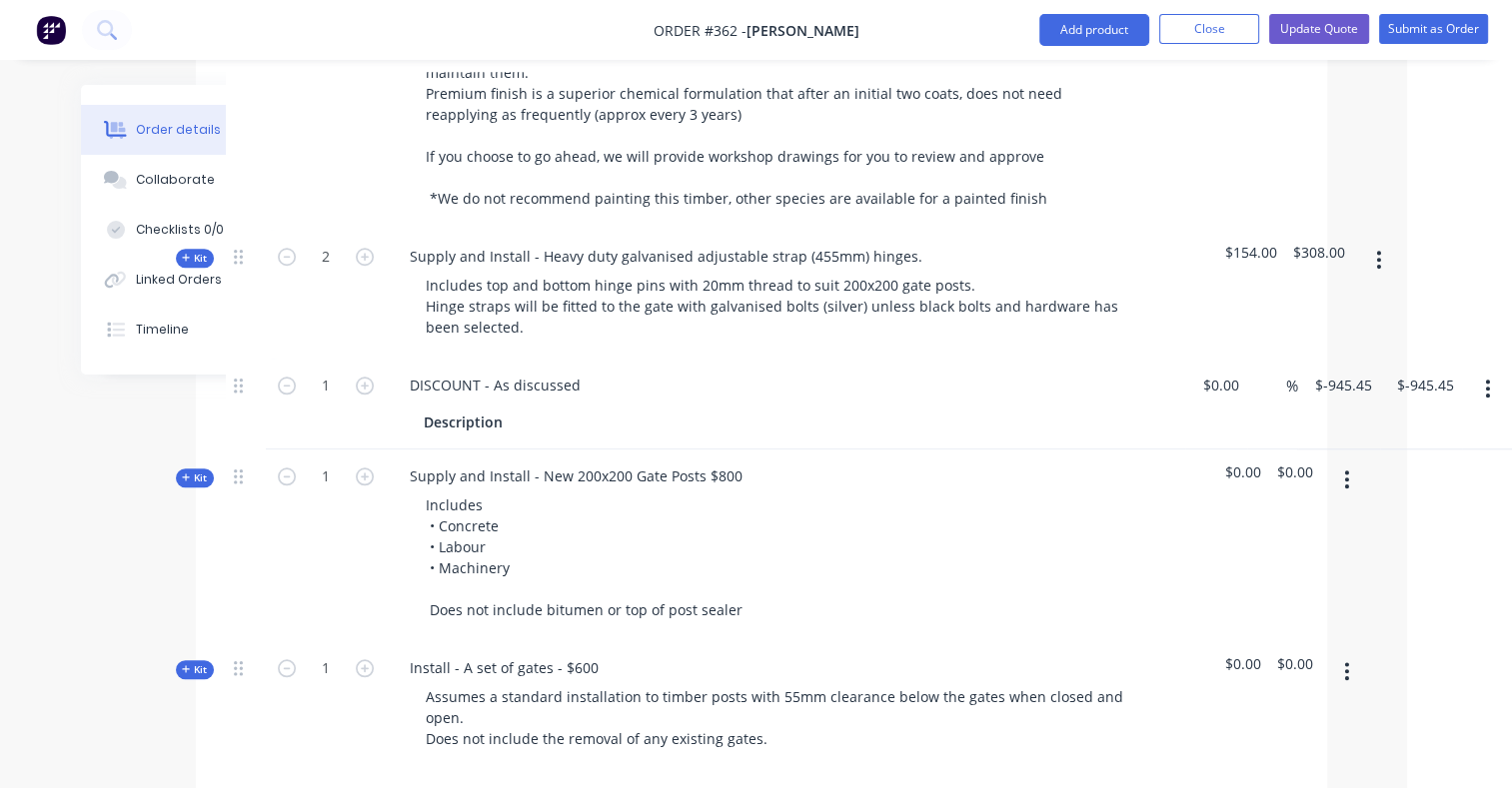 scroll, scrollTop: 1666, scrollLeft: 105, axis: both 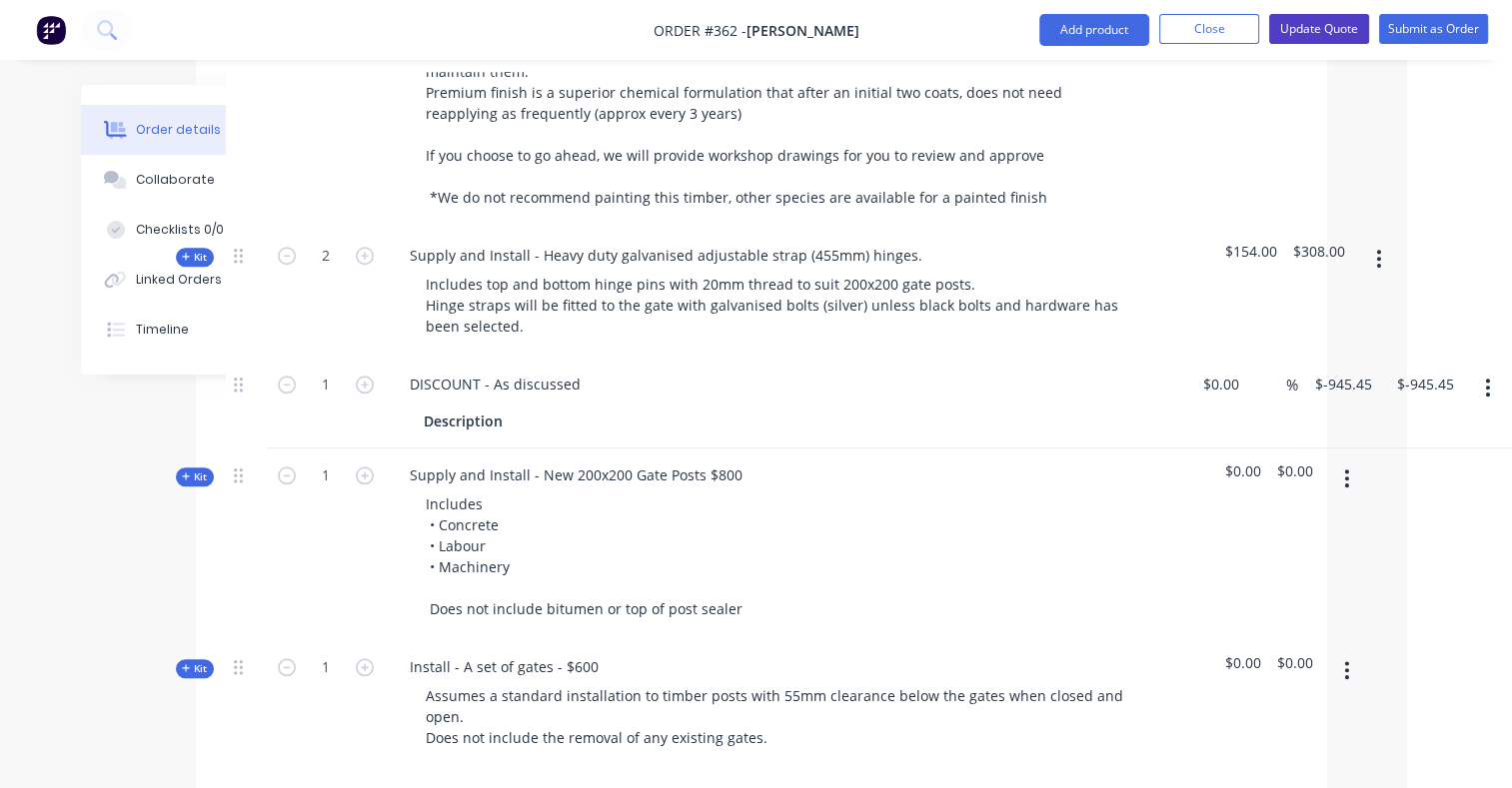 click on "Update Quote" at bounding box center [1319, 29] 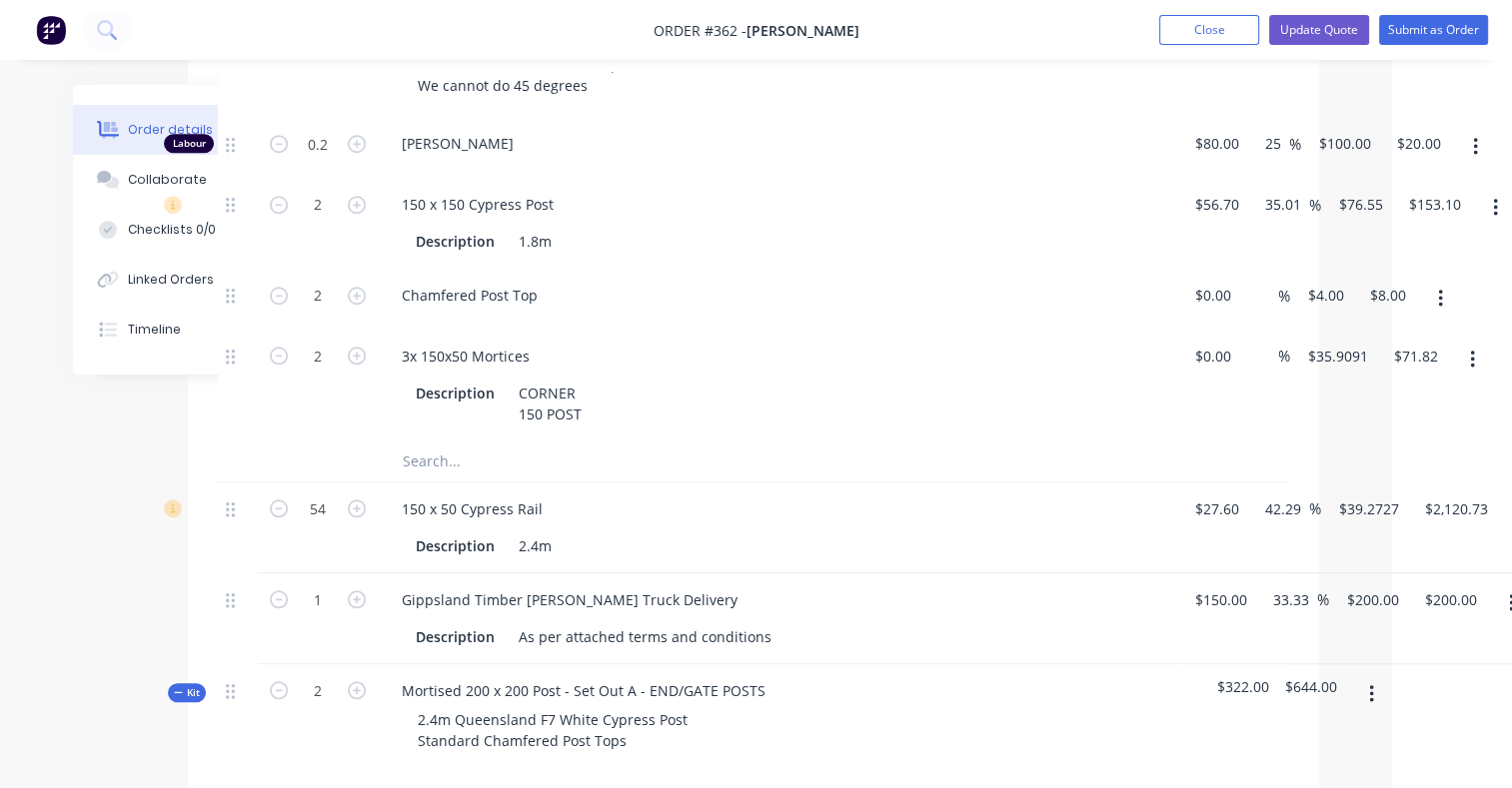 scroll, scrollTop: 0, scrollLeft: 0, axis: both 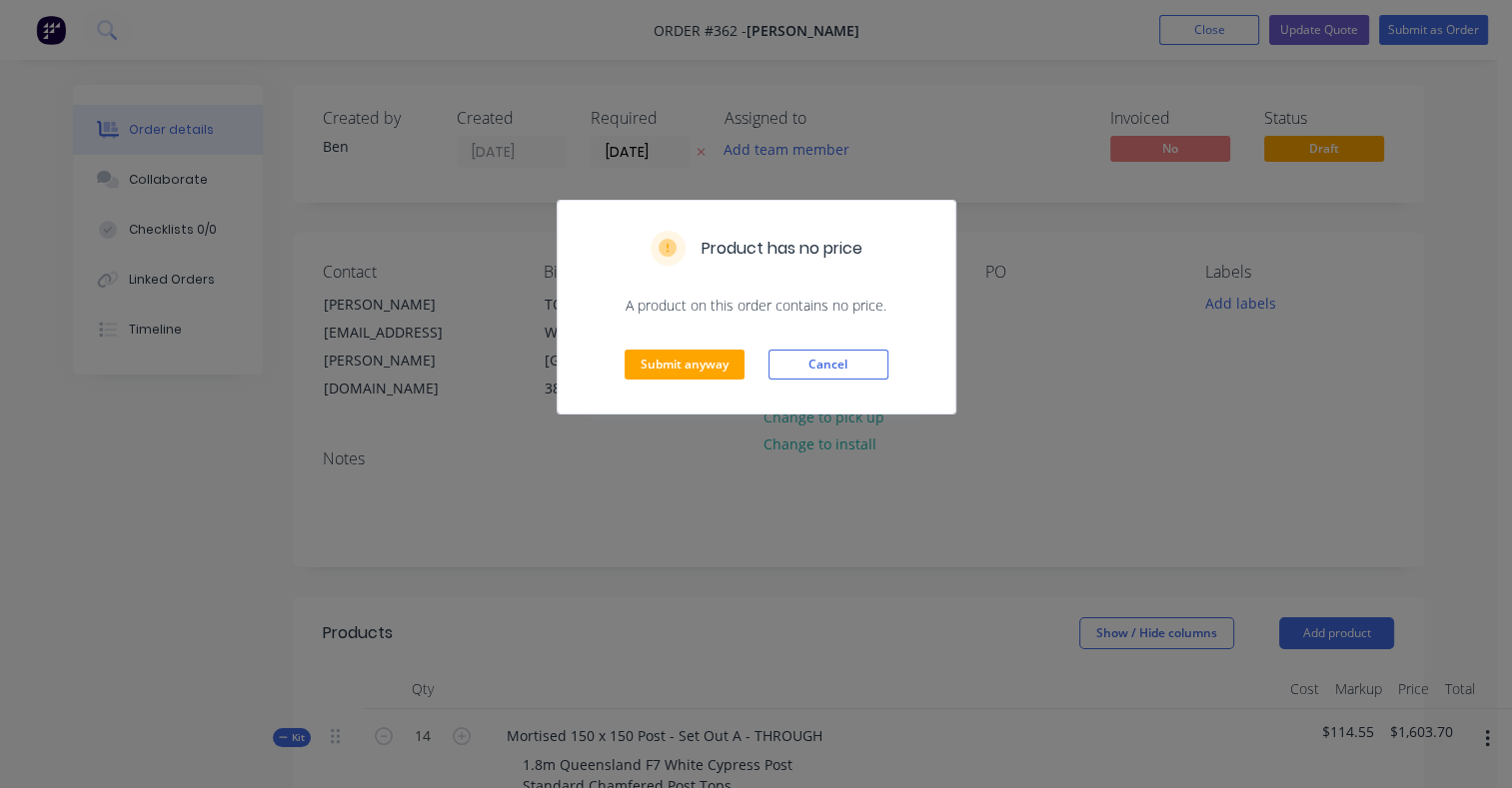 click on "Submit anyway Cancel" at bounding box center (756, 365) 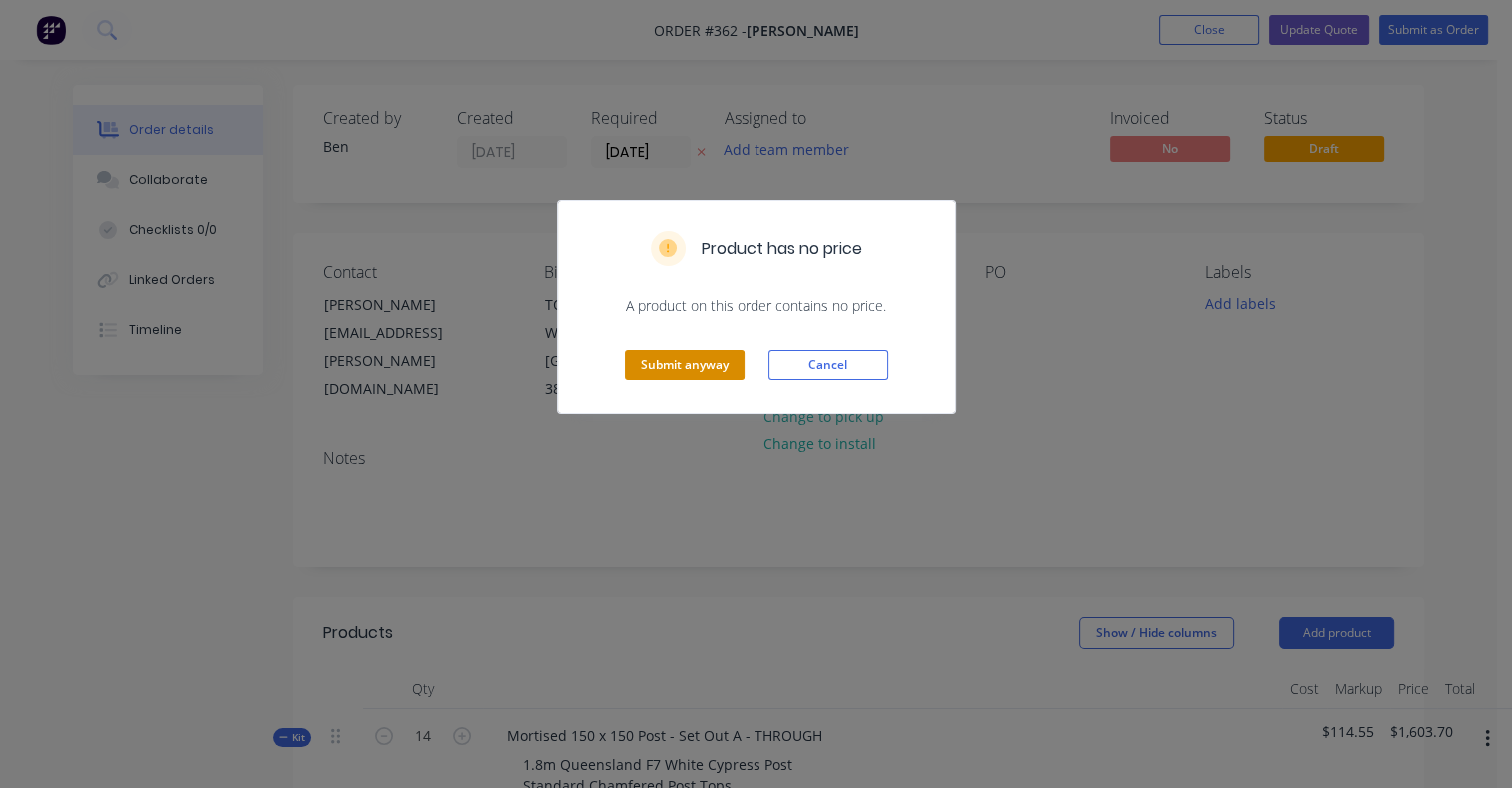click on "Submit anyway" at bounding box center (685, 365) 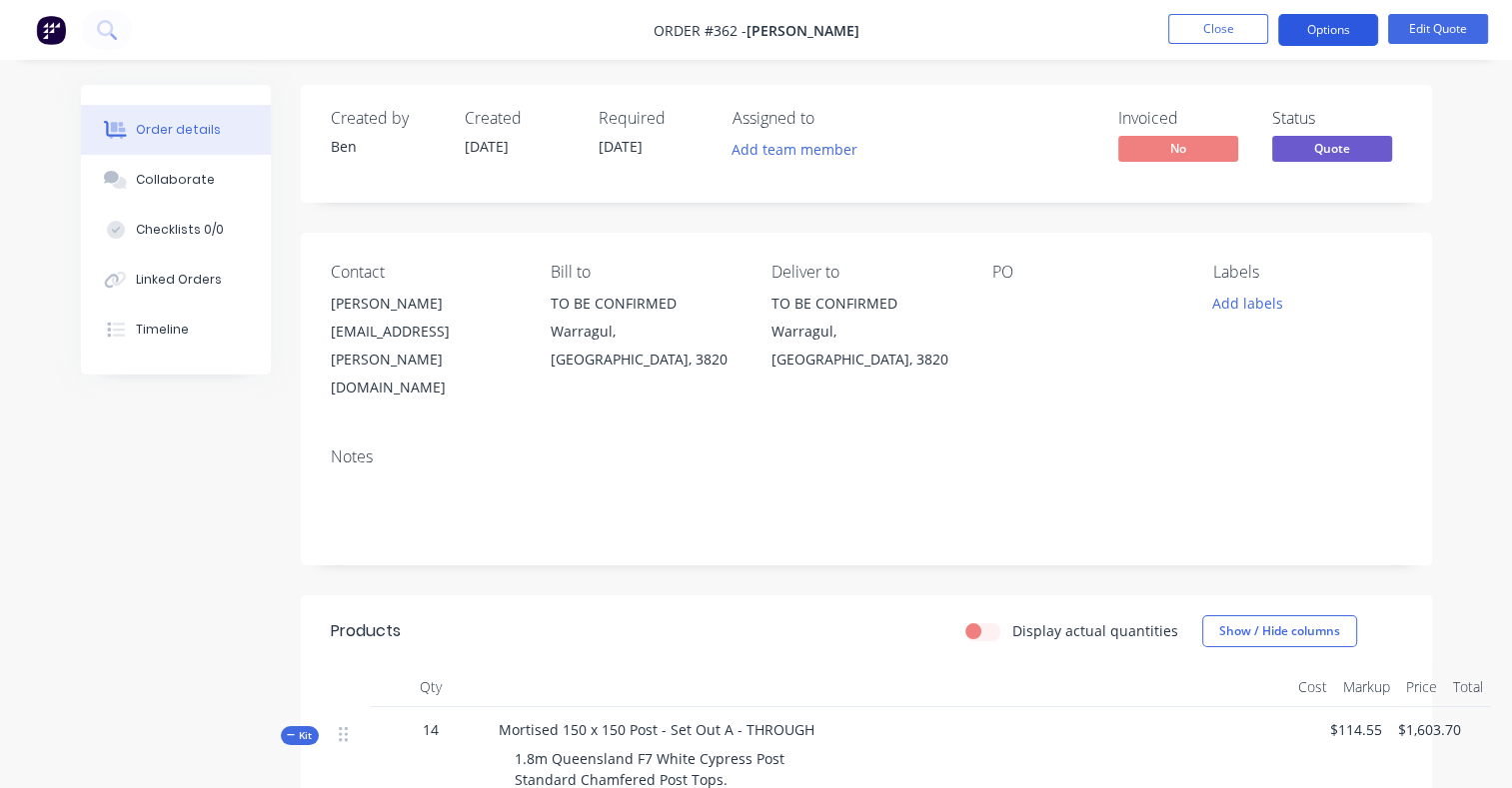 click on "Options" at bounding box center (1328, 30) 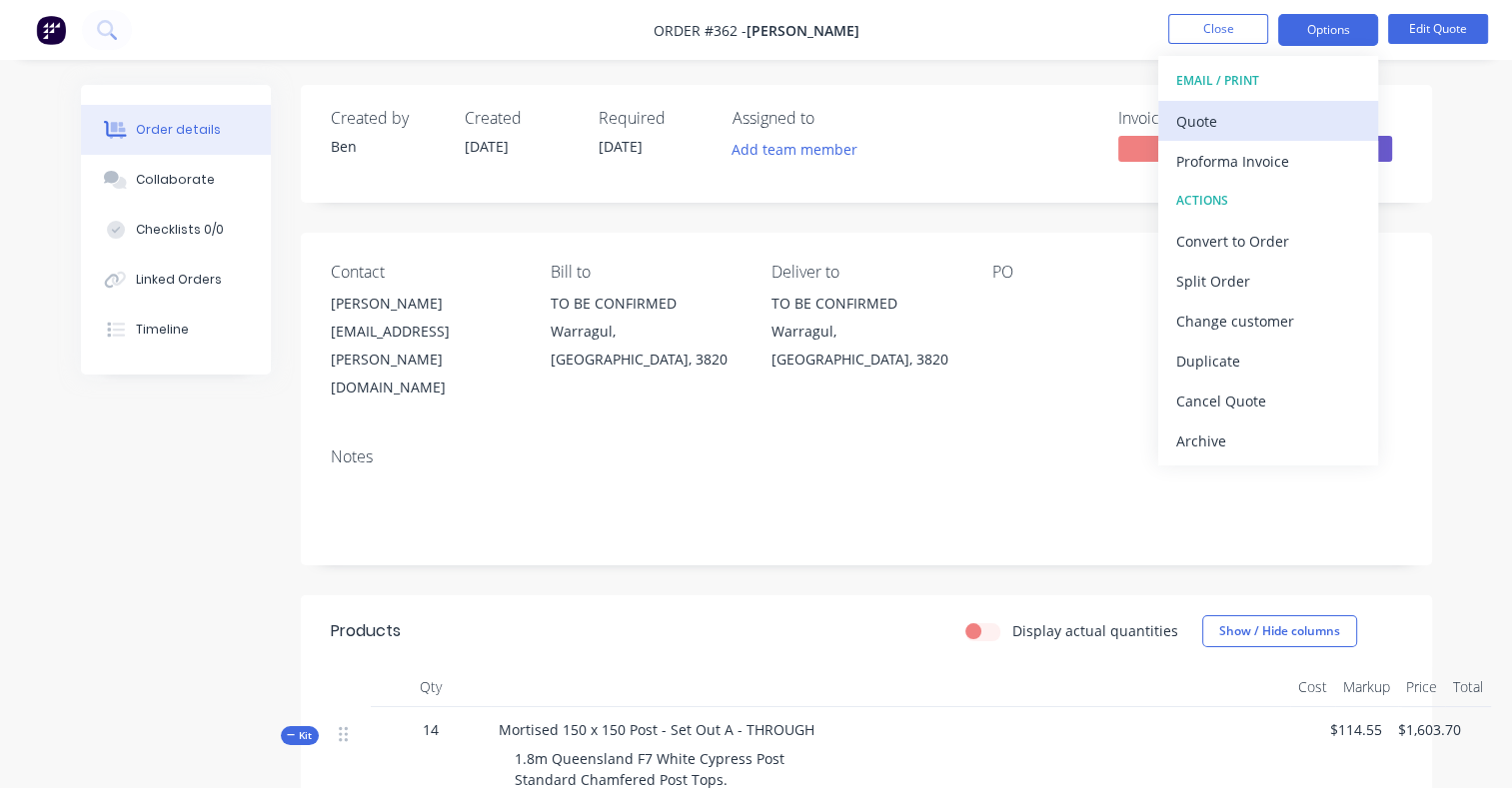 click on "Quote" at bounding box center [1268, 121] 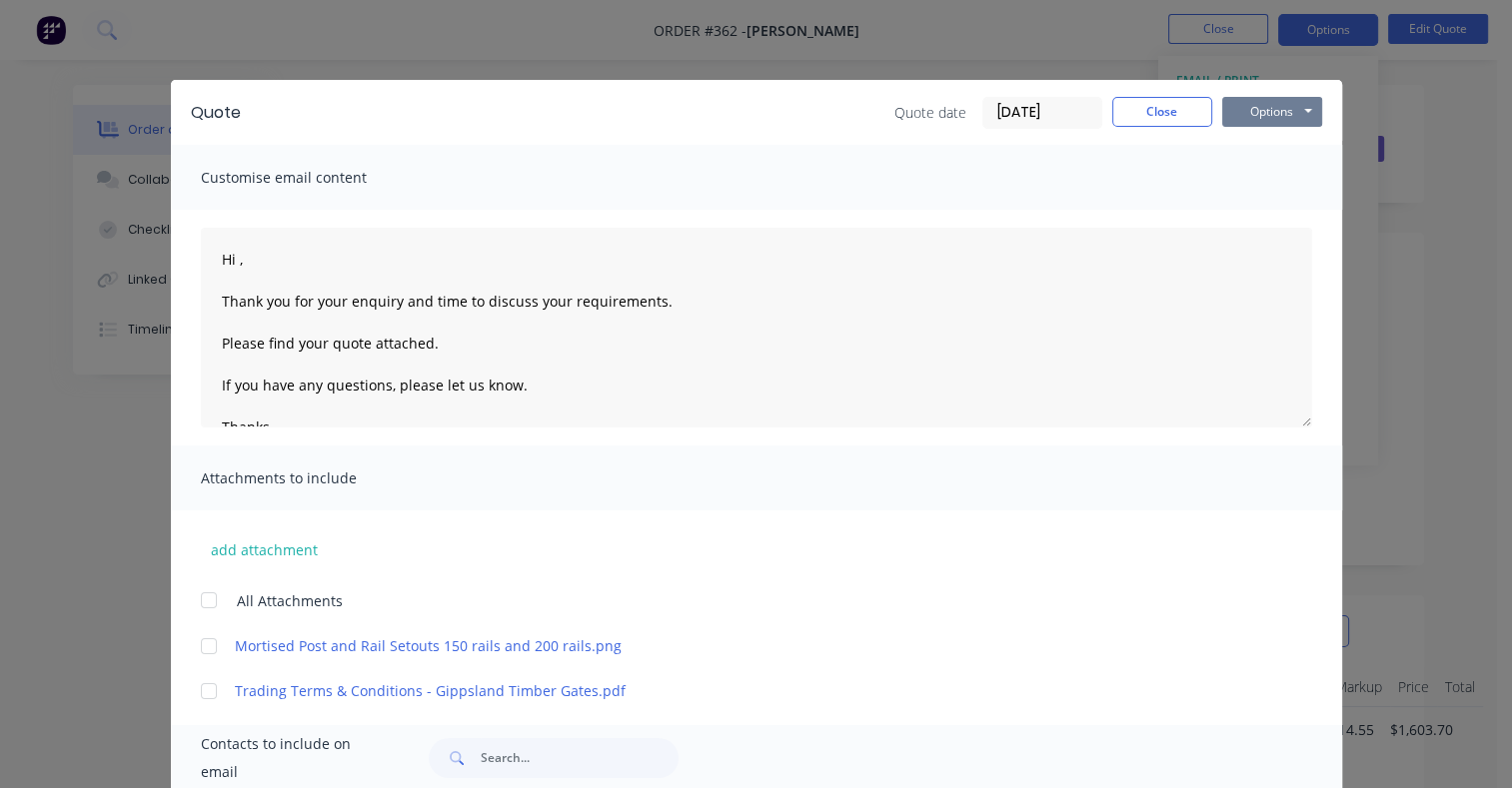 click on "Options" at bounding box center (1272, 112) 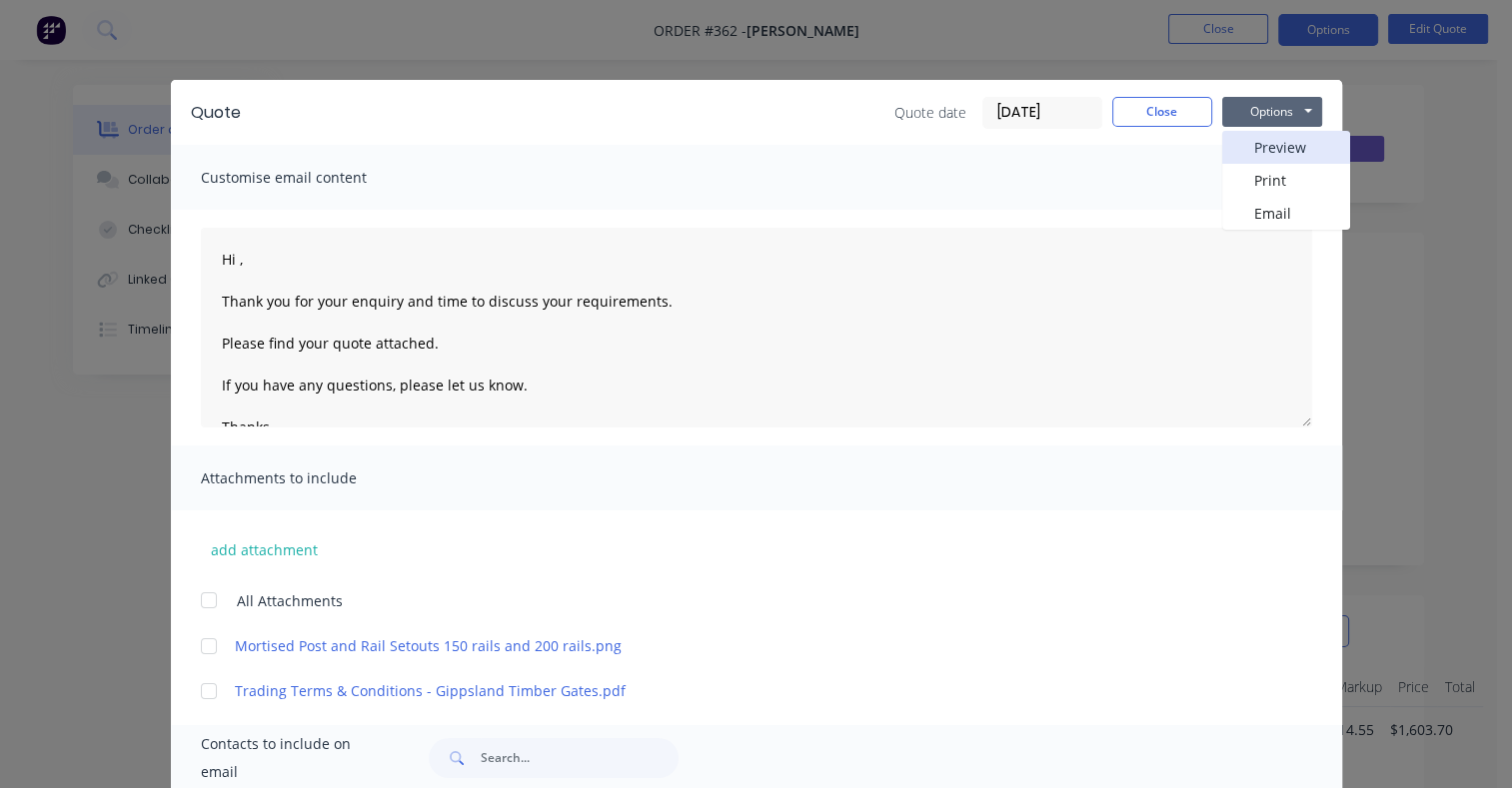 click on "Preview" at bounding box center (1286, 147) 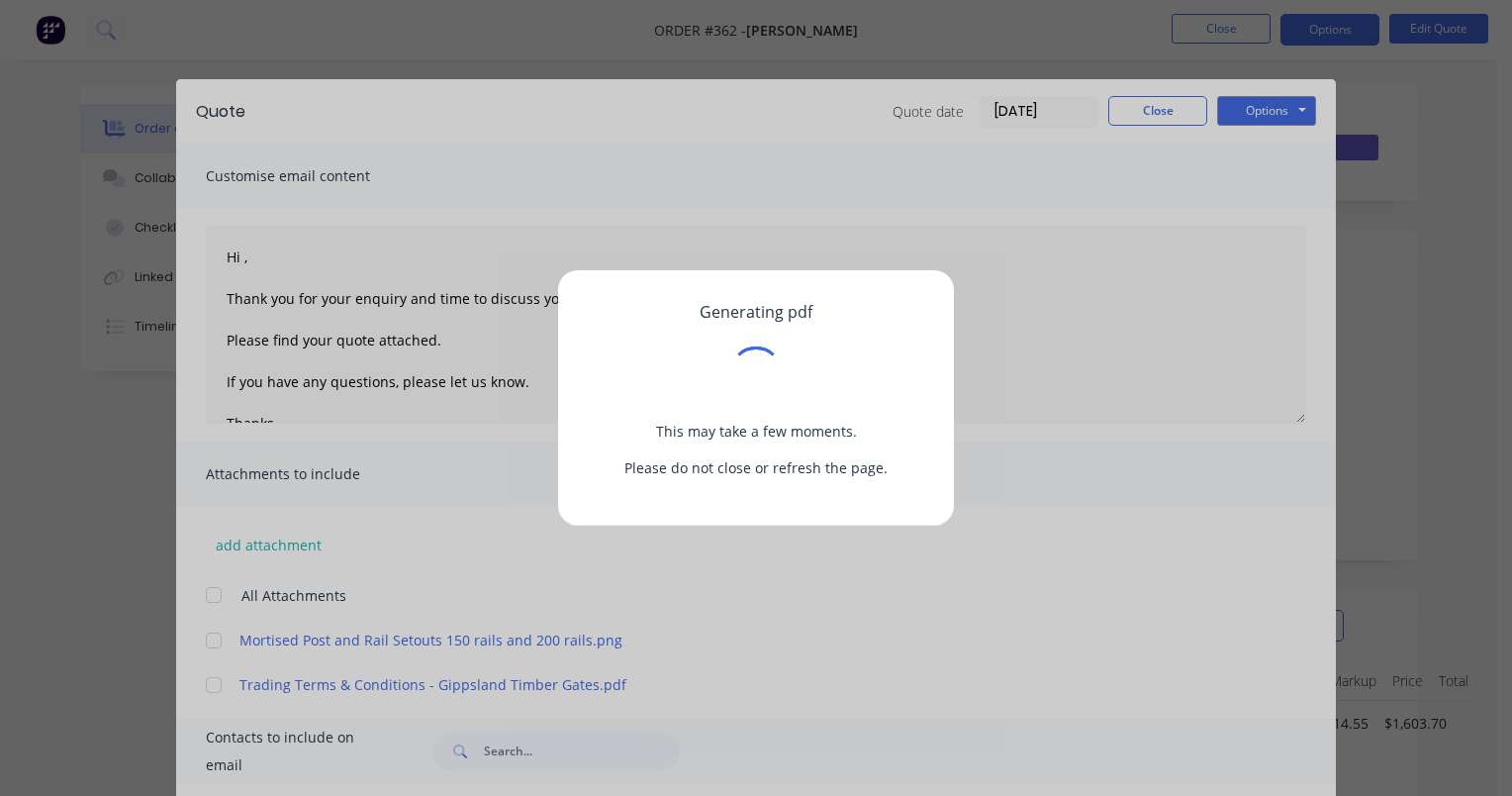 click at bounding box center [756, 371] 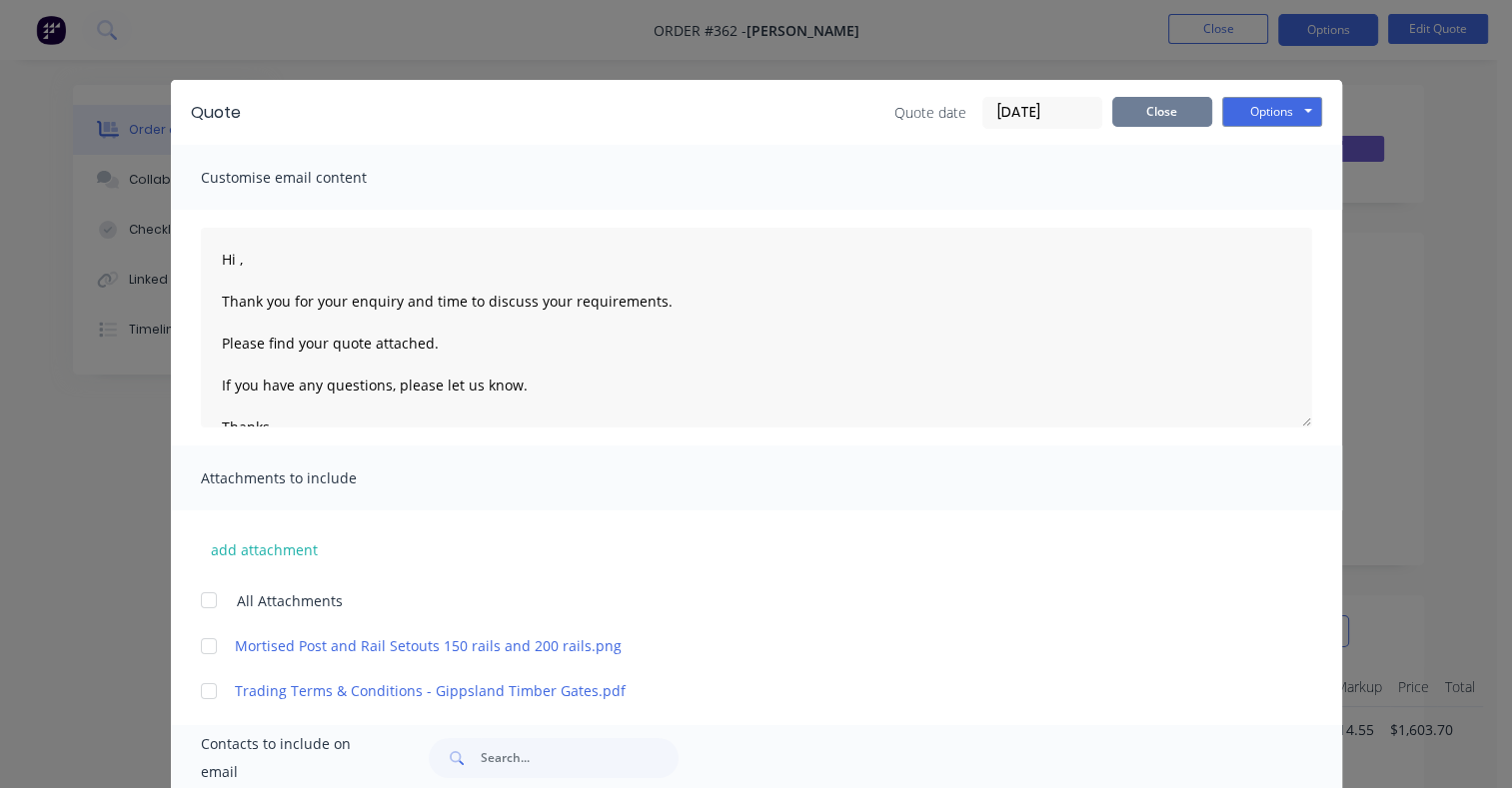 click on "Close" at bounding box center [1162, 112] 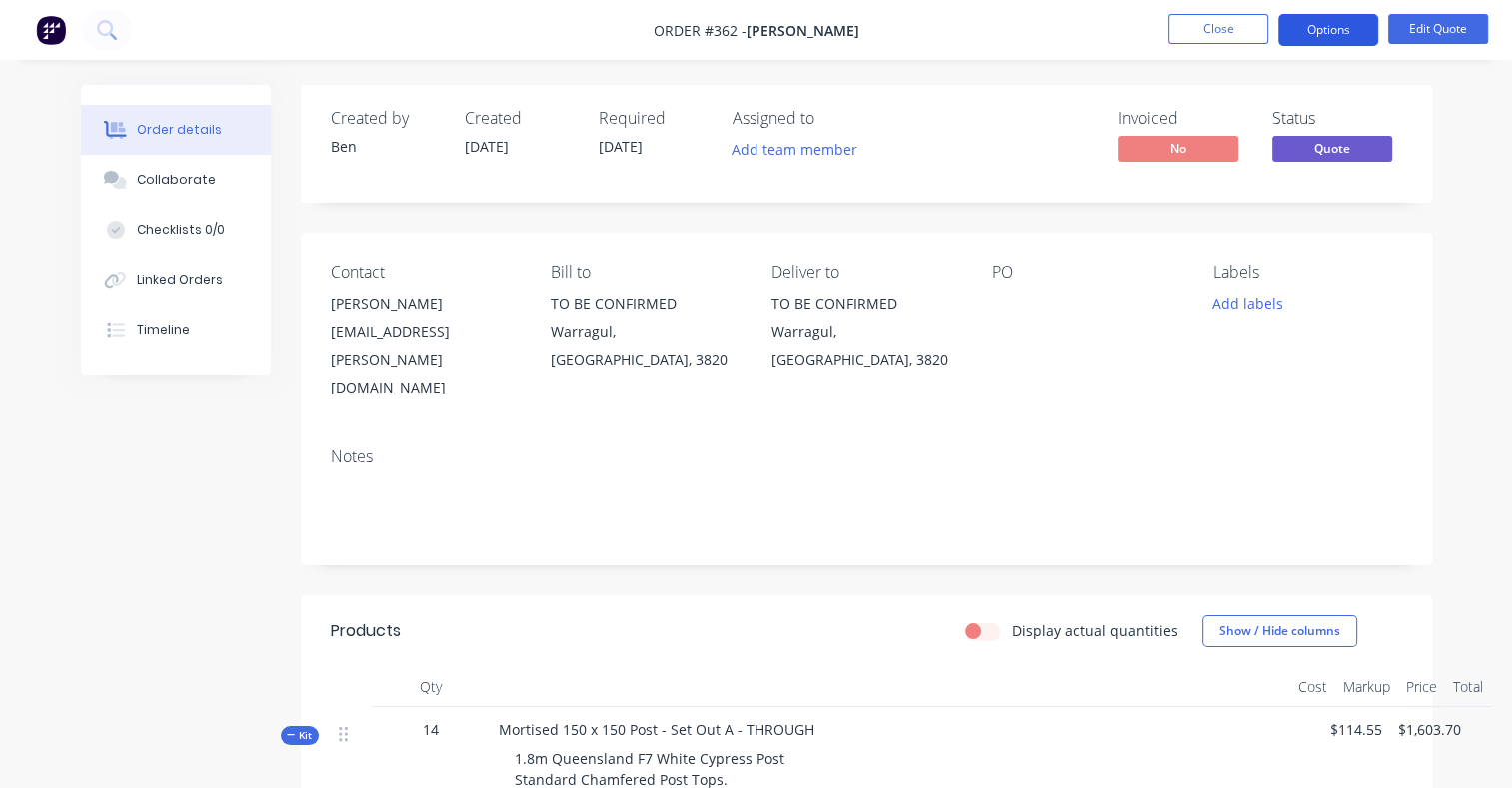 click on "Options" at bounding box center (1328, 30) 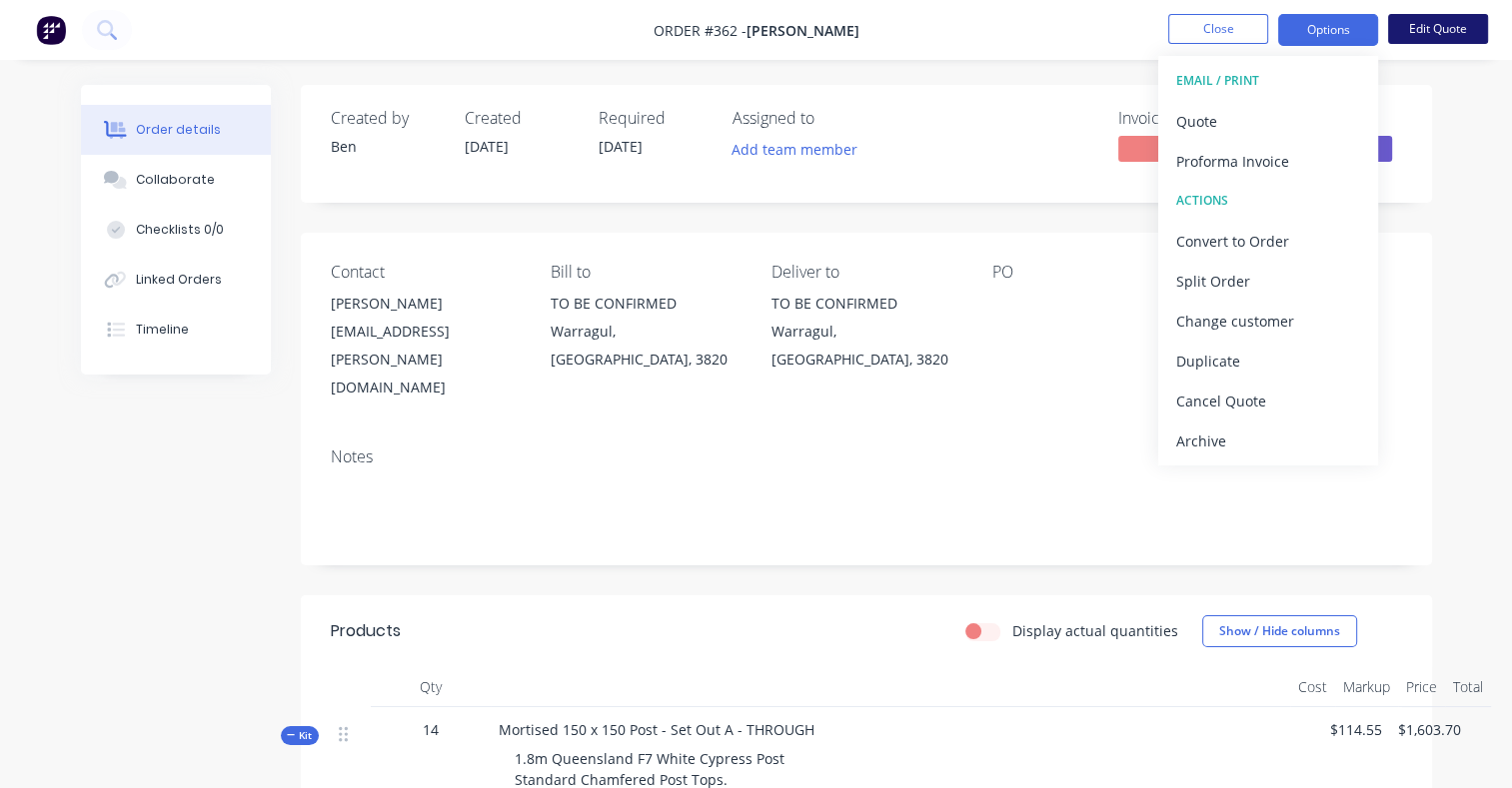 click on "Edit Quote" at bounding box center (1438, 29) 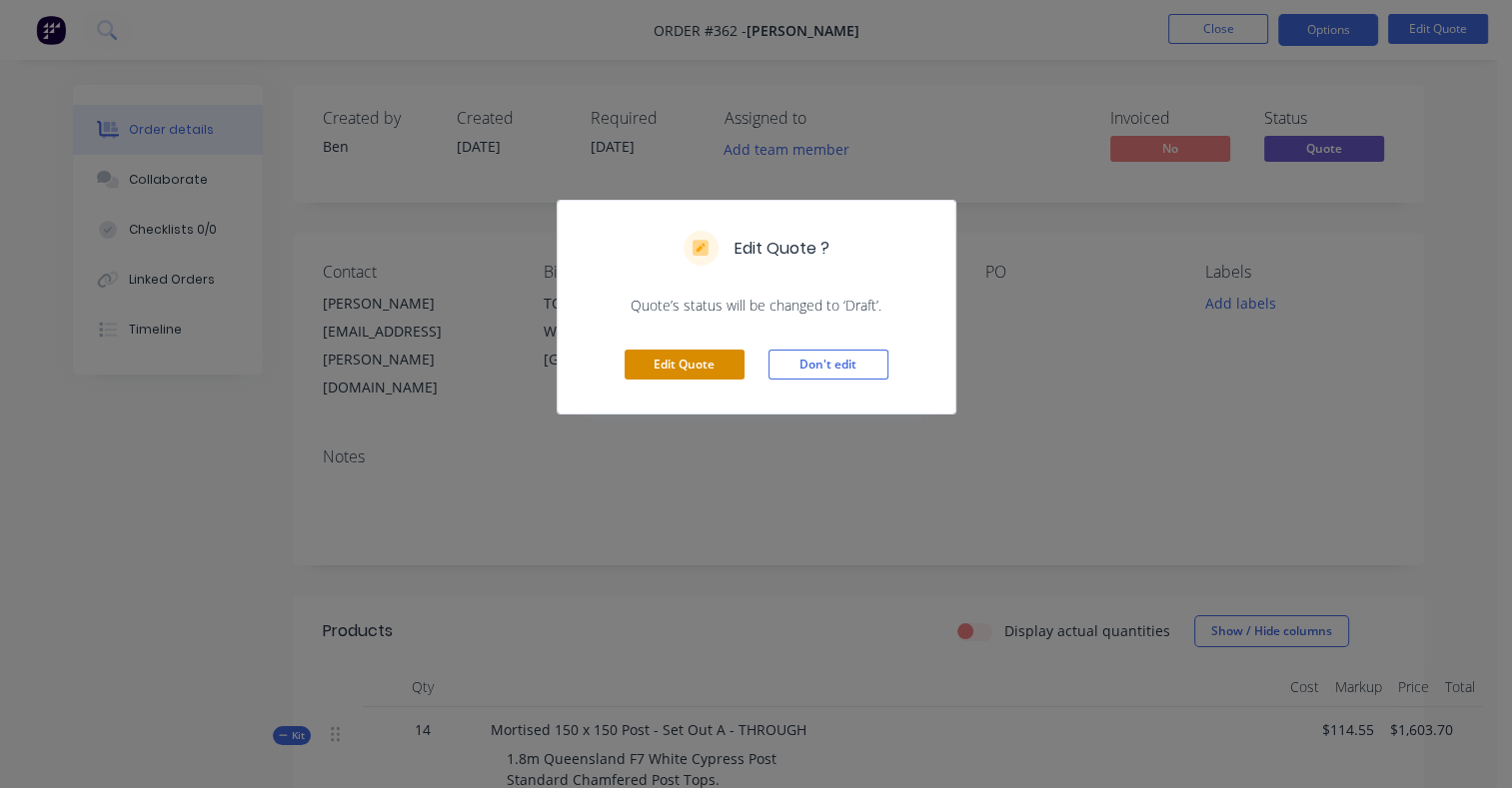 click on "Edit Quote" at bounding box center [685, 365] 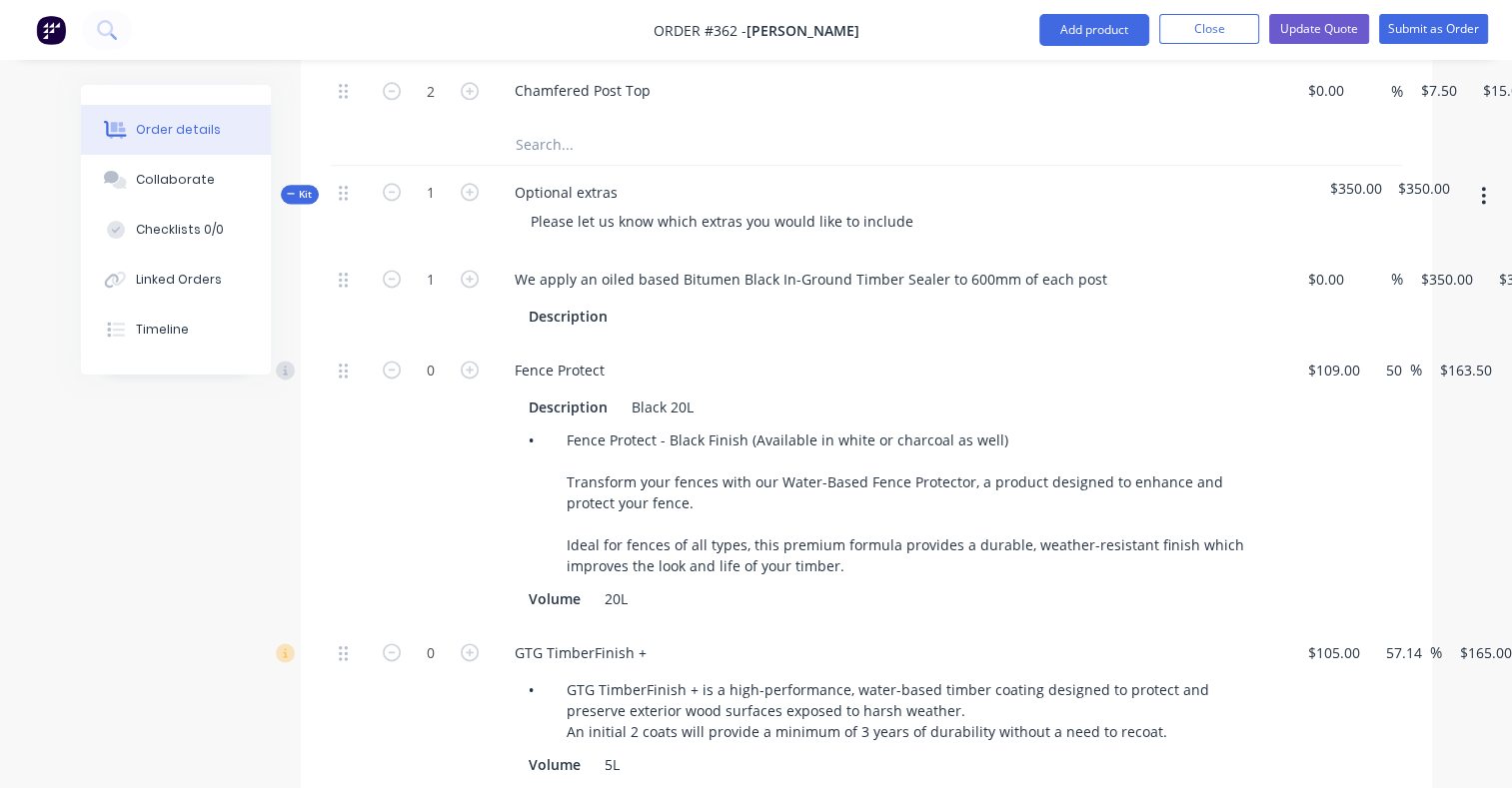 scroll, scrollTop: 2637, scrollLeft: 147, axis: both 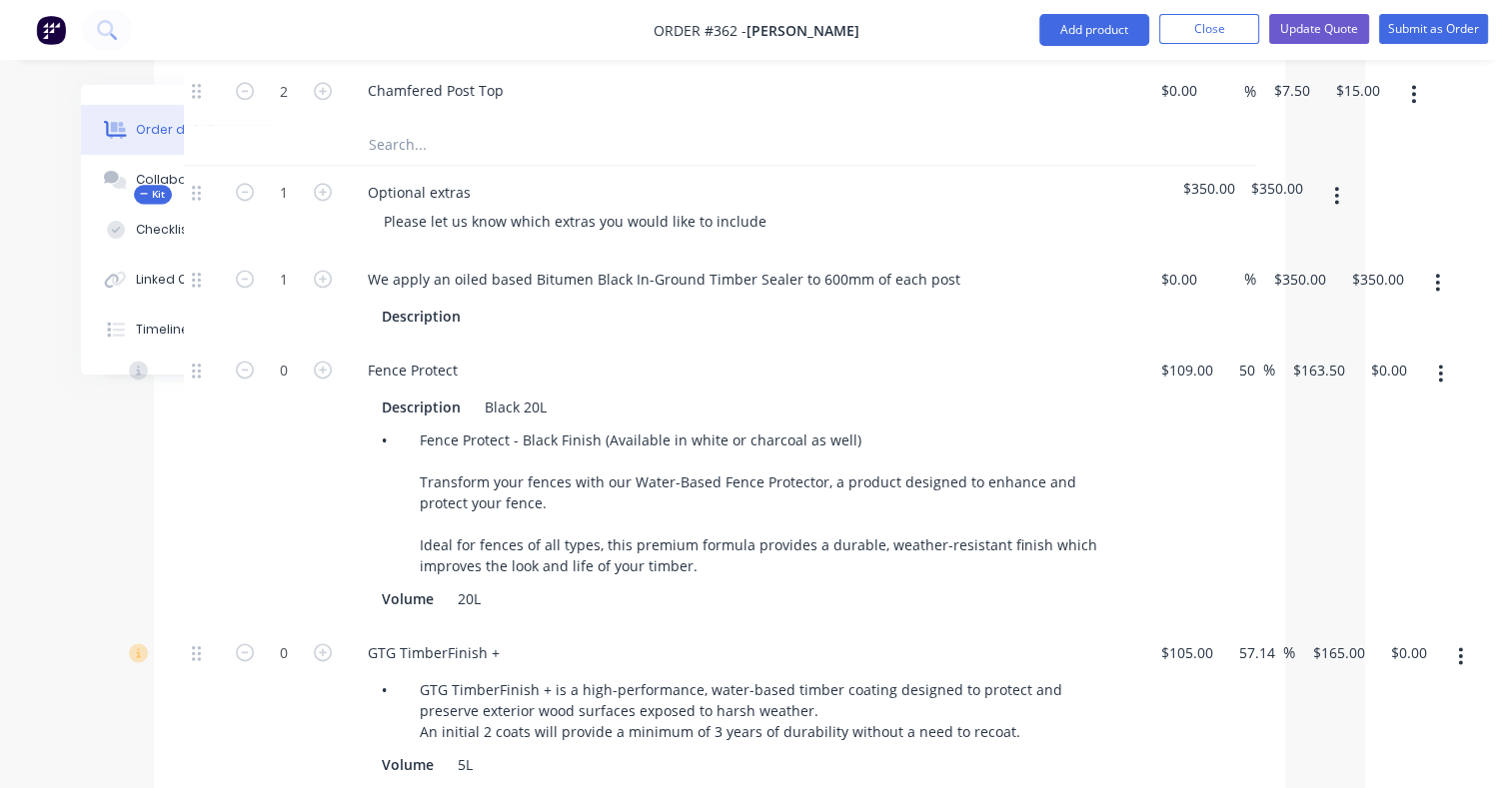 click 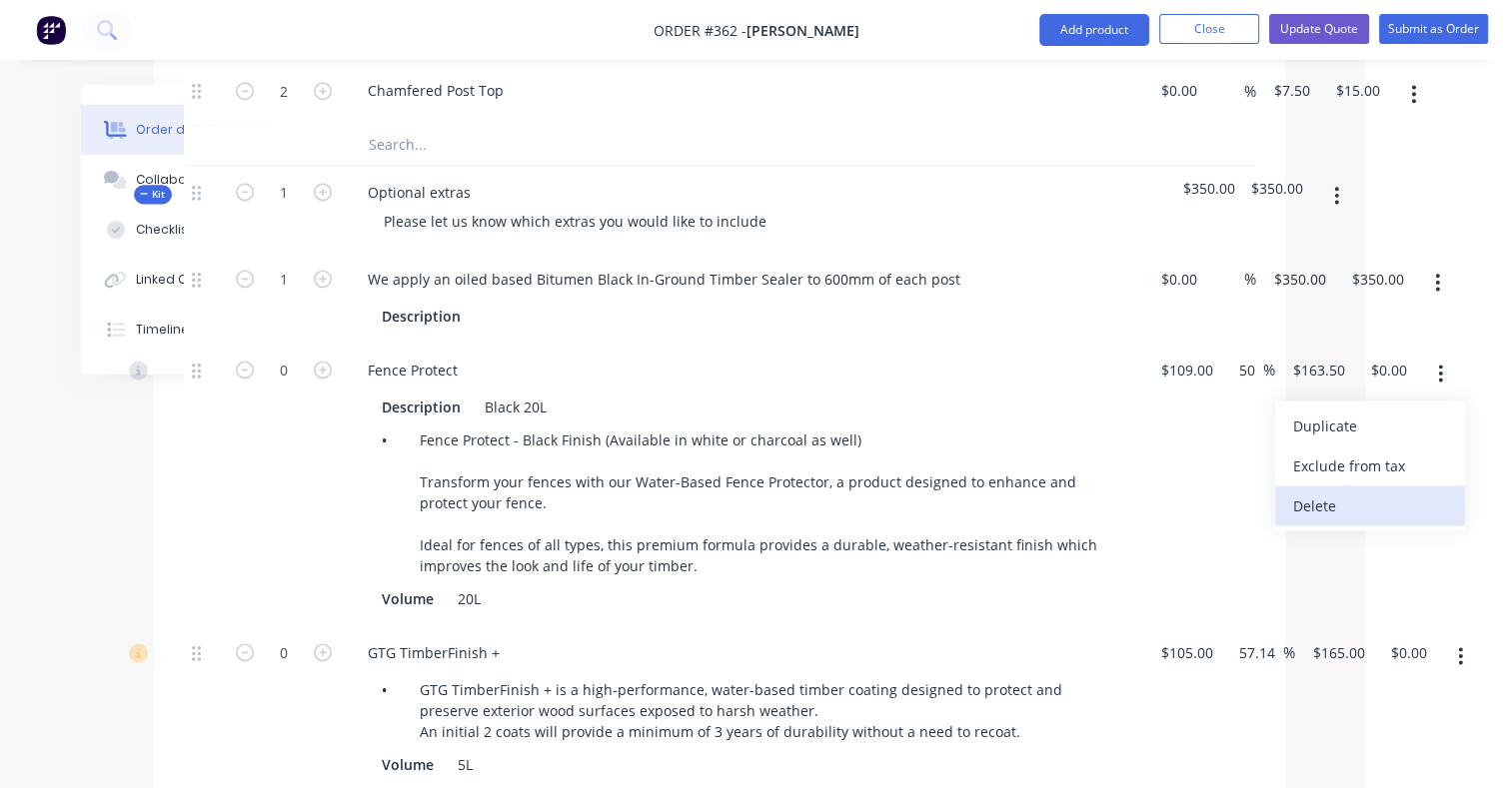 click on "Delete" at bounding box center [1370, 505] 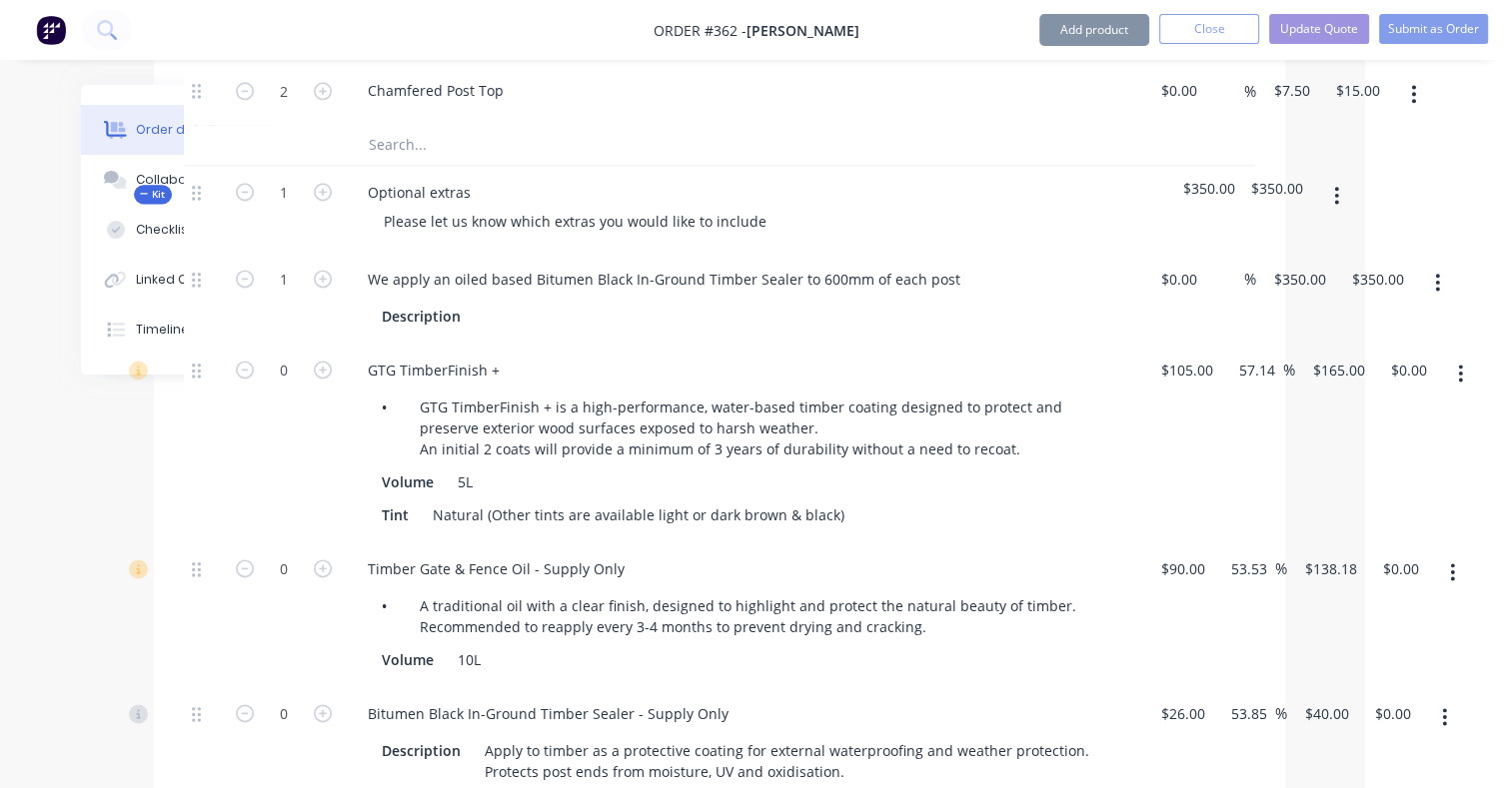 click 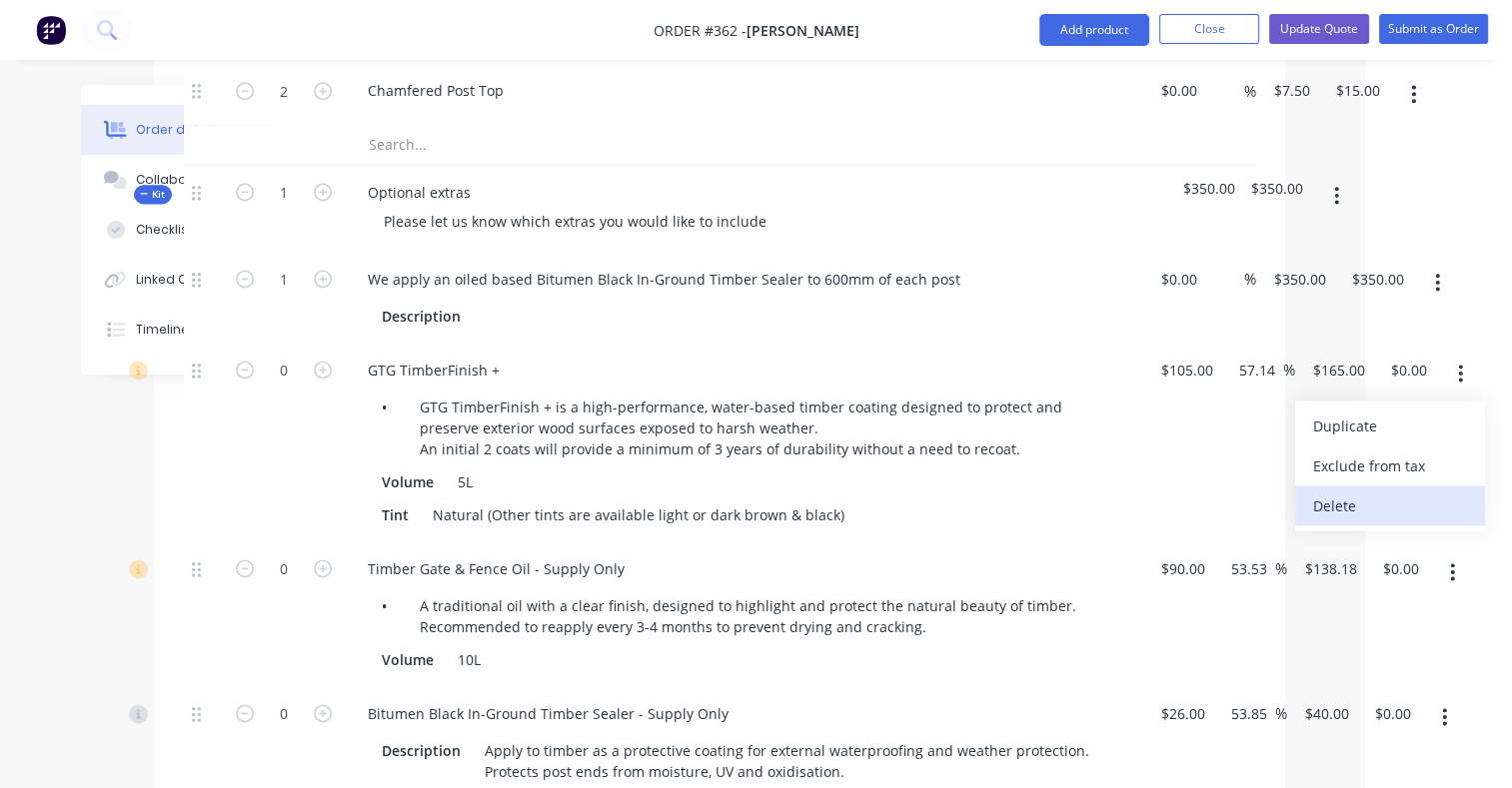 click on "Delete" at bounding box center (1390, 505) 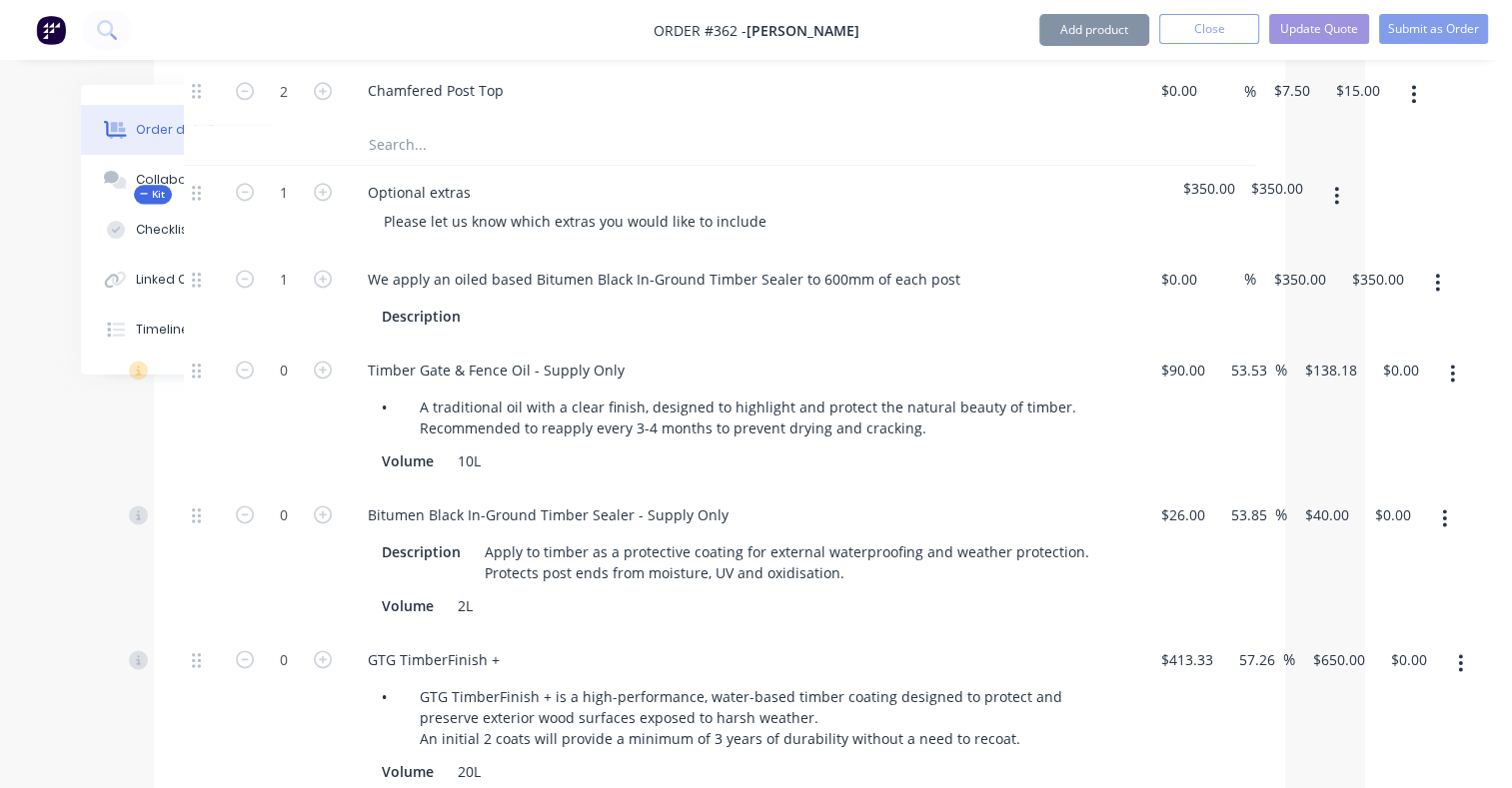 click at bounding box center (1452, 374) 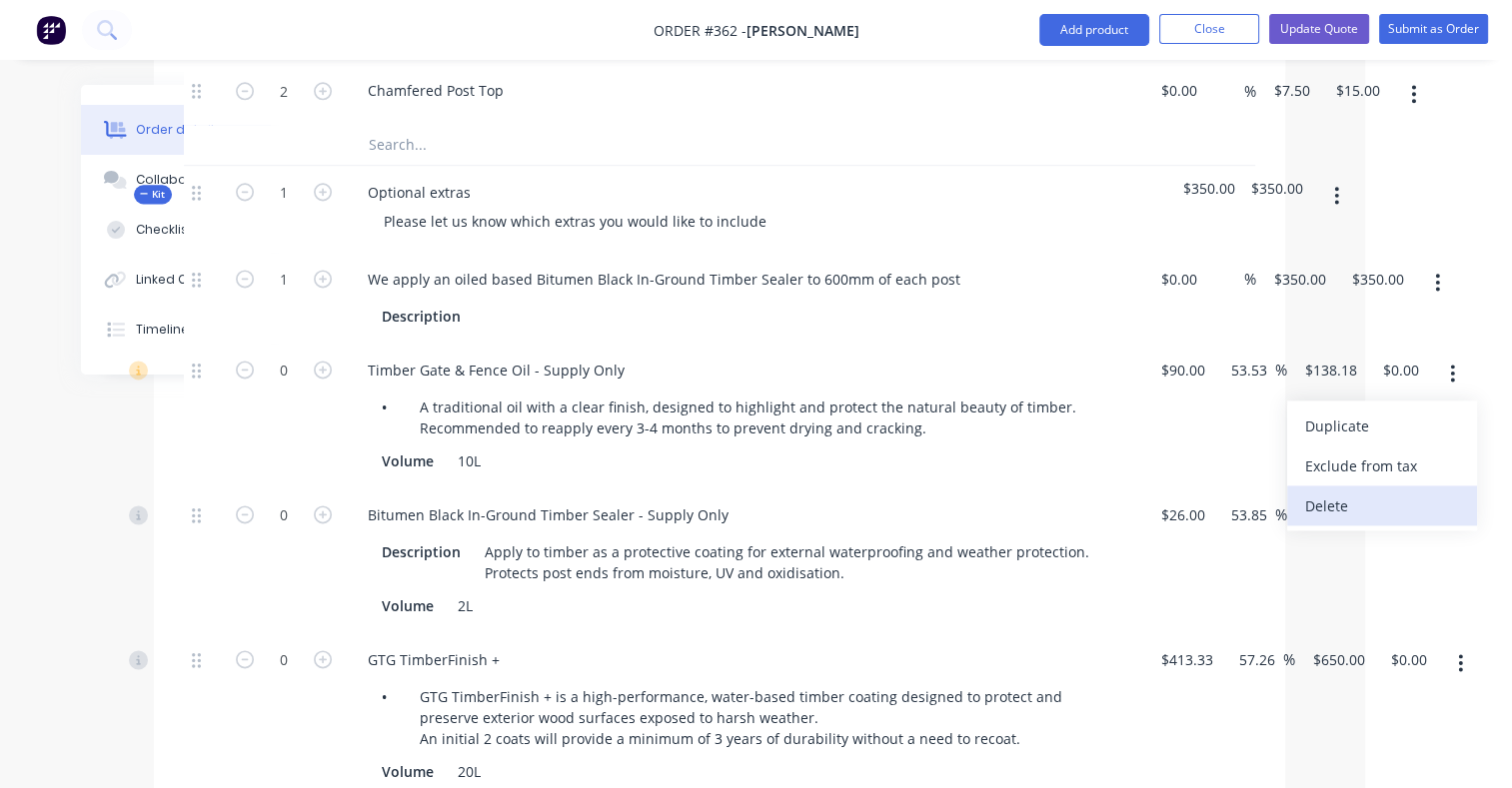 click on "Delete" at bounding box center (1382, 505) 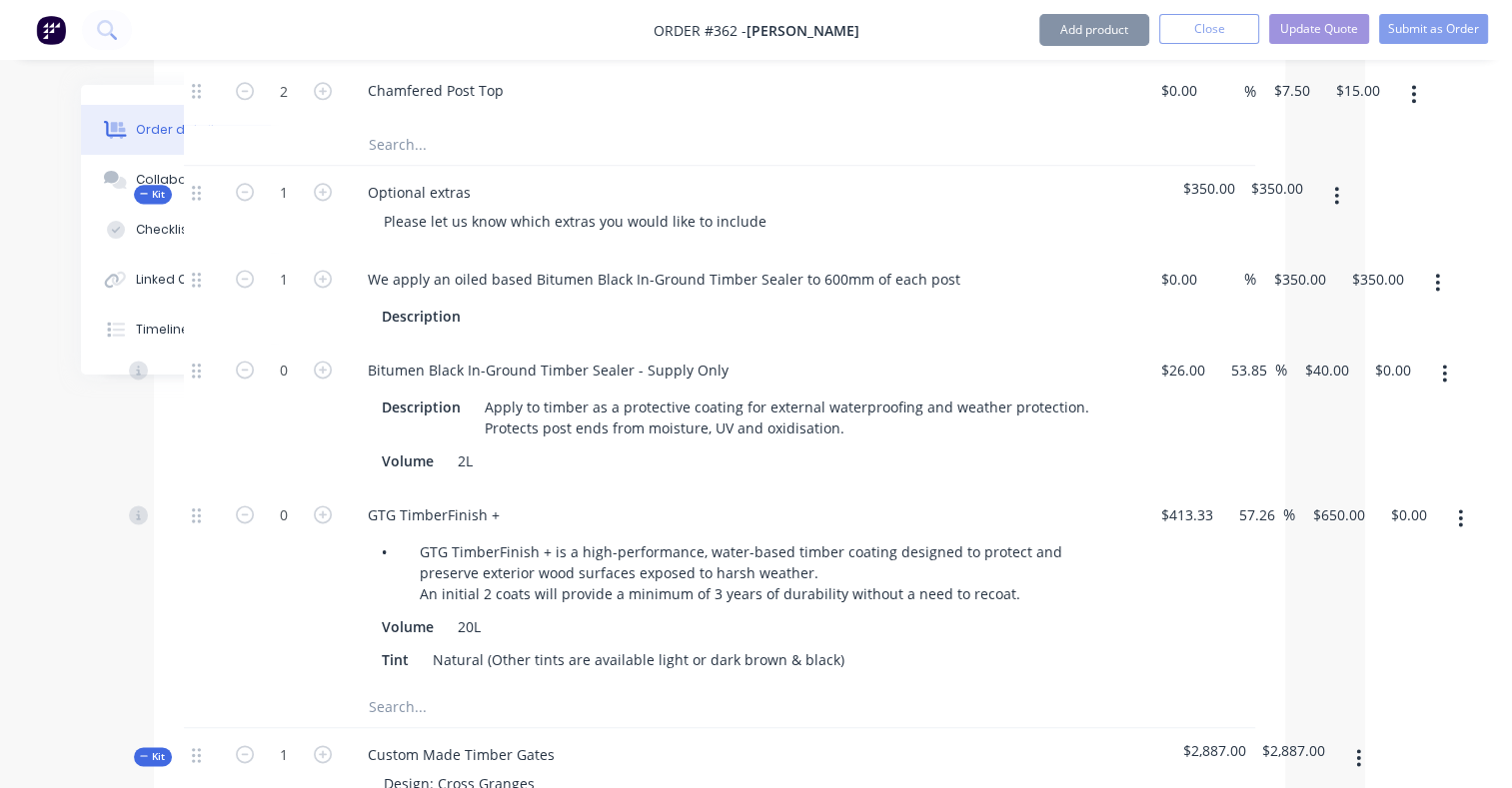 click at bounding box center (1444, 374) 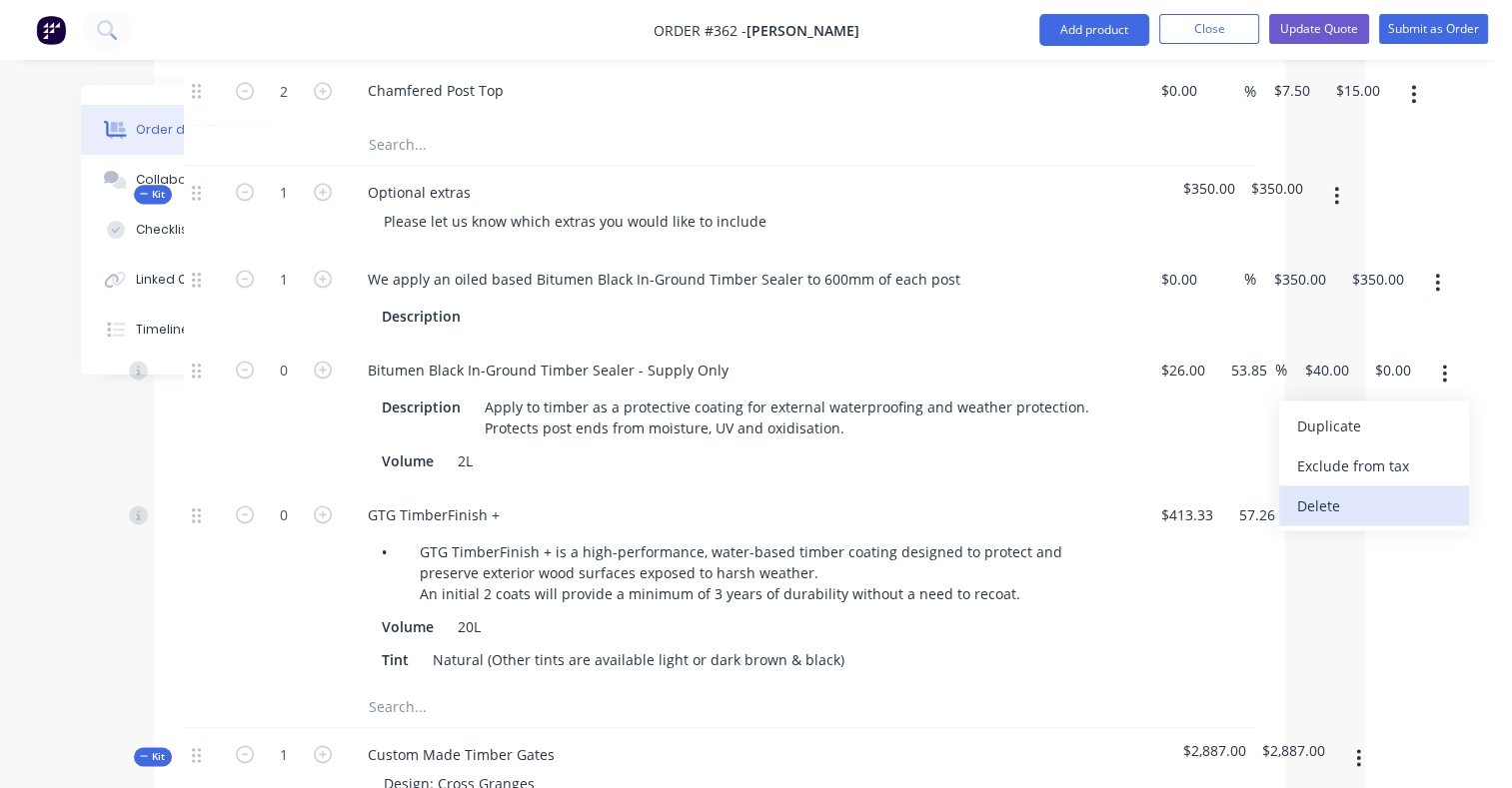 click on "Delete" at bounding box center [1374, 505] 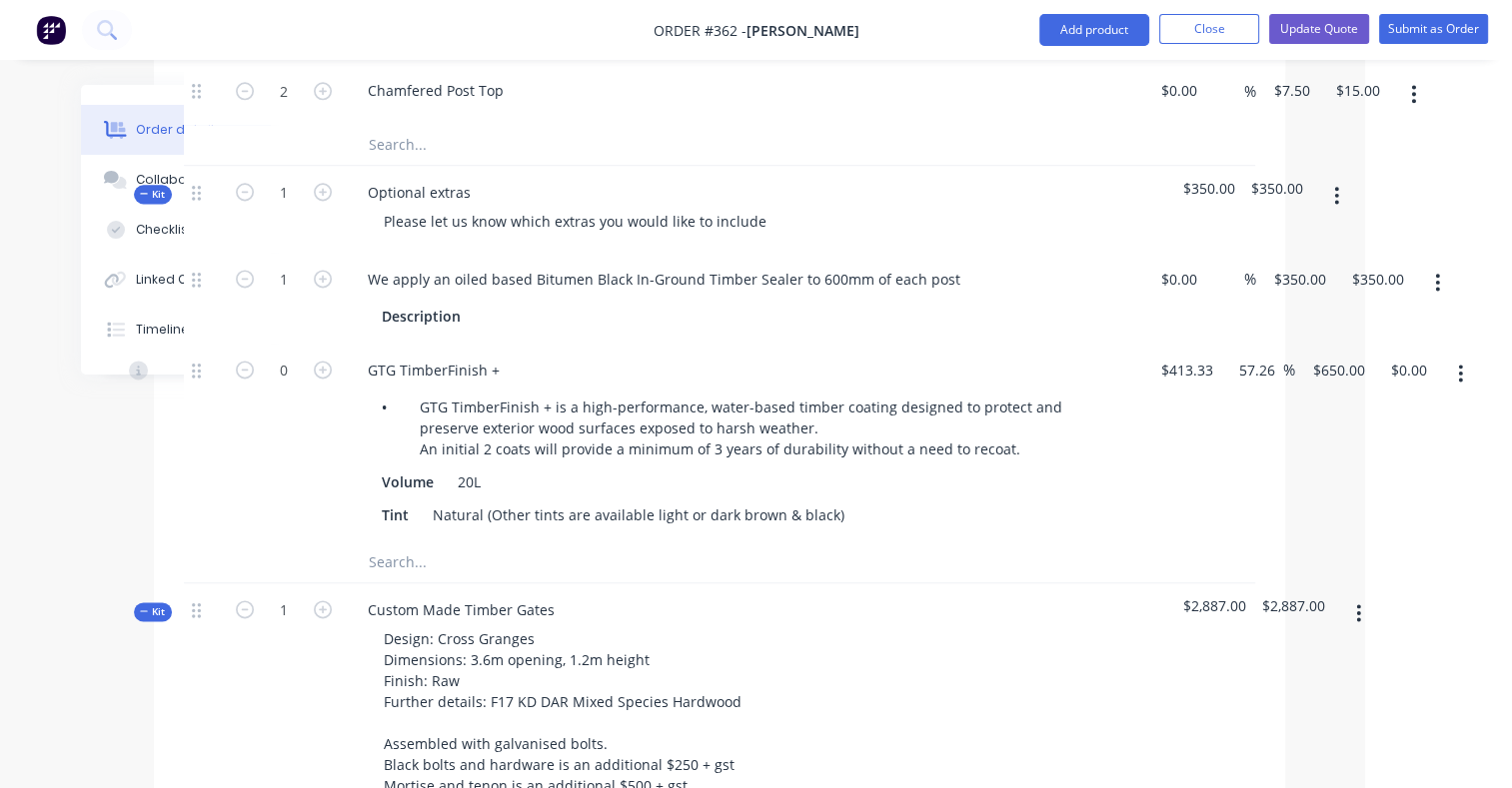 click at bounding box center [1460, 374] 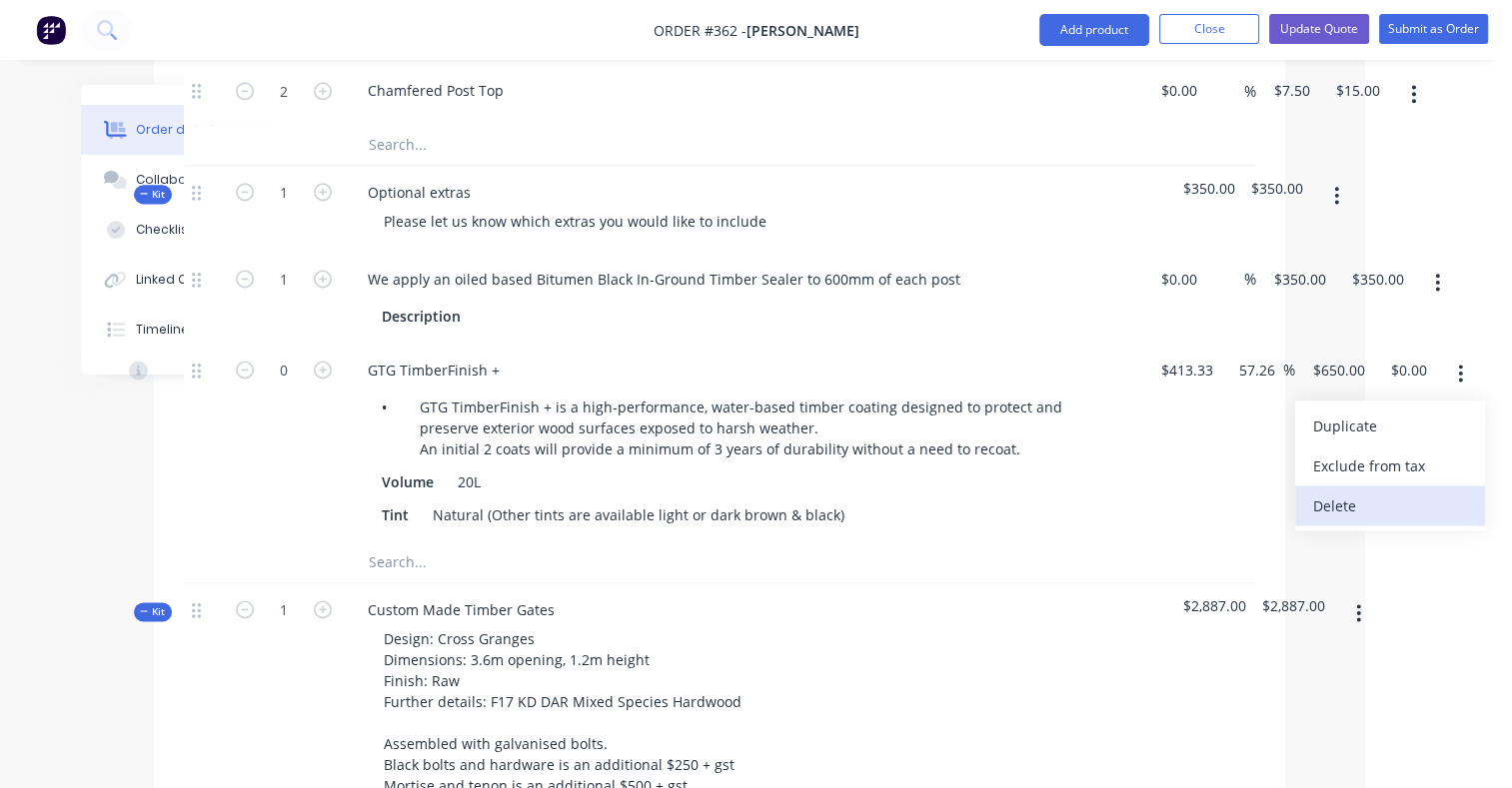 click on "Delete" at bounding box center (1390, 505) 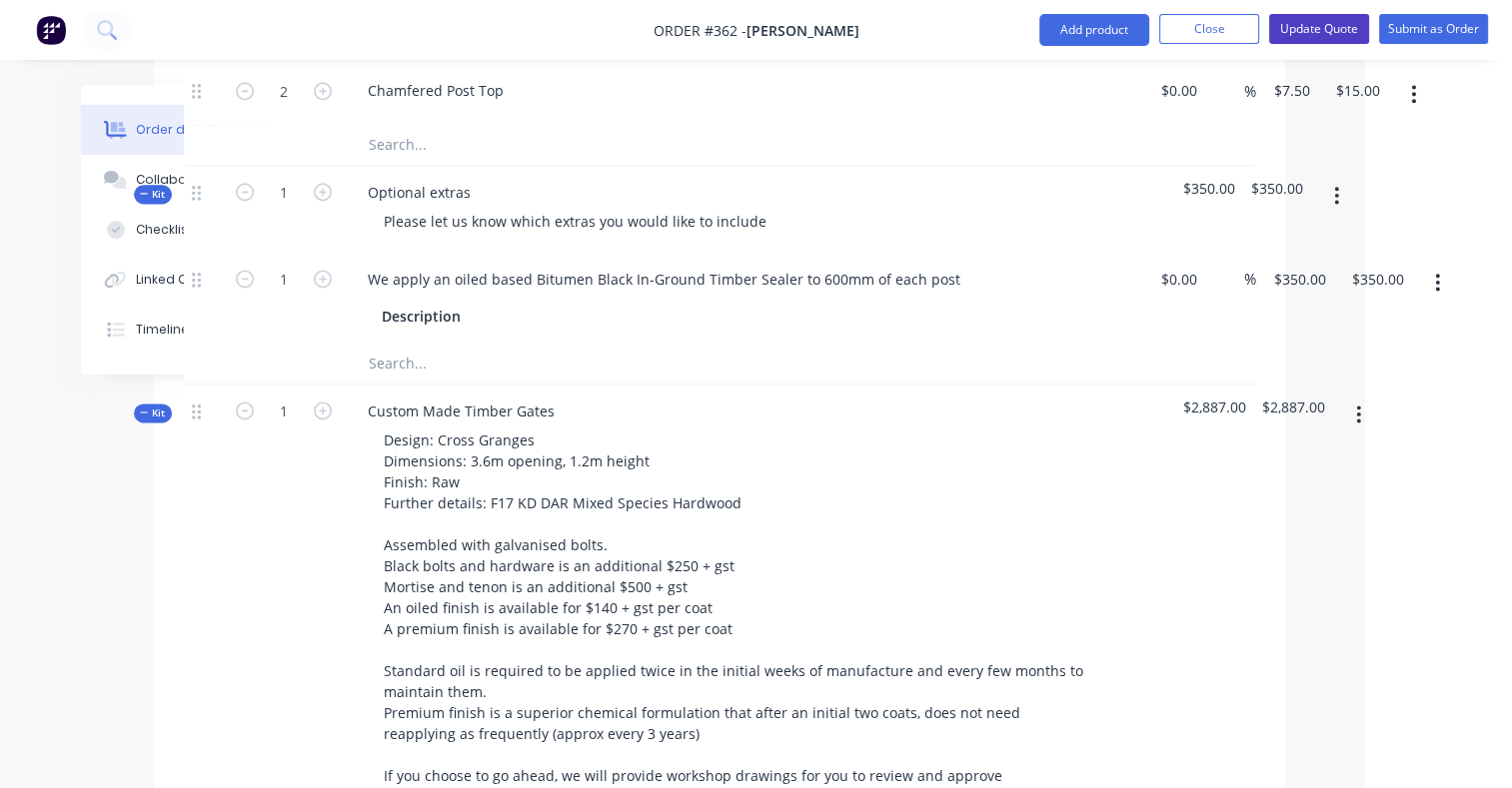 click on "Update Quote" at bounding box center [1319, 29] 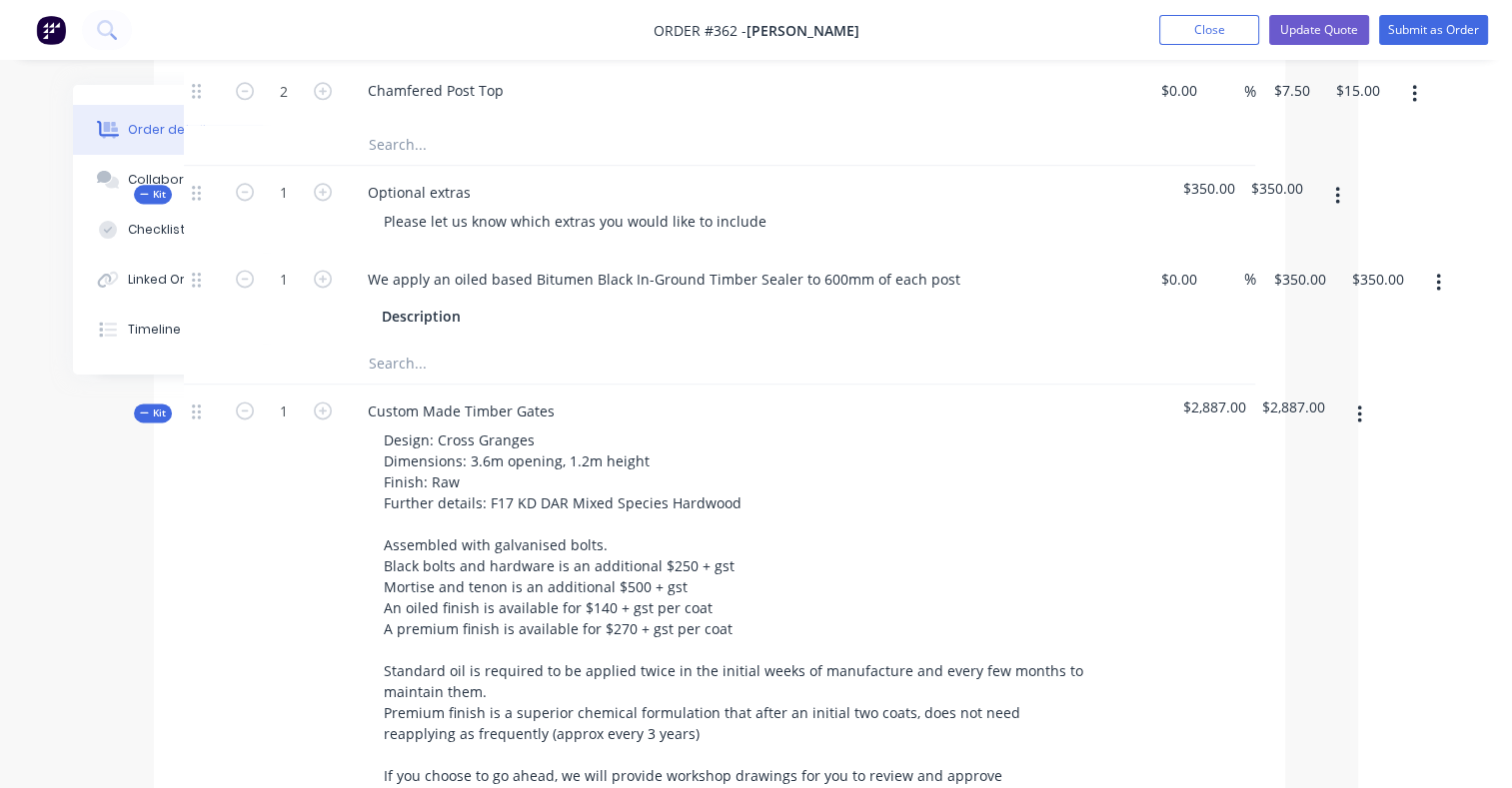 scroll, scrollTop: 0, scrollLeft: 0, axis: both 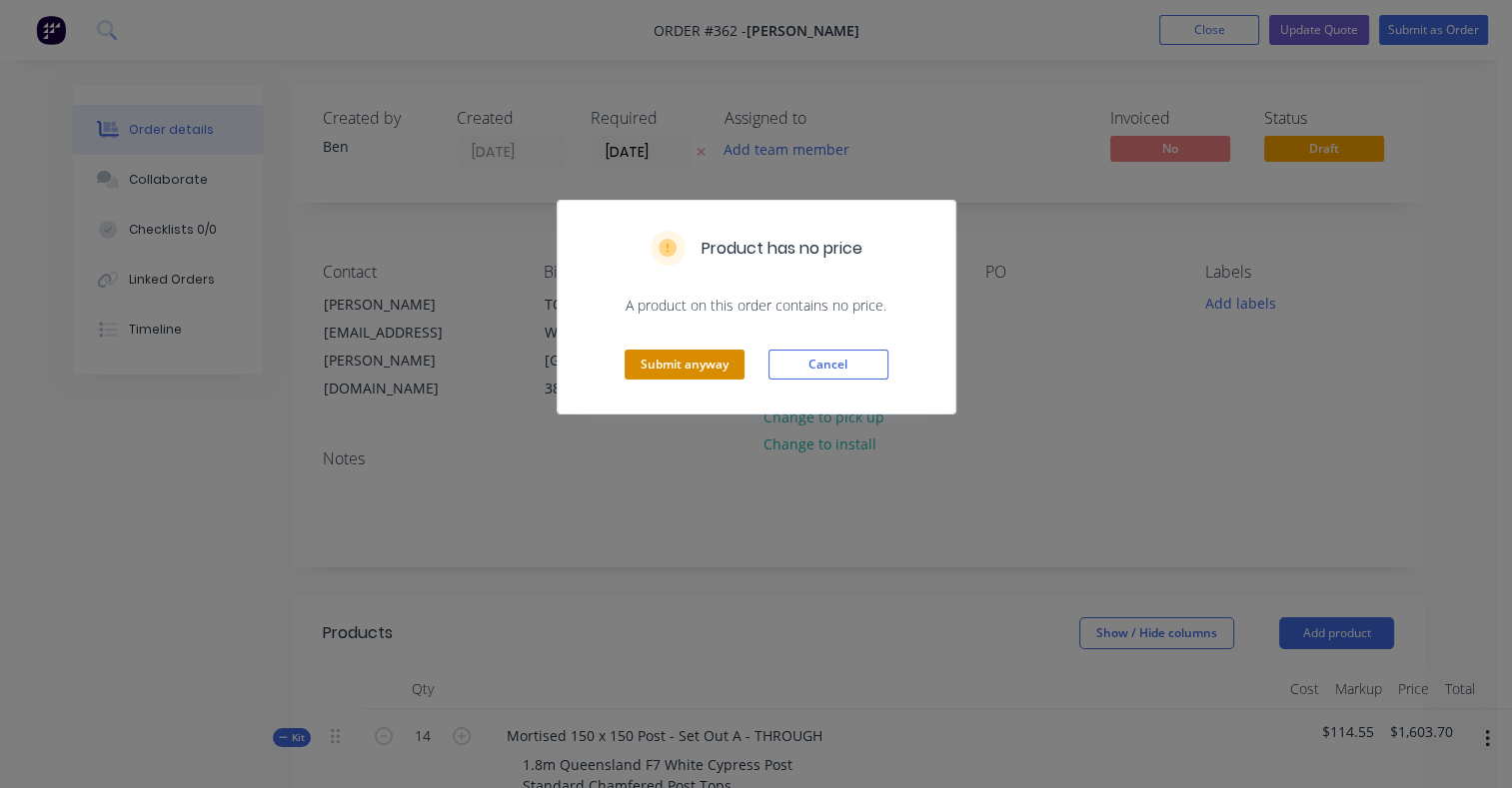 click on "Submit anyway" at bounding box center (685, 365) 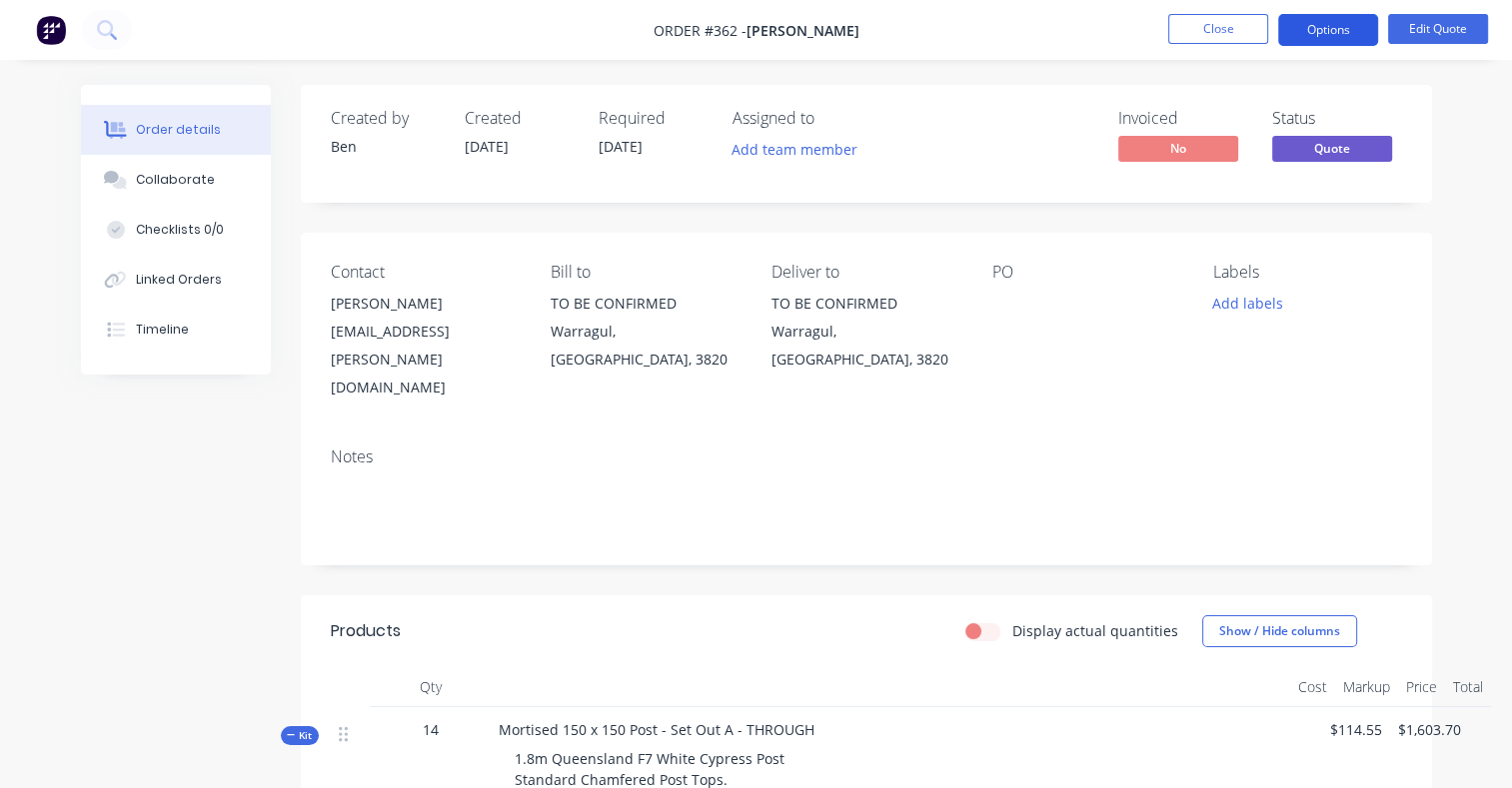 click on "Options" at bounding box center [1328, 30] 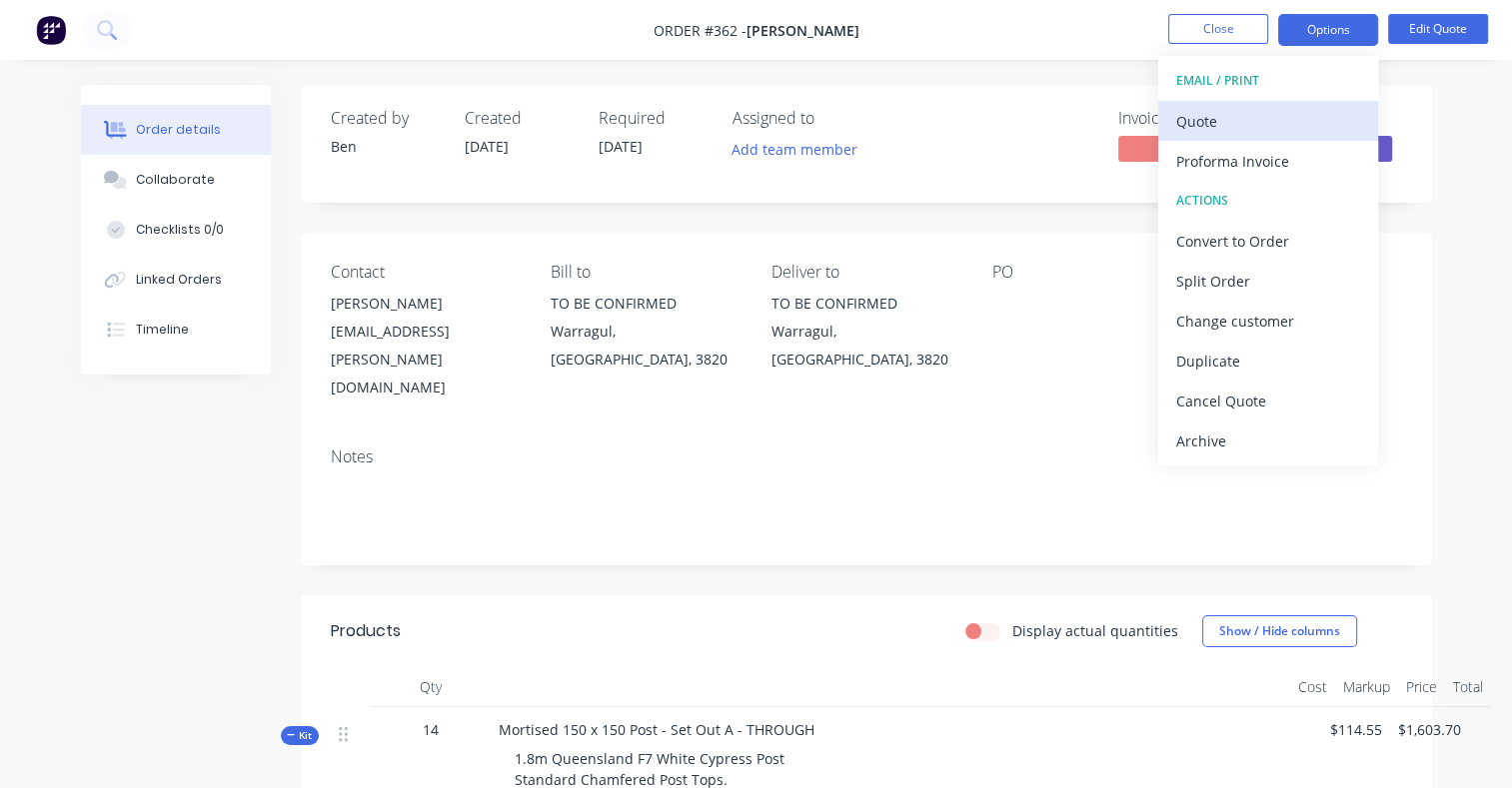 click on "Quote" at bounding box center [1268, 121] 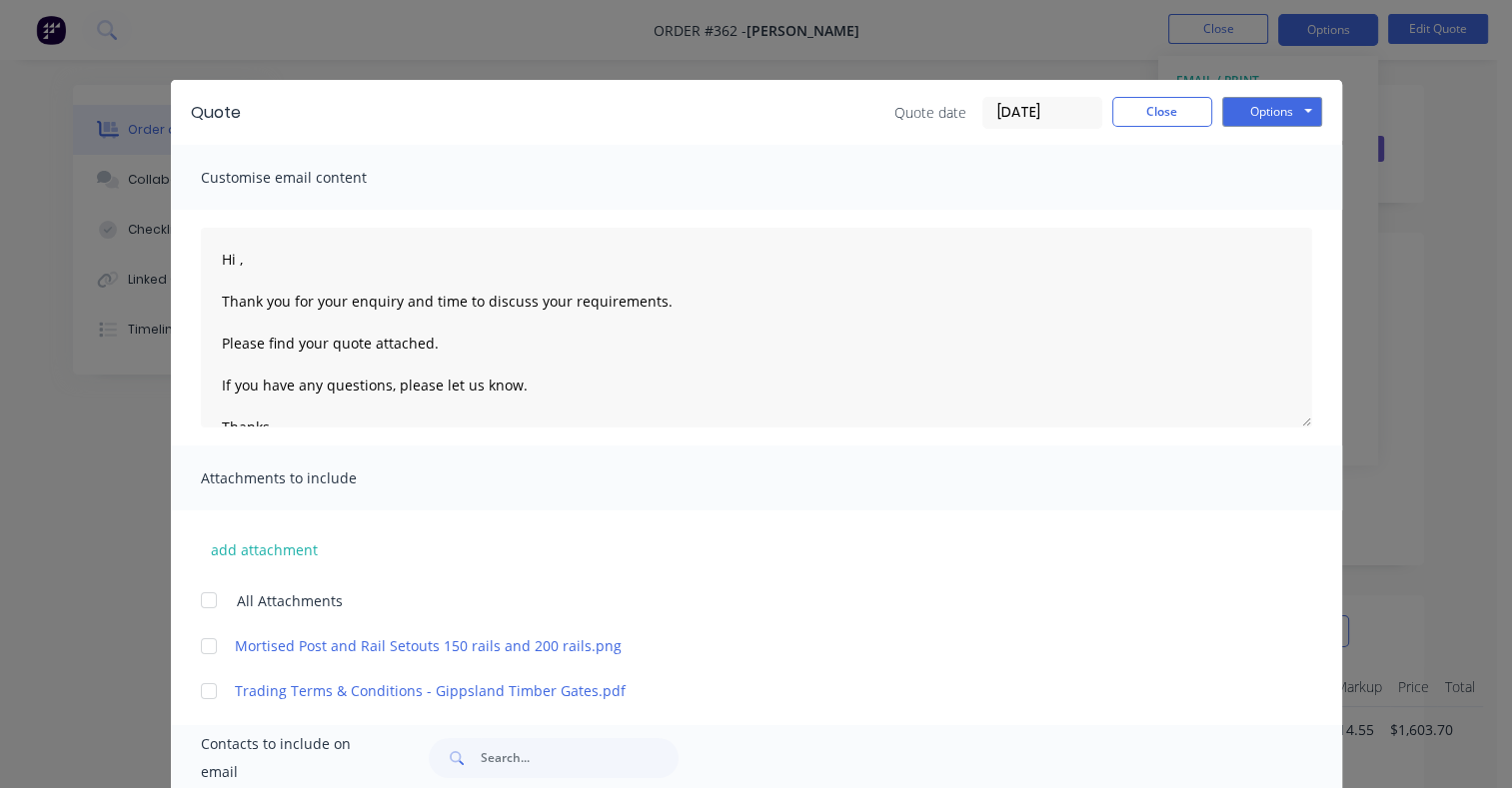 click on "Quote Quote date [DATE] Close Options Preview Print Email" at bounding box center (756, 112) 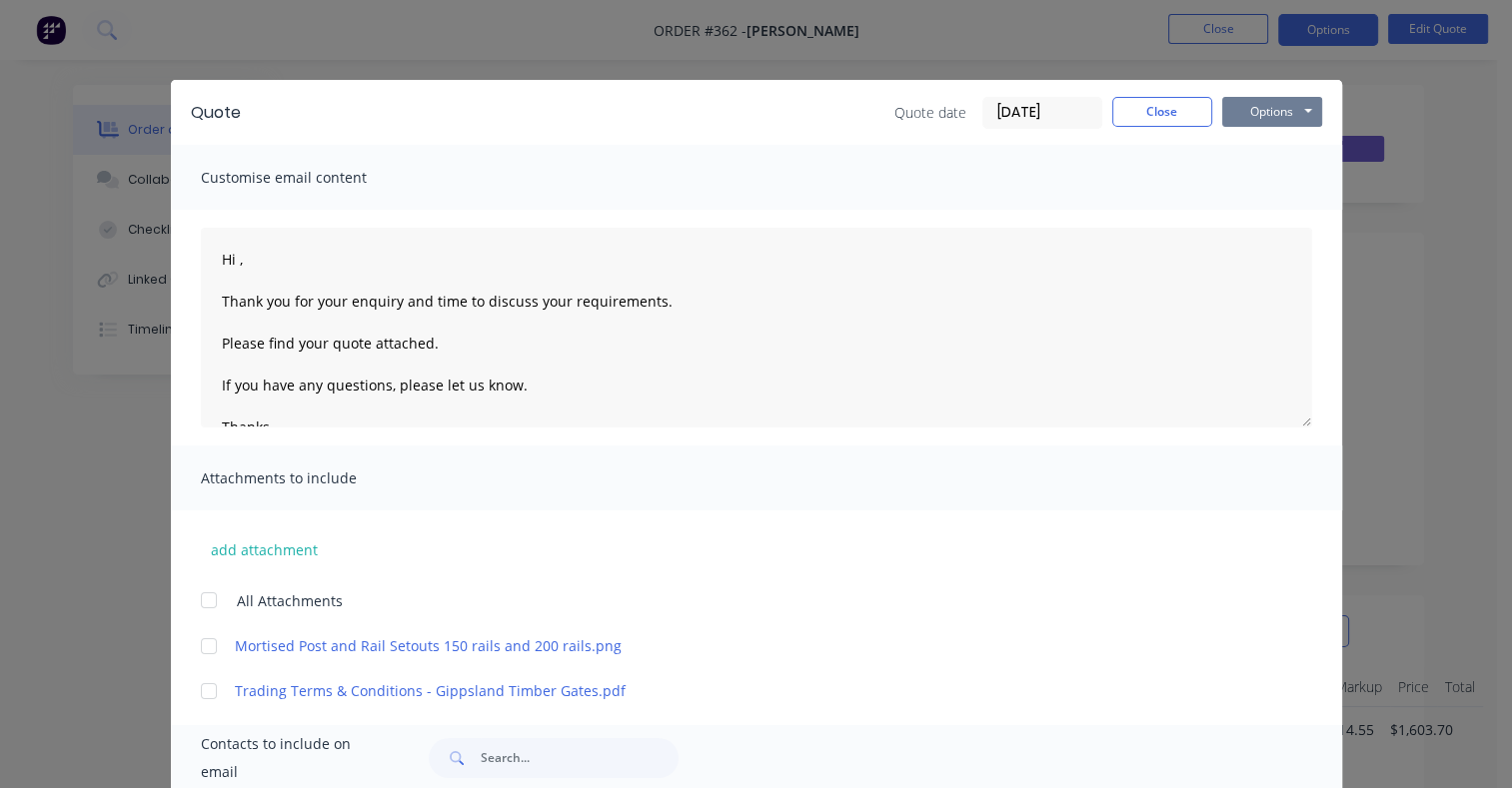 click on "Options" at bounding box center (1272, 112) 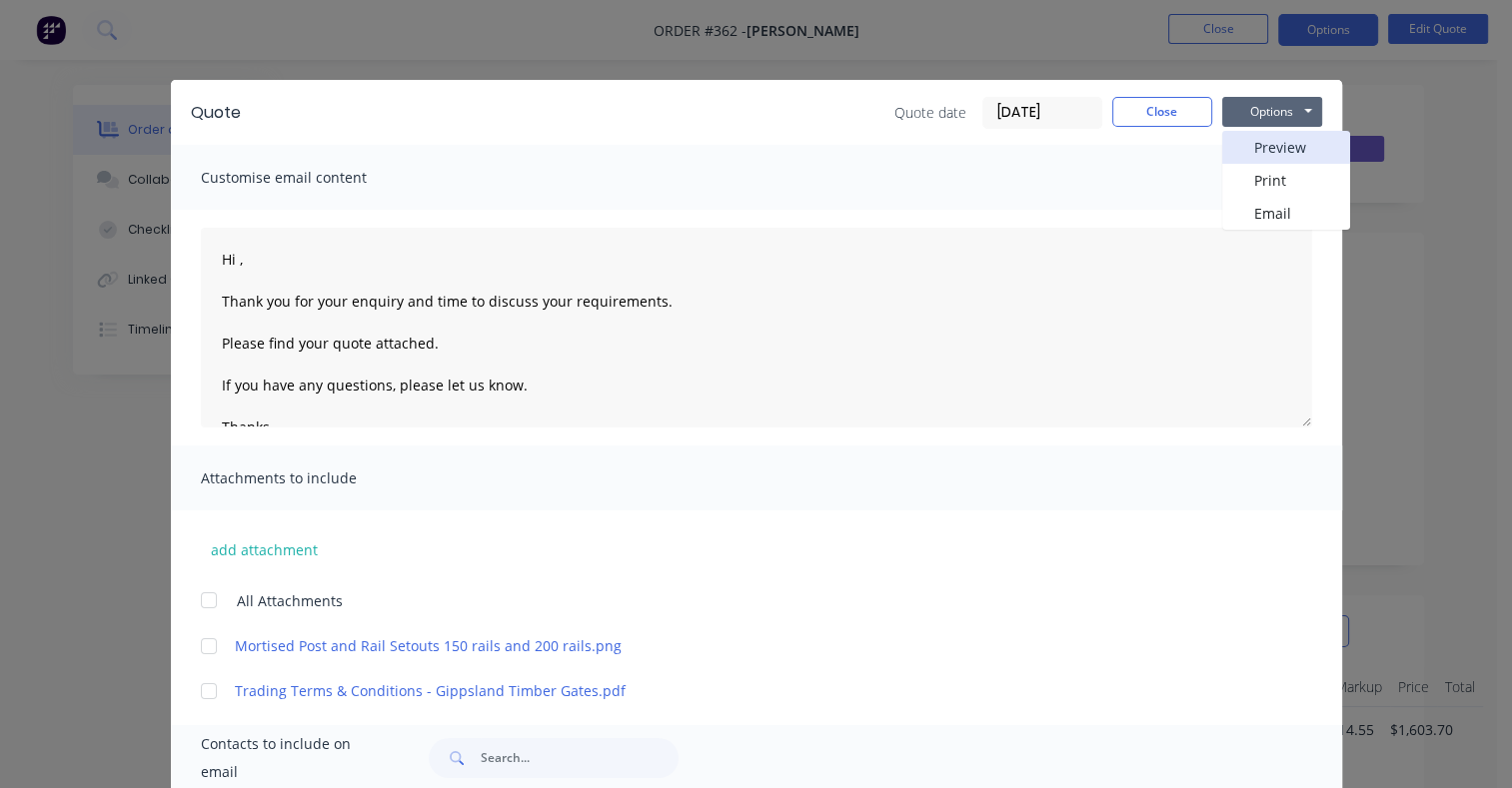 click on "Preview" at bounding box center [1286, 147] 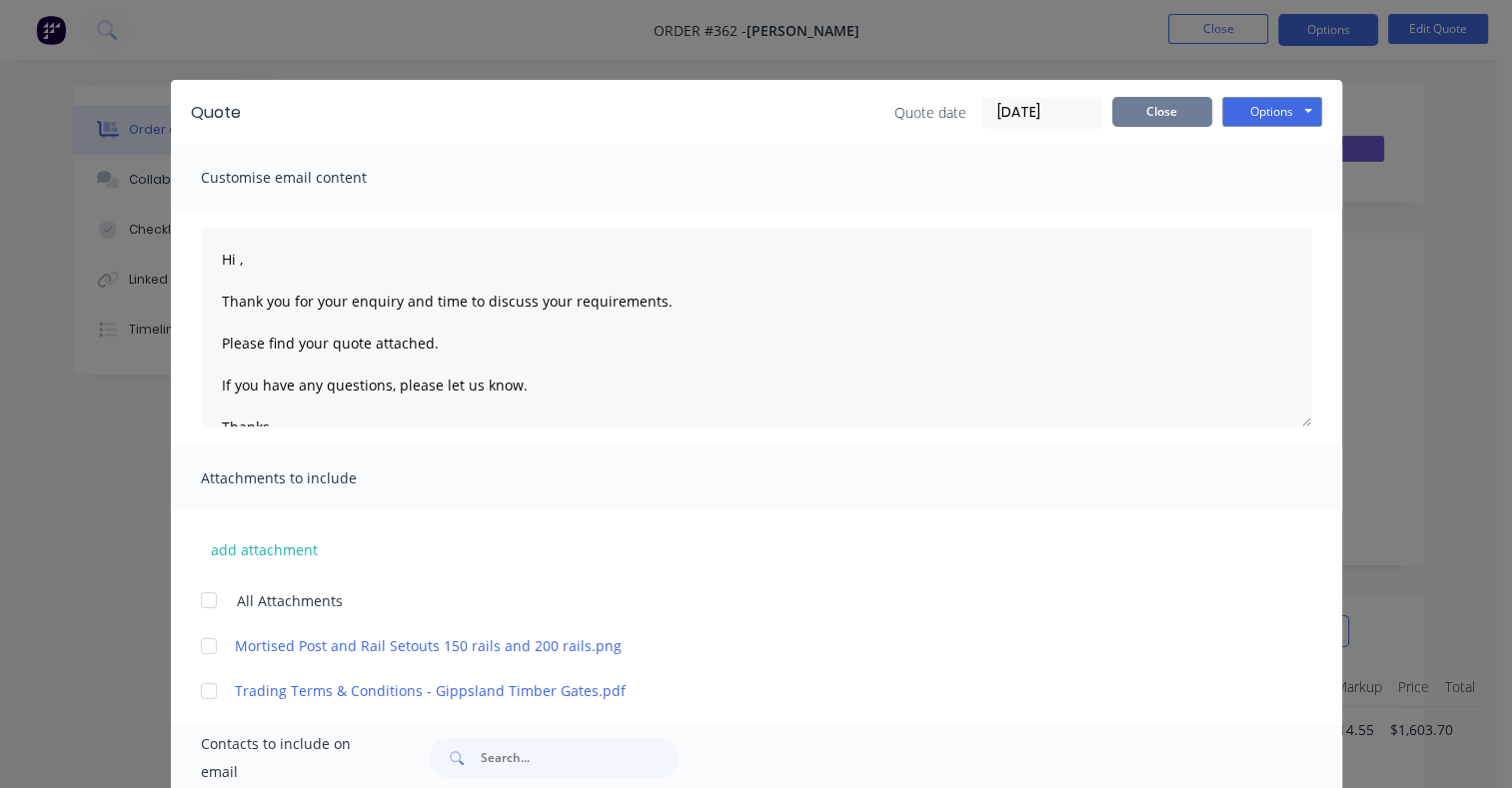 click on "Close" at bounding box center [1162, 112] 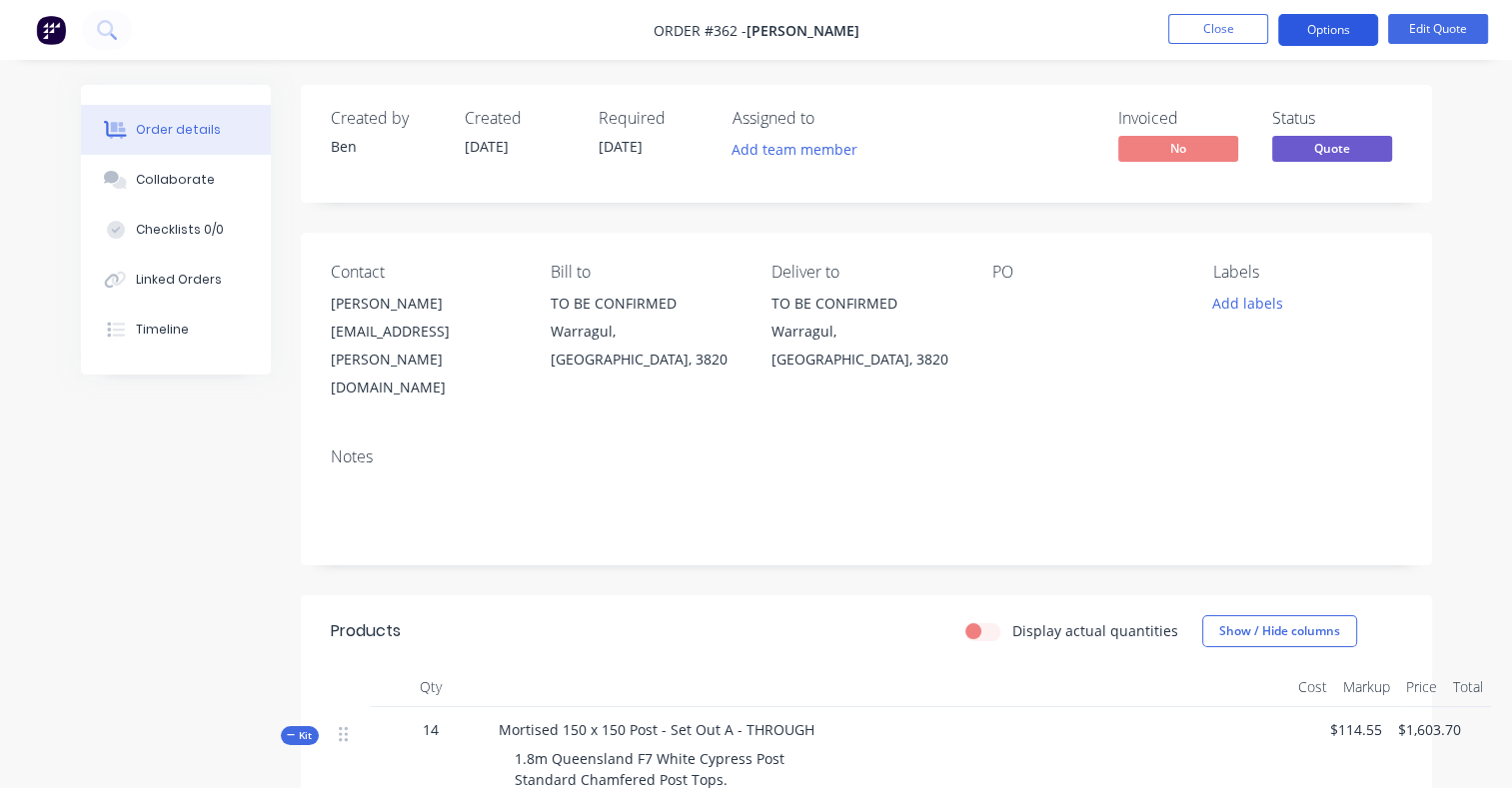 click on "Options" at bounding box center (1328, 30) 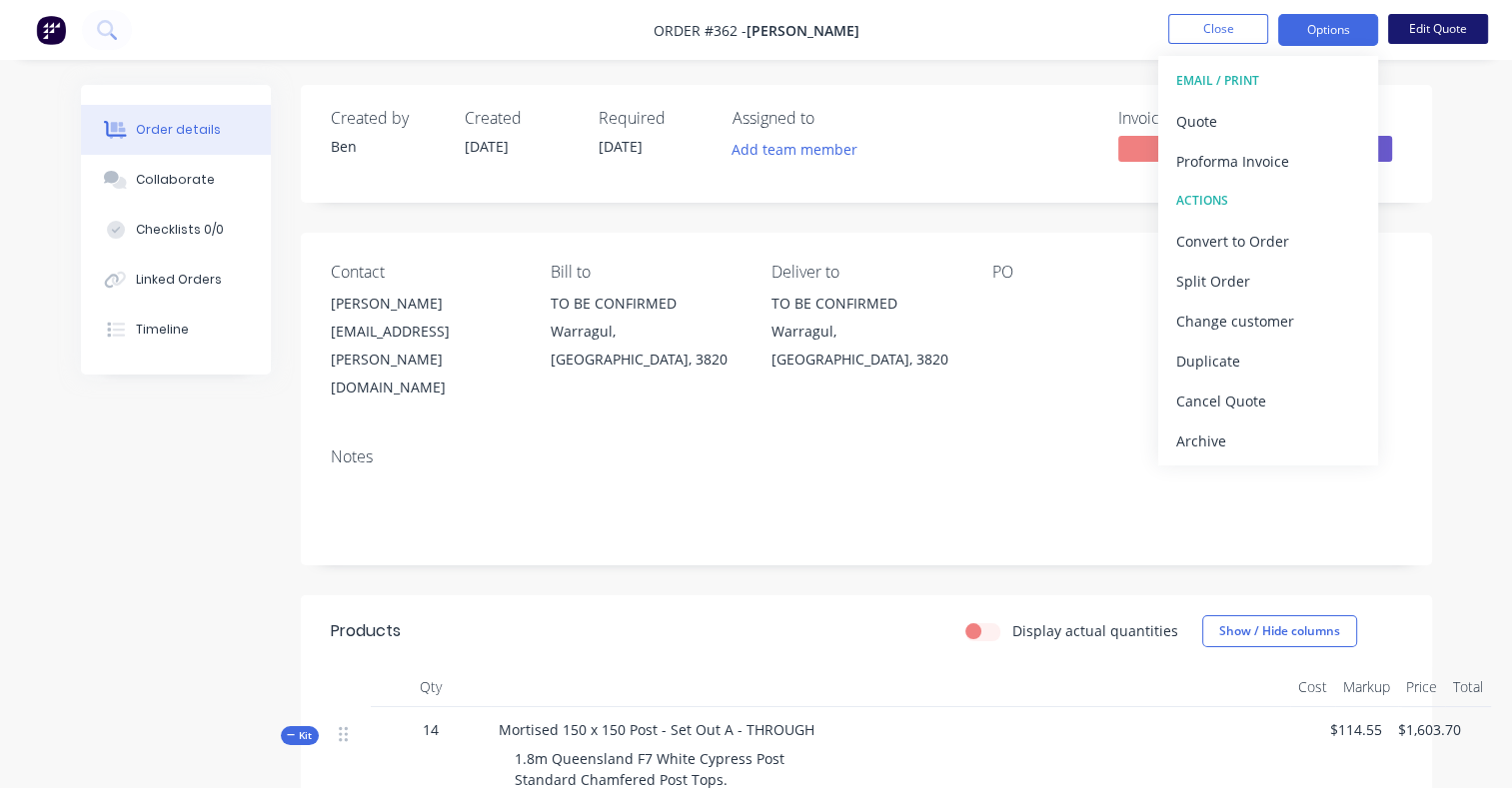 click on "Edit Quote" at bounding box center [1438, 29] 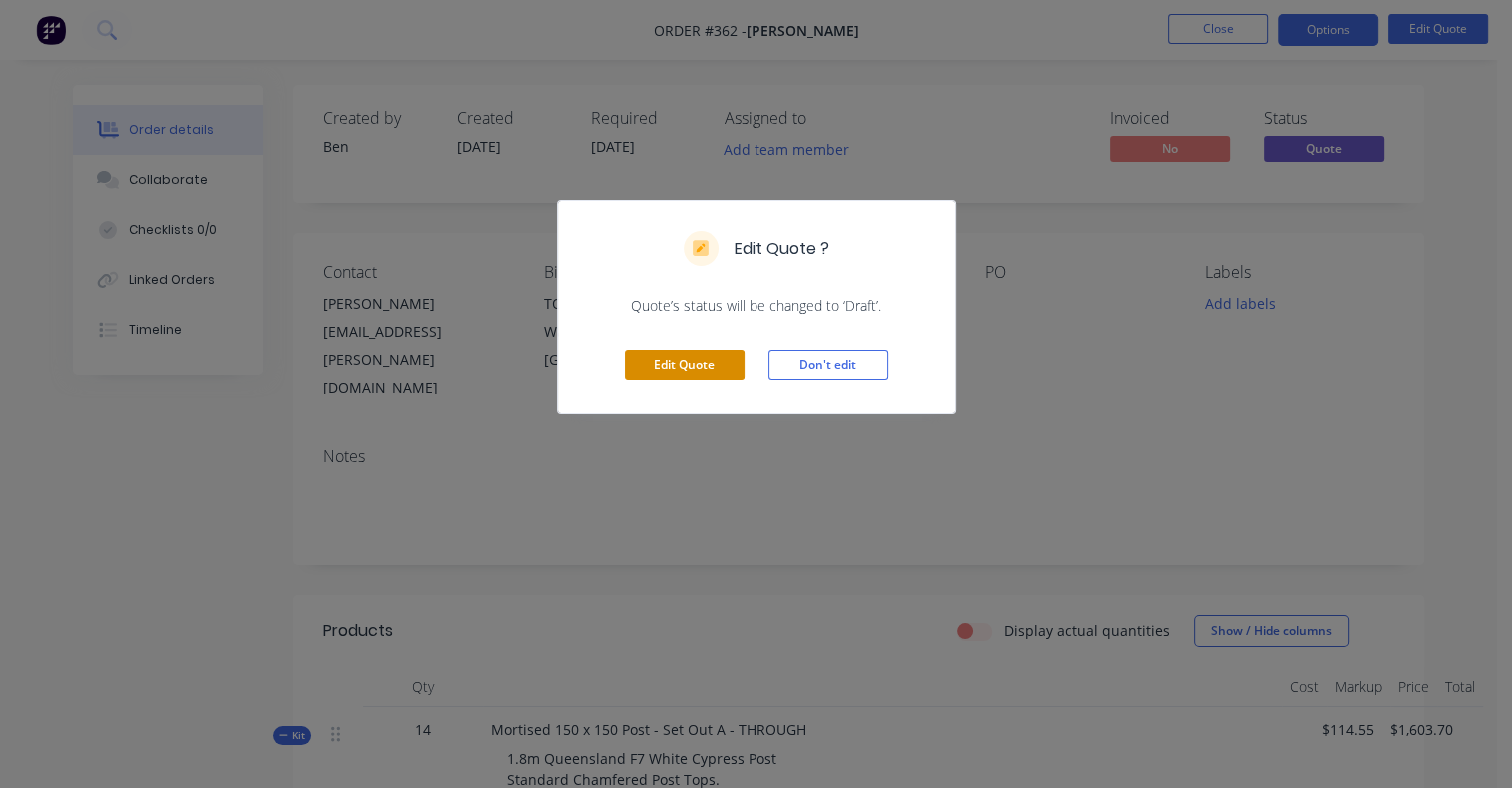 click on "Edit Quote" at bounding box center [685, 365] 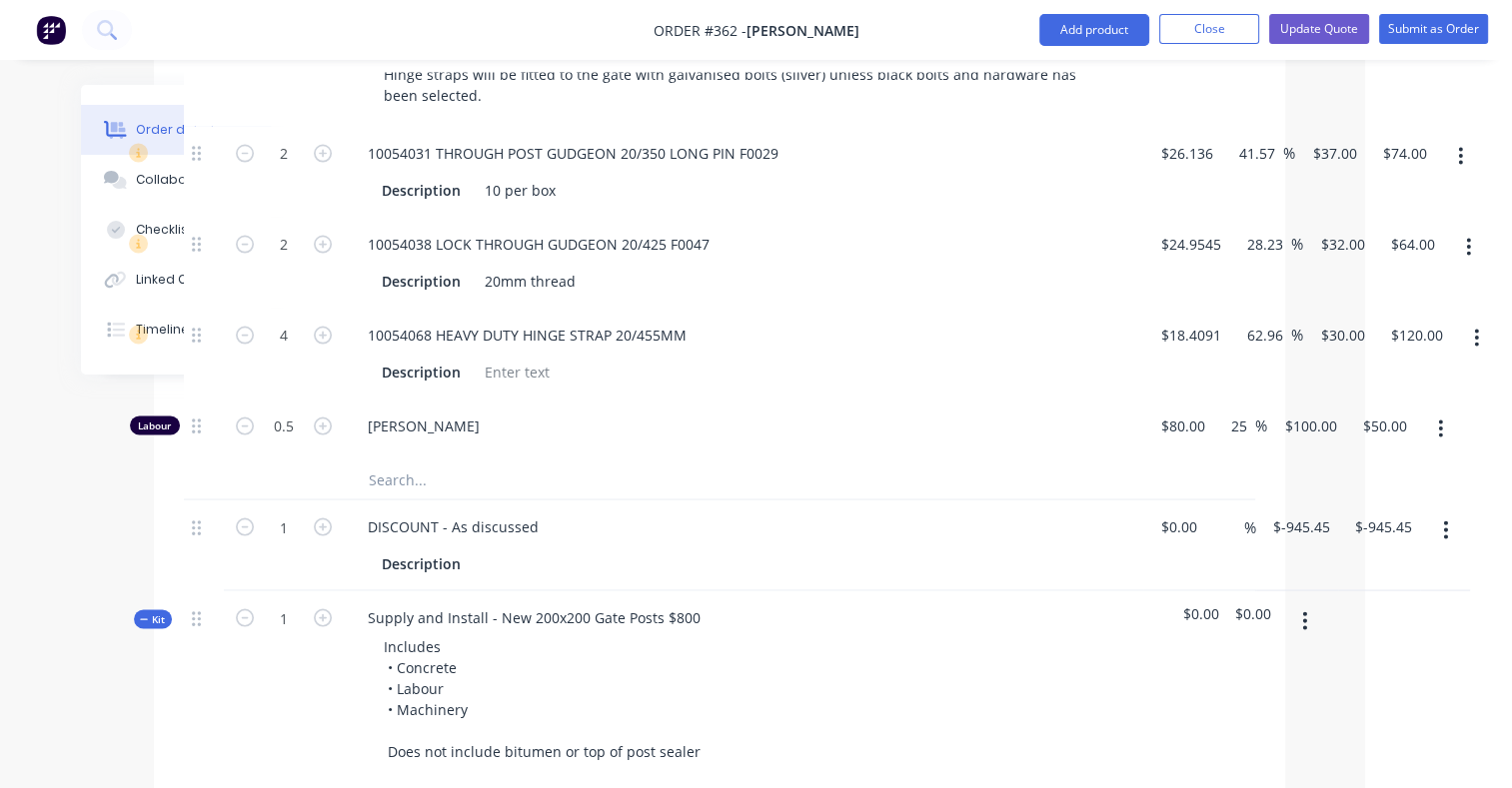 scroll, scrollTop: 3874, scrollLeft: 147, axis: both 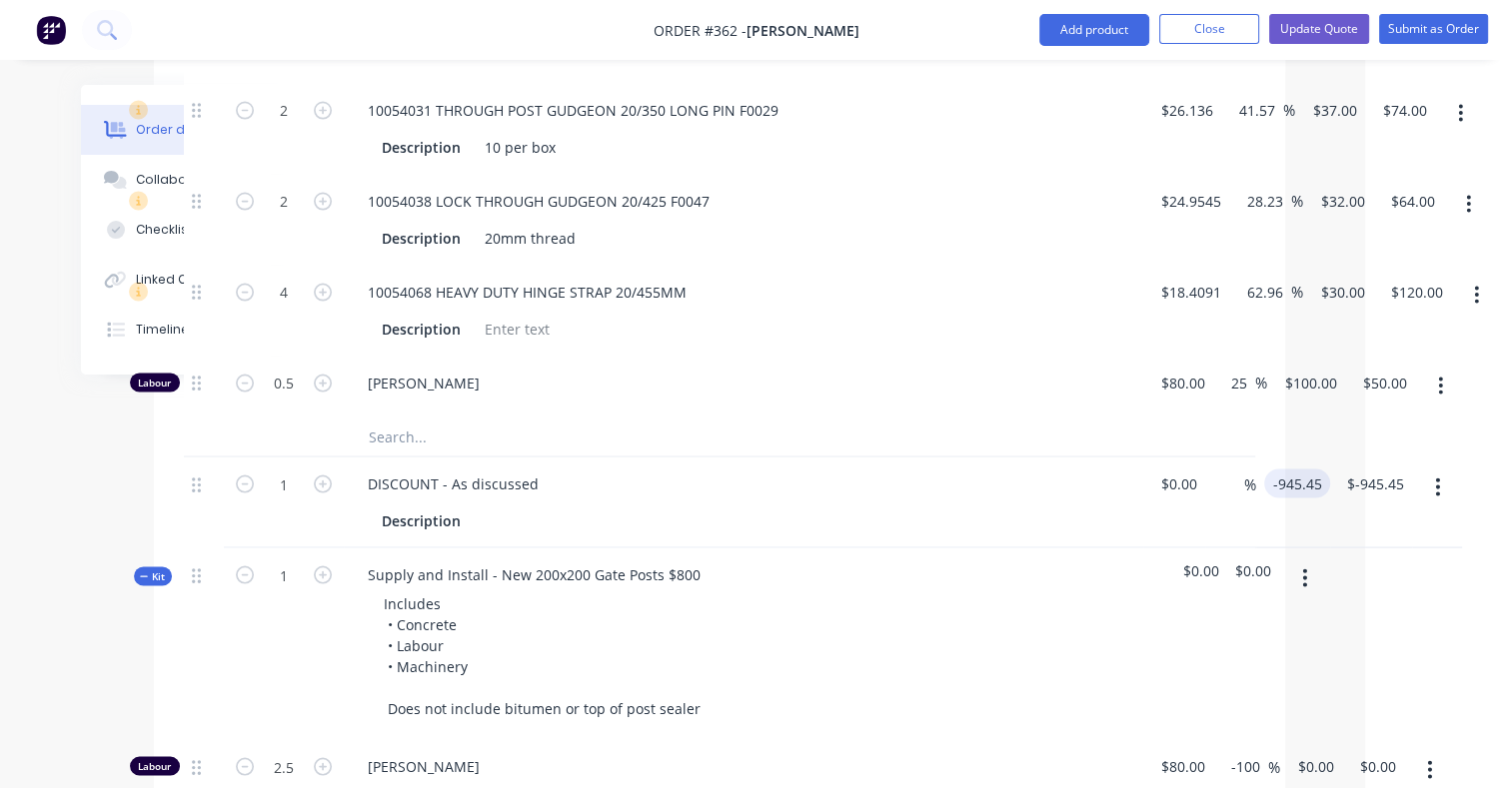 click on "-945.45" at bounding box center [1301, 483] 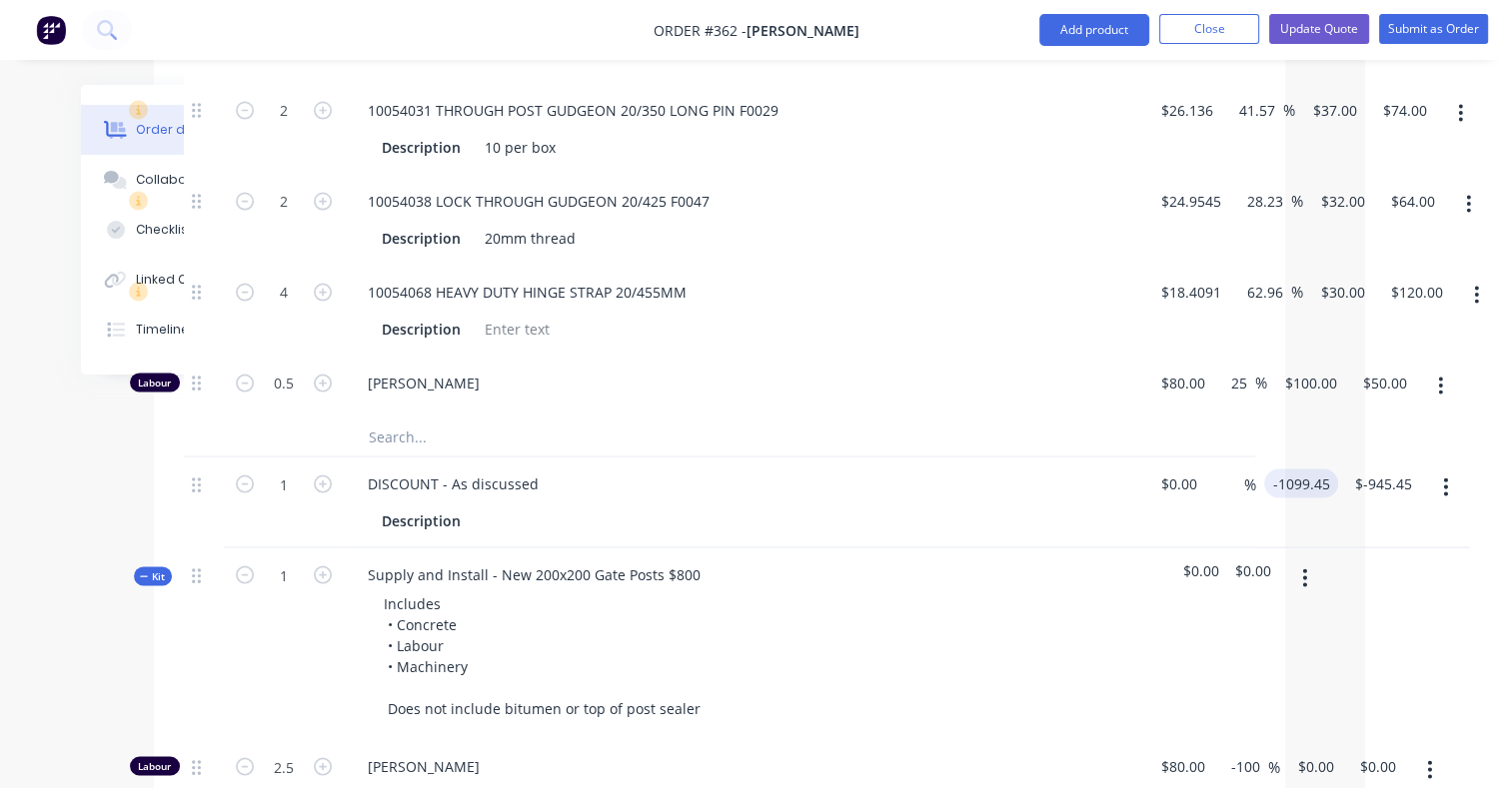 type on "$-1,099.45" 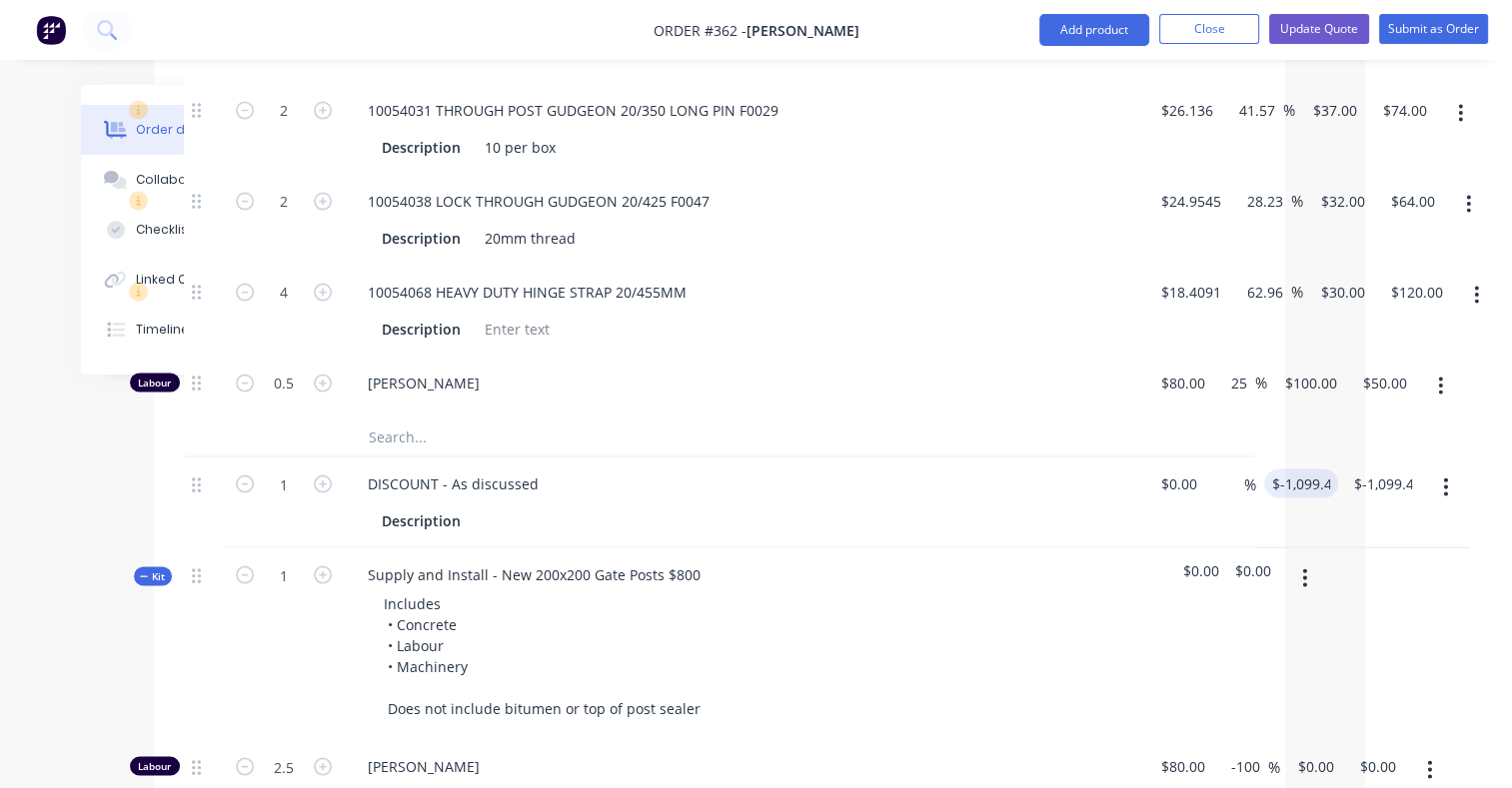 click on "$-1,099.45 -1099.45" at bounding box center (1297, 502) 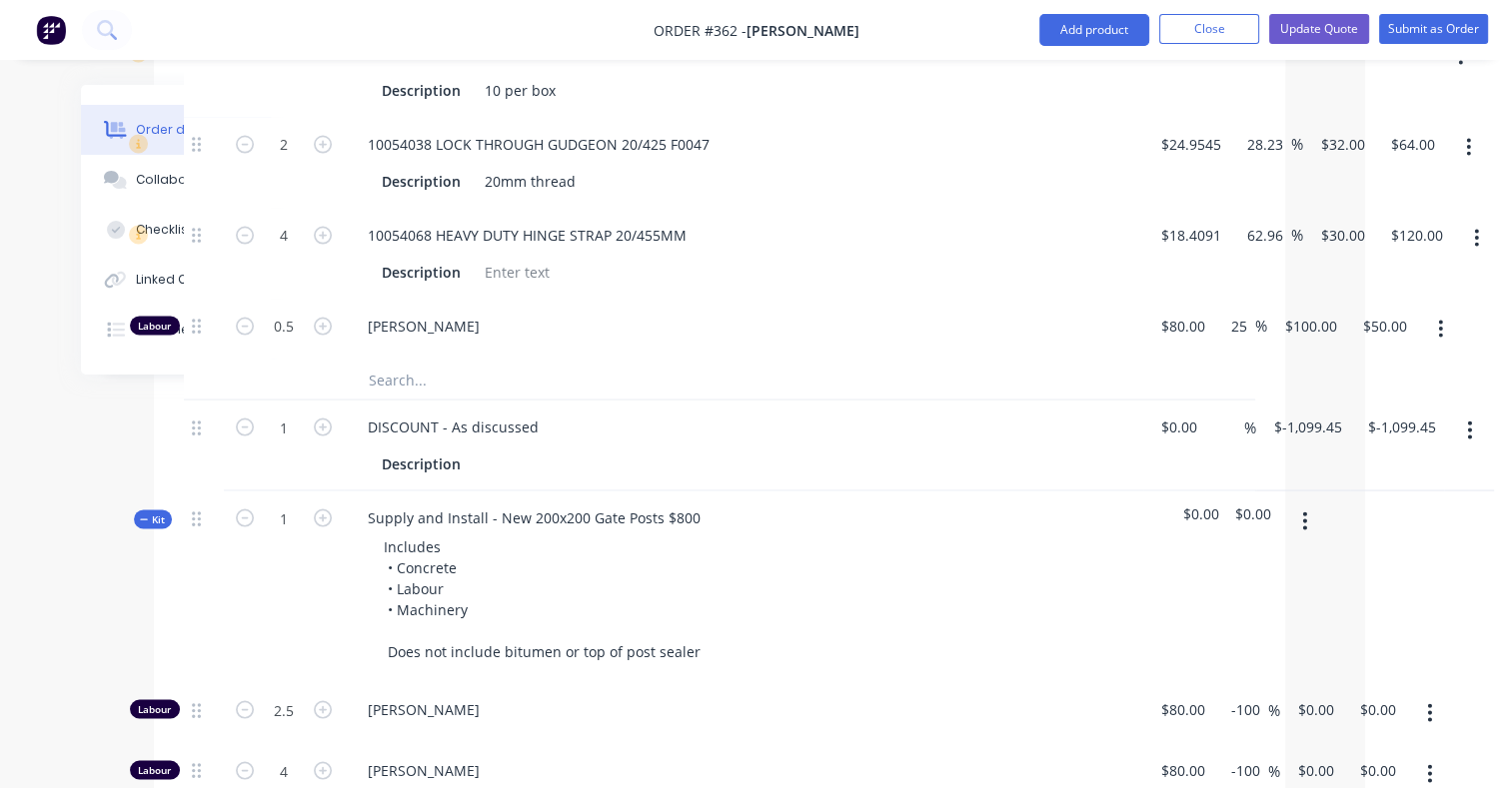 scroll, scrollTop: 3929, scrollLeft: 147, axis: both 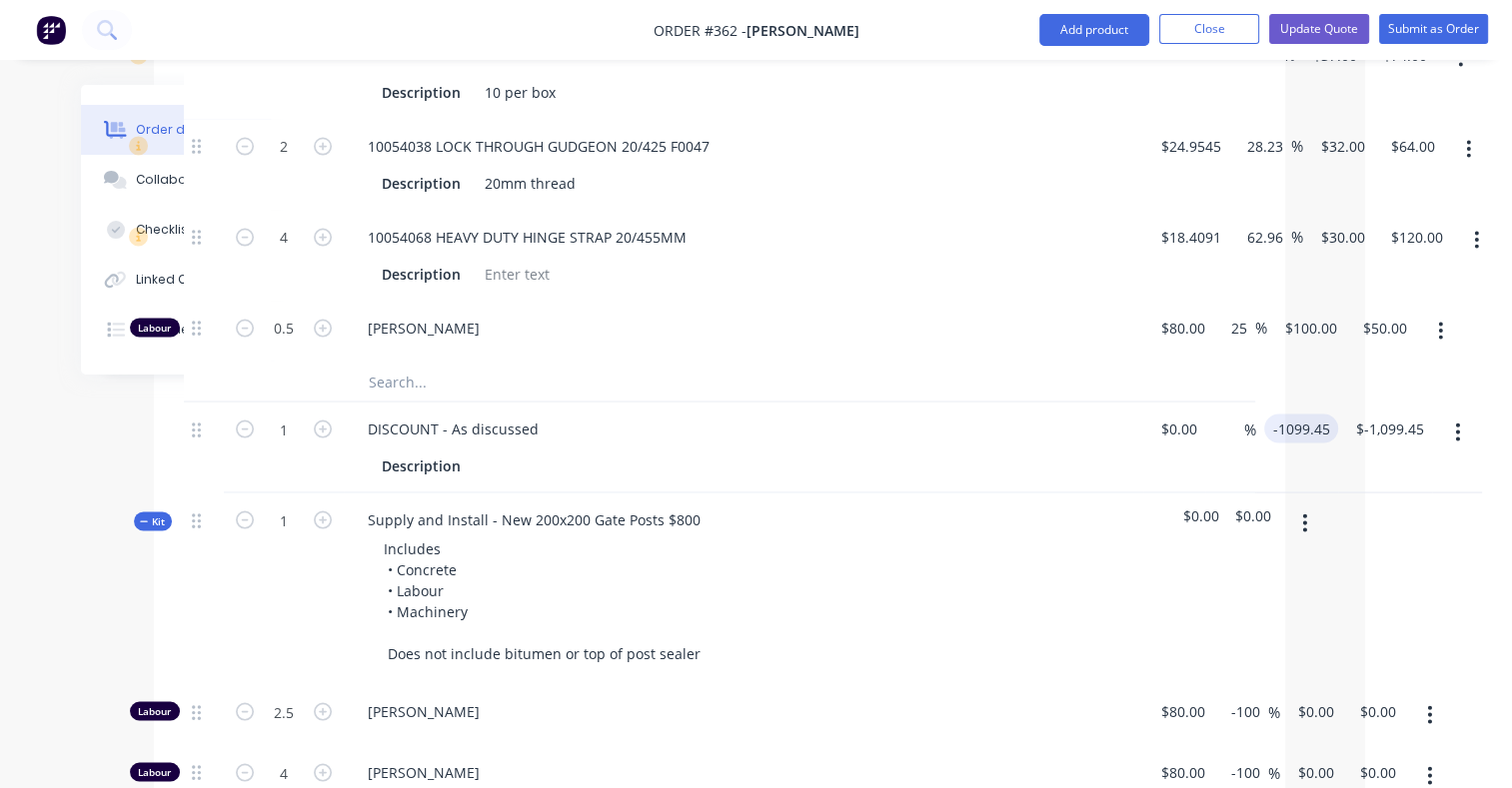 click on "-1099.45" at bounding box center [1305, 428] 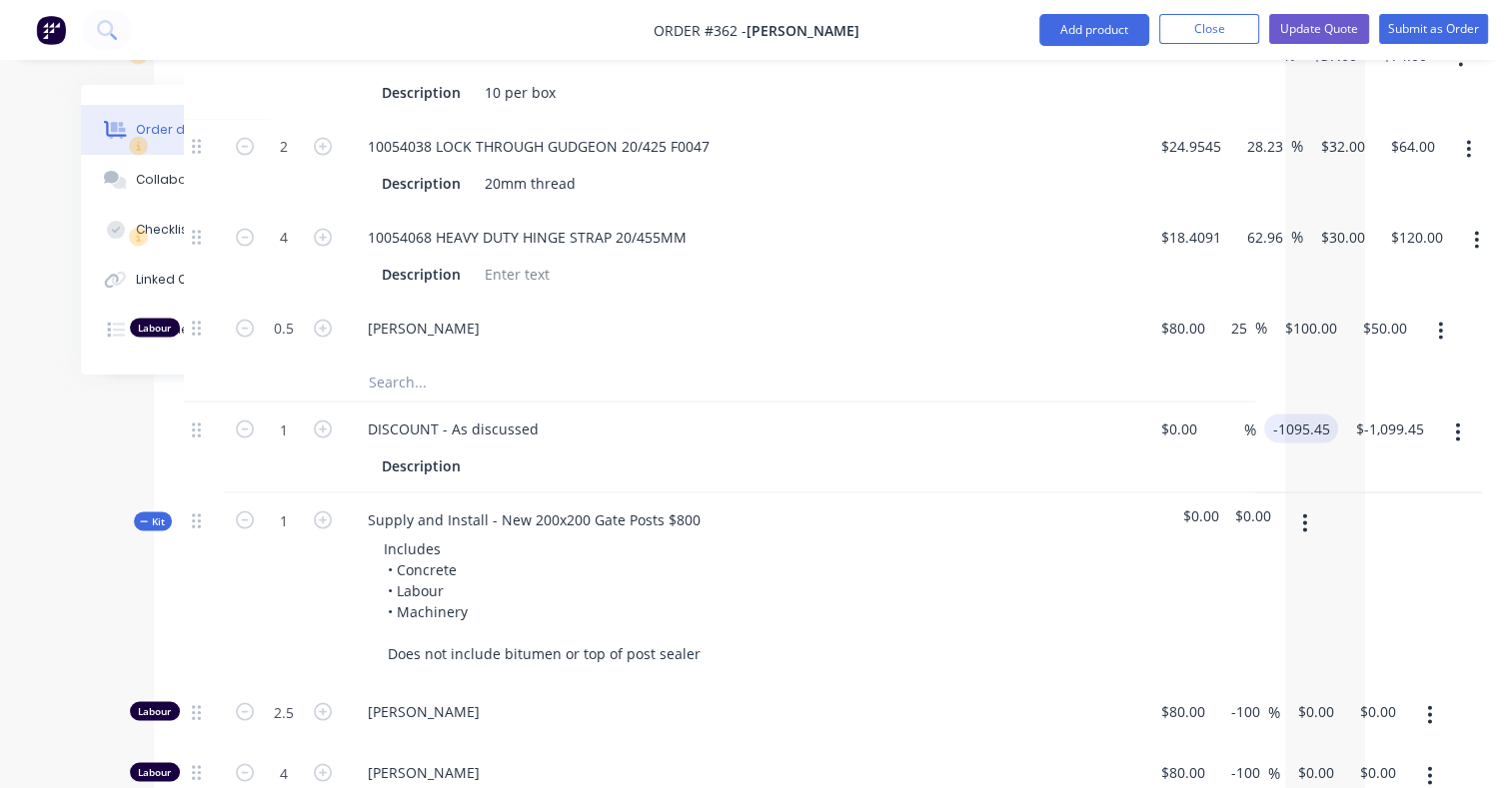 type on "$-1,095.45" 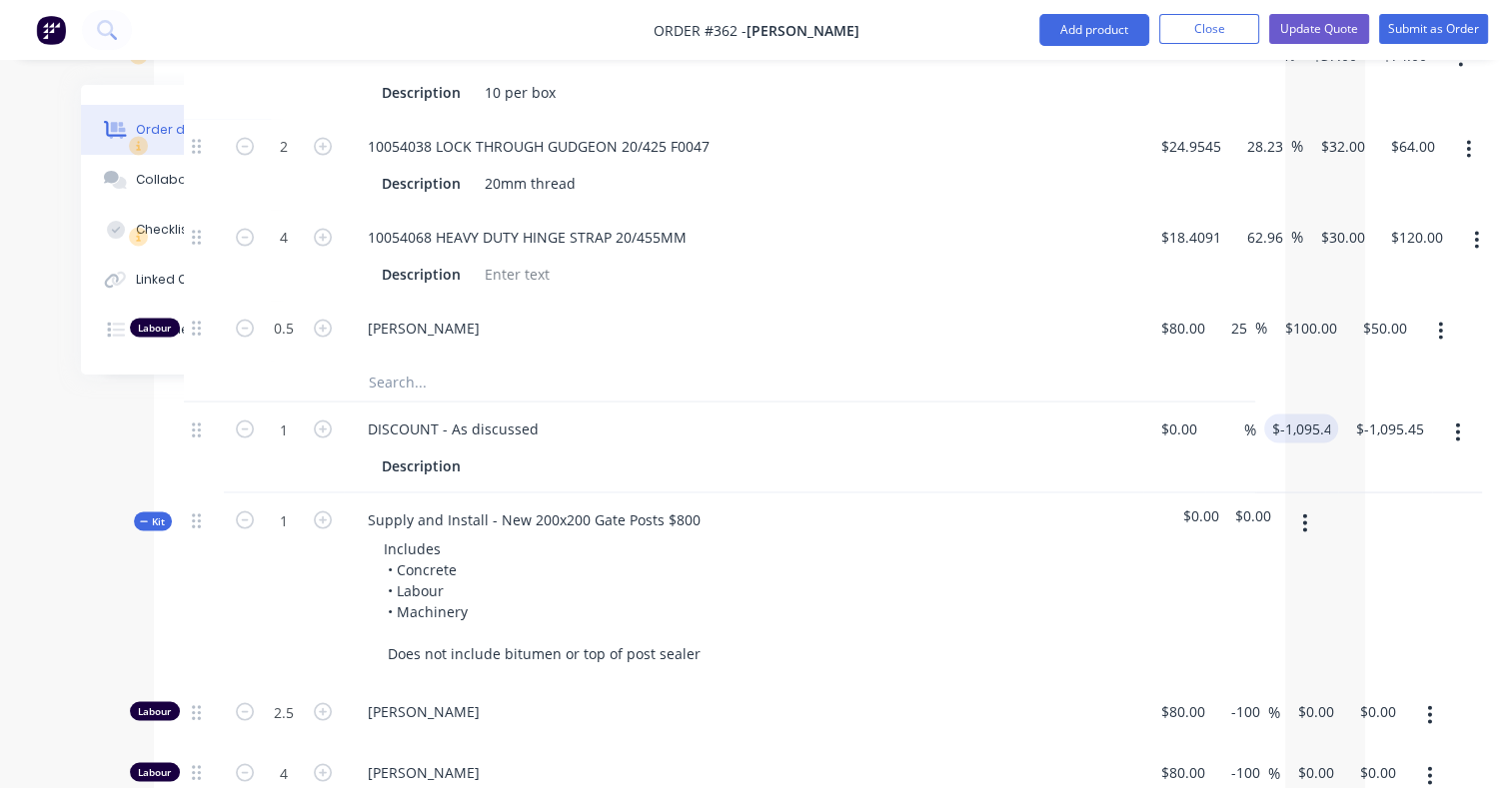 click on "$-1,095.45 -1095.45" at bounding box center [1297, 447] 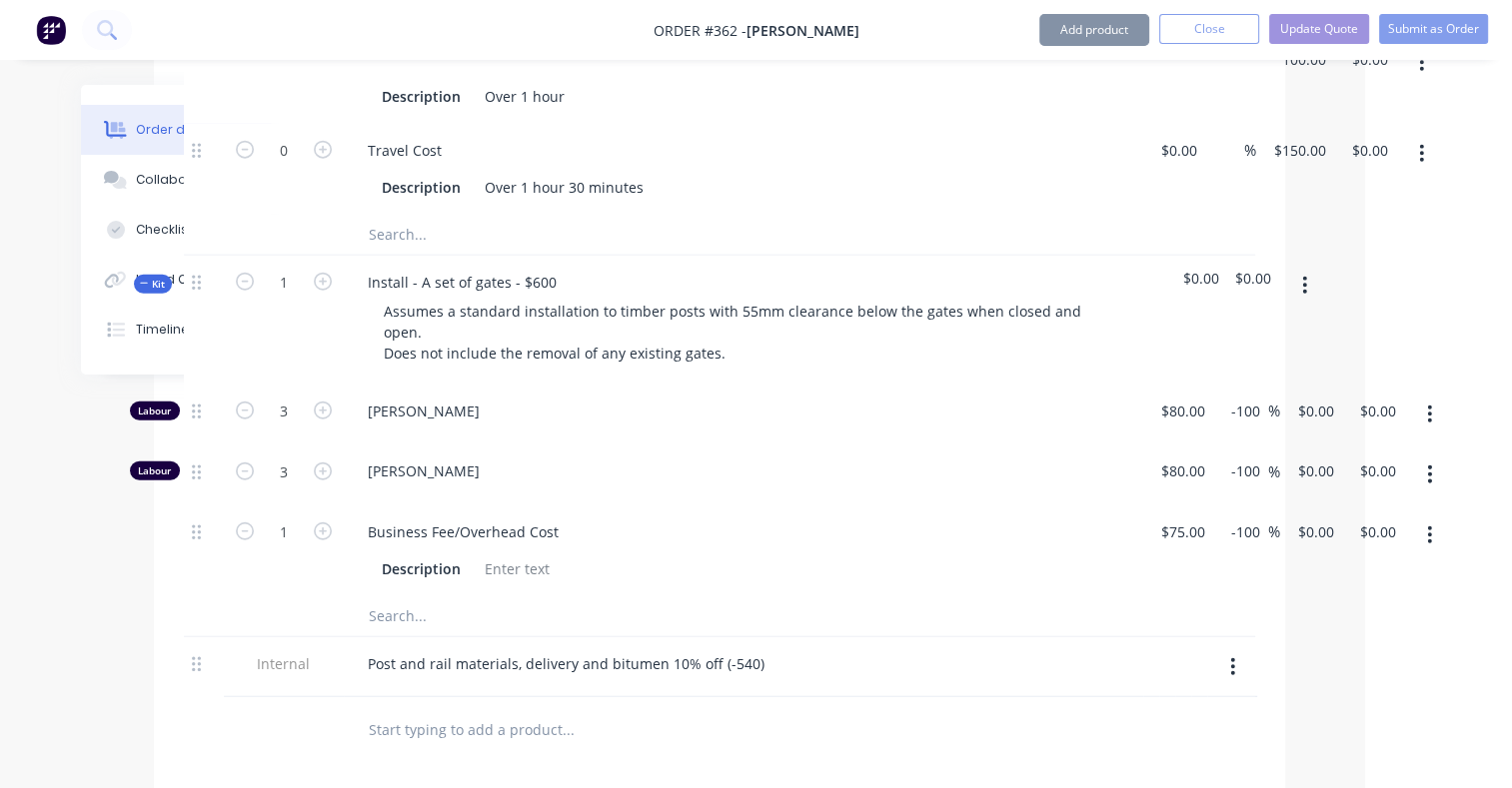 scroll, scrollTop: 5482, scrollLeft: 147, axis: both 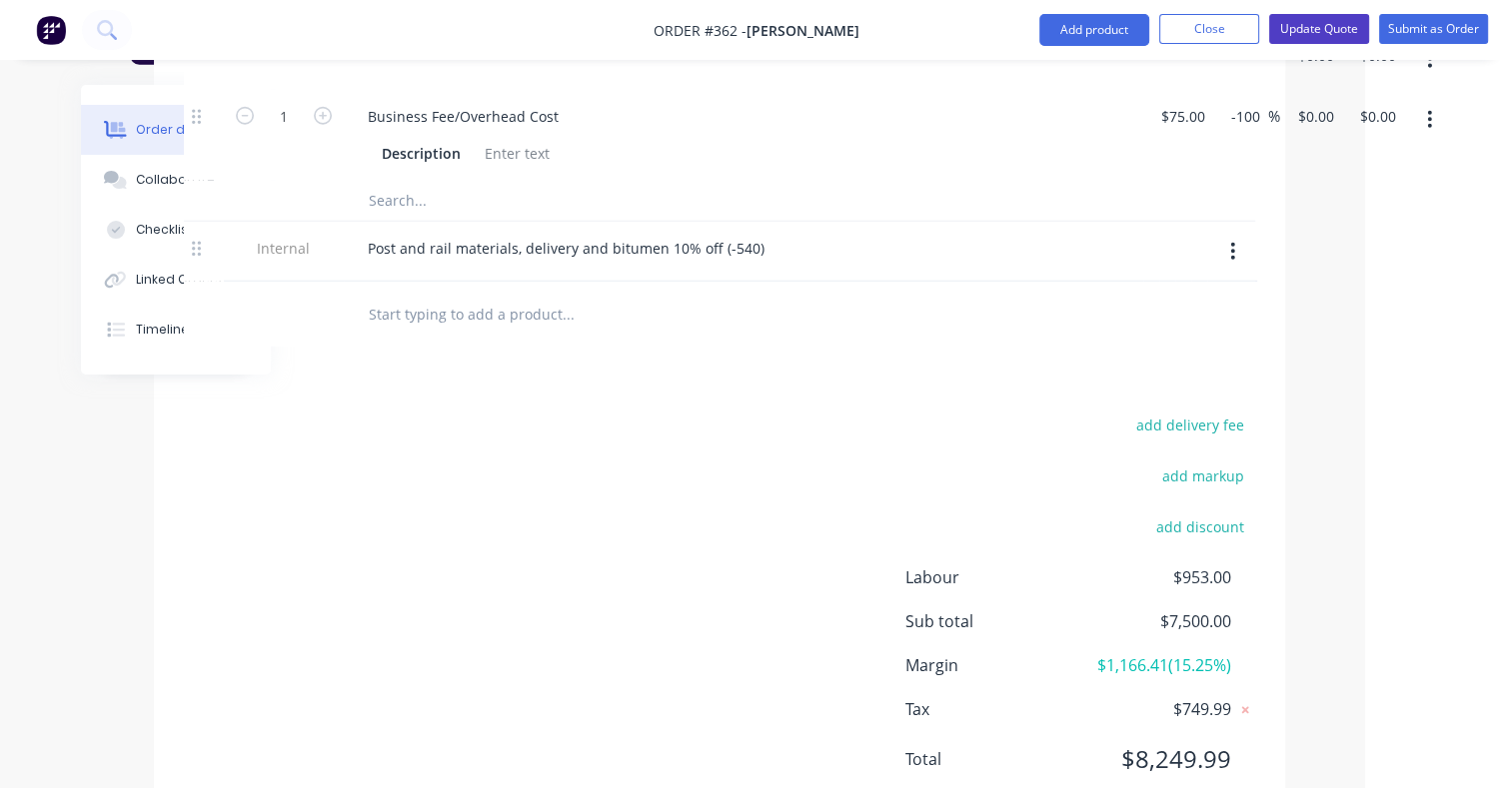 click on "Update Quote" at bounding box center [1319, 29] 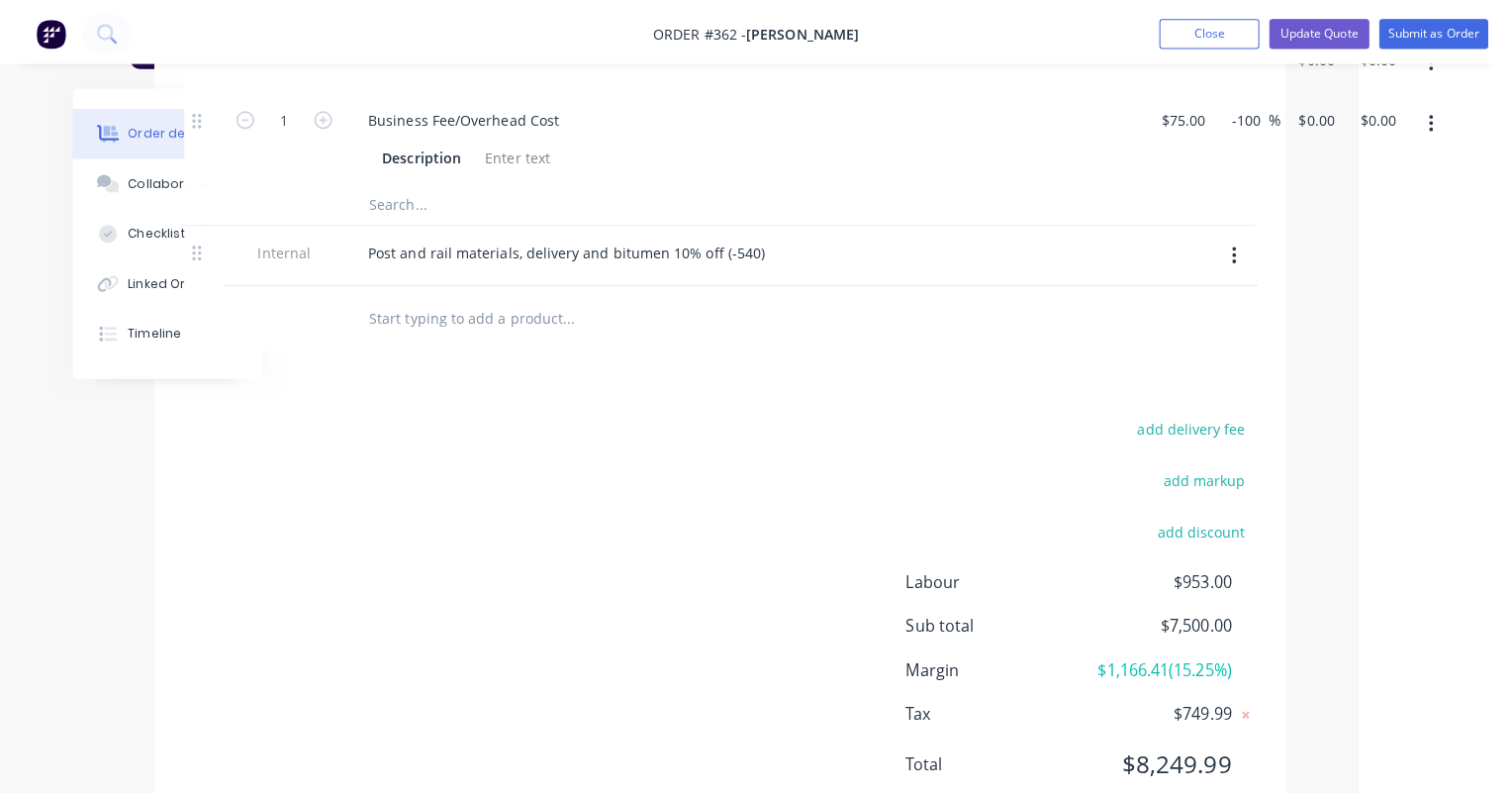 scroll, scrollTop: 0, scrollLeft: 0, axis: both 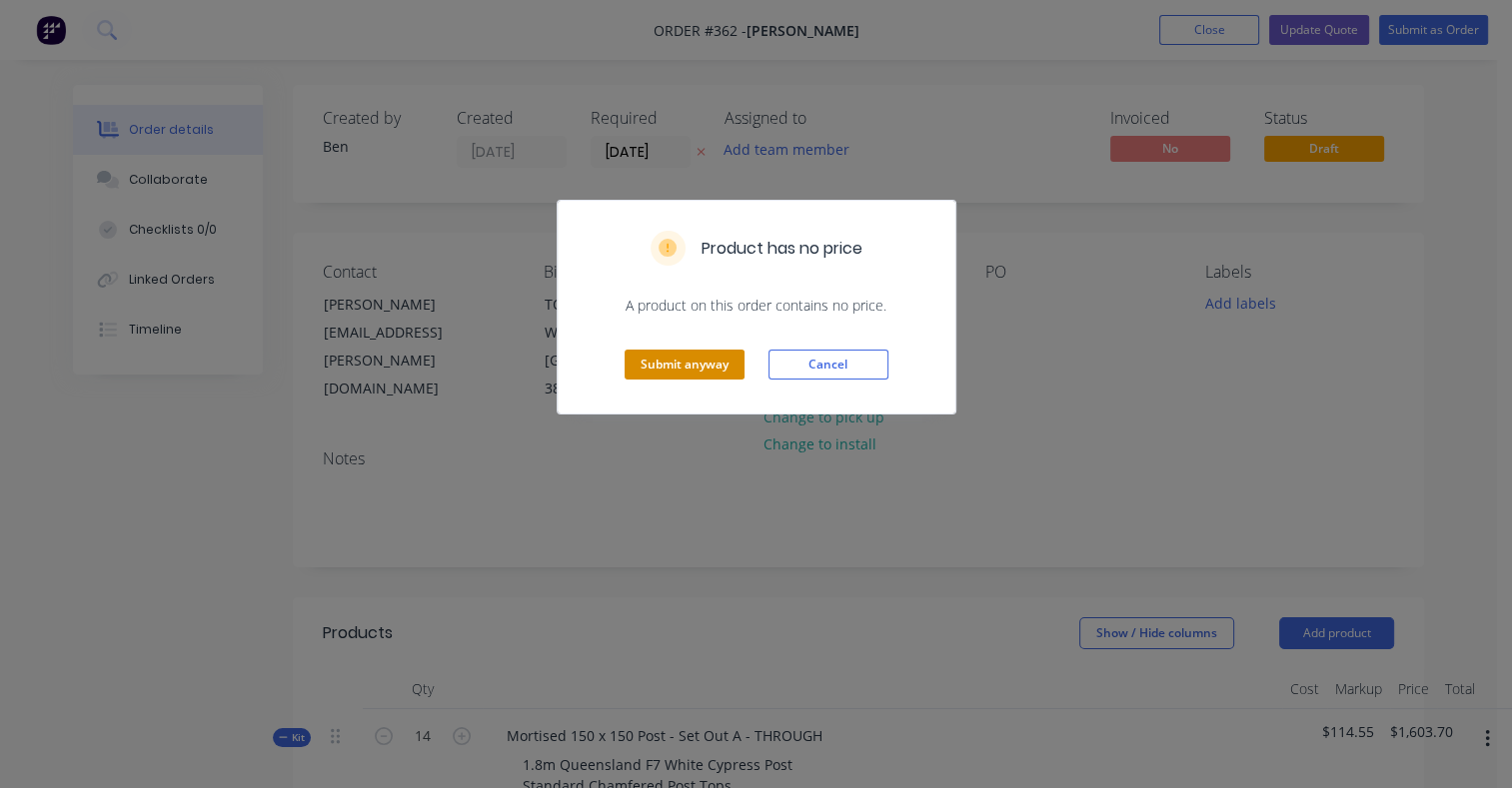 click on "Submit anyway" at bounding box center [685, 365] 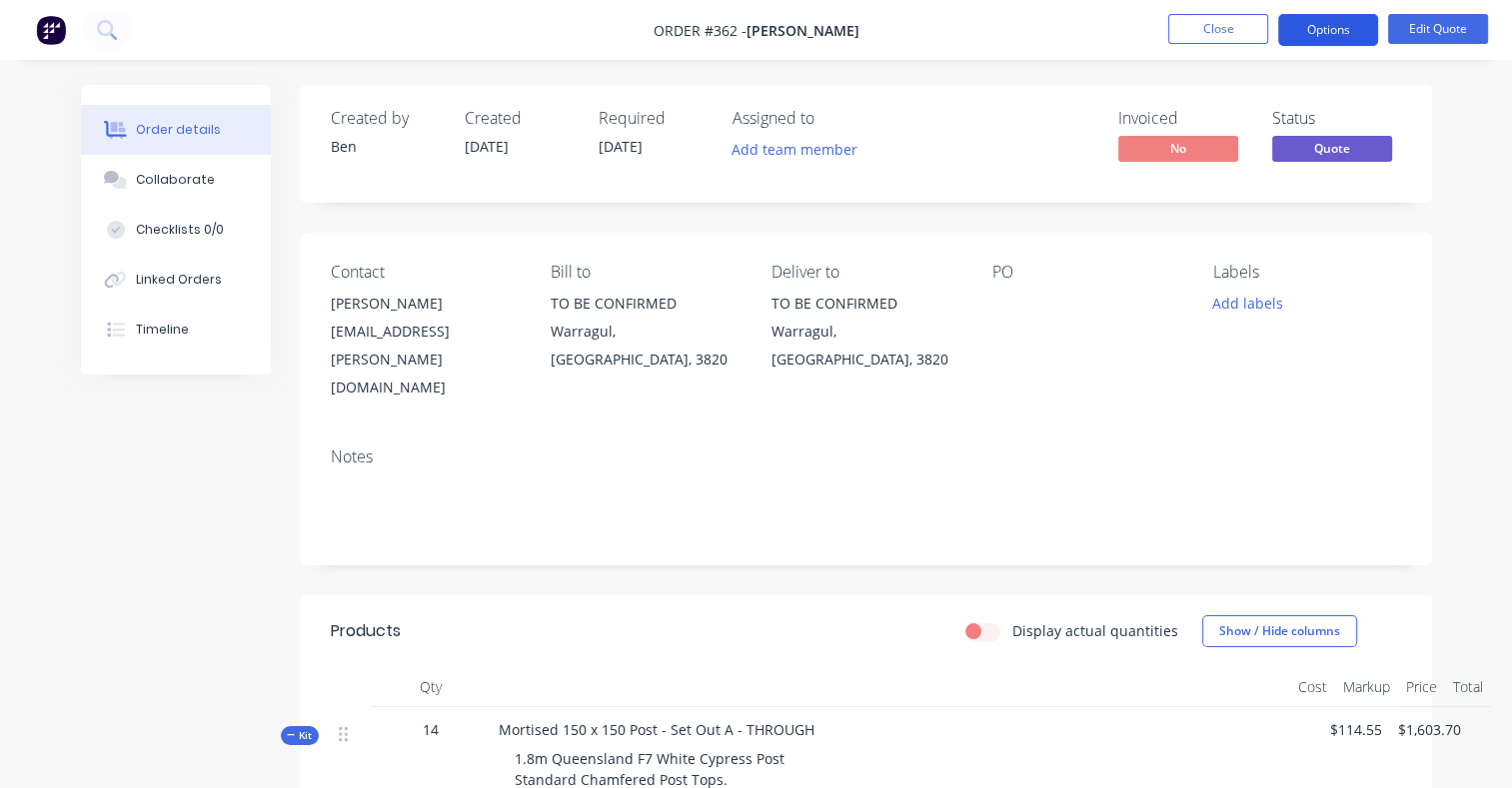 click on "Options" at bounding box center [1328, 30] 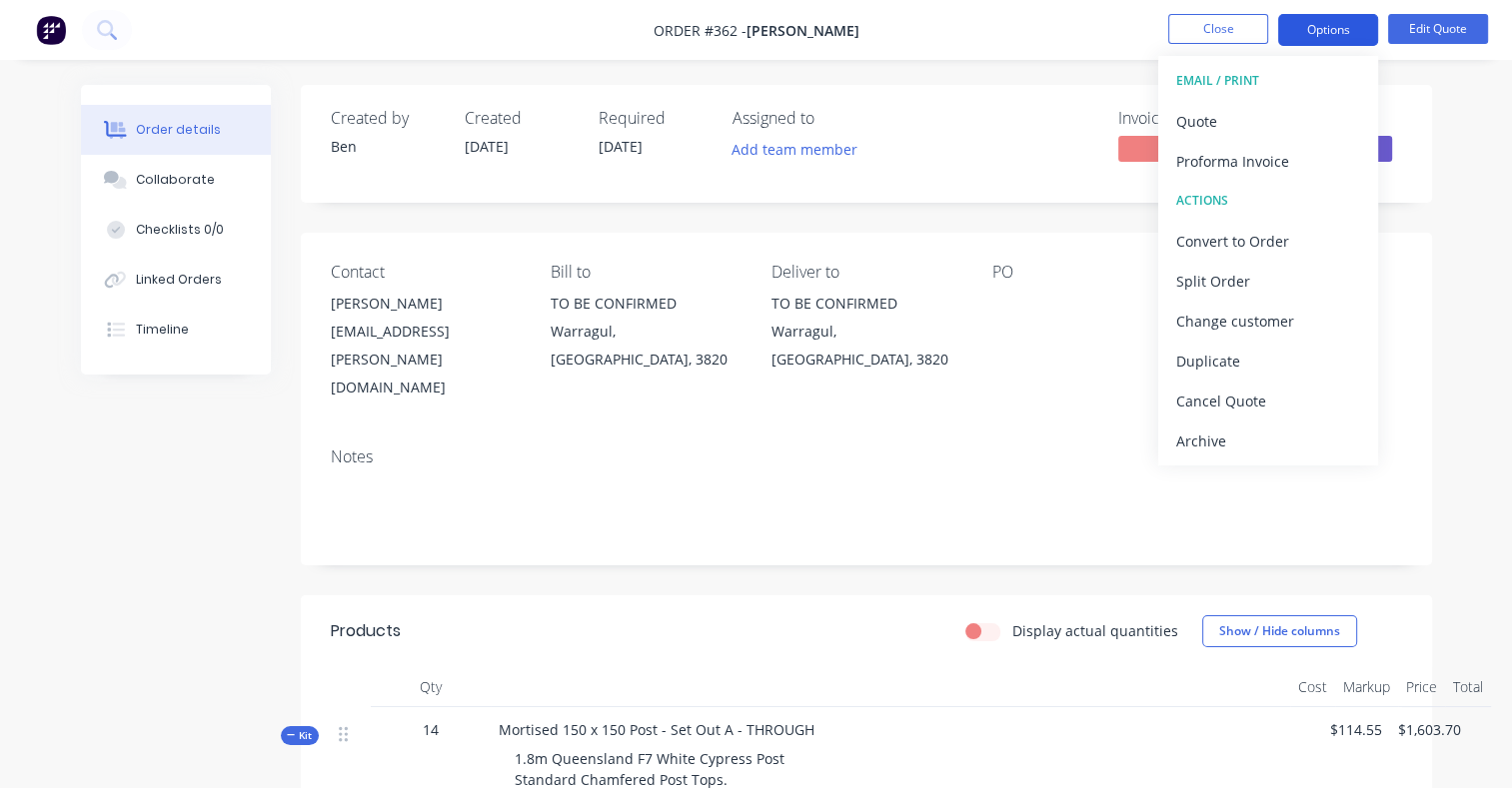 click on "Options" at bounding box center [1328, 30] 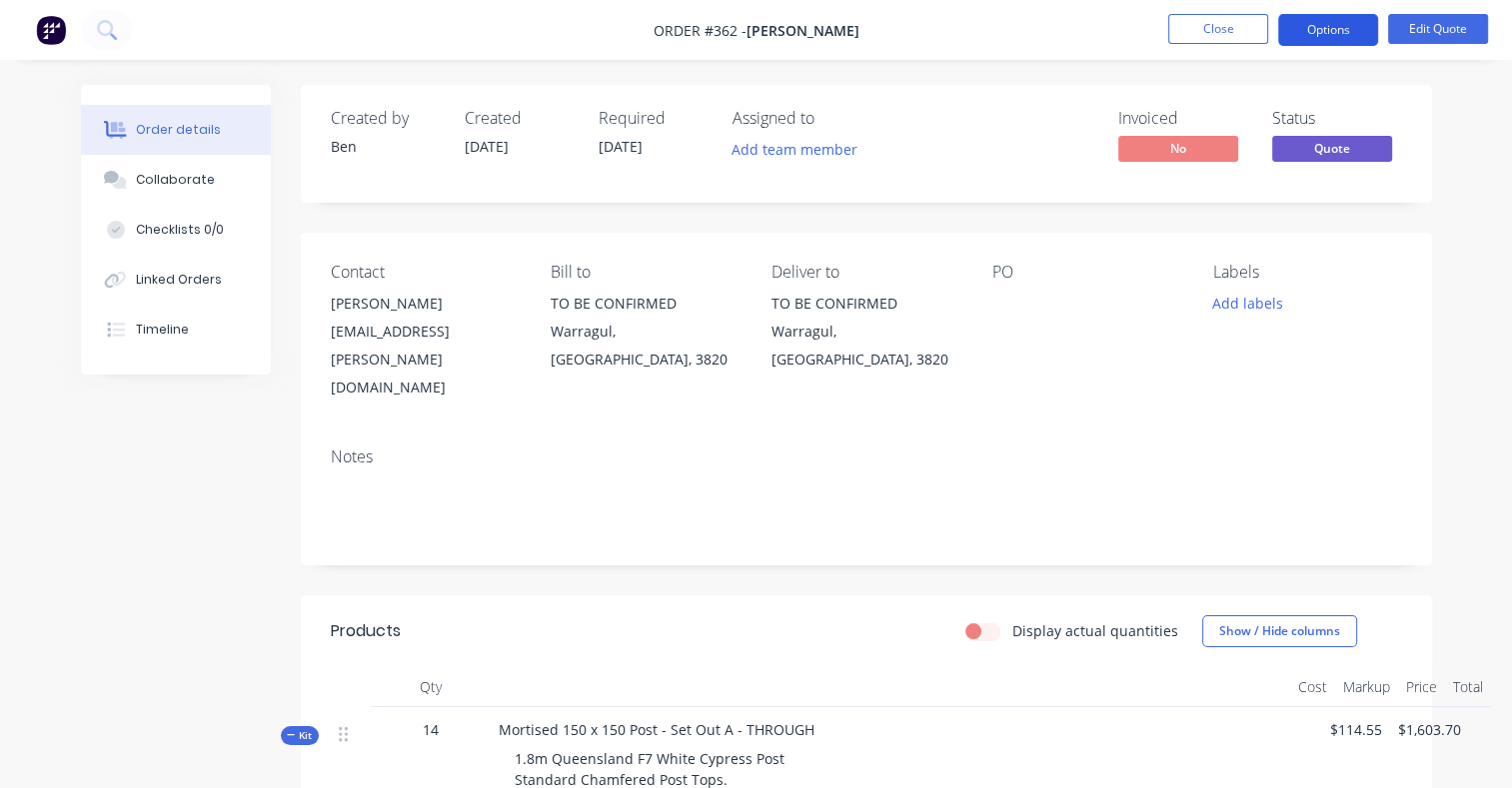 click on "Options" at bounding box center [1328, 30] 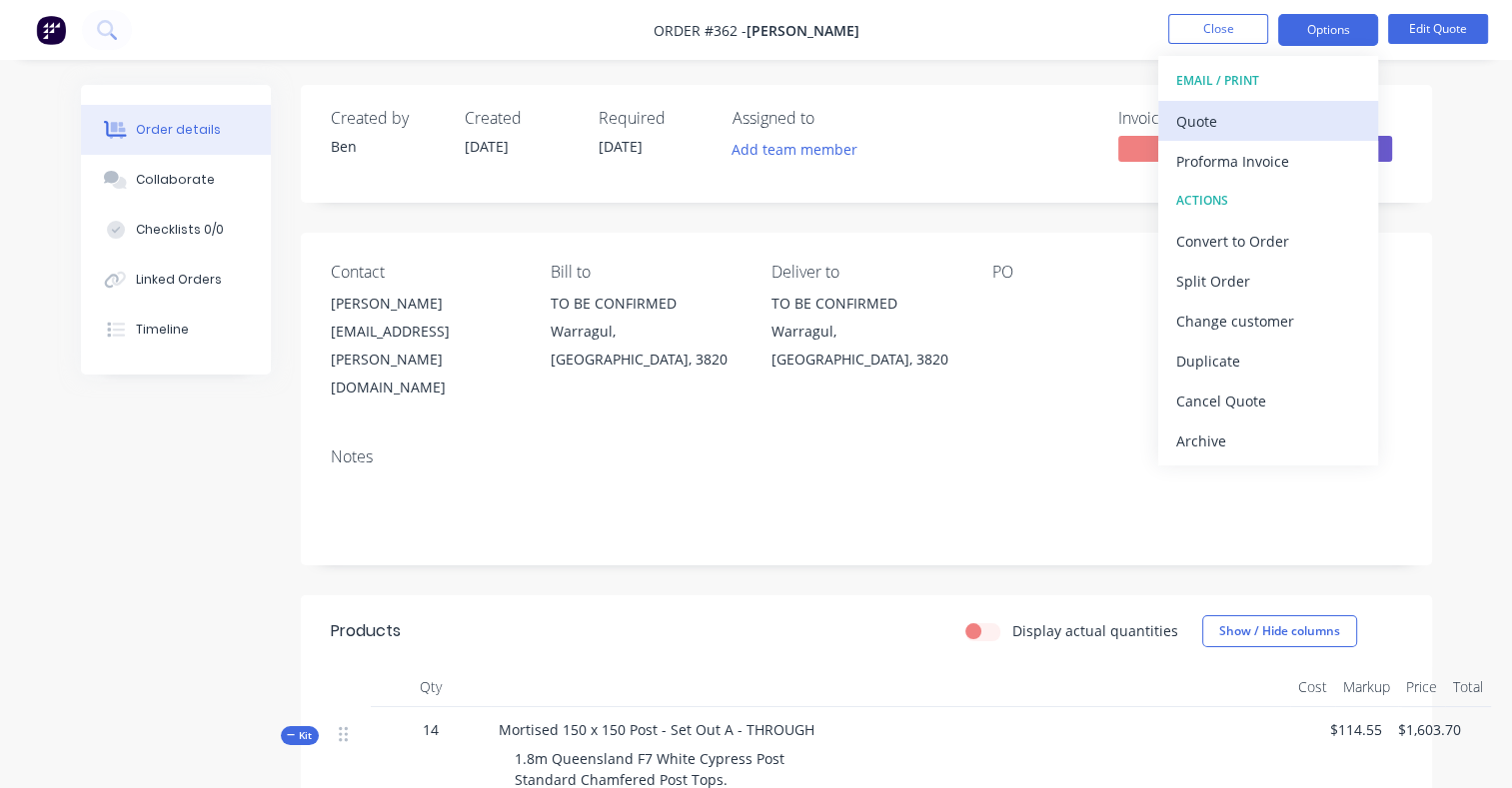 click on "Quote" at bounding box center [1268, 121] 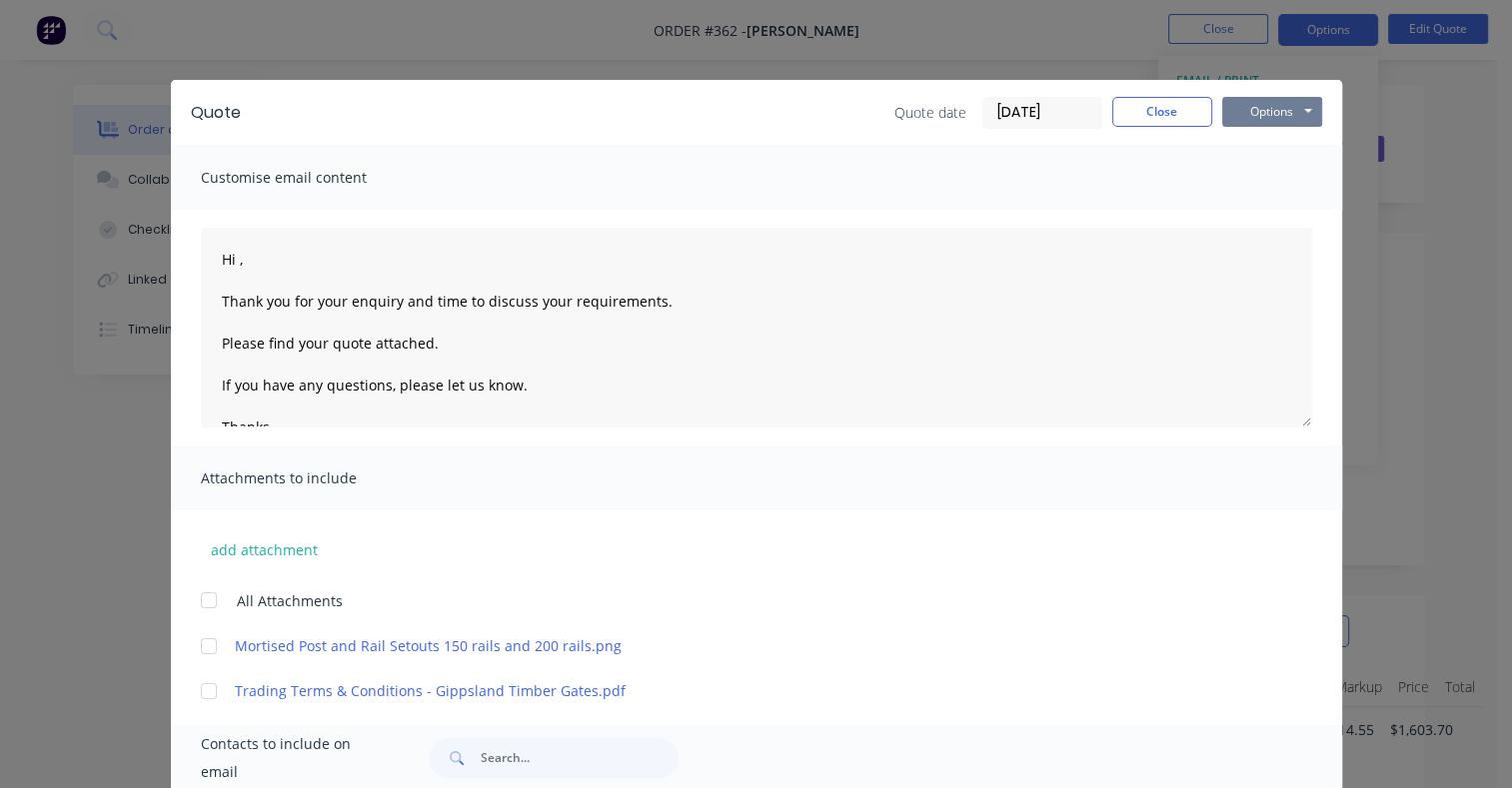 click on "Options" at bounding box center (1272, 112) 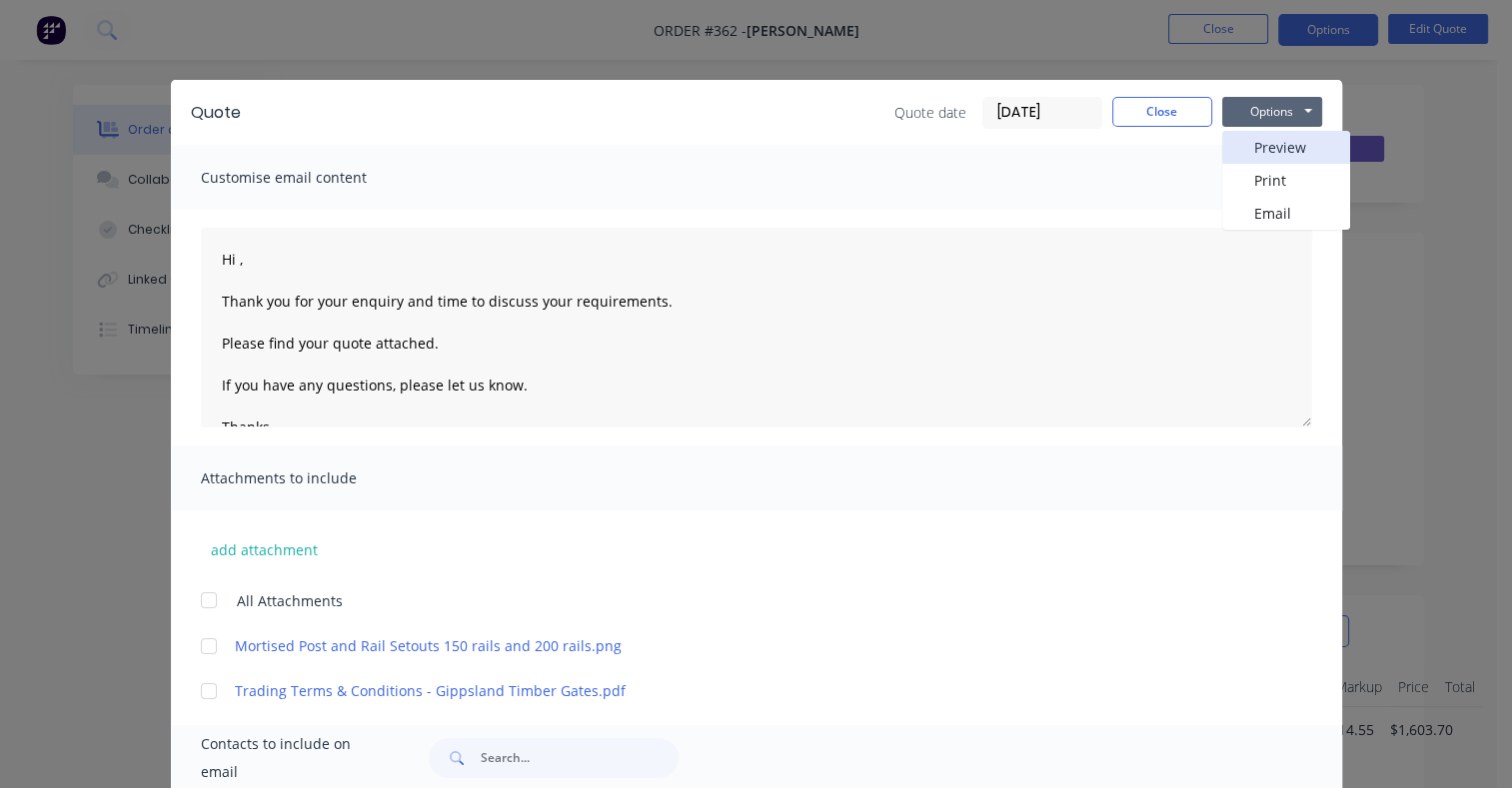 click on "Preview" at bounding box center (1286, 147) 